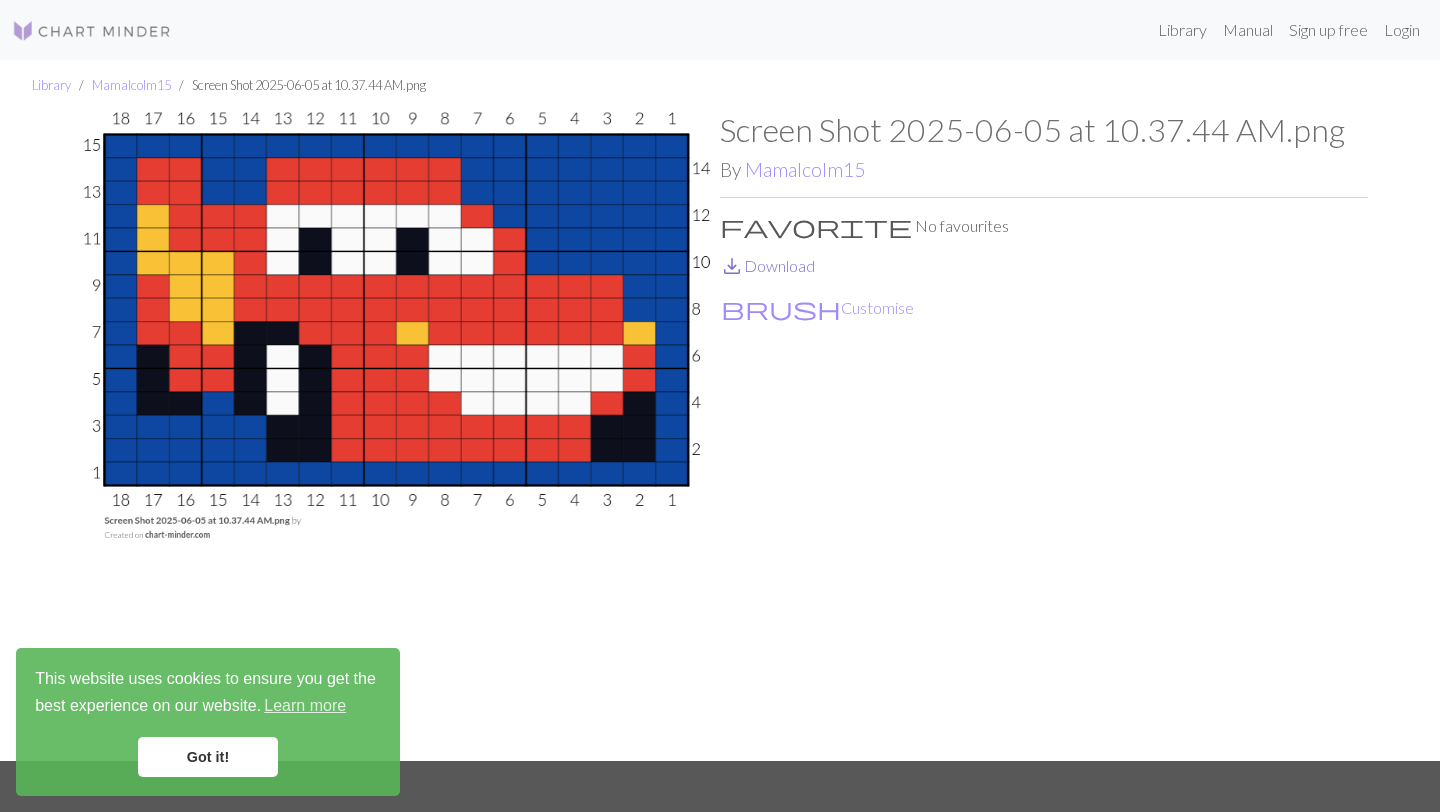 scroll, scrollTop: 0, scrollLeft: 0, axis: both 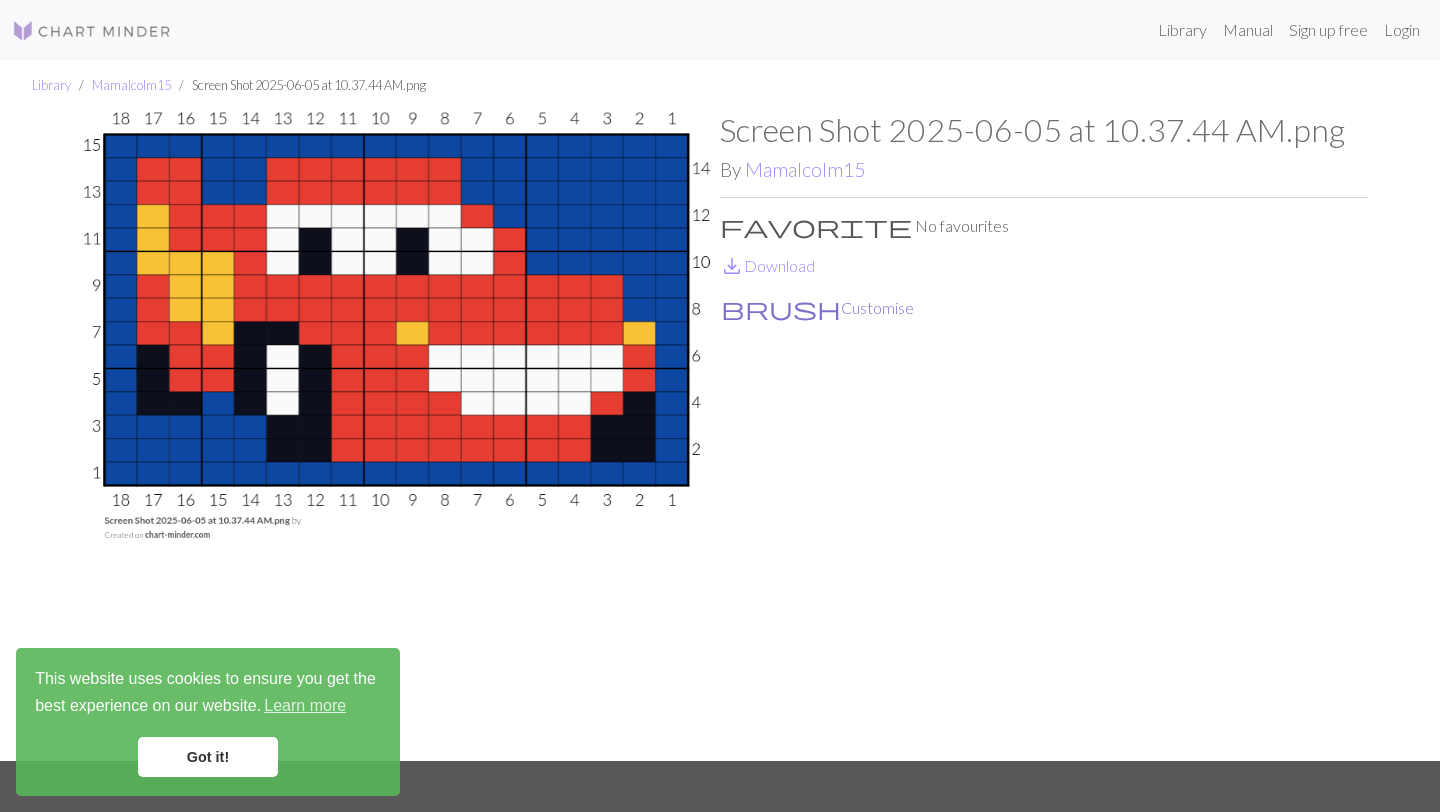 click on "brush Customise" at bounding box center (817, 308) 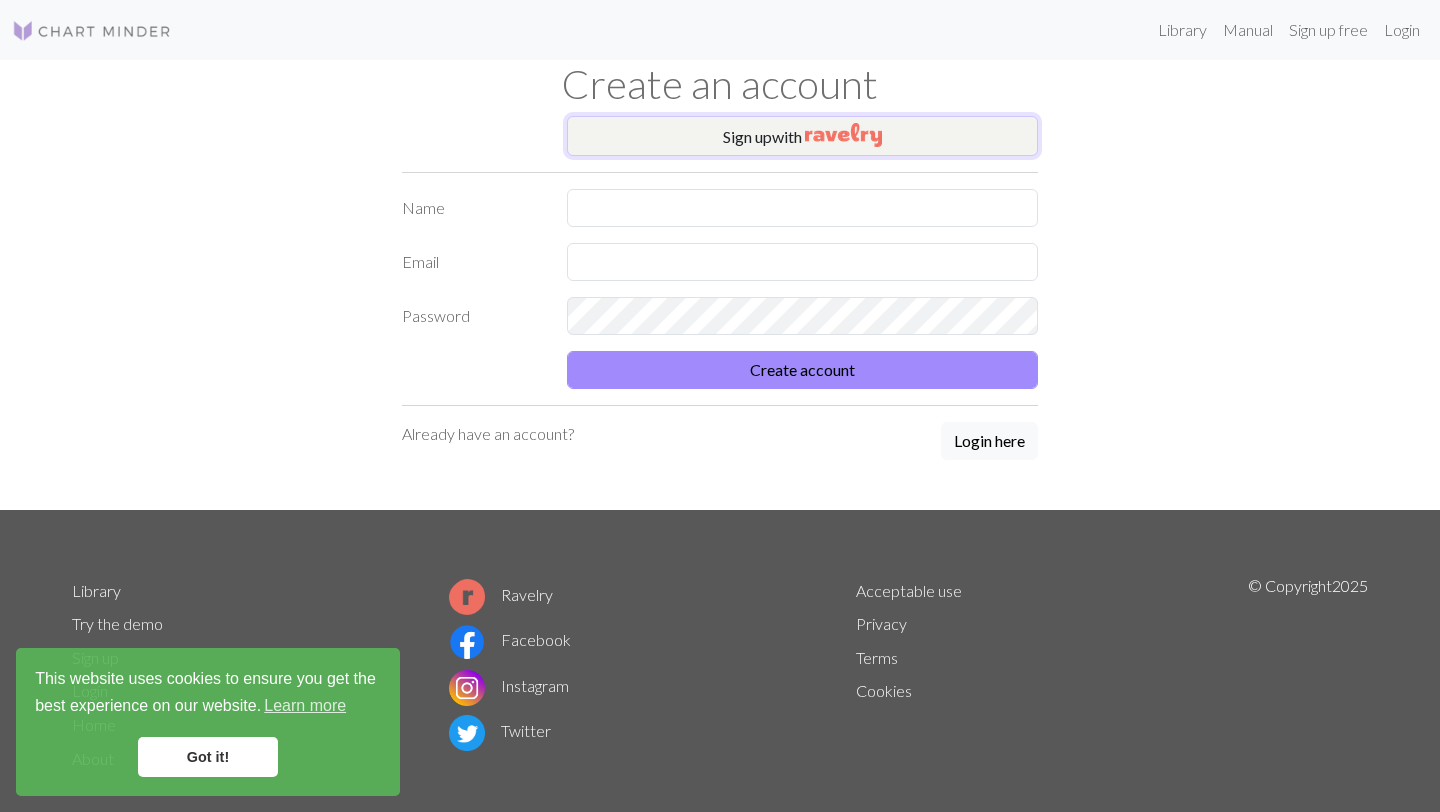 drag, startPoint x: 778, startPoint y: 130, endPoint x: 730, endPoint y: 622, distance: 494.3359 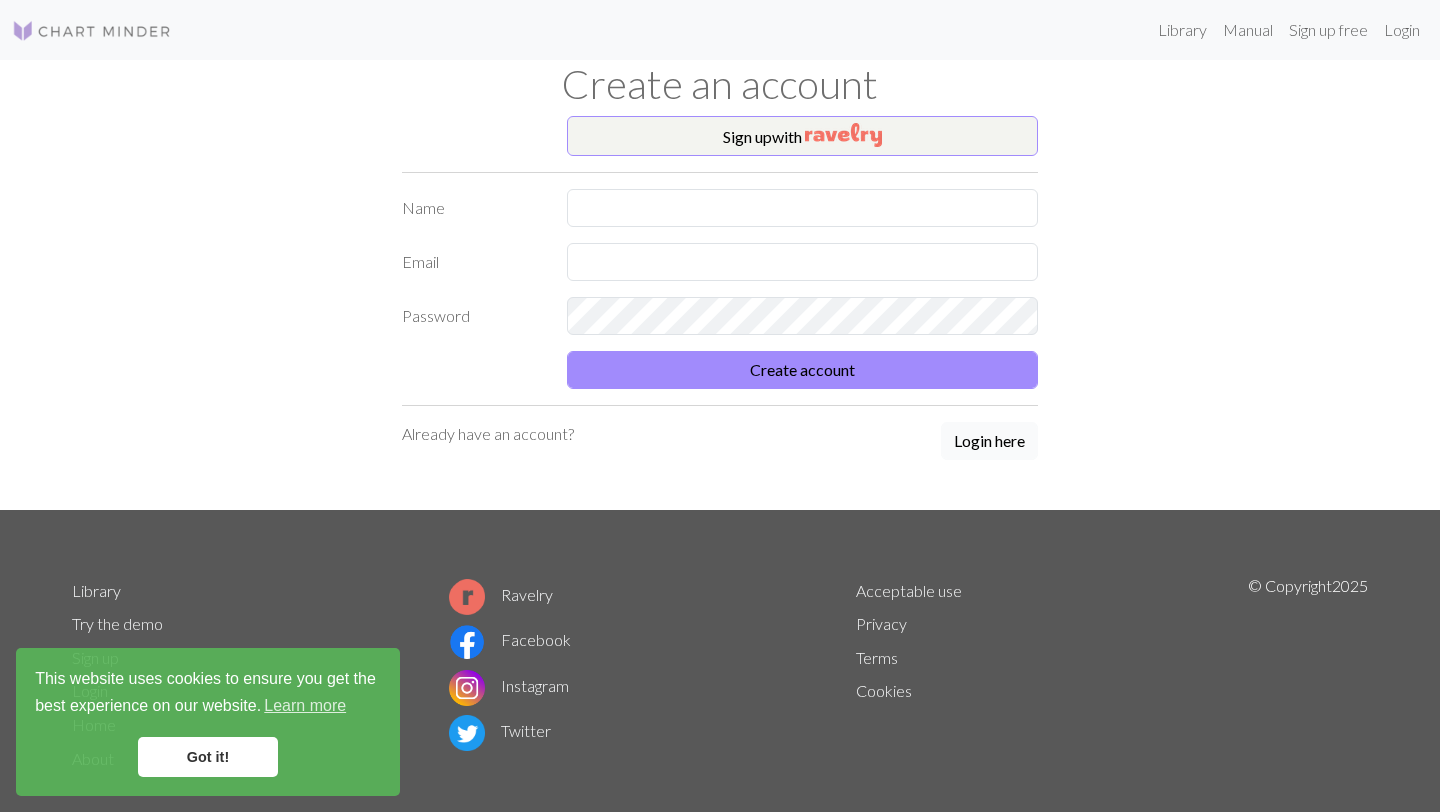 click on "Login here" at bounding box center [989, 441] 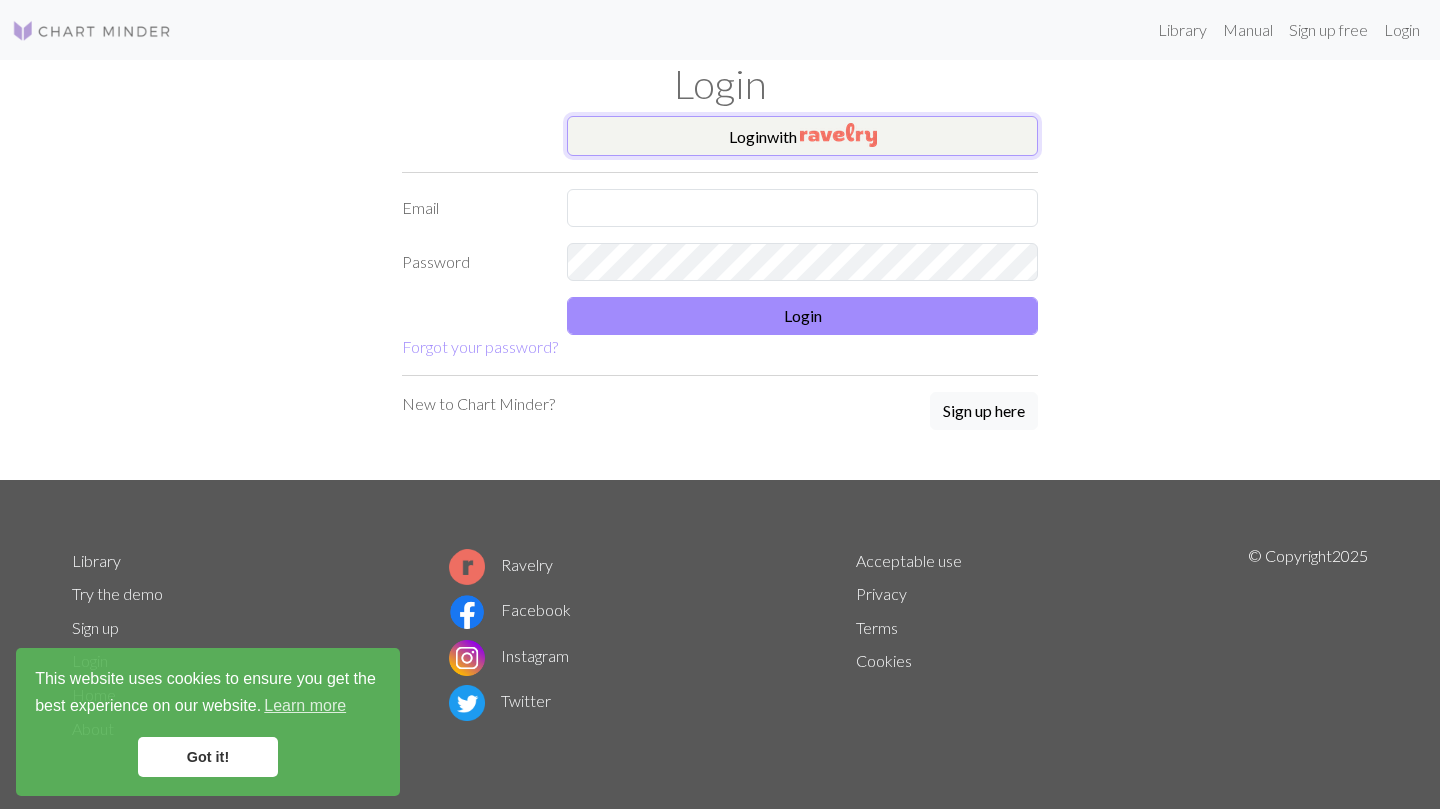 click at bounding box center (838, 135) 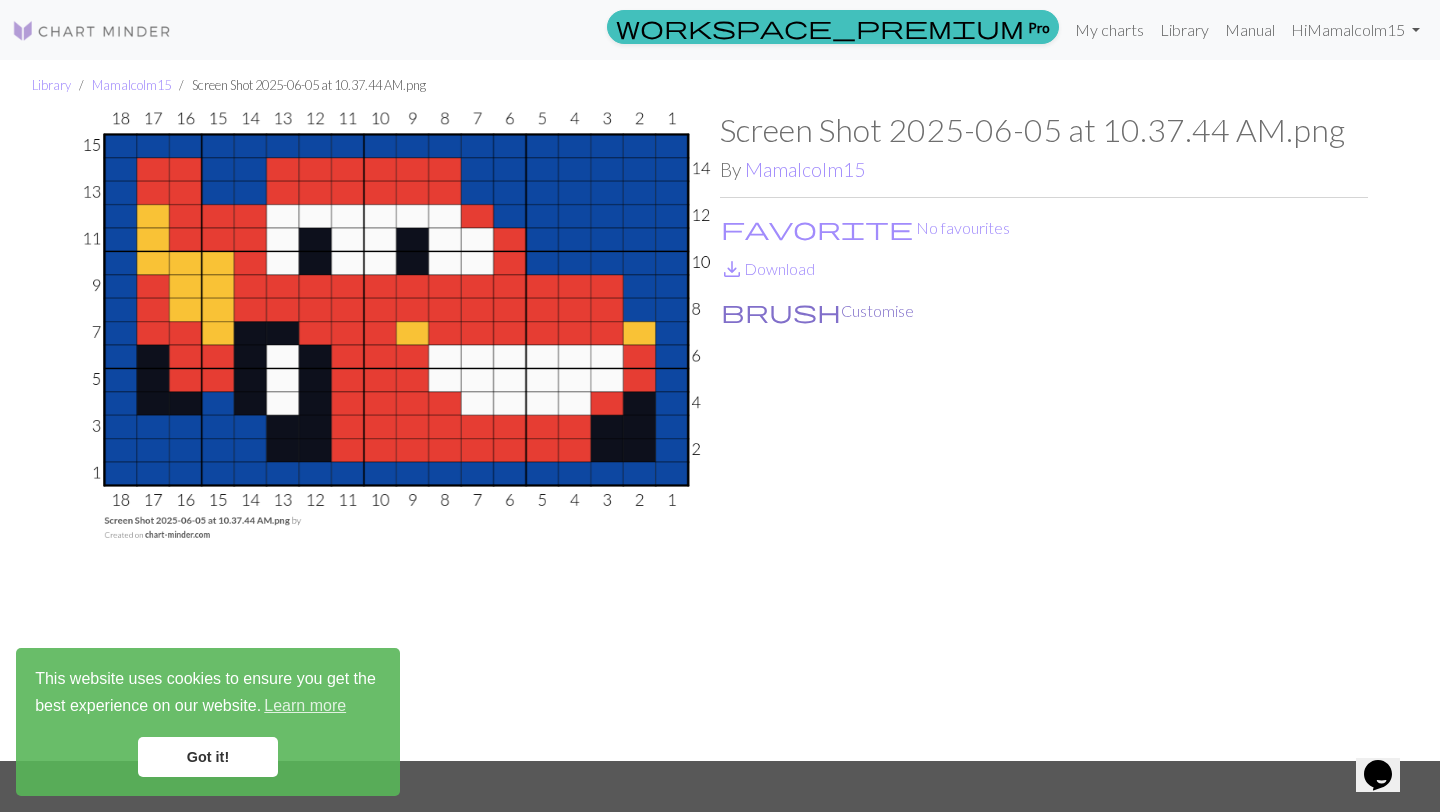 click on "brush" at bounding box center [781, 311] 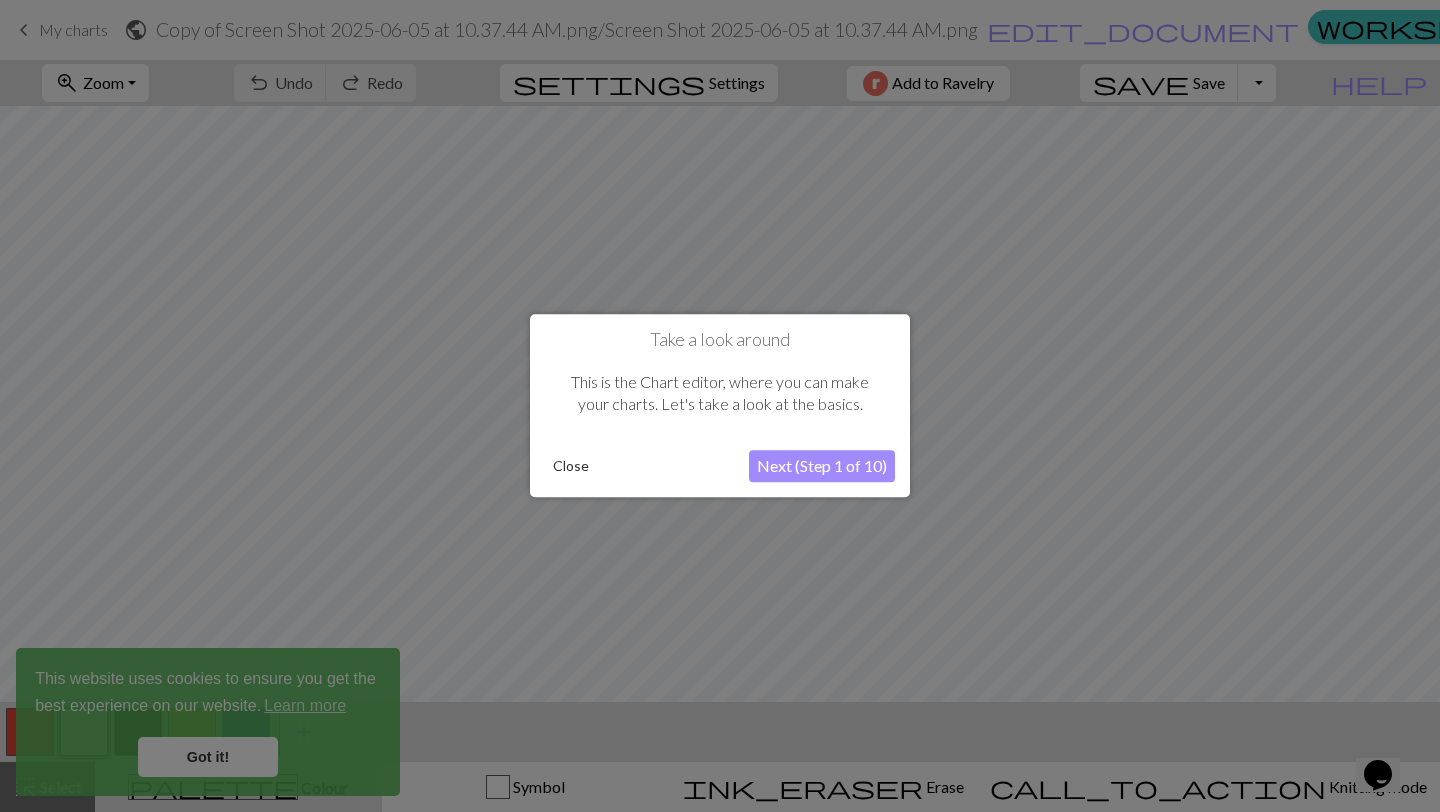 click on "Close" at bounding box center (571, 467) 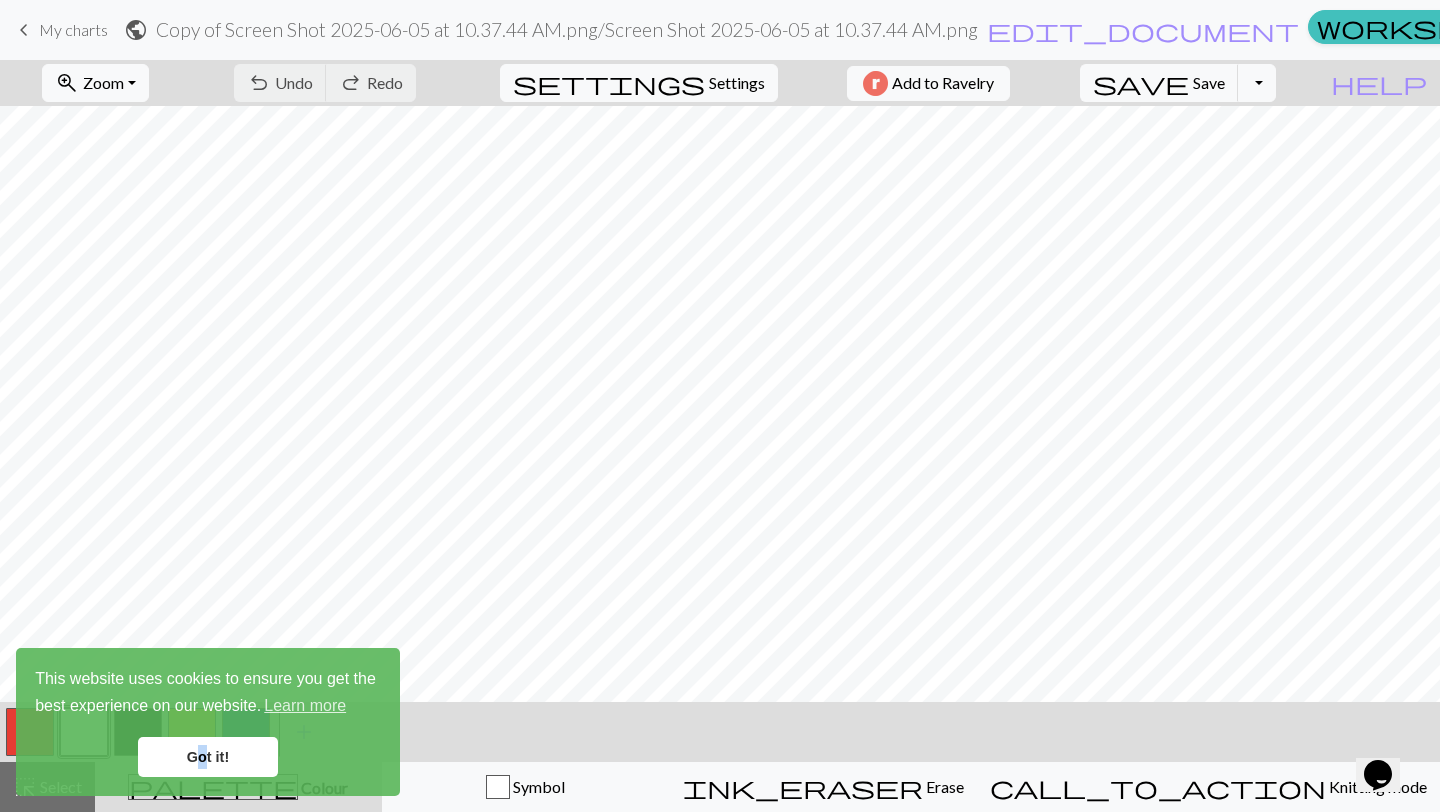 click on "Got it!" at bounding box center [208, 757] 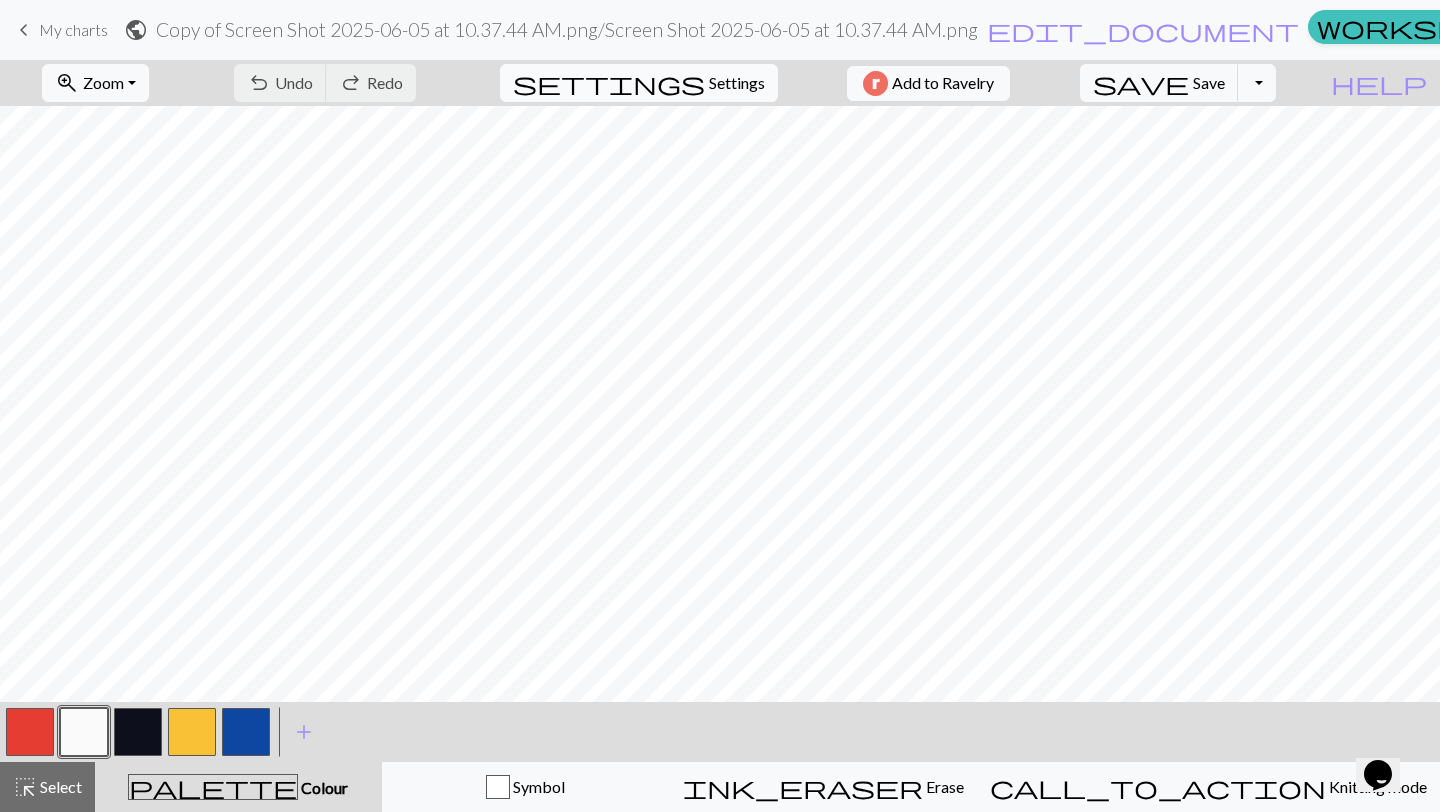 click on "Settings" at bounding box center (737, 83) 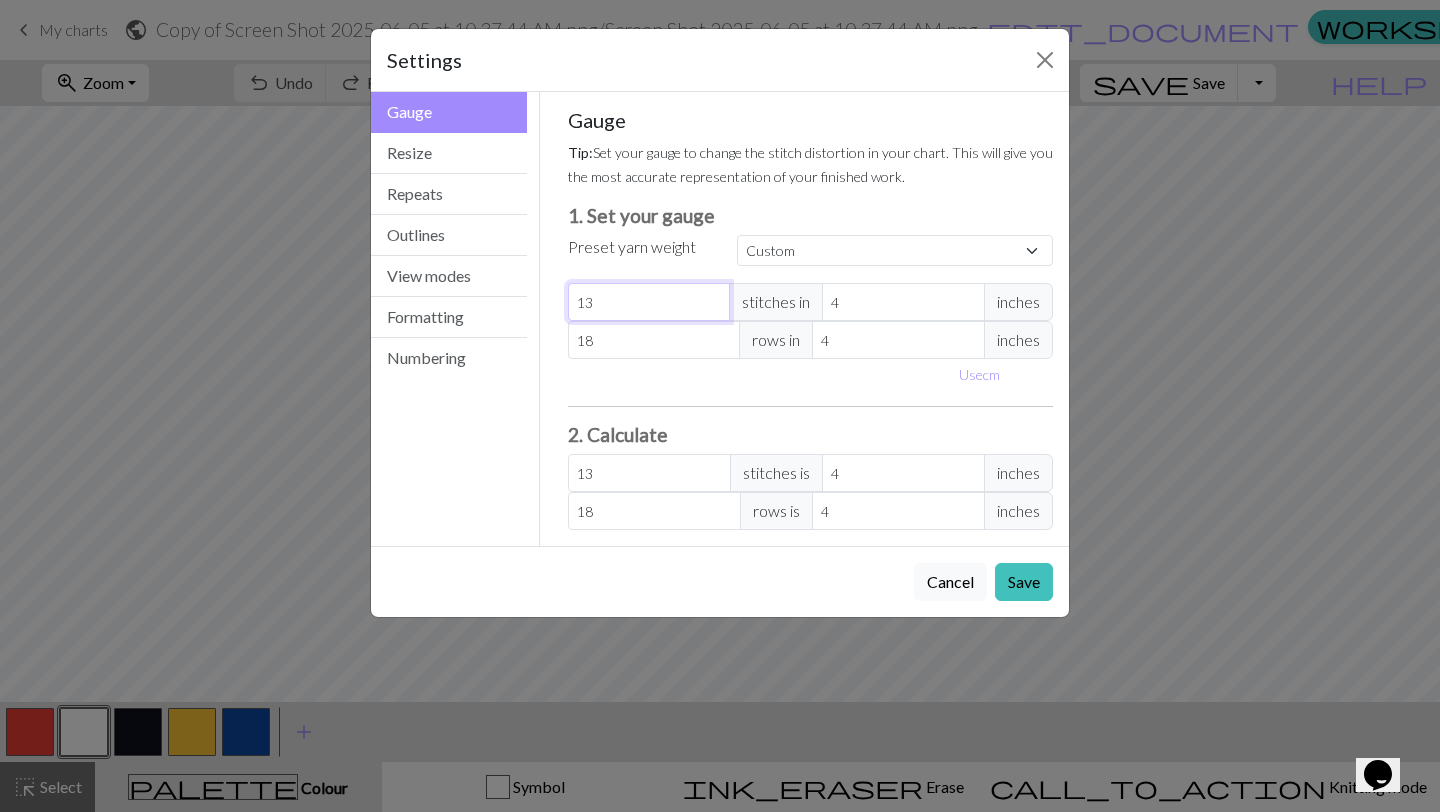 drag, startPoint x: 597, startPoint y: 295, endPoint x: 581, endPoint y: 294, distance: 16.03122 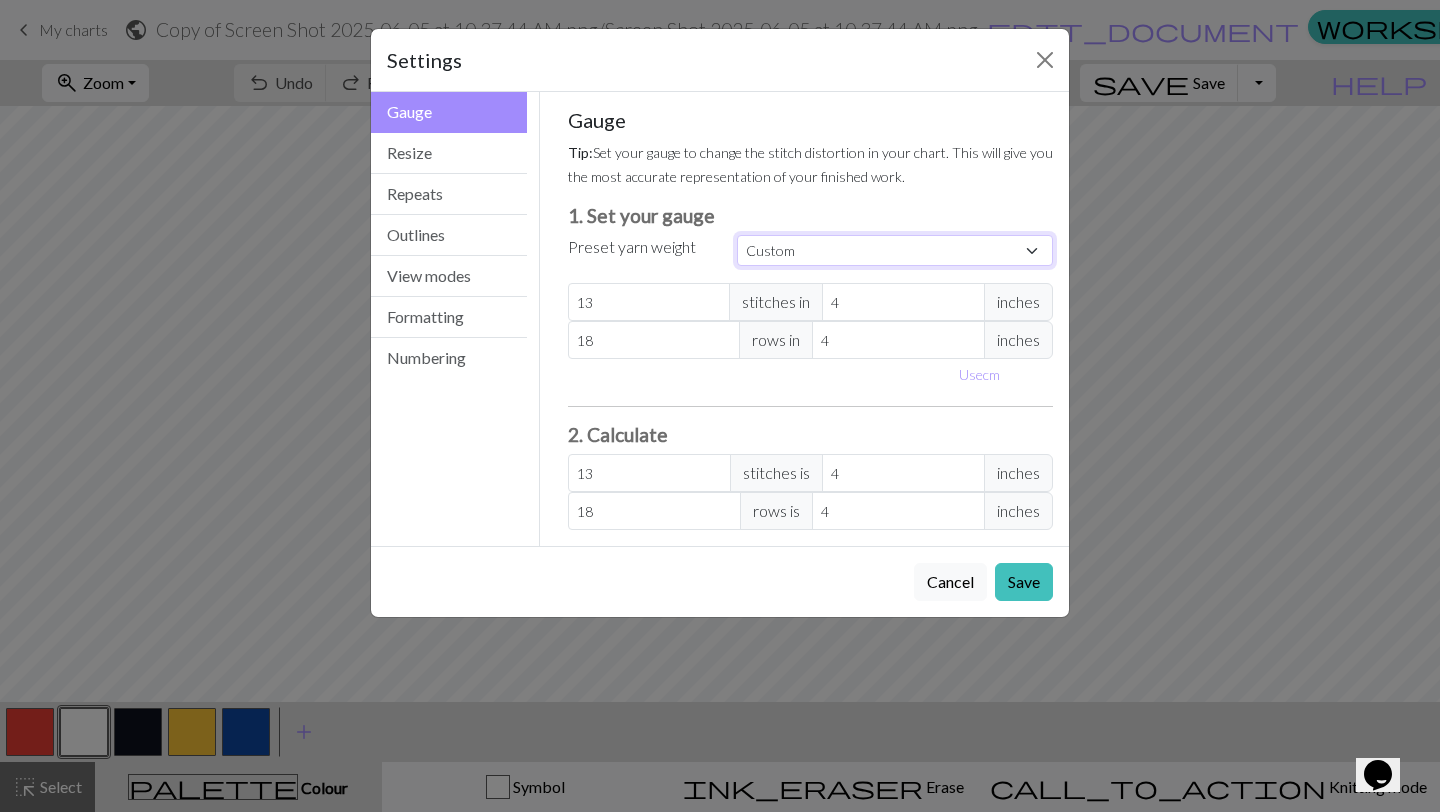 click on "Custom Square Lace Light Fingering Fingering Sport Double knit Worsted Aran Bulky Super Bulky" at bounding box center [895, 250] 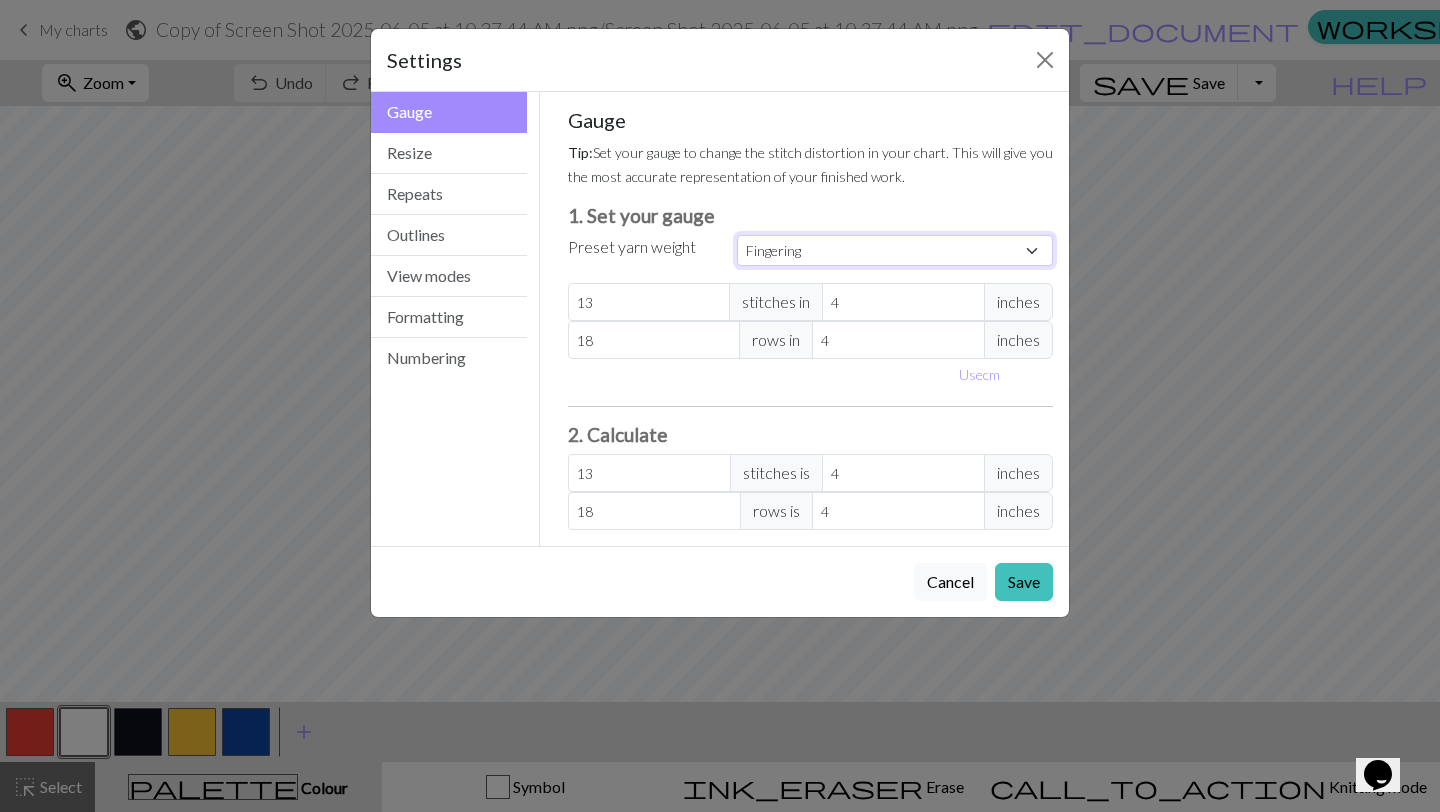 type on "28" 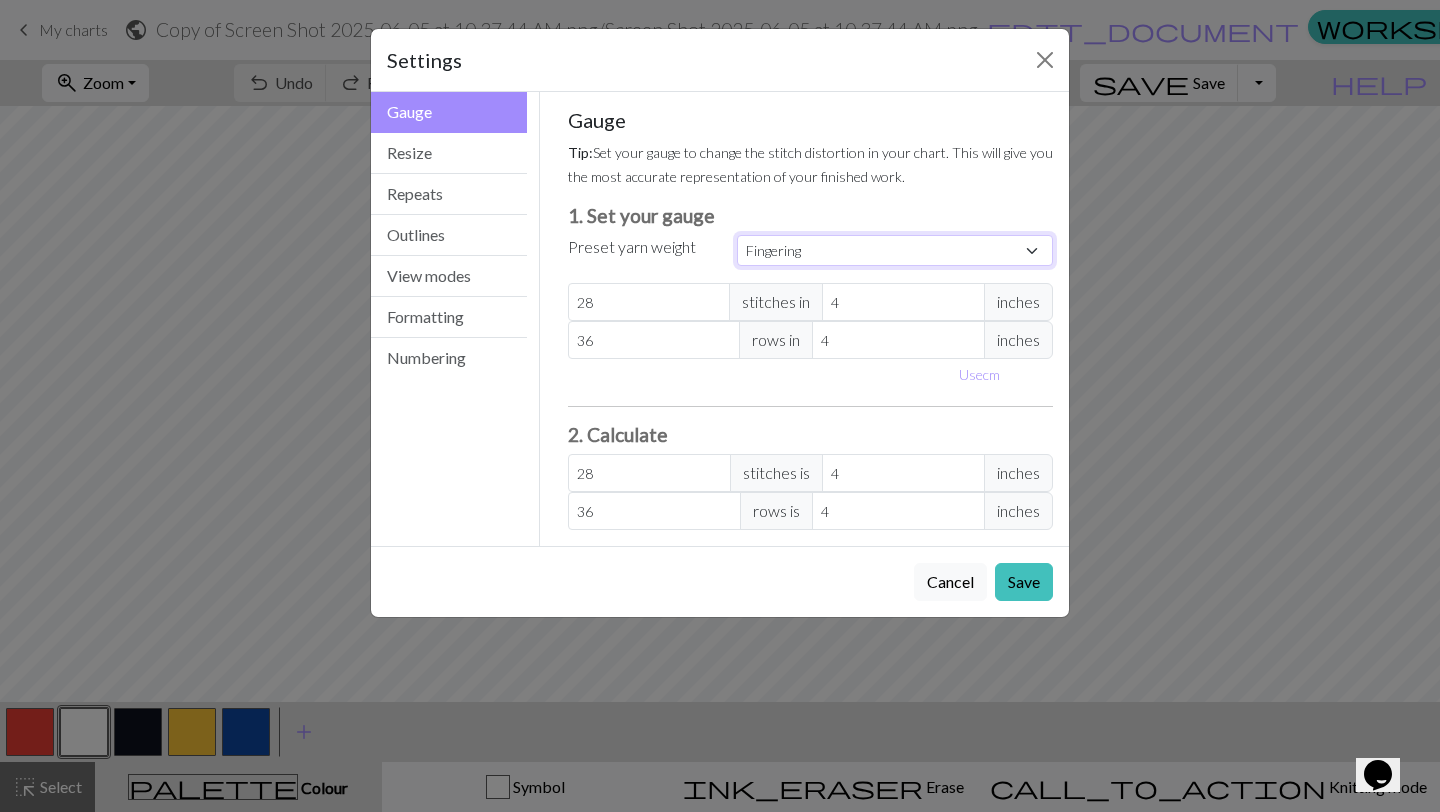 click on "Custom Square Lace Light Fingering Fingering Sport Double knit Worsted Aran Bulky Super Bulky" at bounding box center [895, 250] 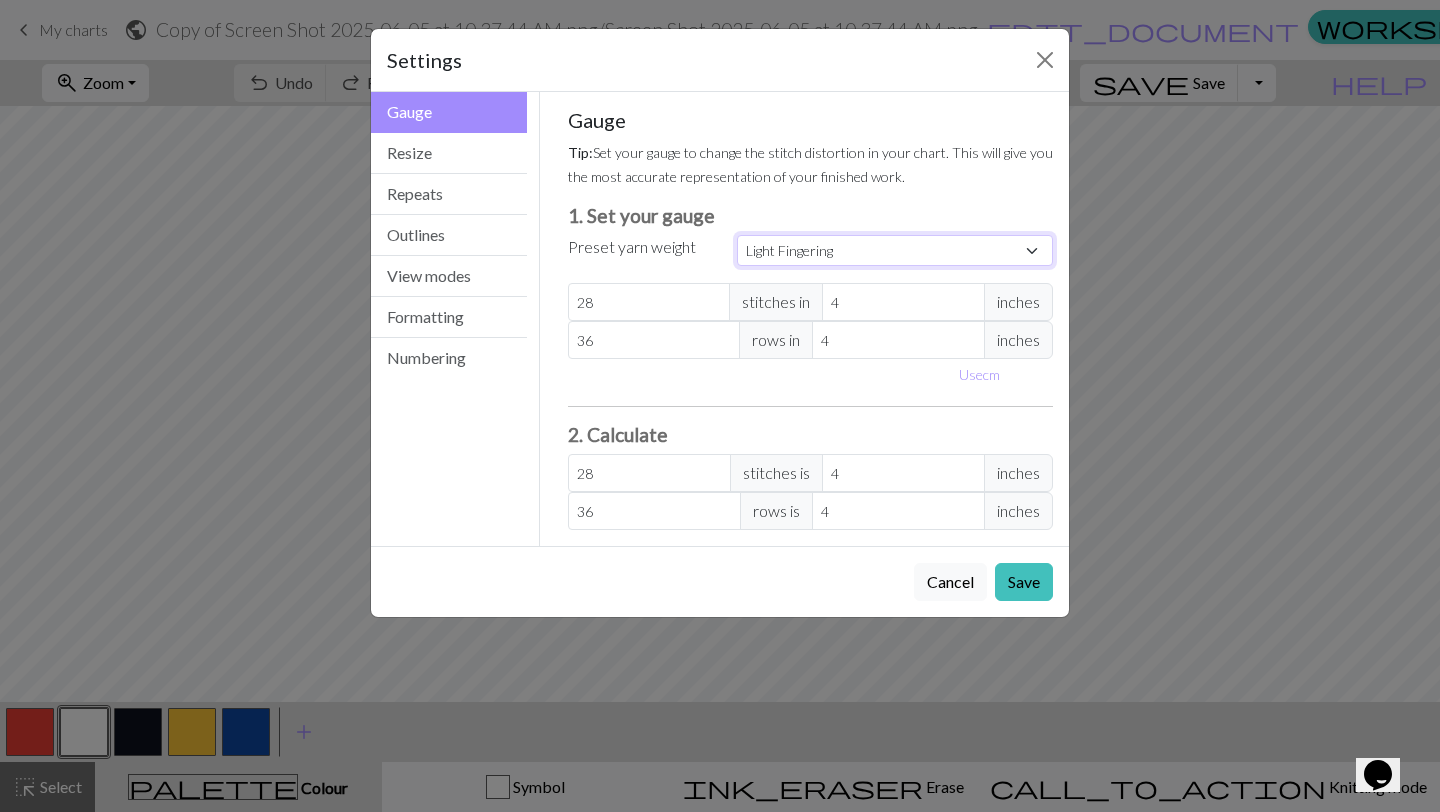 type on "32" 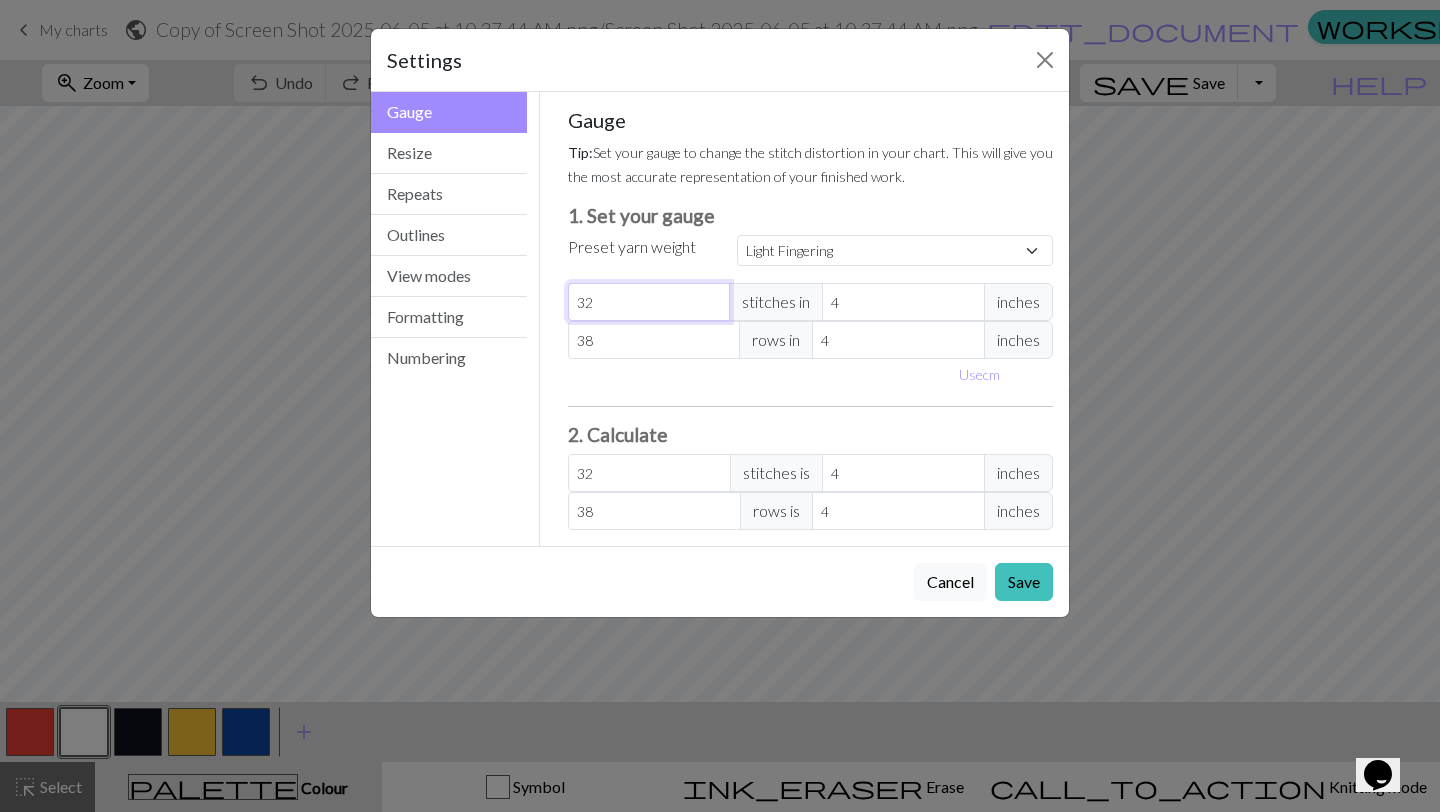 click on "32" at bounding box center (649, 302) 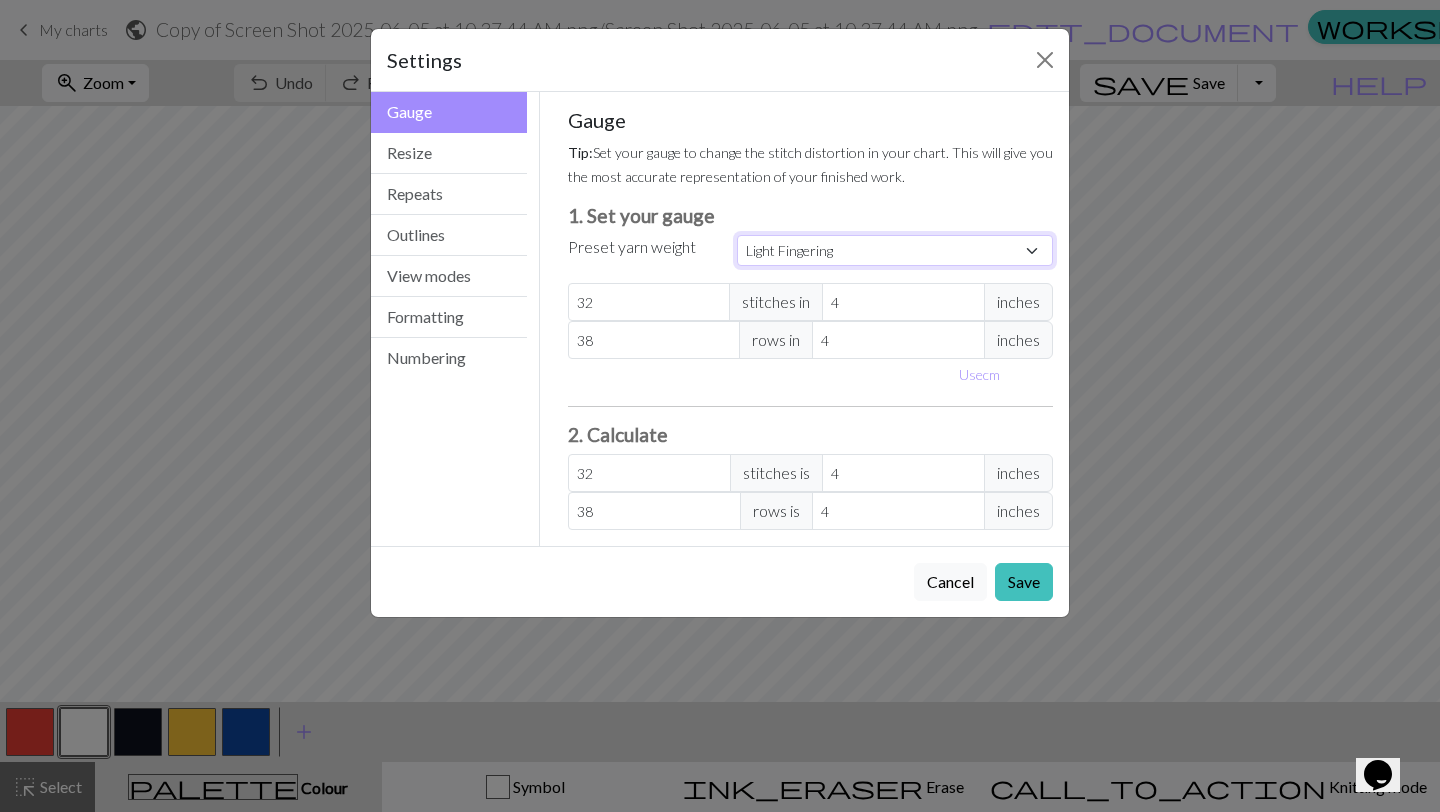 click on "Custom Square Lace Light Fingering Fingering Sport Double knit Worsted Aran Bulky Super Bulky" at bounding box center (895, 250) 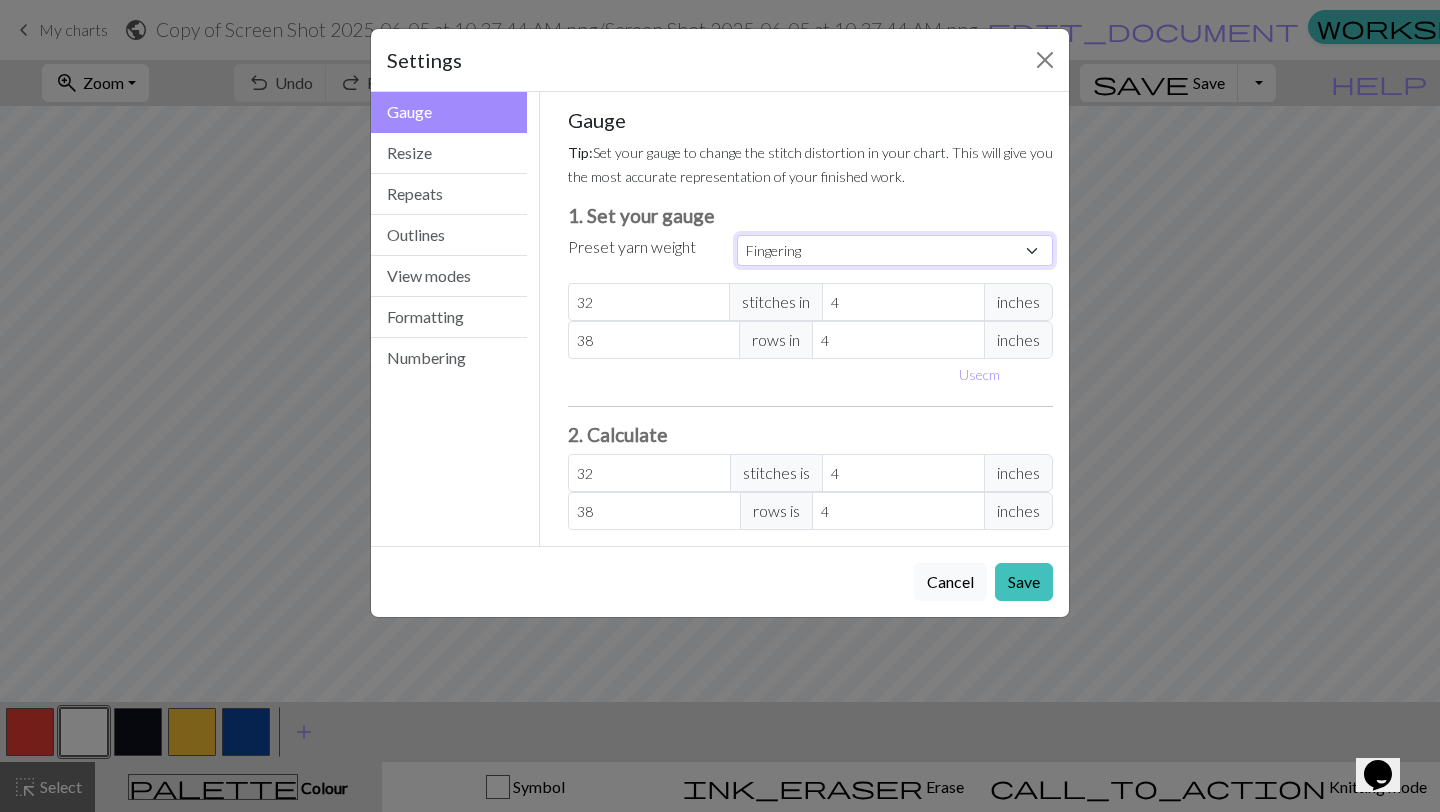 type on "28" 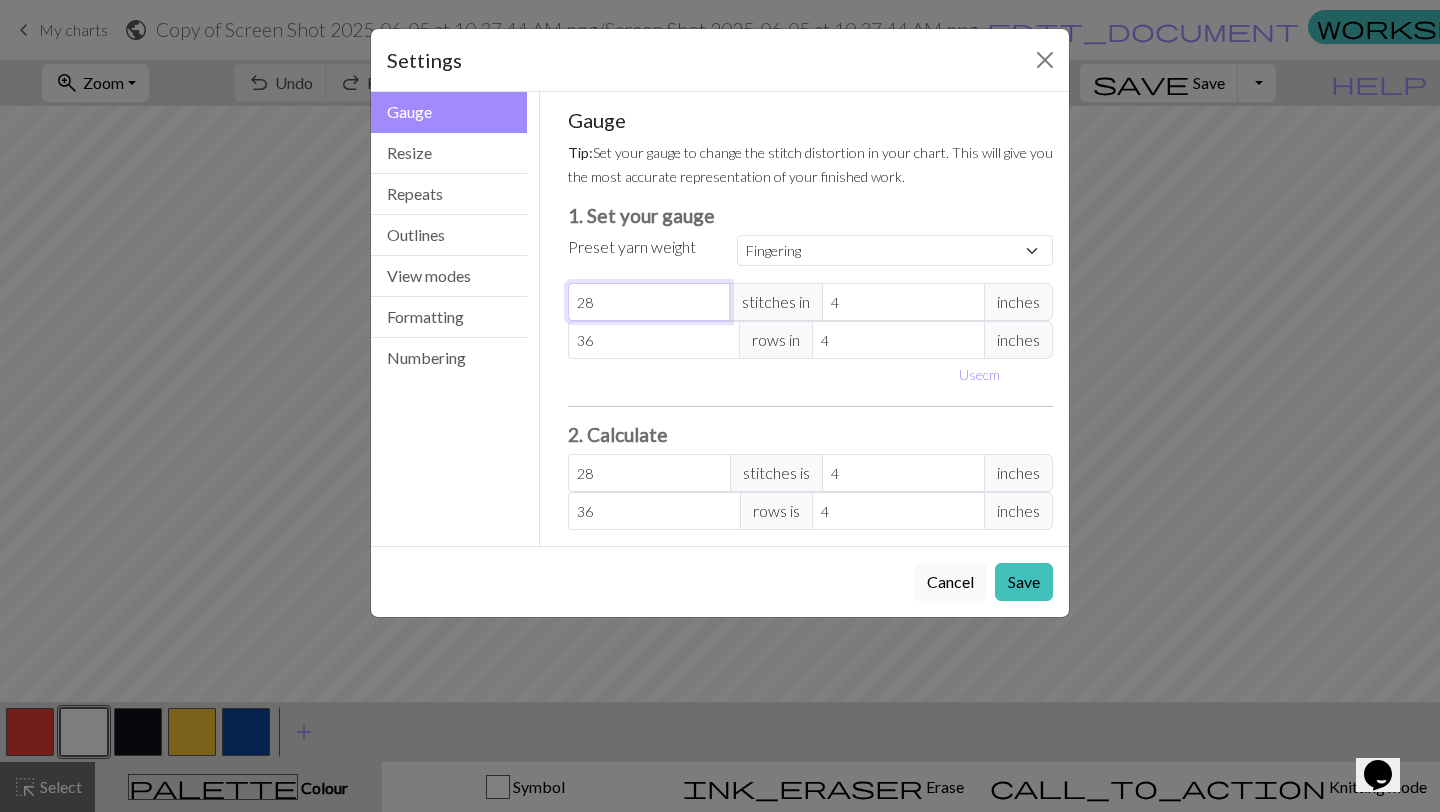 drag, startPoint x: 656, startPoint y: 308, endPoint x: 543, endPoint y: 308, distance: 113 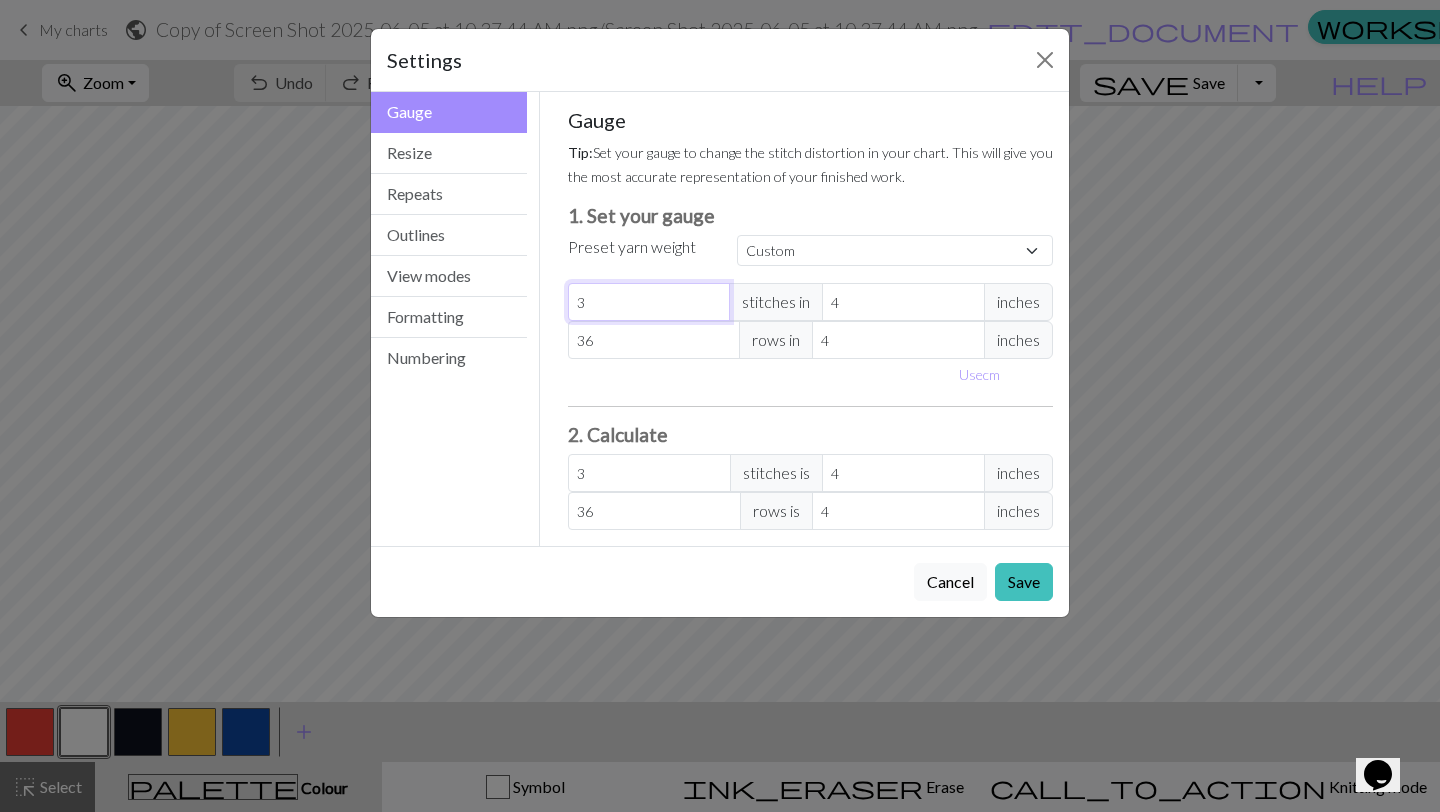 type on "34" 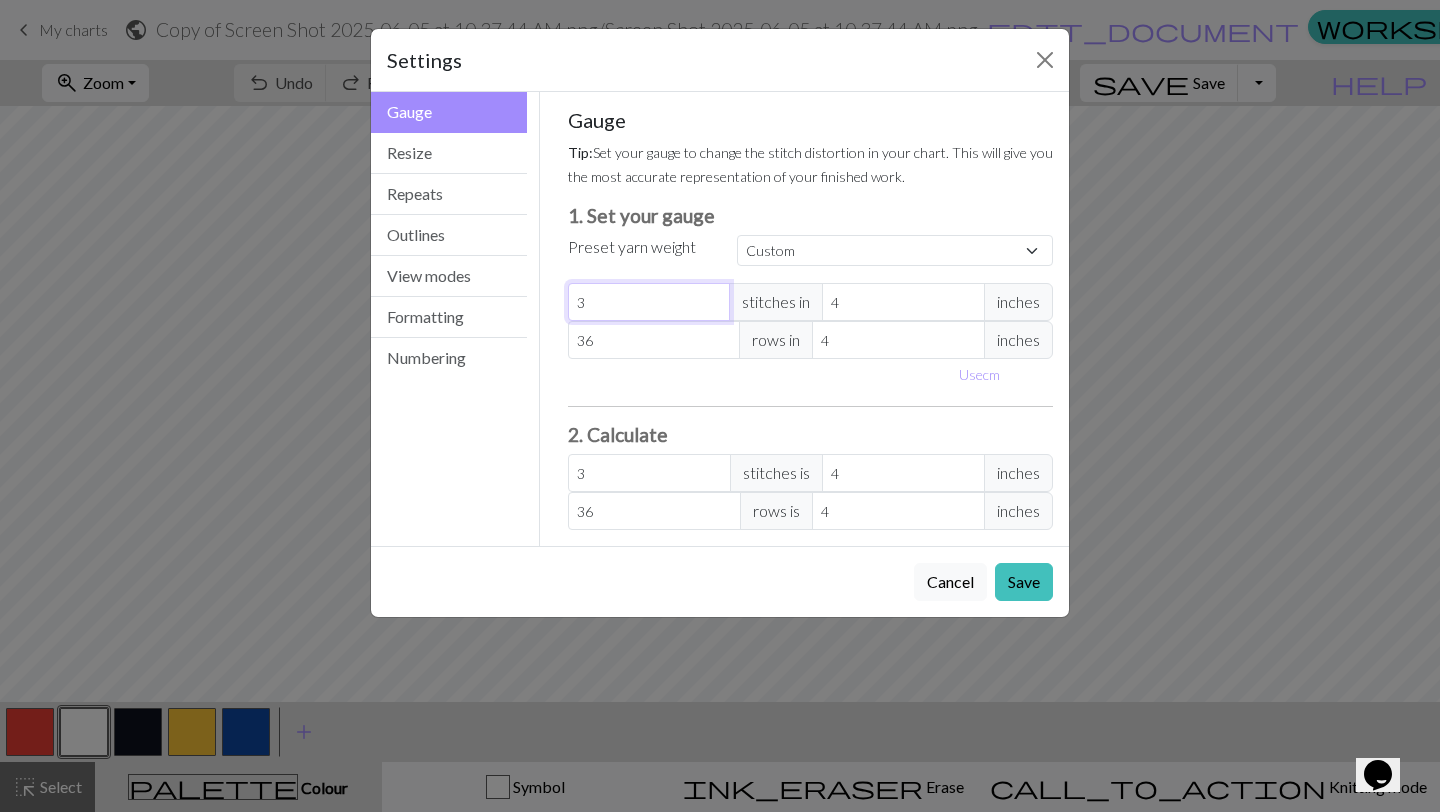 type on "34" 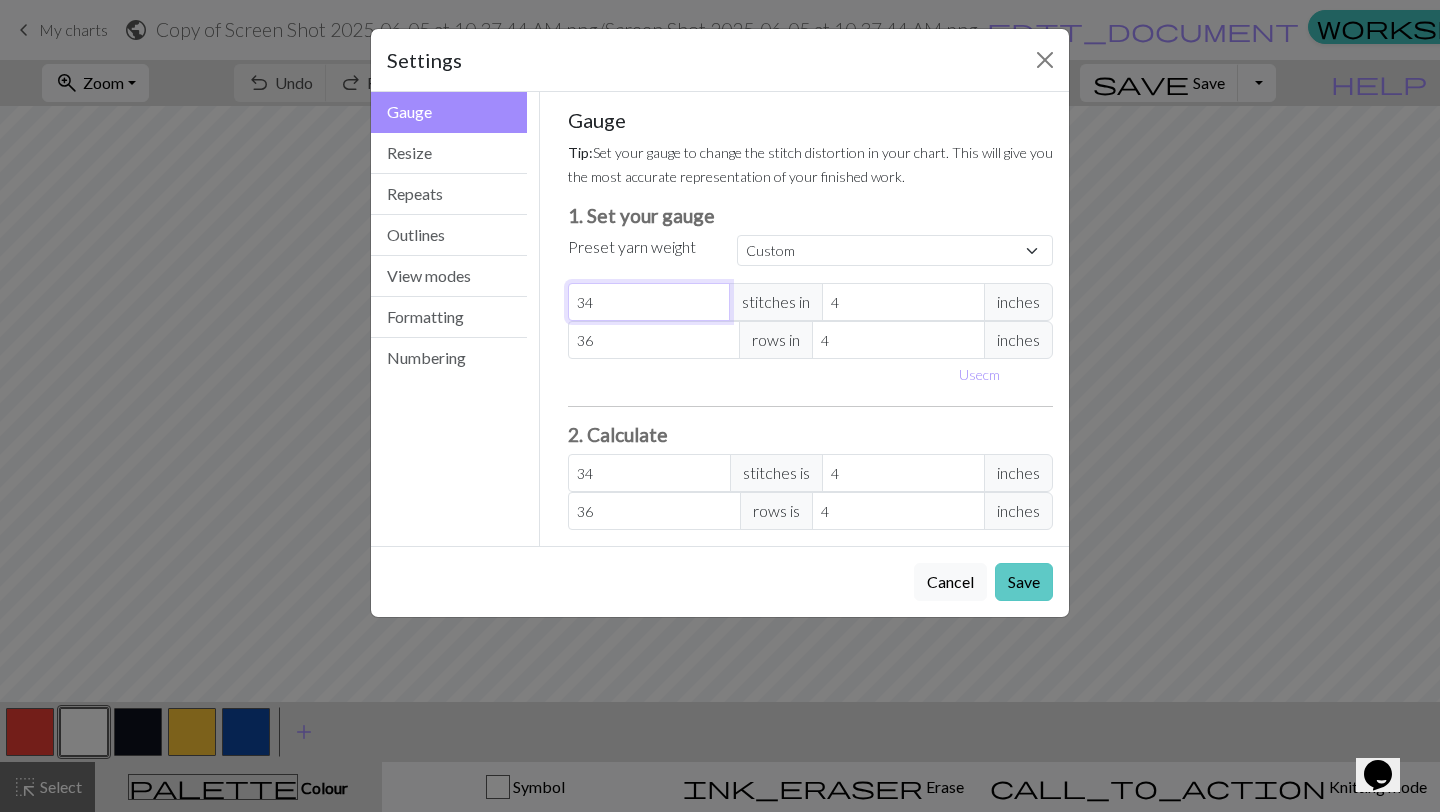 type on "34" 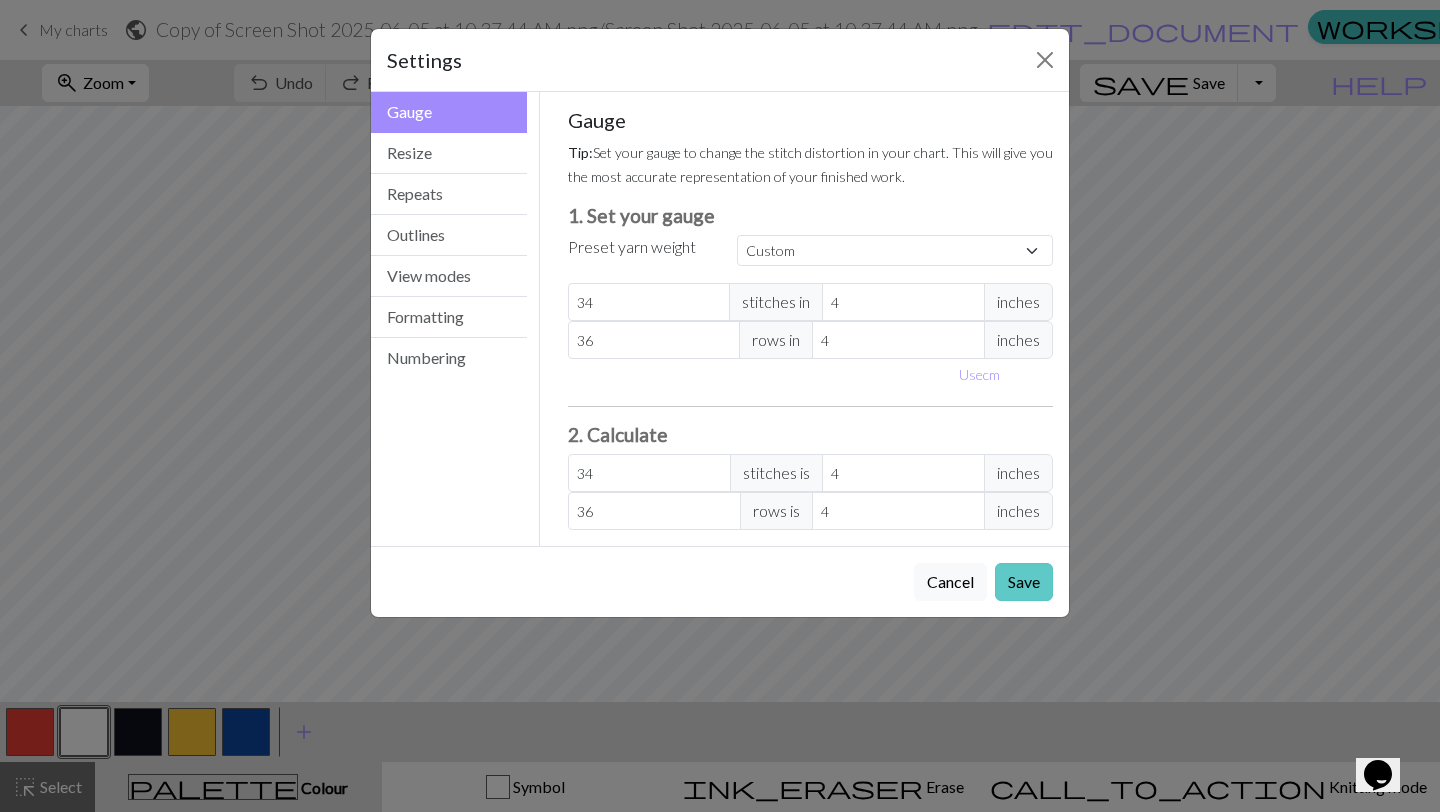click on "Save" at bounding box center [1024, 582] 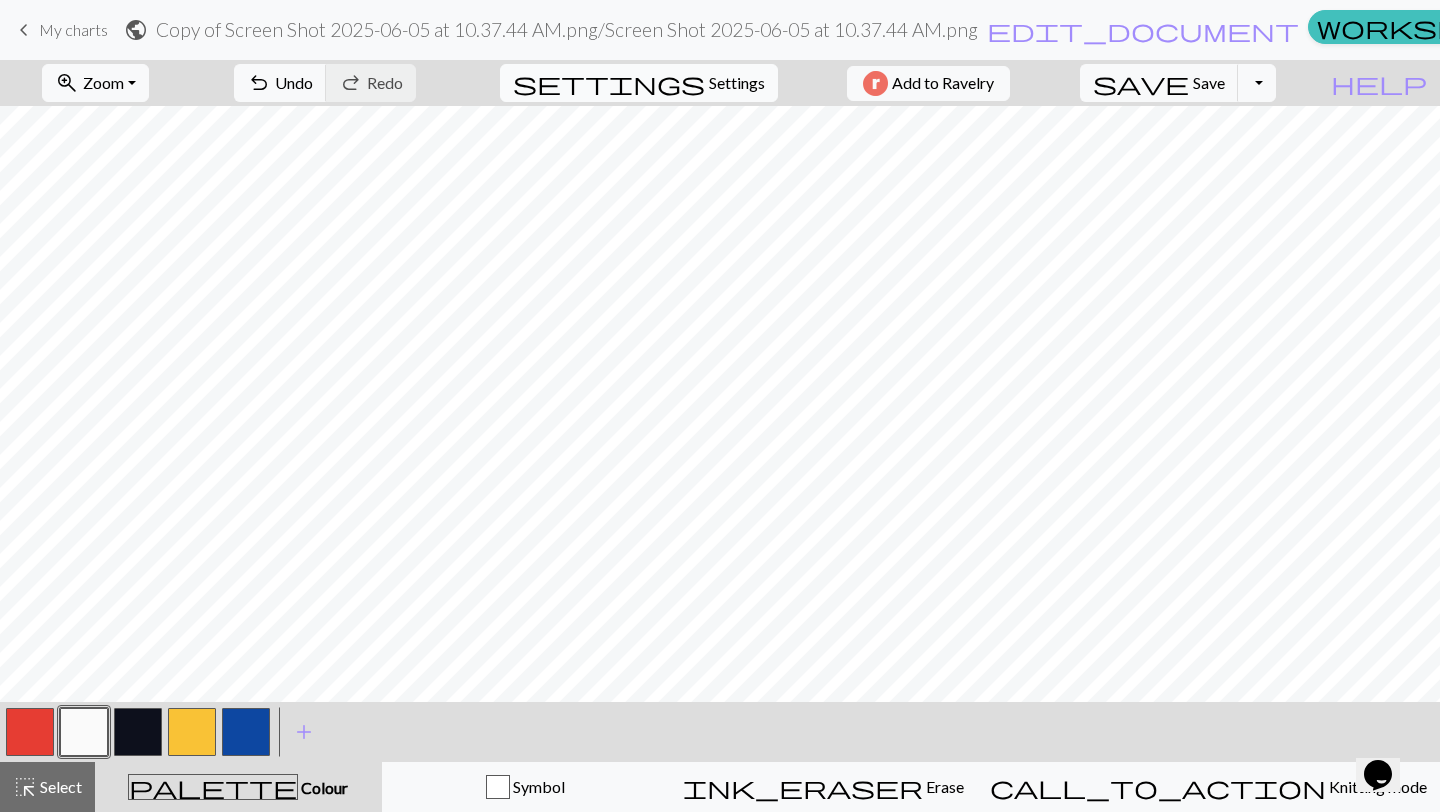 click on "Settings" at bounding box center [737, 83] 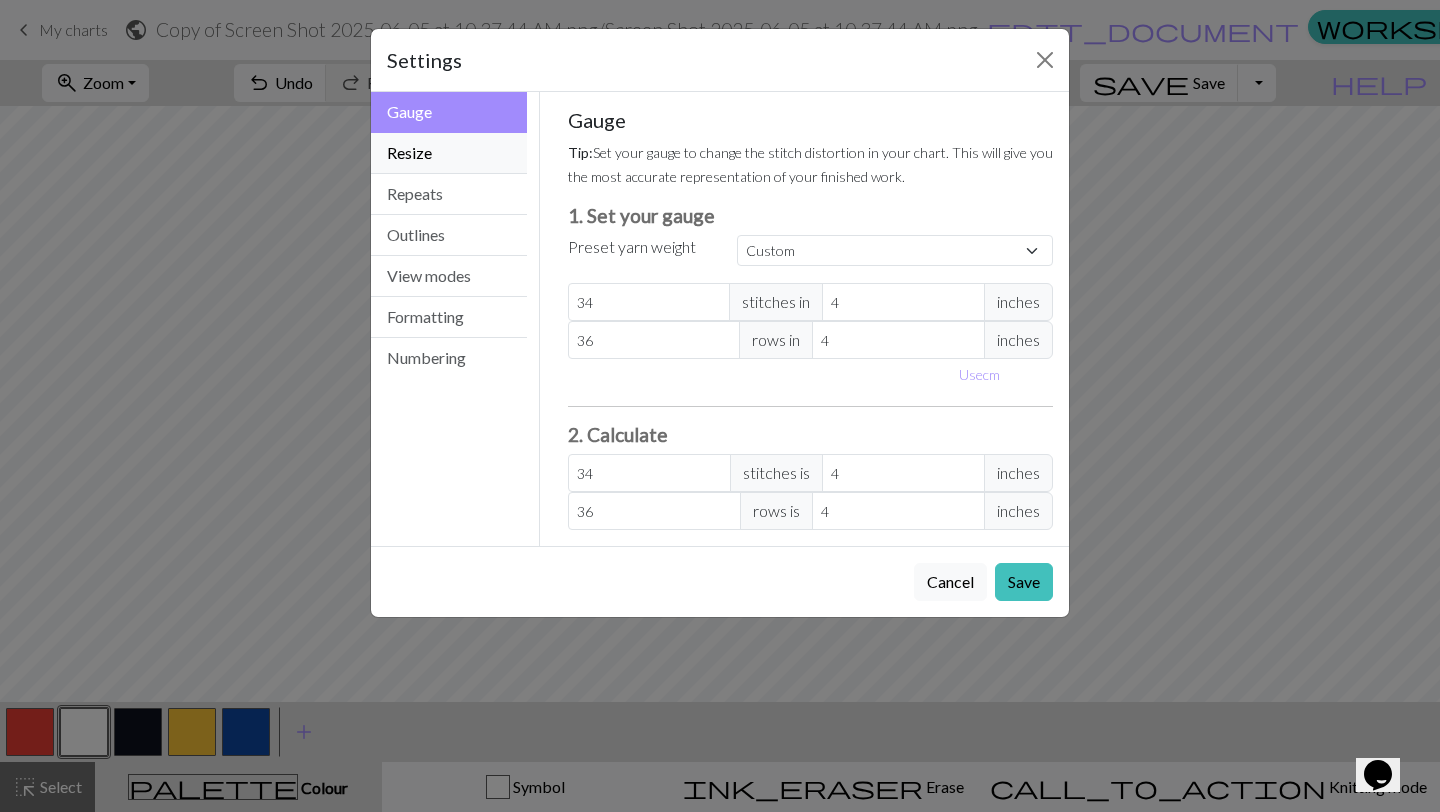 click on "Resize" at bounding box center [449, 153] 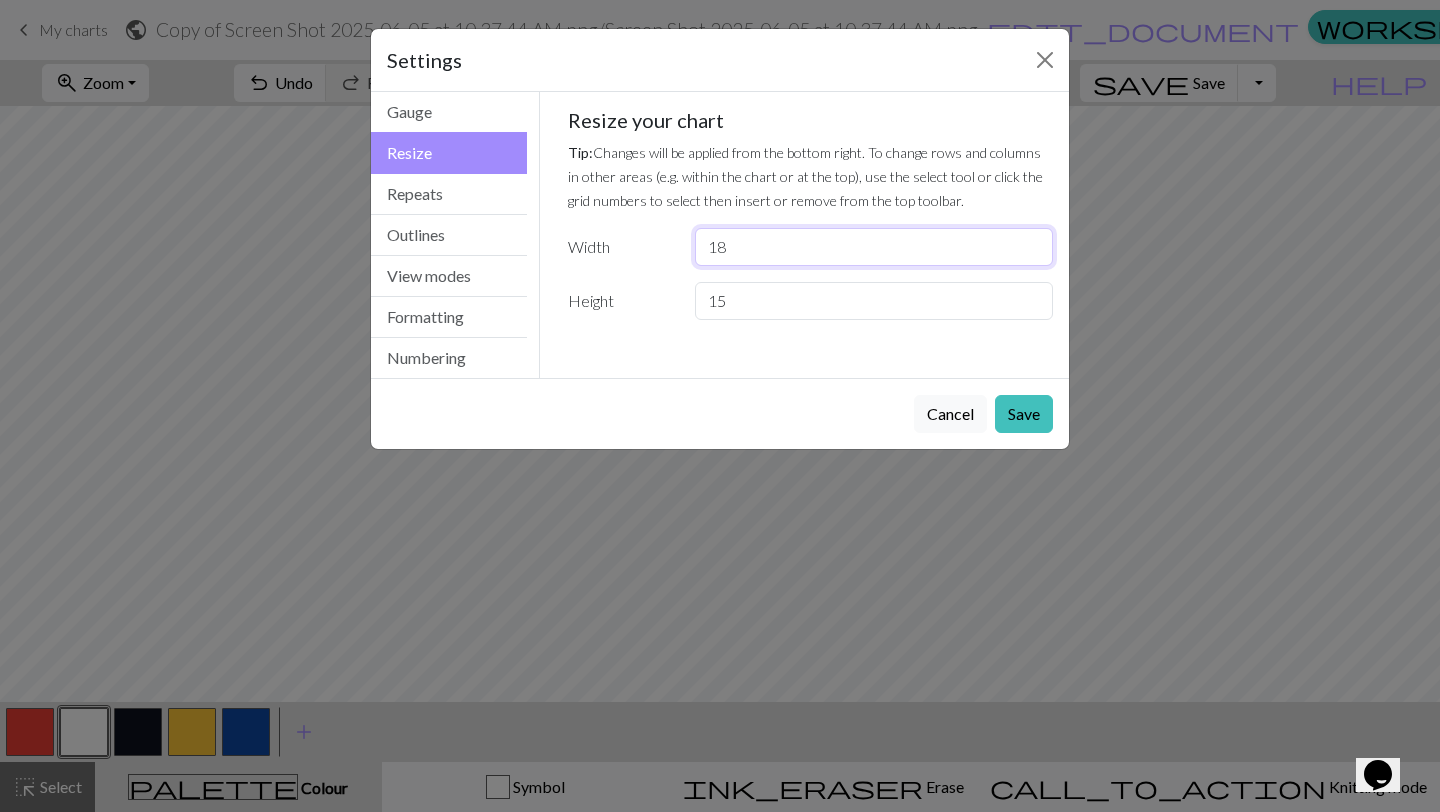drag, startPoint x: 763, startPoint y: 251, endPoint x: 674, endPoint y: 241, distance: 89.560036 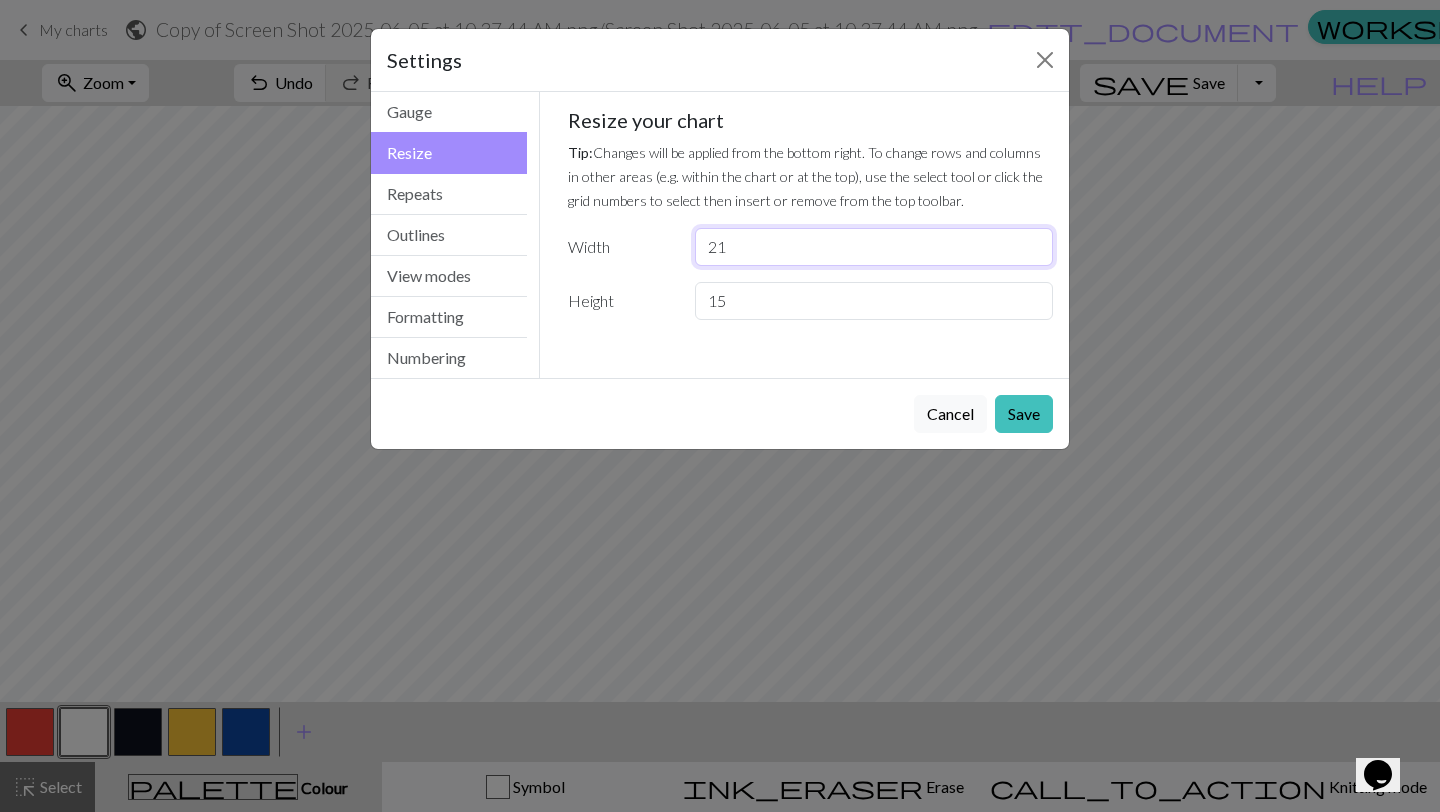 type on "21" 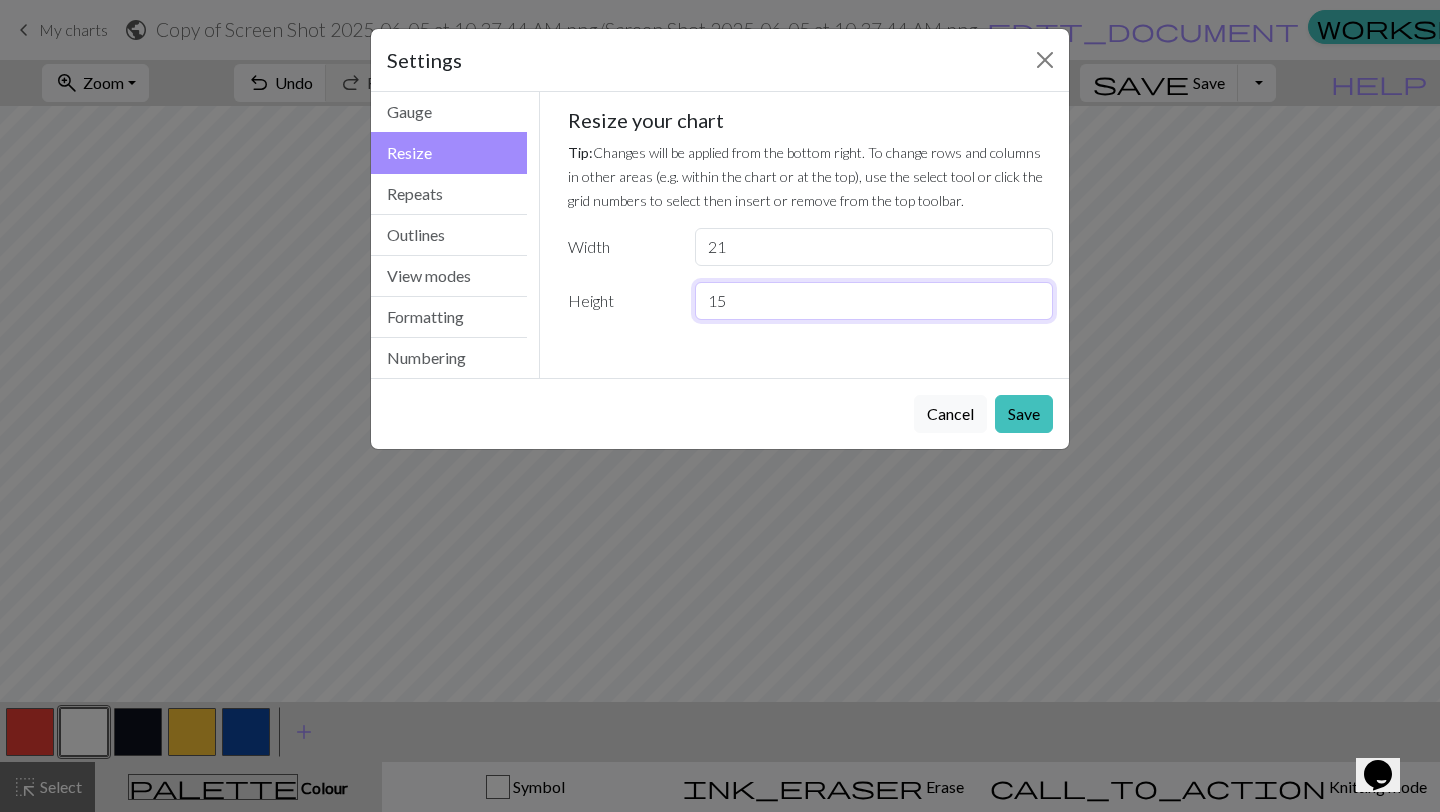 drag, startPoint x: 767, startPoint y: 297, endPoint x: 688, endPoint y: 297, distance: 79 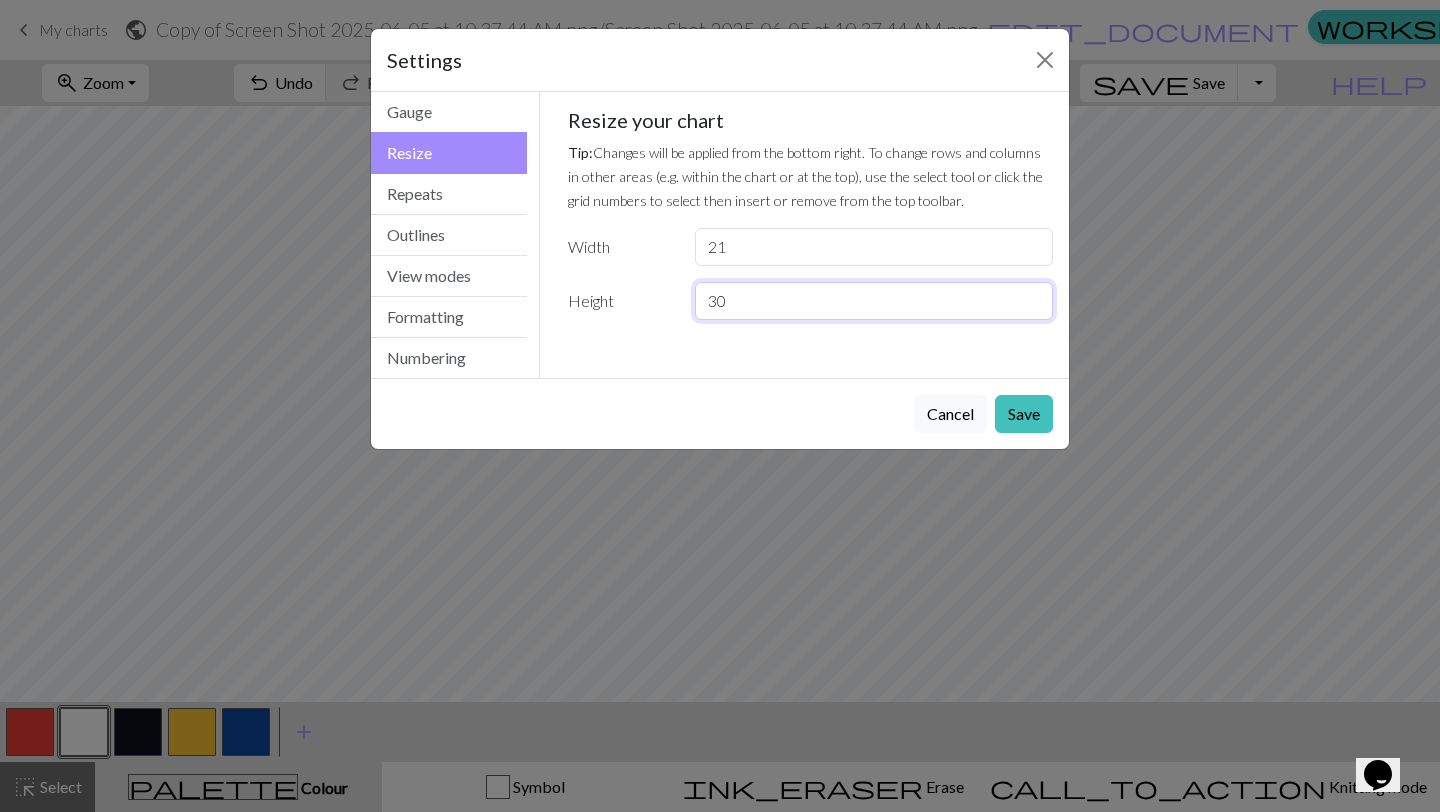 type on "30" 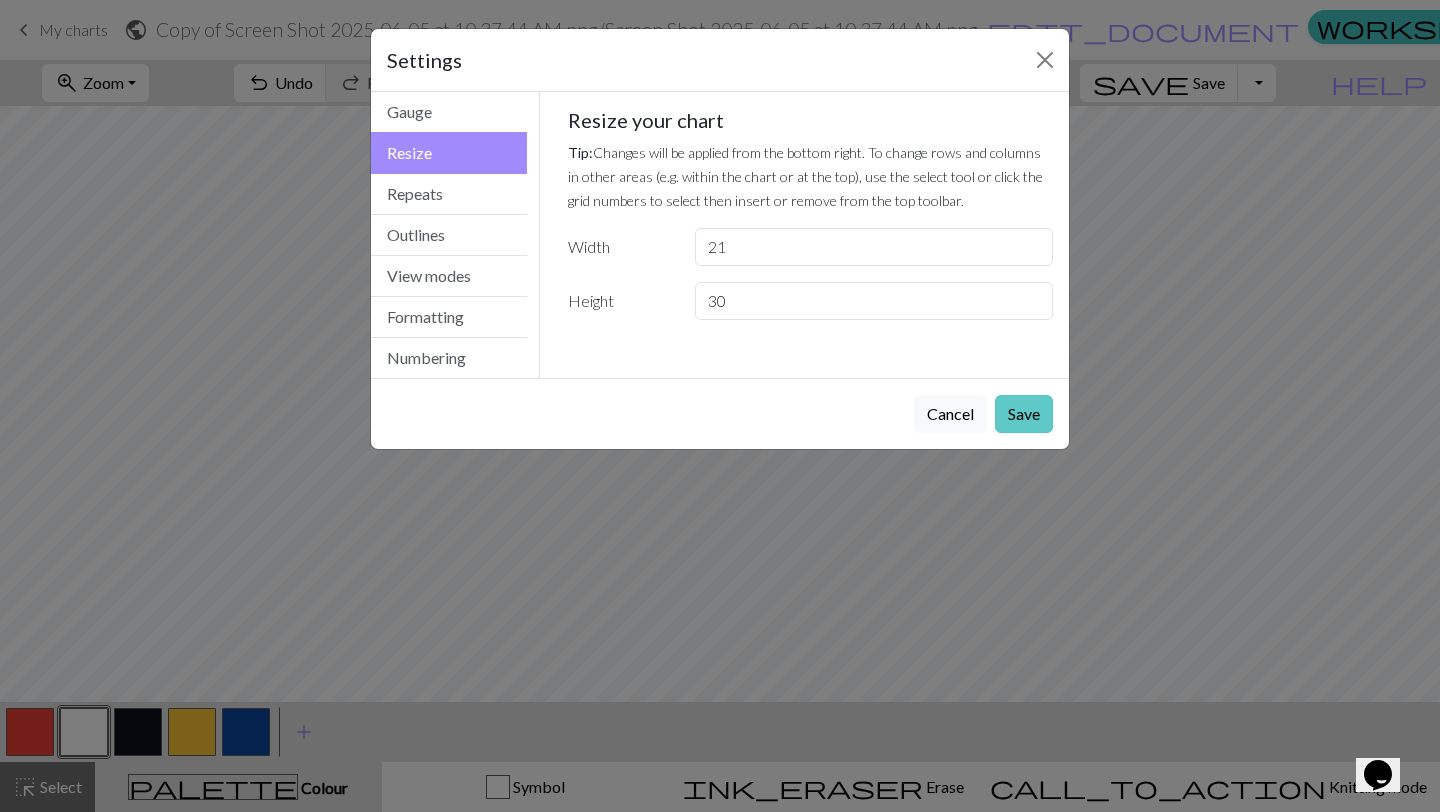 click on "Save" at bounding box center (1024, 414) 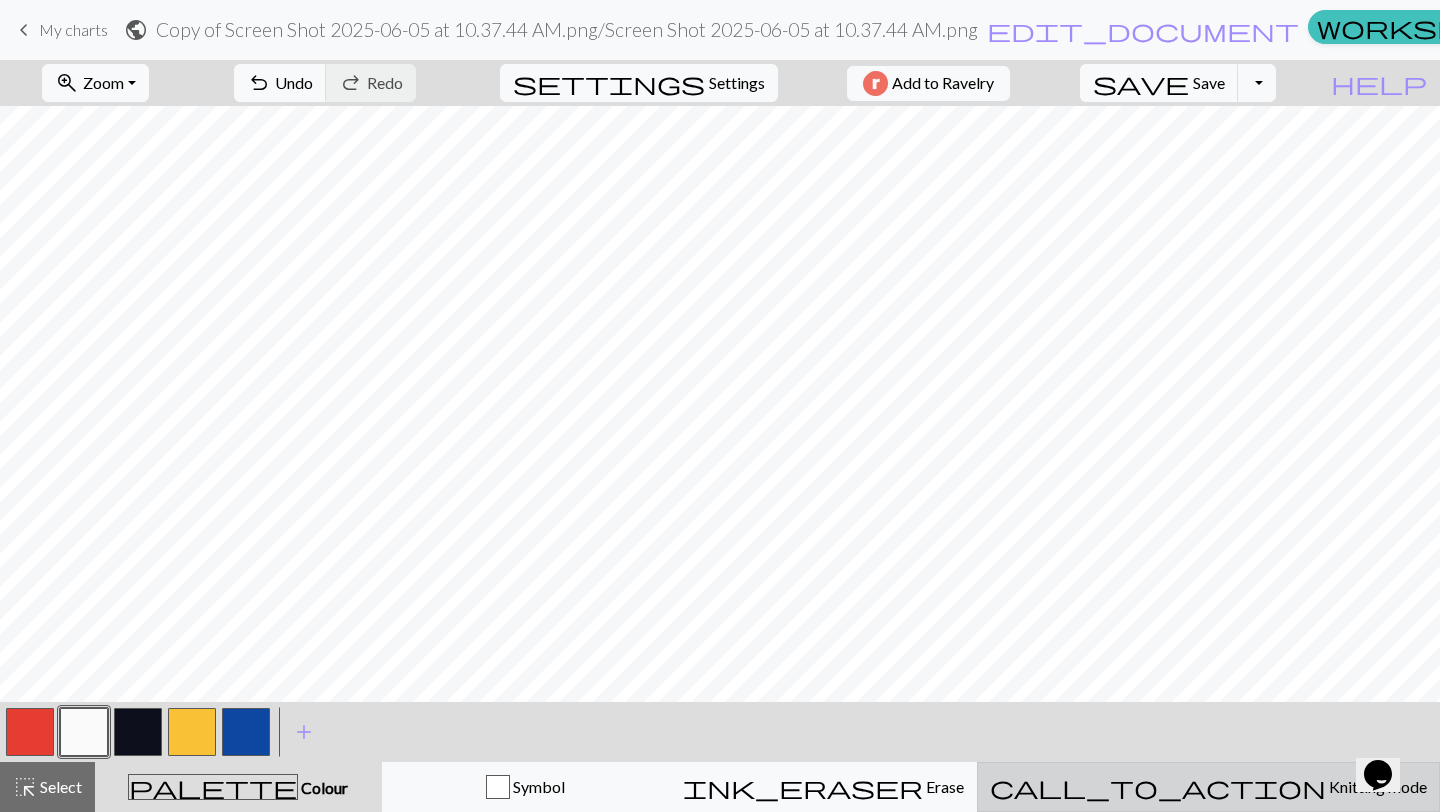 click on "Knitting mode" at bounding box center (1376, 786) 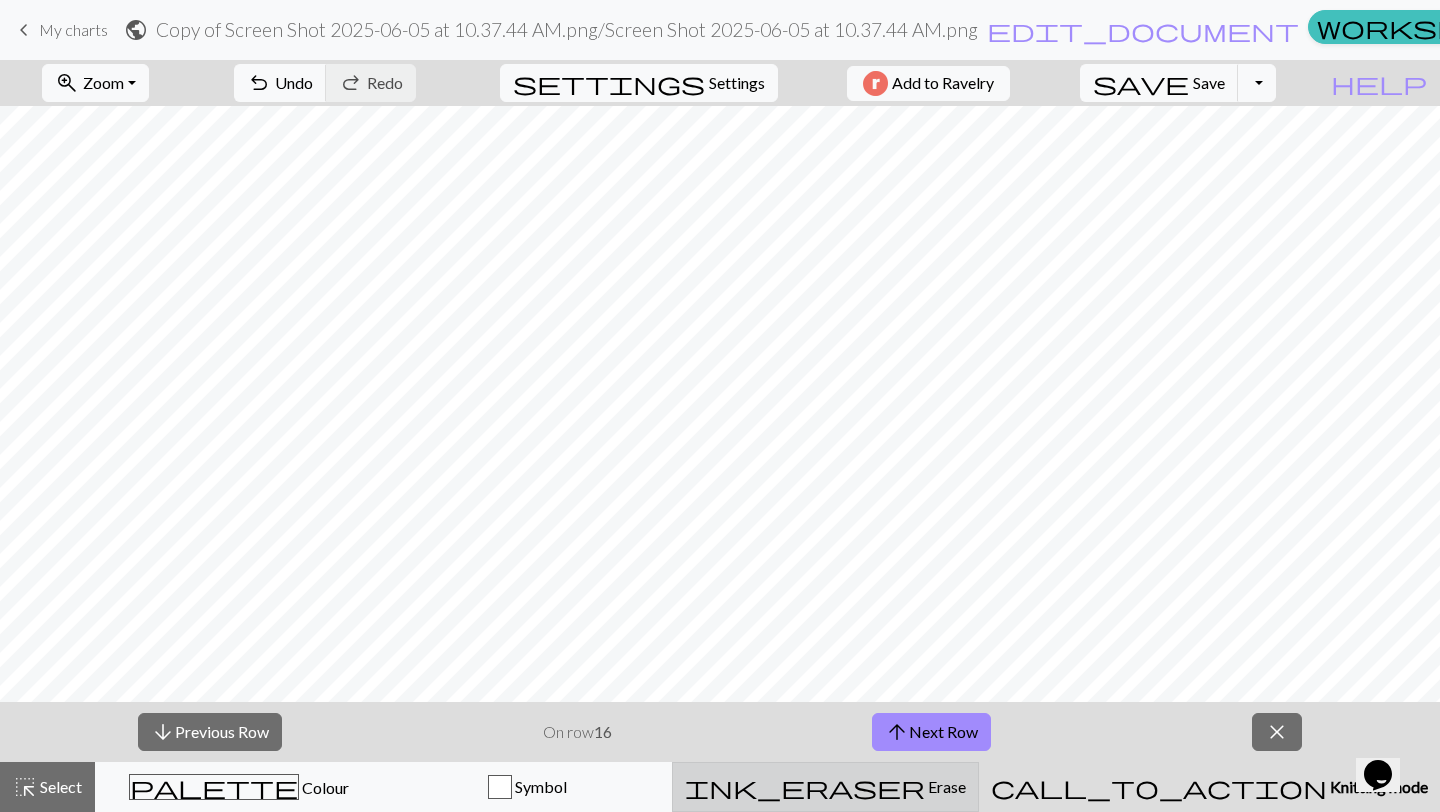 click on "ink_eraser   Erase   Erase" at bounding box center [825, 787] 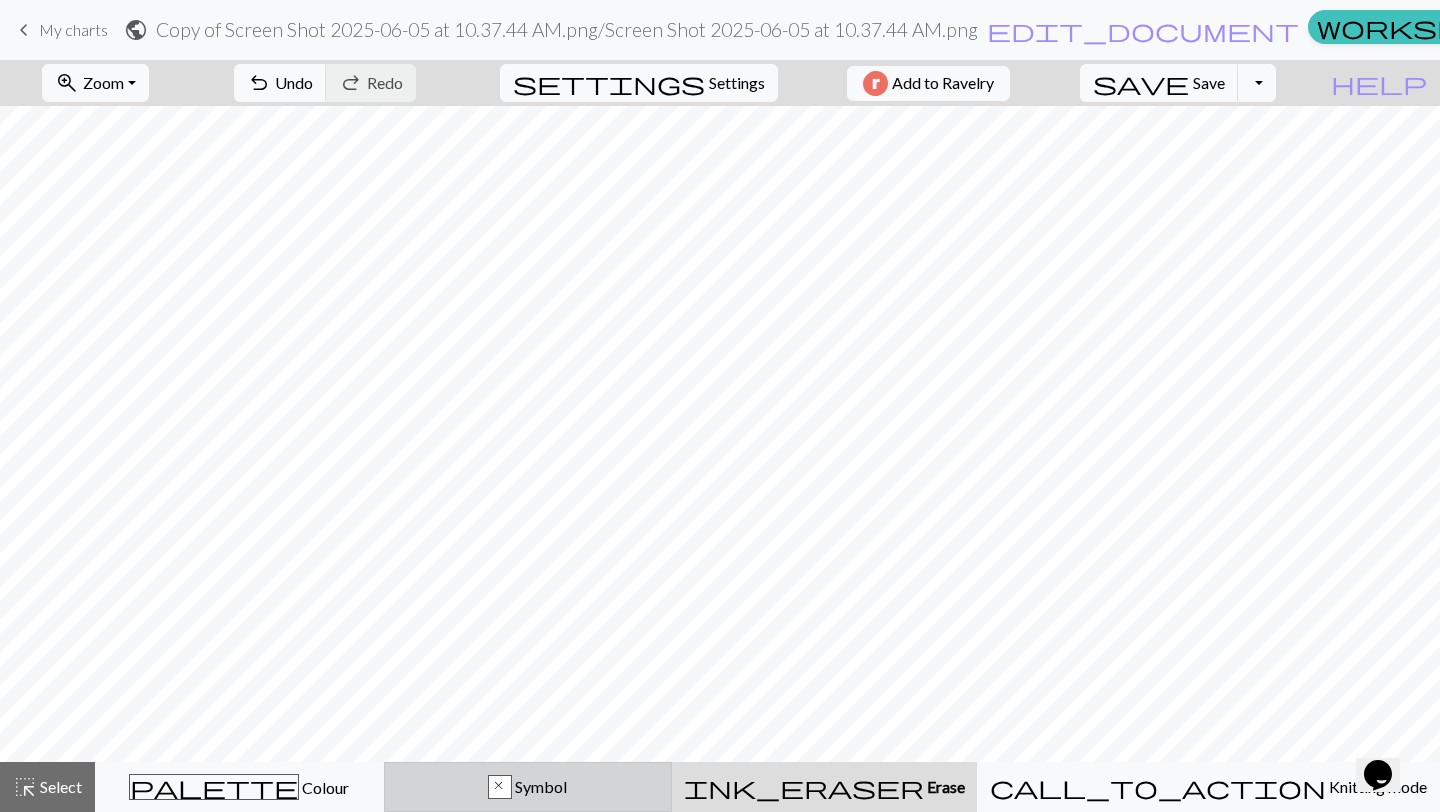 click on "x   Symbol" at bounding box center (528, 787) 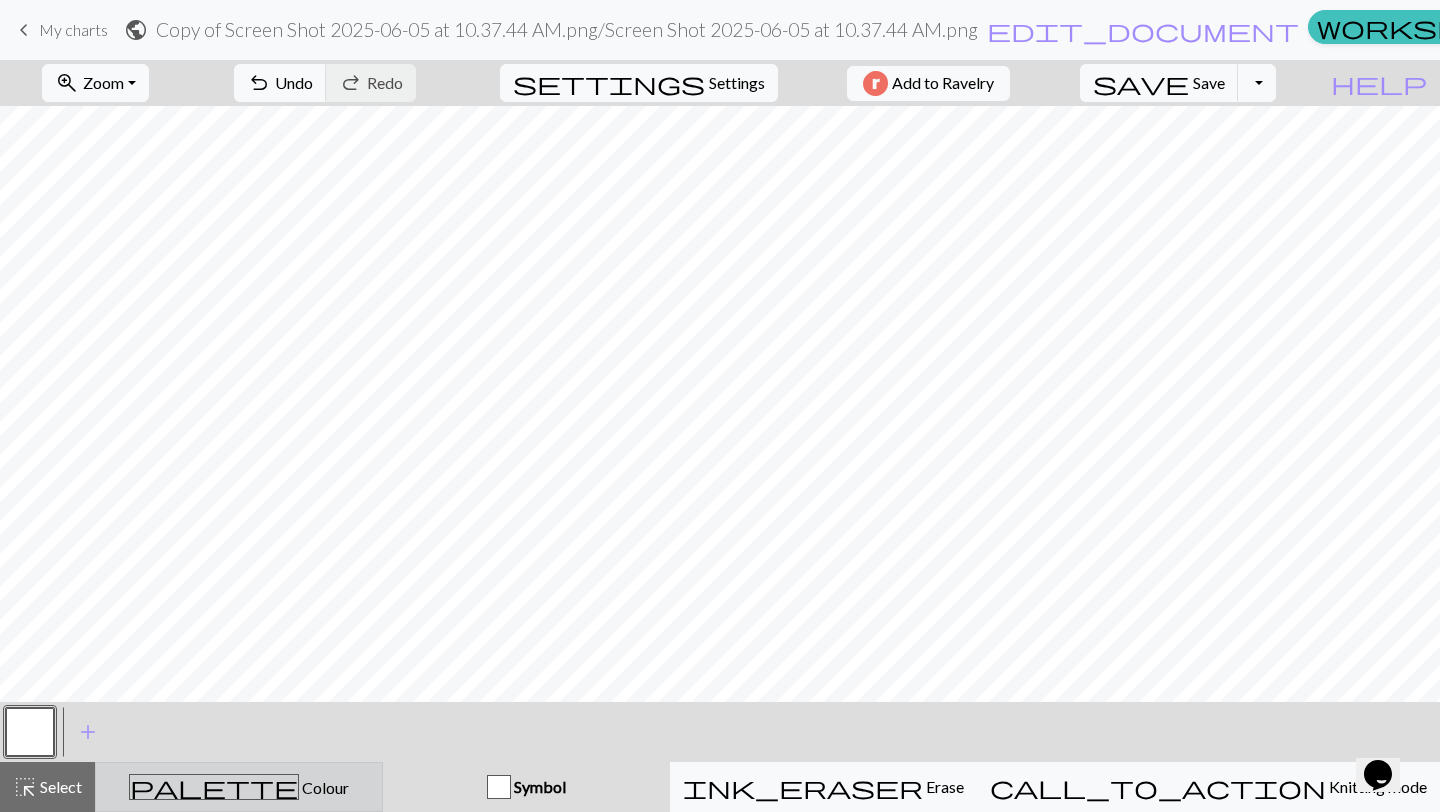 click on "Colour" at bounding box center [324, 787] 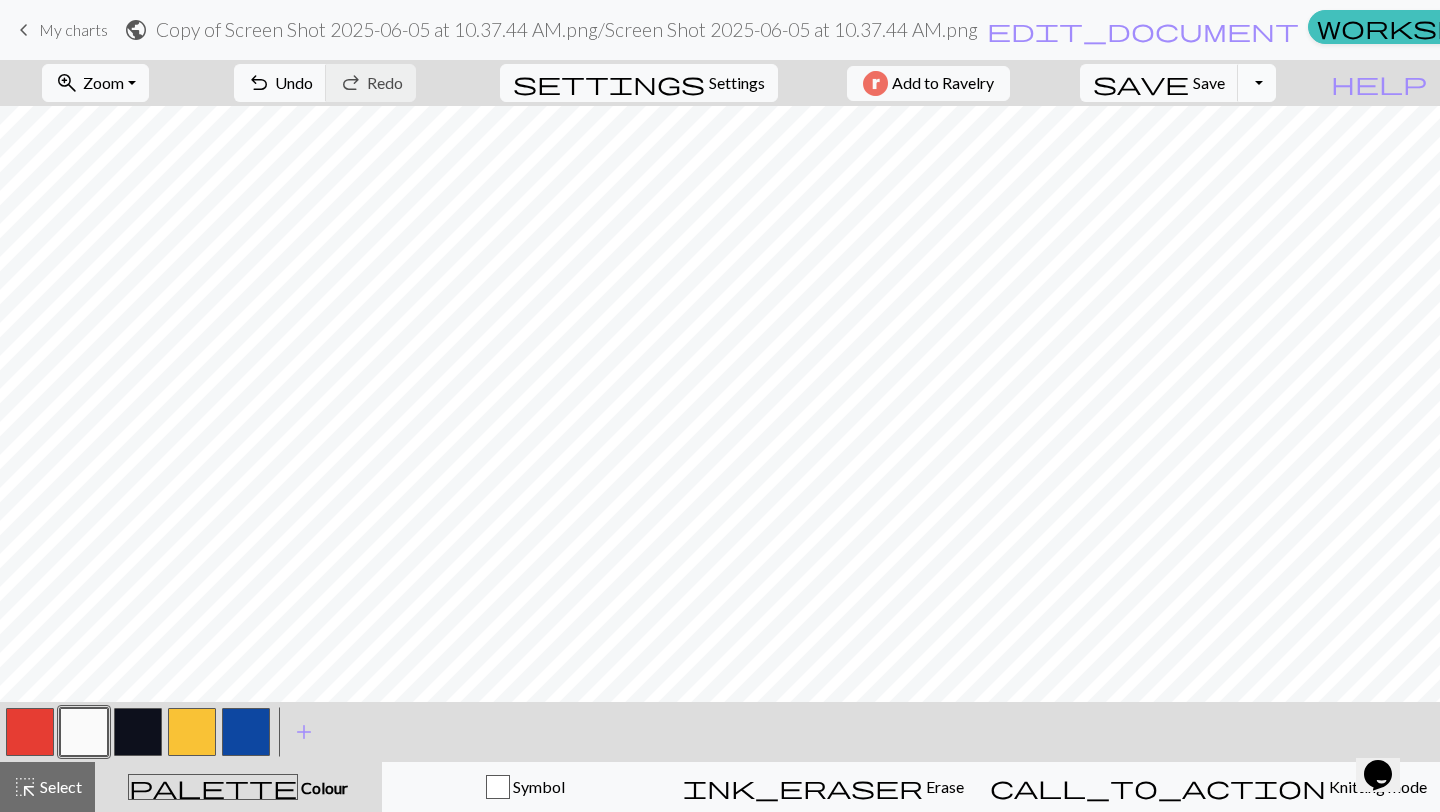 click on "Toggle Dropdown" at bounding box center (1257, 83) 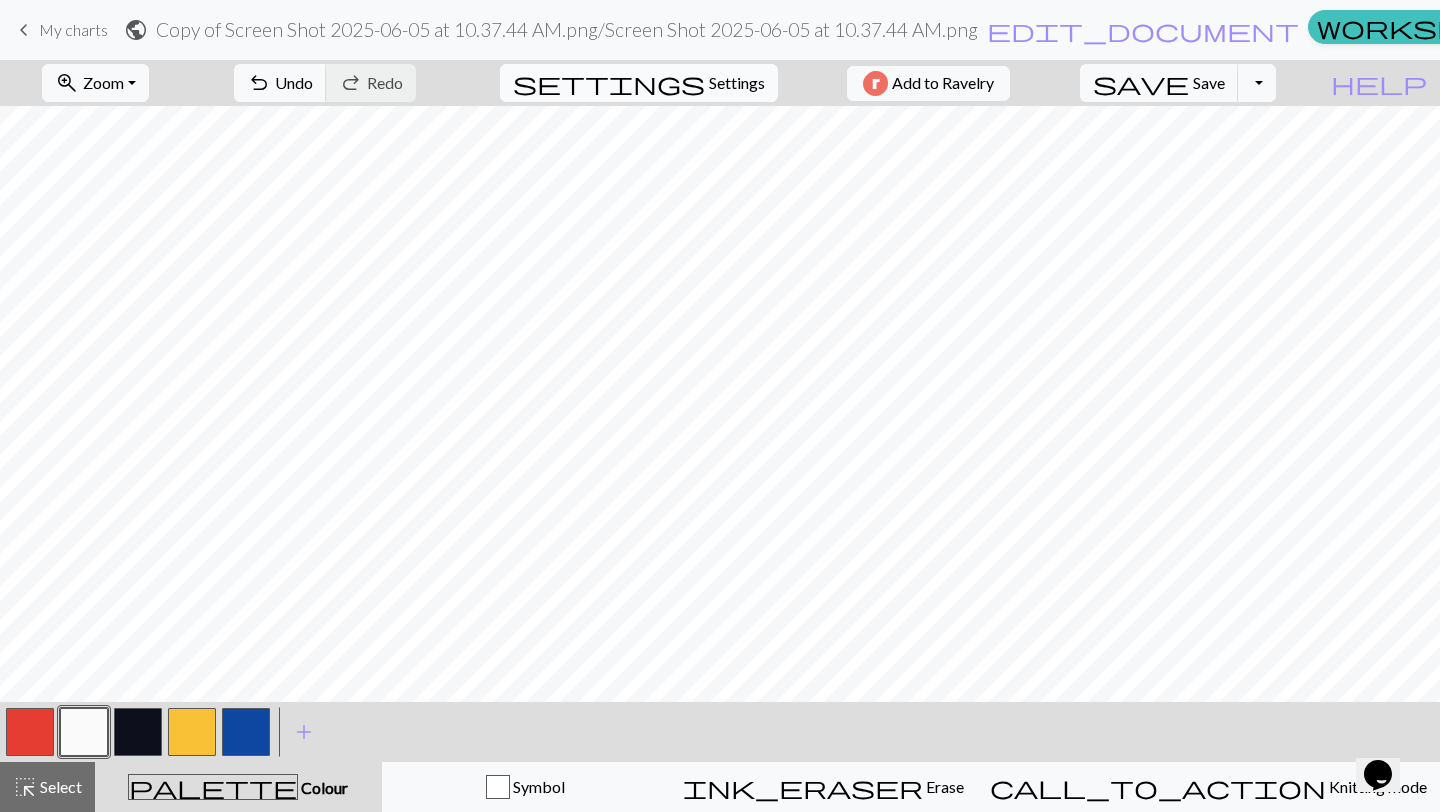 click on "Settings" at bounding box center (737, 83) 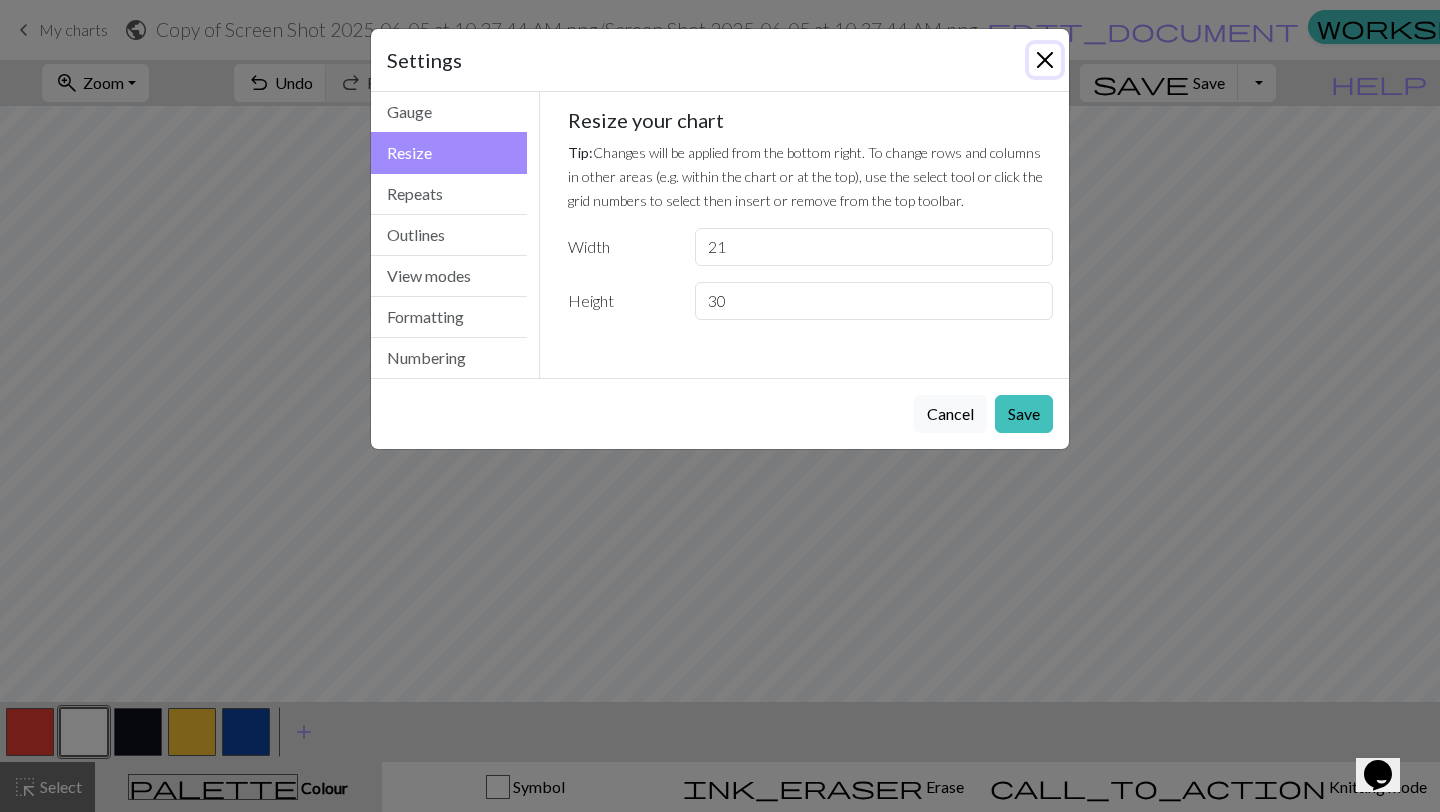 click at bounding box center (1045, 60) 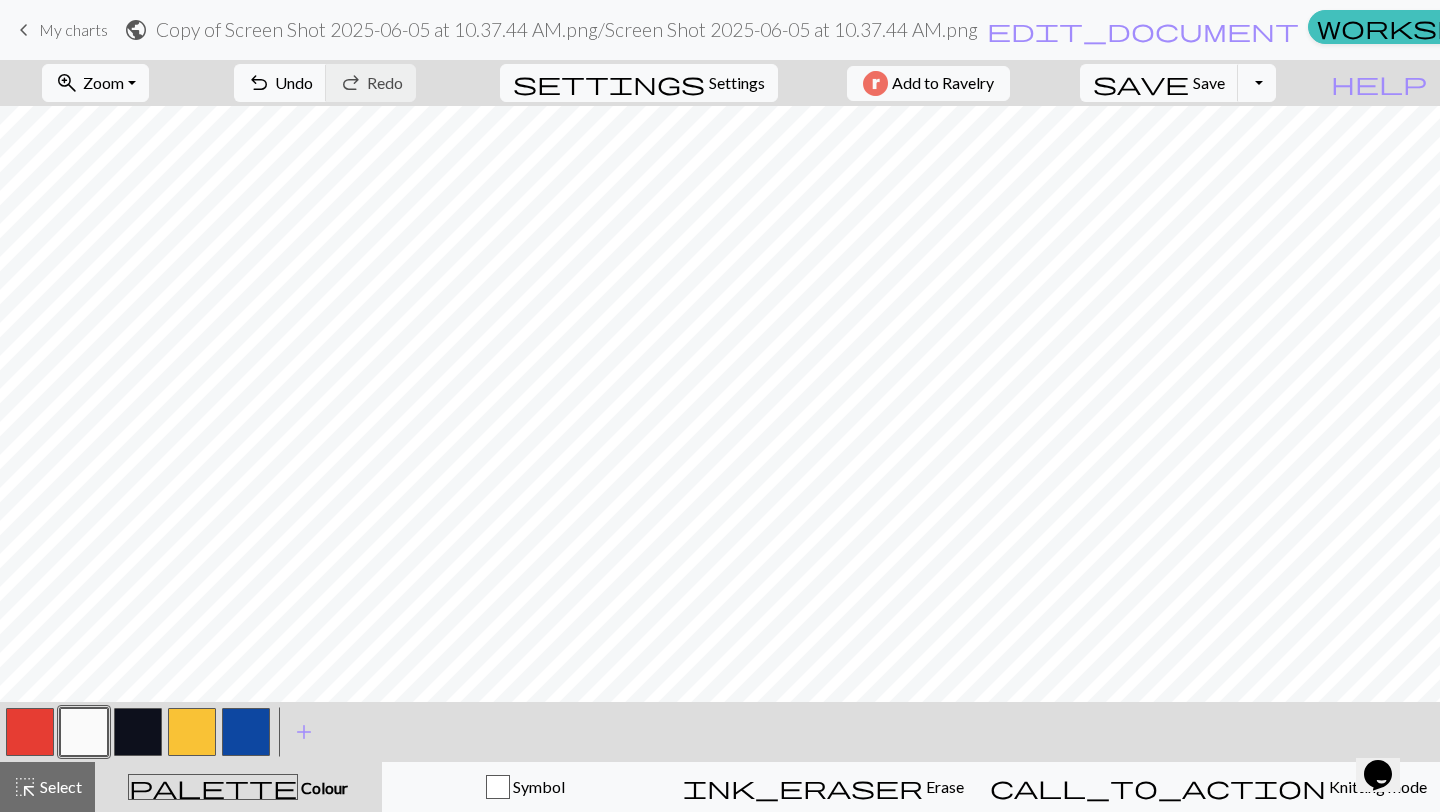 click on "keyboard_arrow_left   My charts public Copy of Screen Shot 2025-06-05 at 10.37.44 AM.png  /  Screen Shot 2025-06-05 at 10.37.44 AM.png edit_document Edit settings workspace_premium  Pro My charts Library Manual Hi  Mamalcolm15   Account settings Logout" at bounding box center [720, 30] 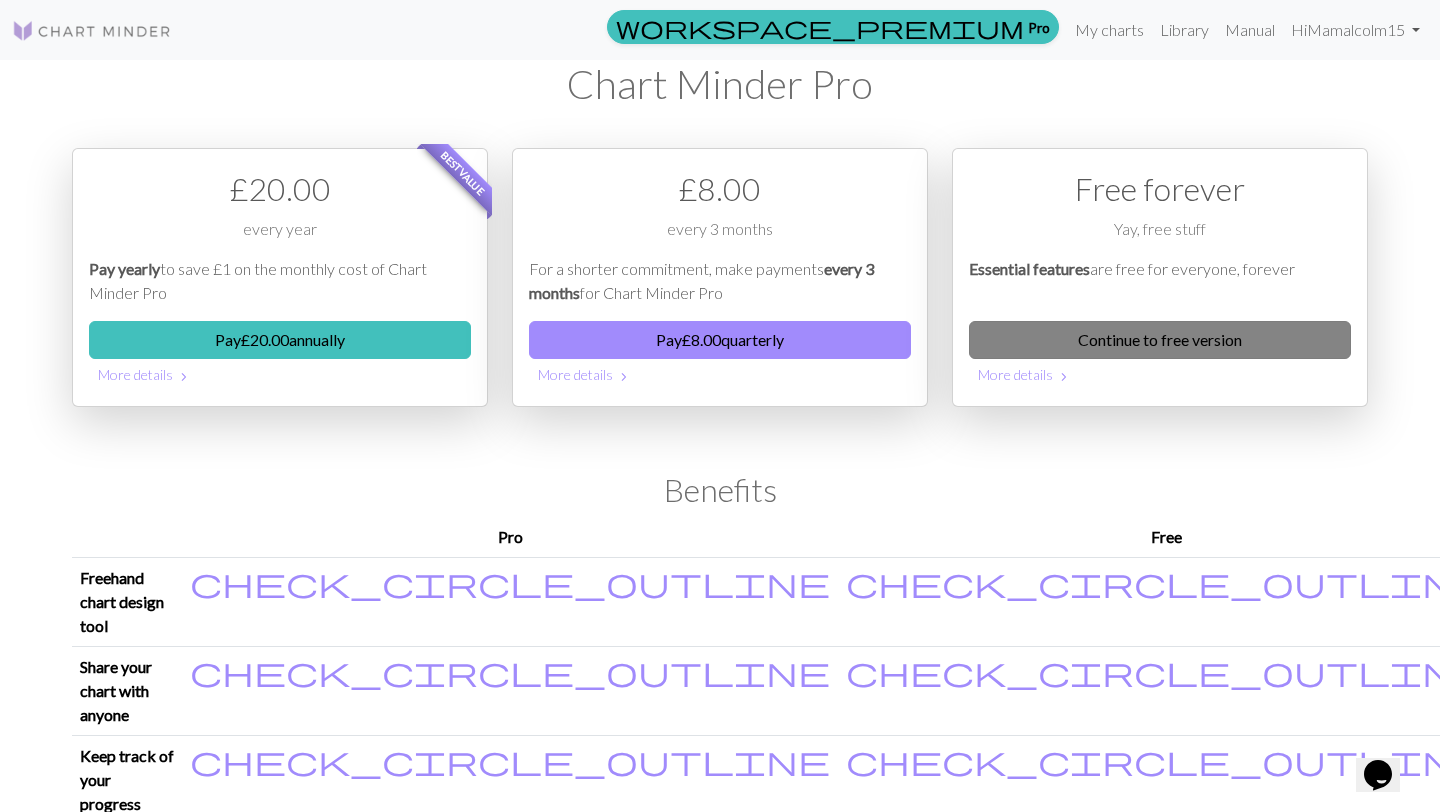 click on "Continue to free version" at bounding box center (1160, 340) 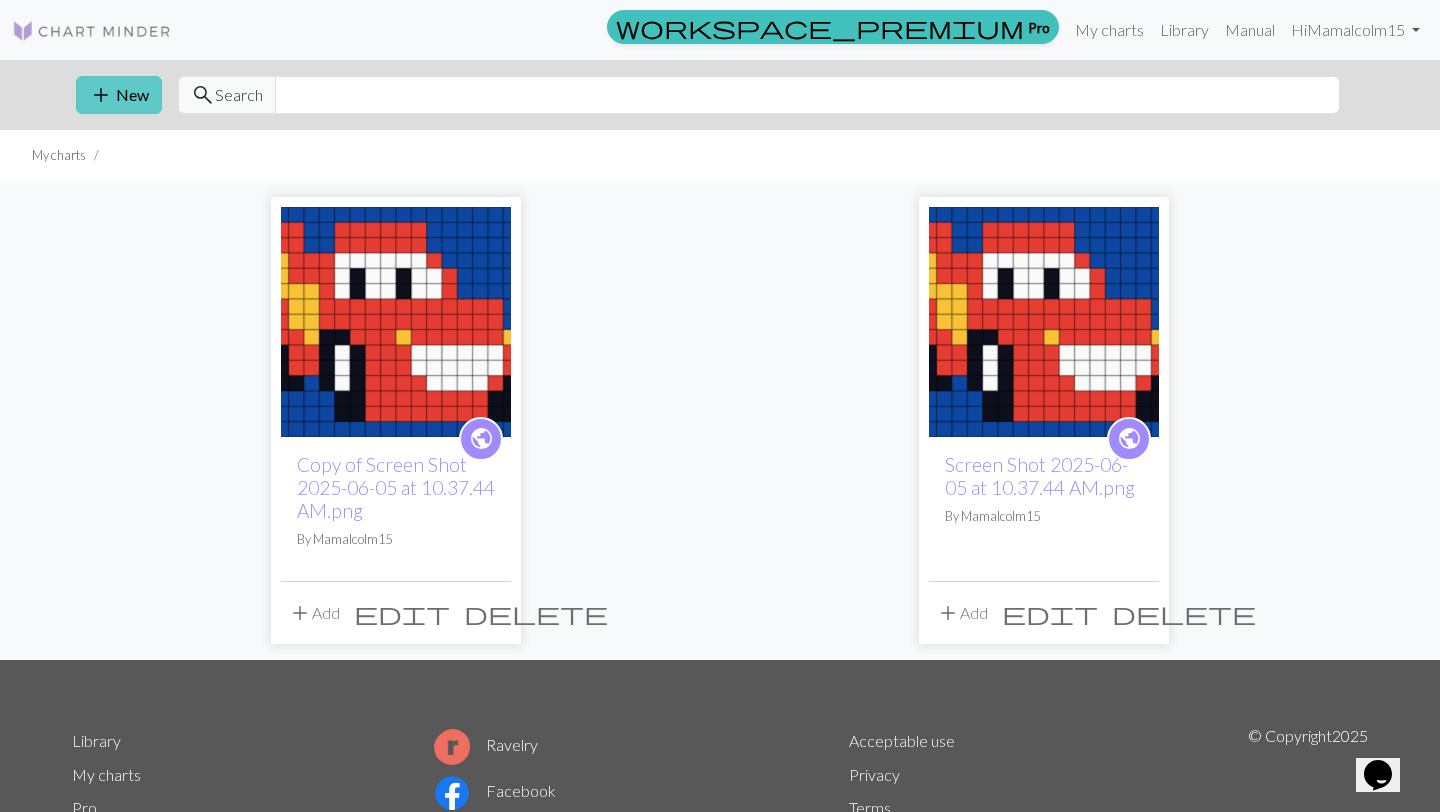 click on "add" at bounding box center [101, 95] 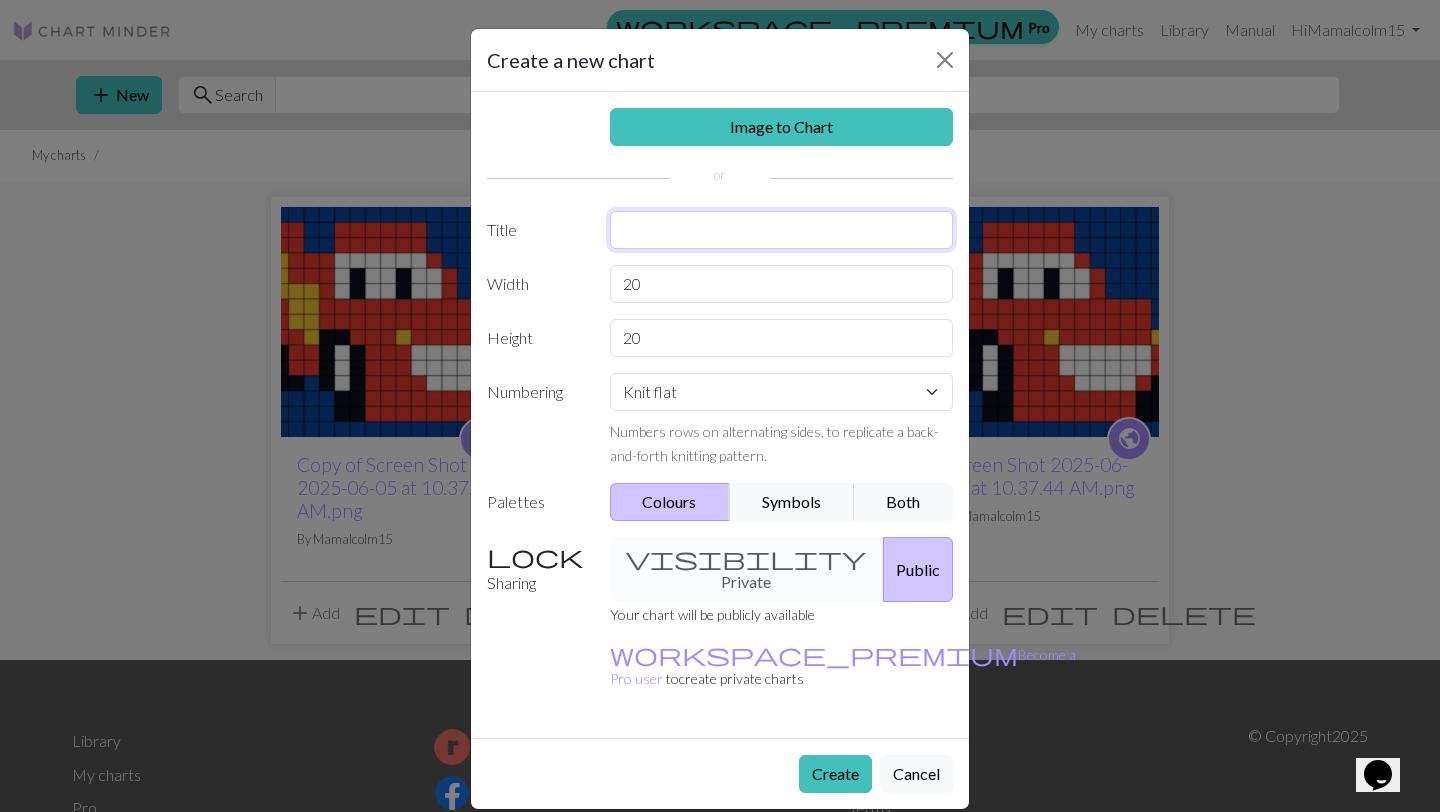 click at bounding box center [782, 230] 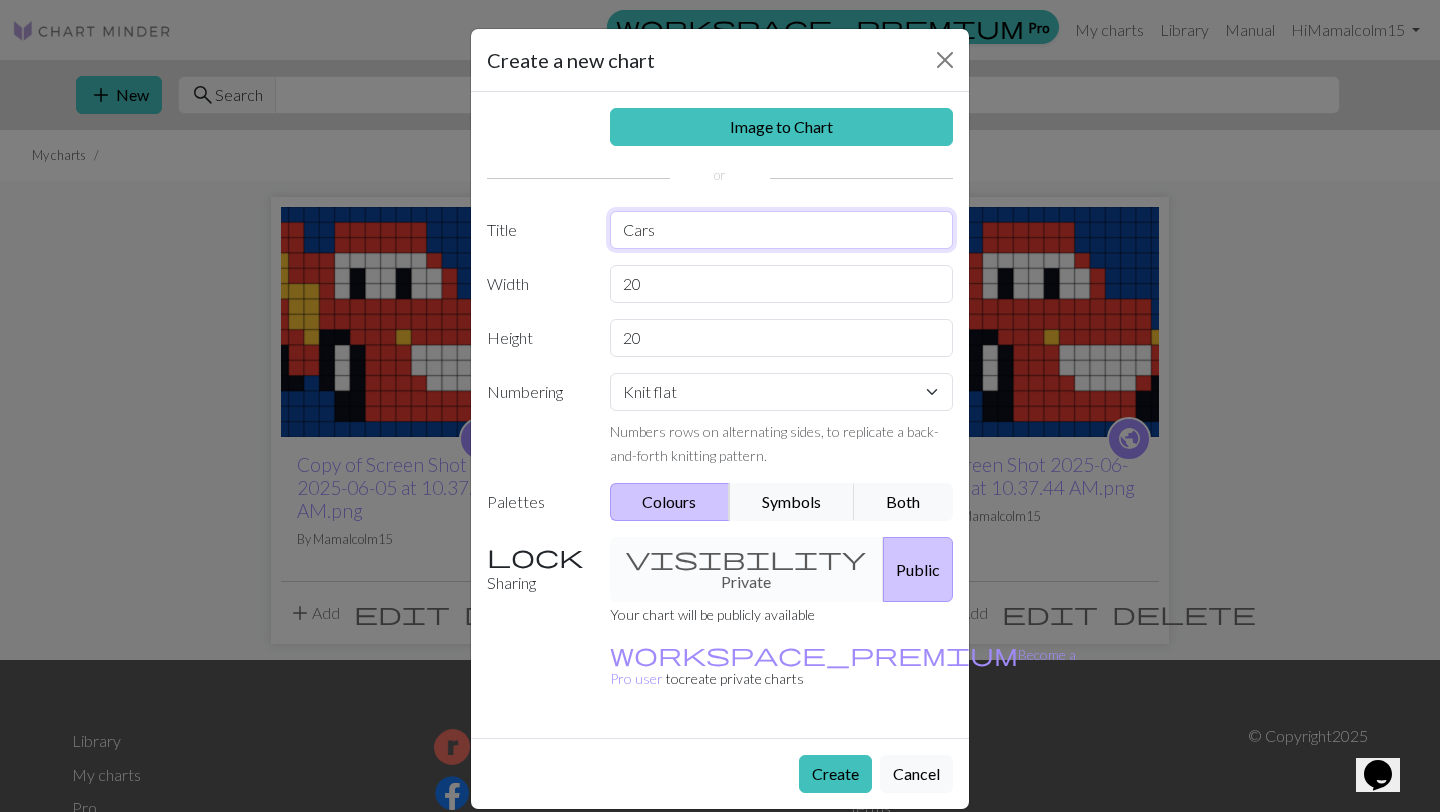 type on "Cars" 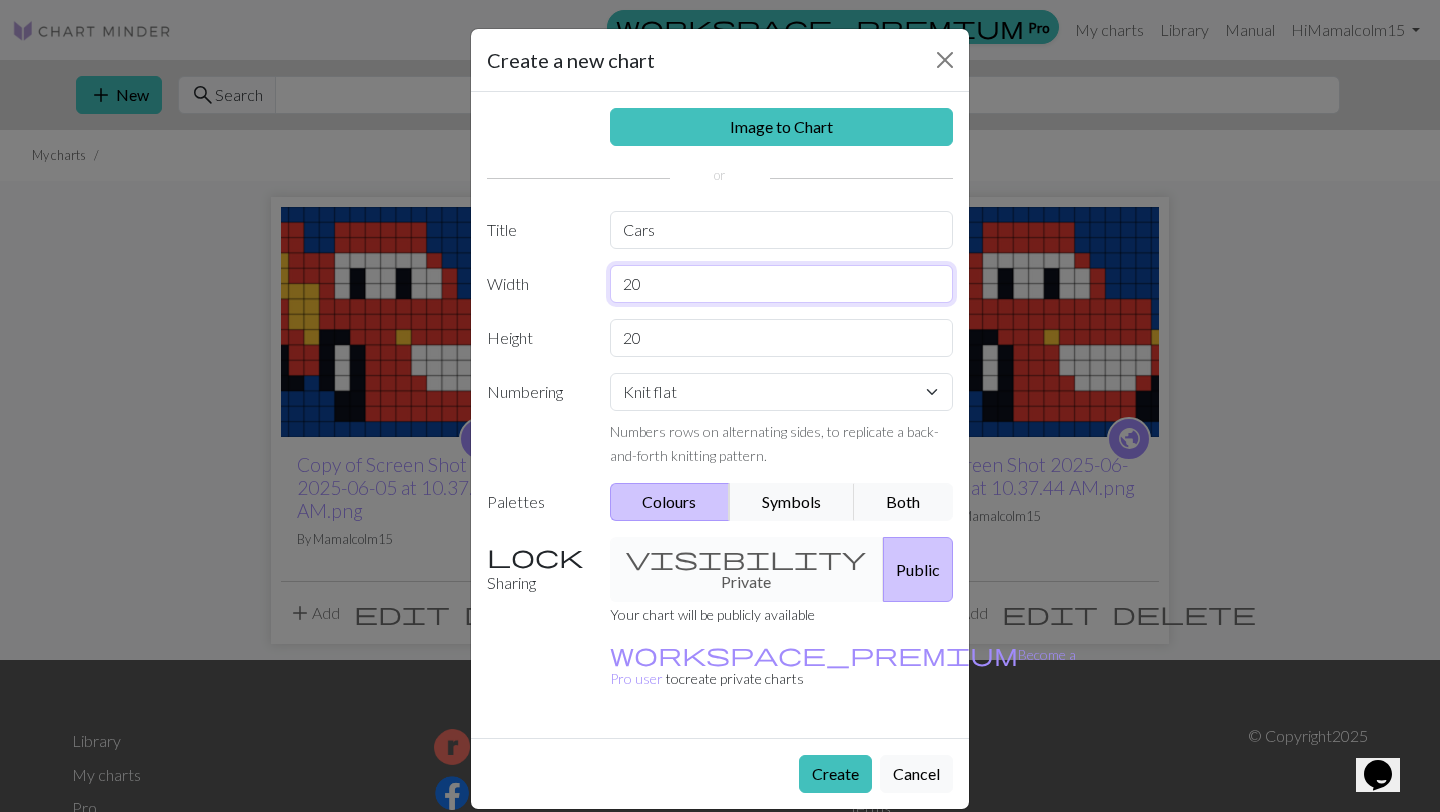click on "20" at bounding box center (782, 284) 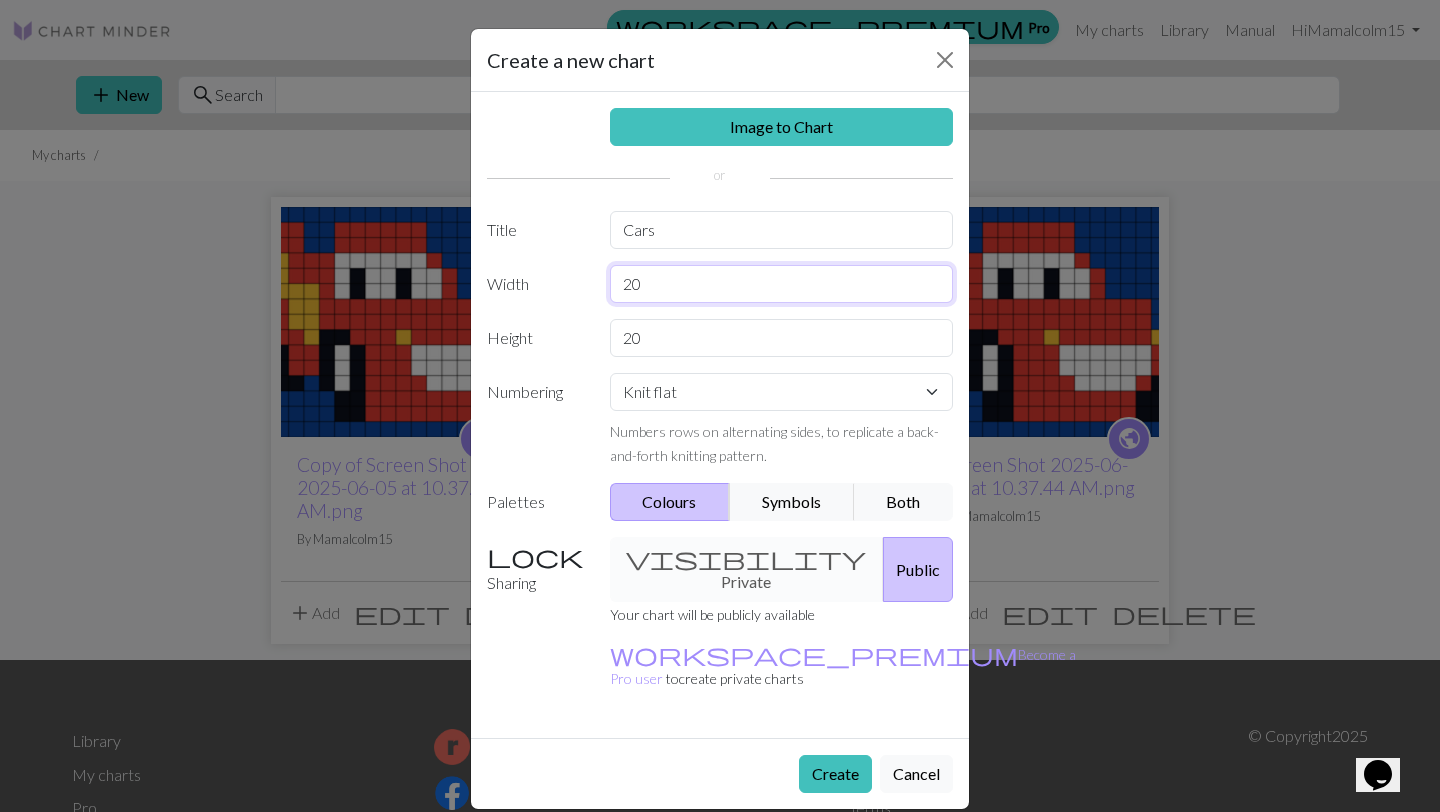 drag, startPoint x: 689, startPoint y: 283, endPoint x: 591, endPoint y: 278, distance: 98.12747 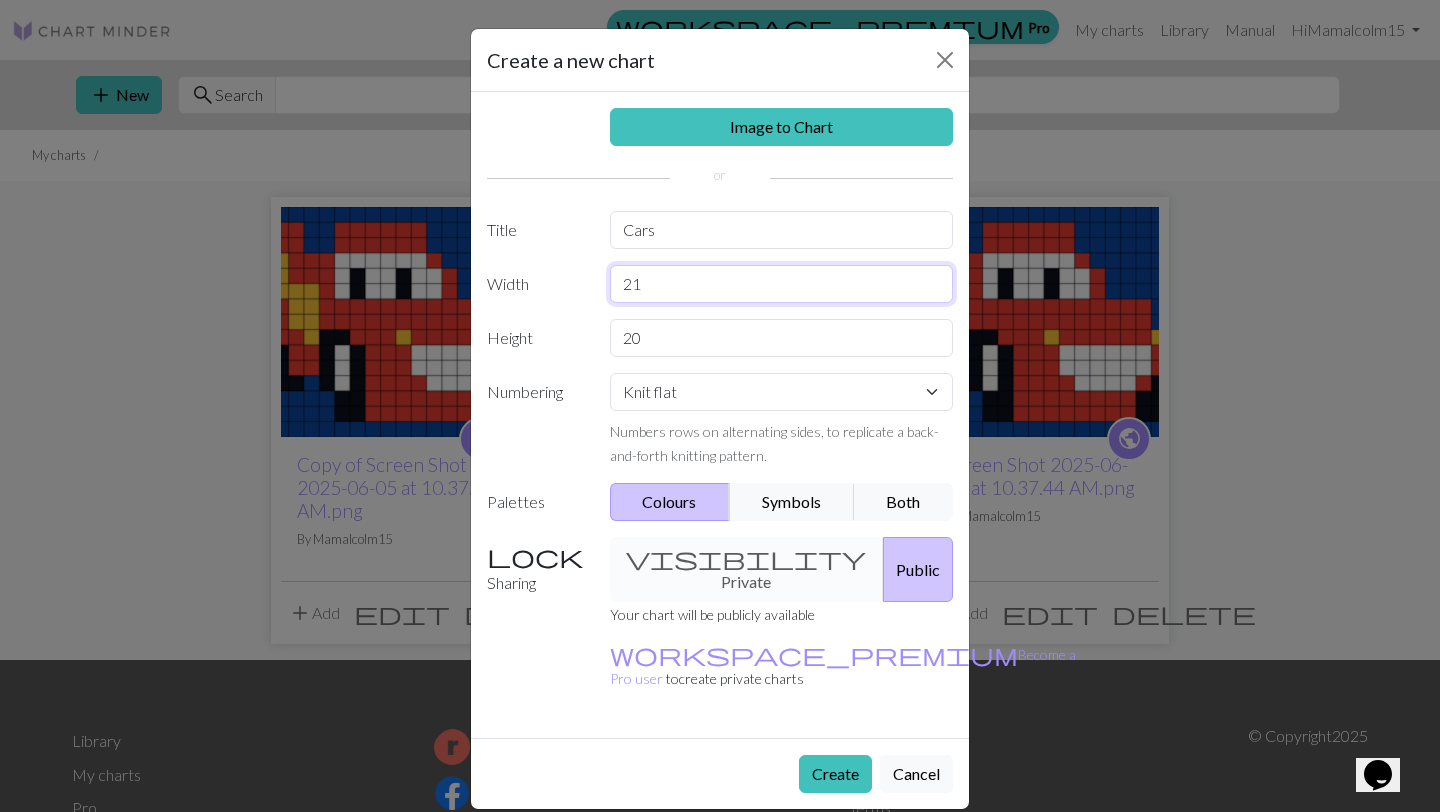type on "21" 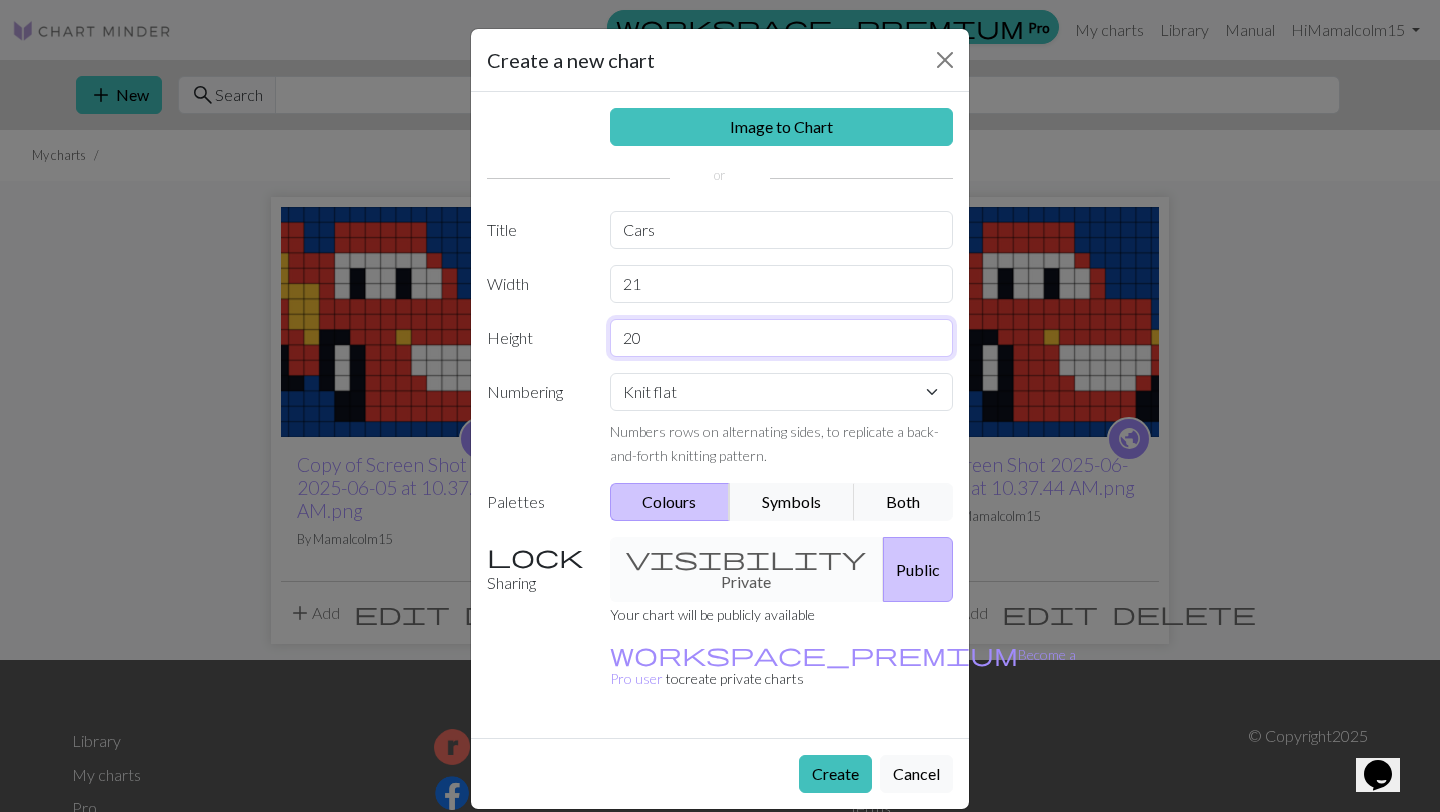 drag, startPoint x: 683, startPoint y: 337, endPoint x: 550, endPoint y: 337, distance: 133 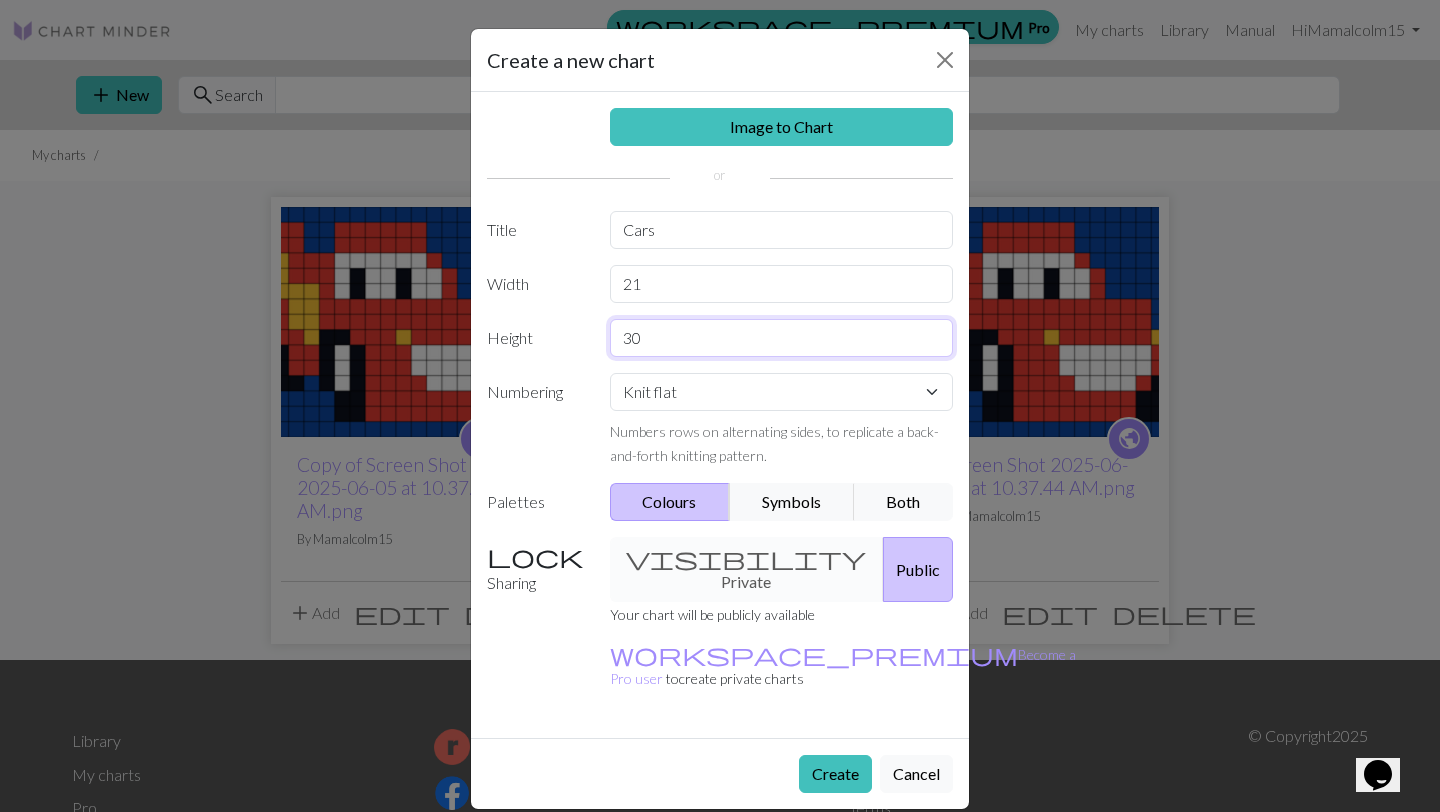 type on "30" 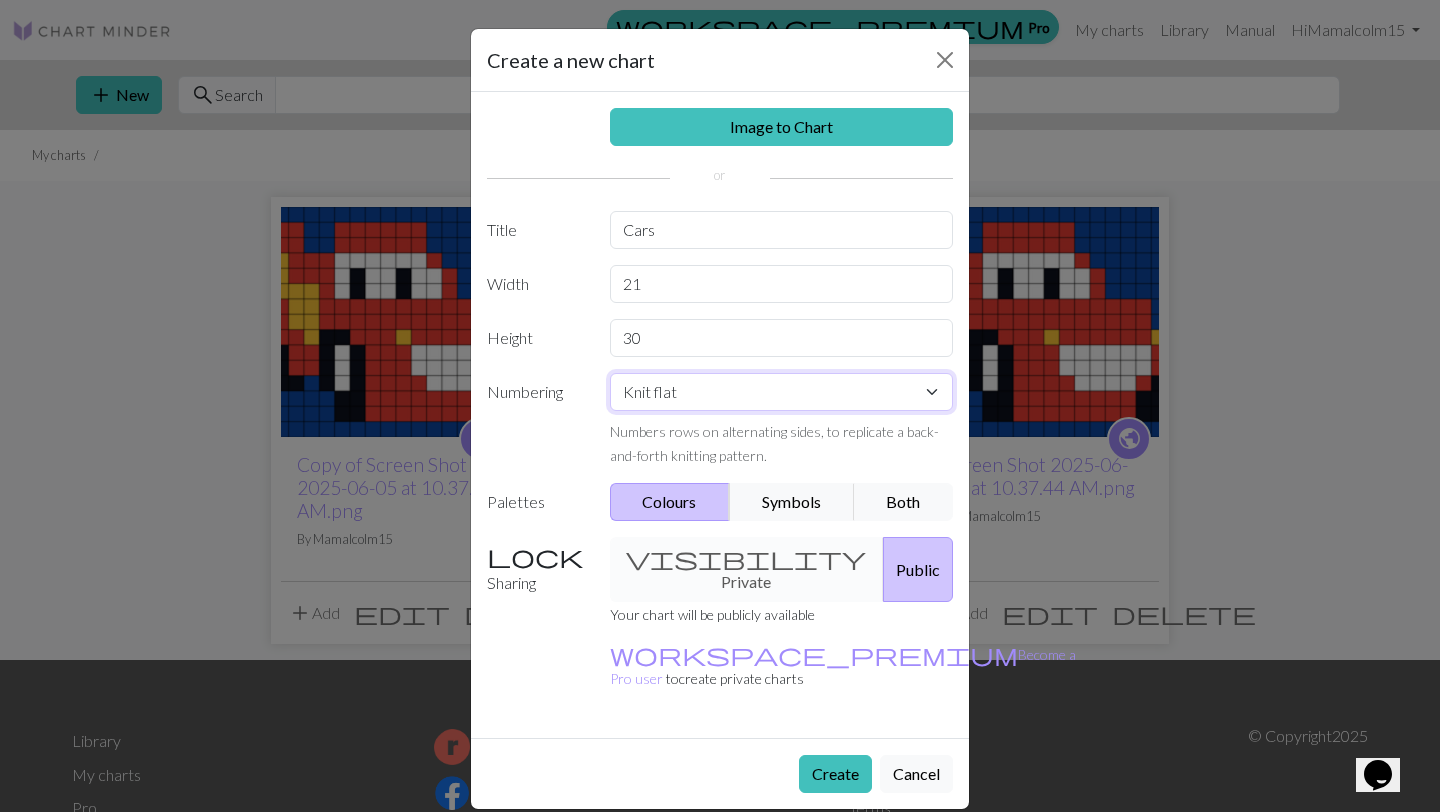 click on "Knit flat Knit in the round Lace knitting Cross stitch" at bounding box center [782, 392] 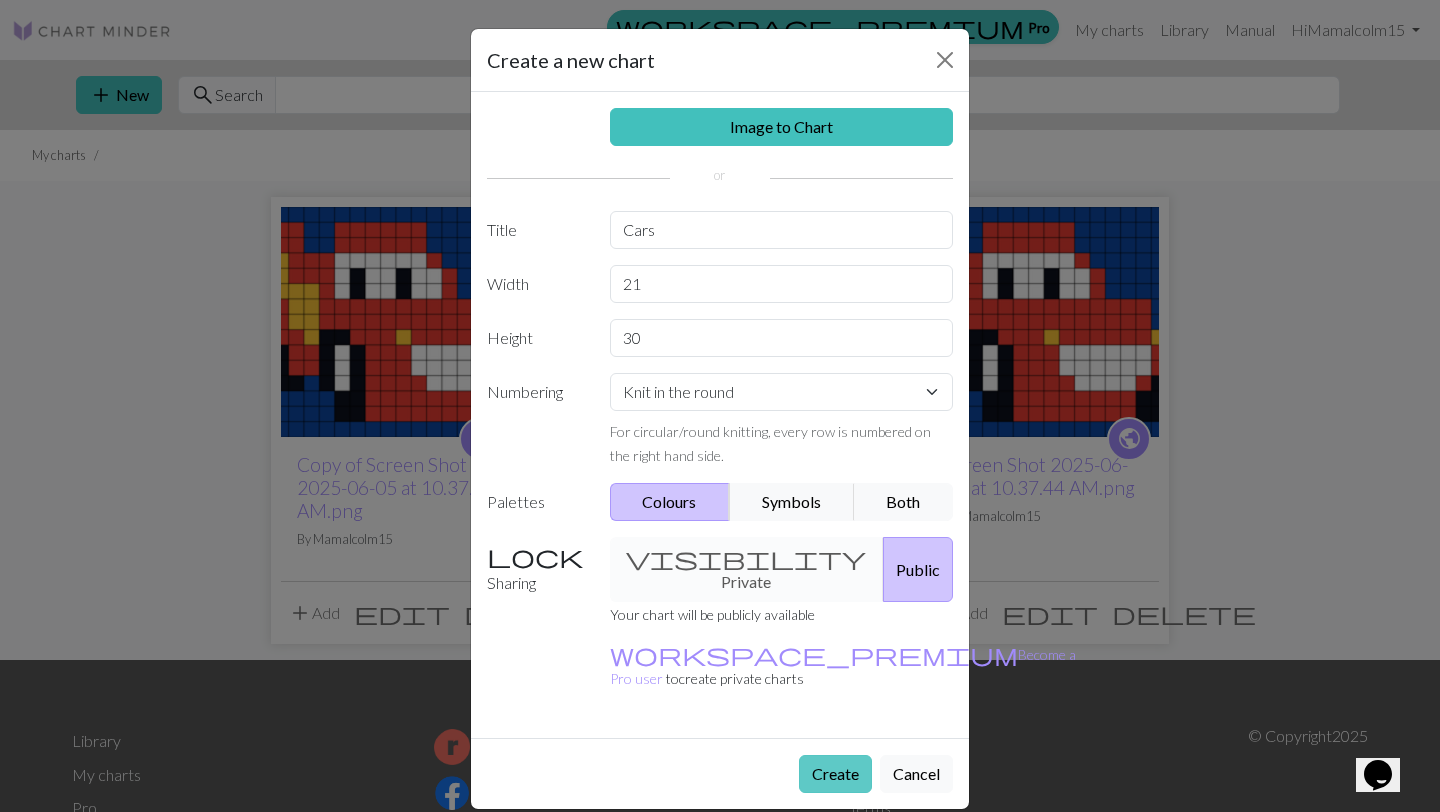click on "Create" at bounding box center [835, 774] 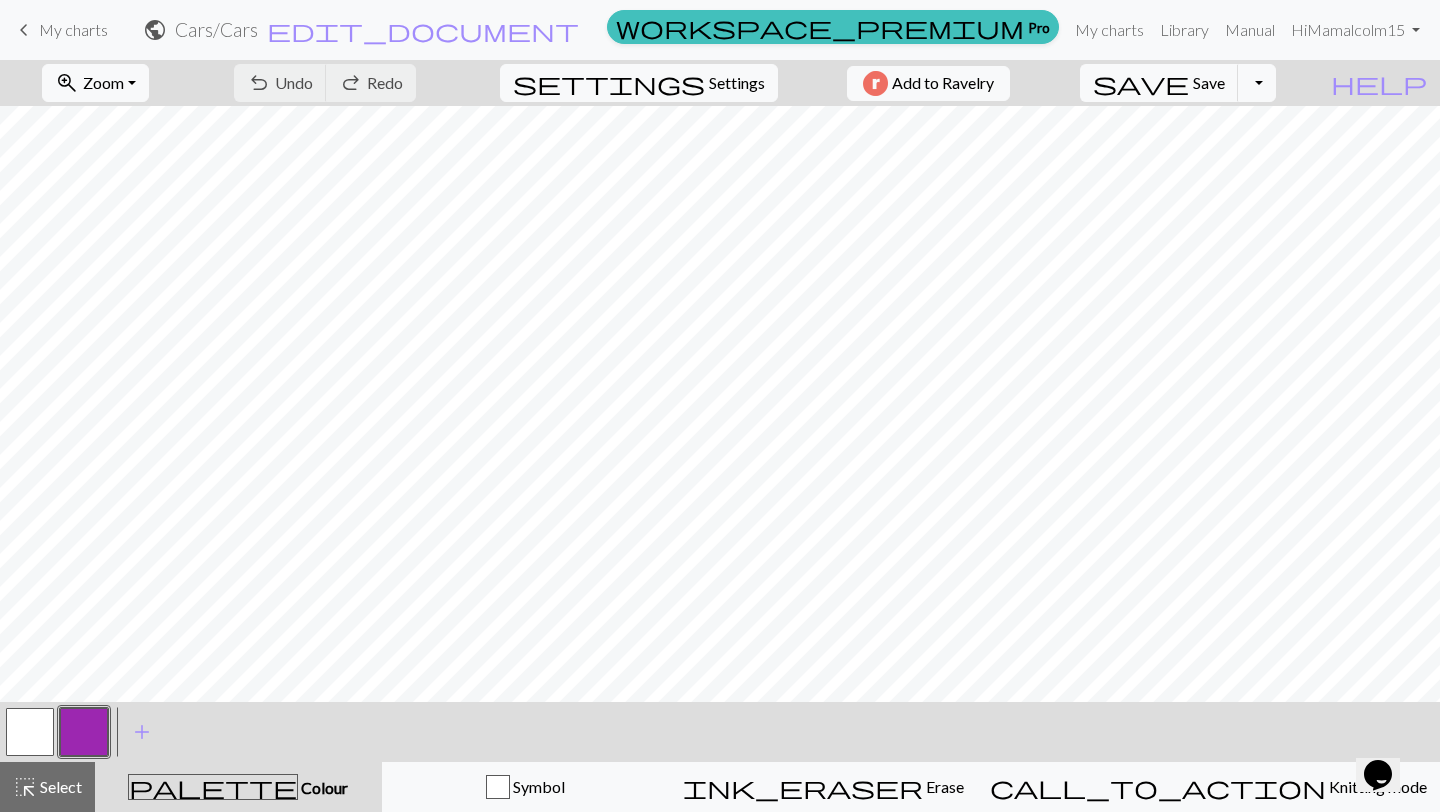 click on "My charts" at bounding box center [73, 29] 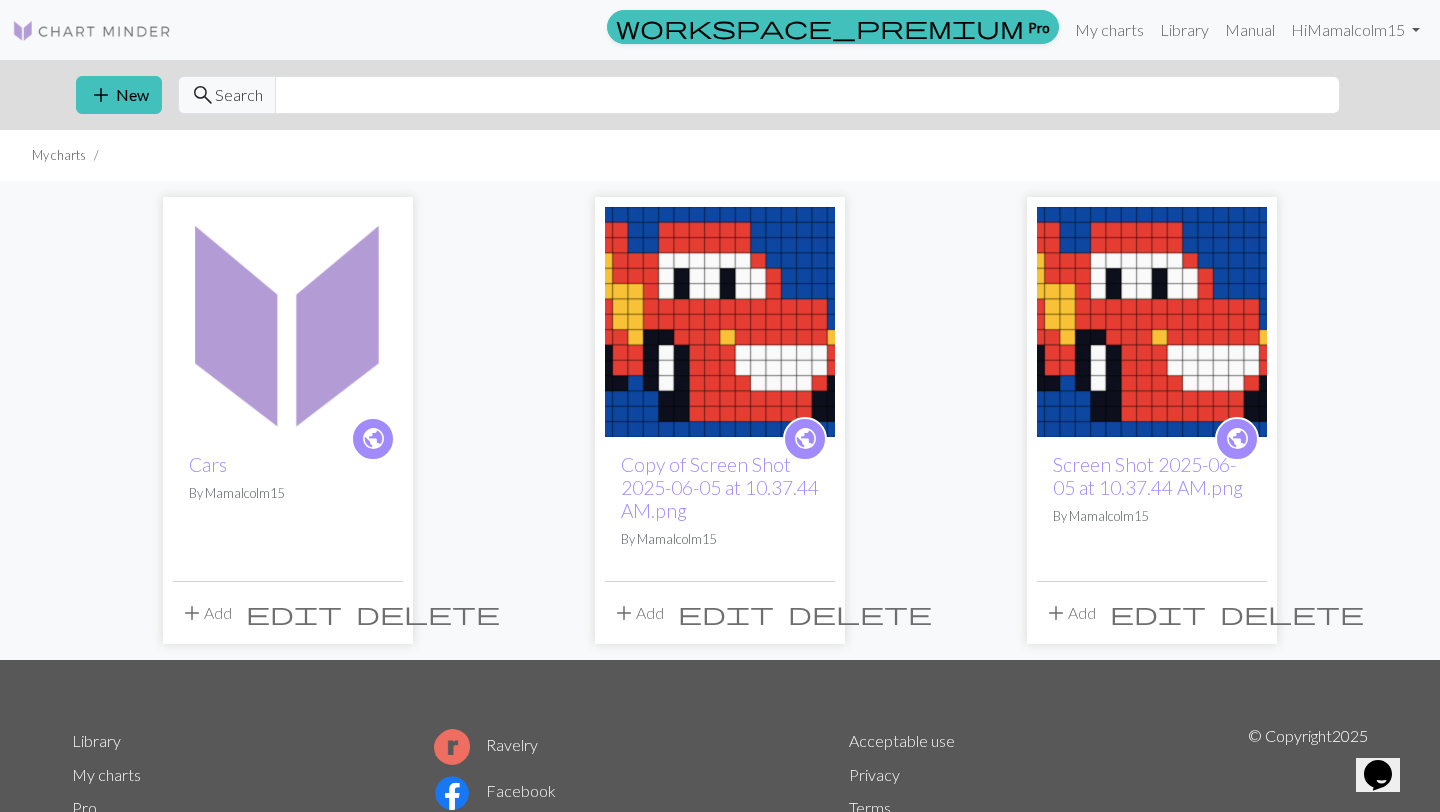 click on "edit" at bounding box center [294, 613] 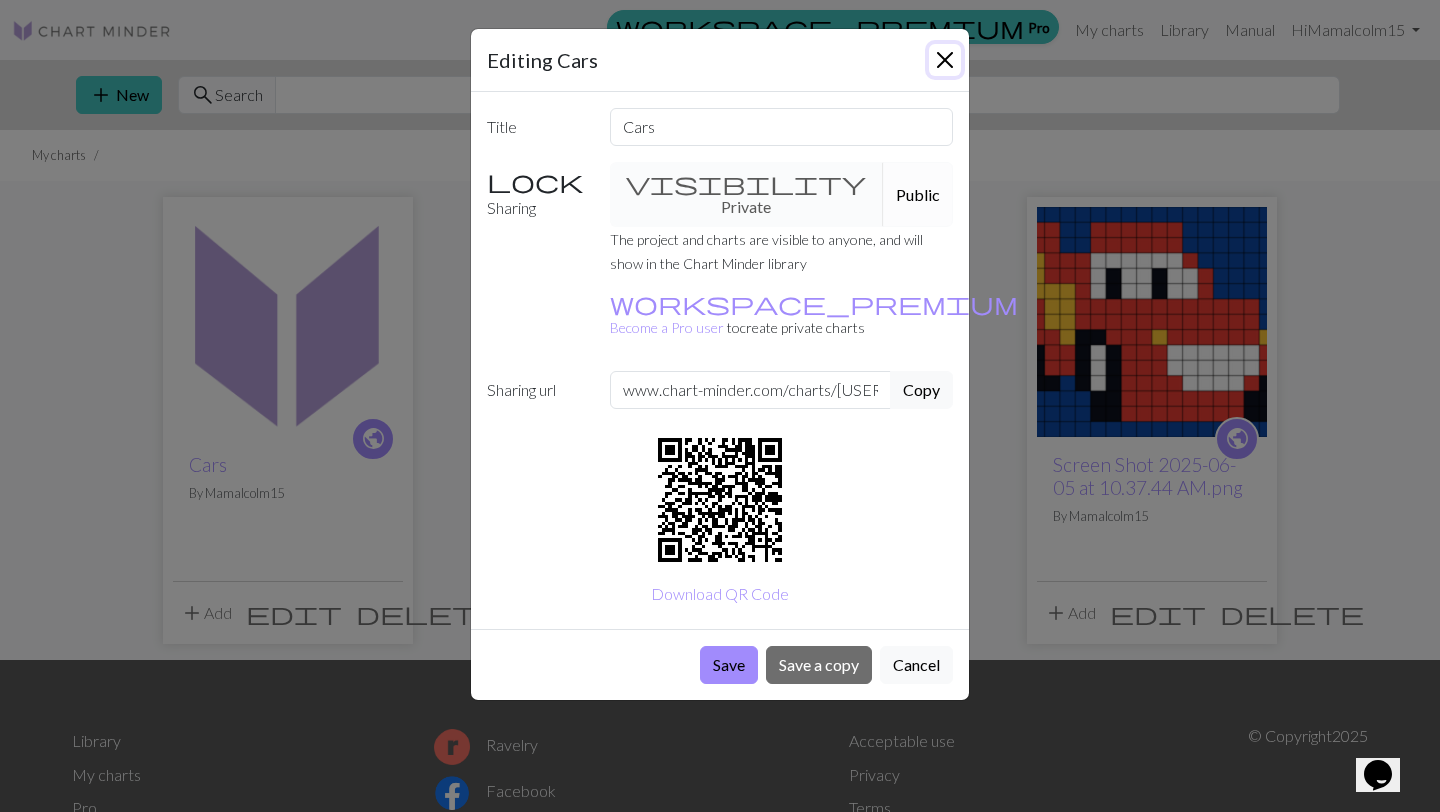 click at bounding box center (945, 60) 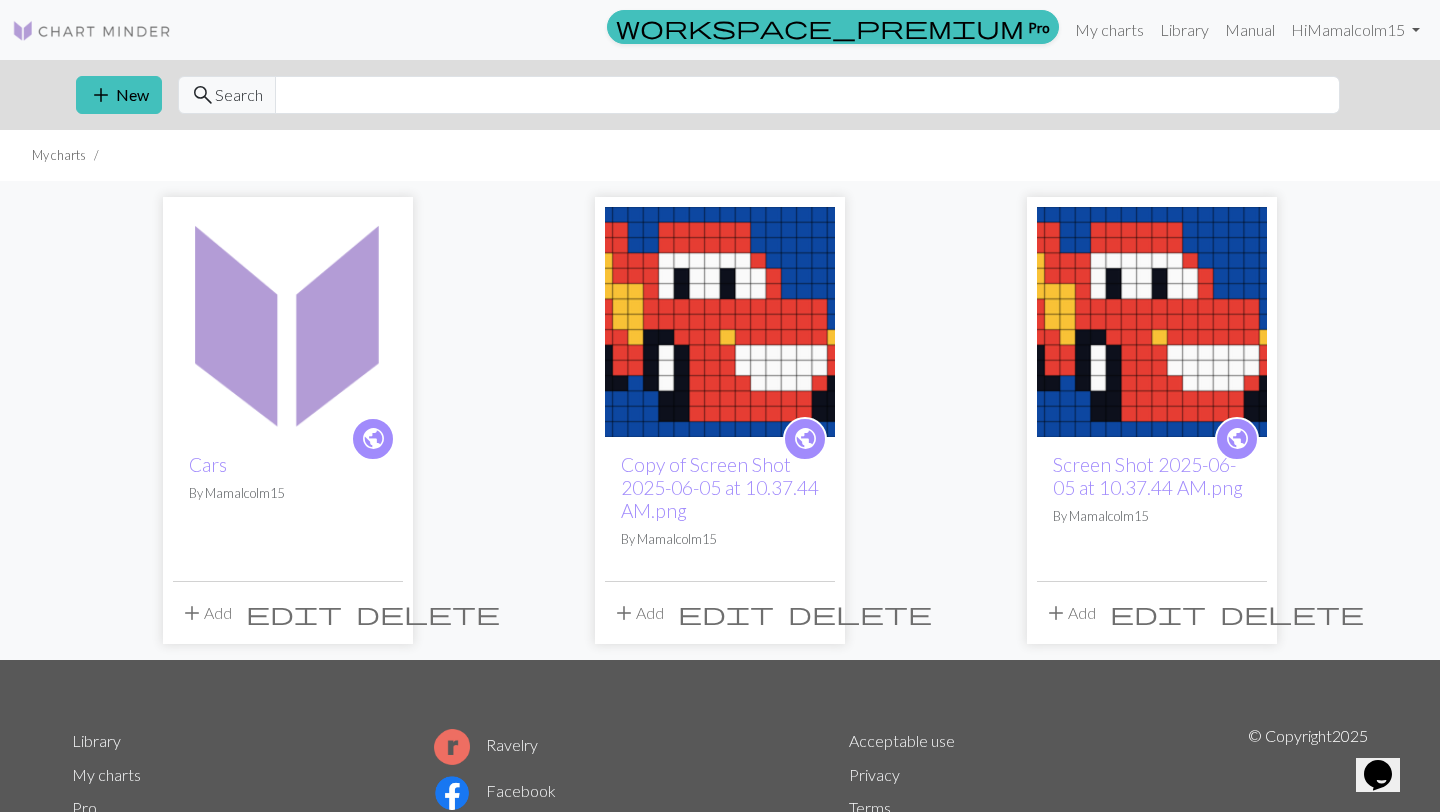 click on "delete" at bounding box center [428, 613] 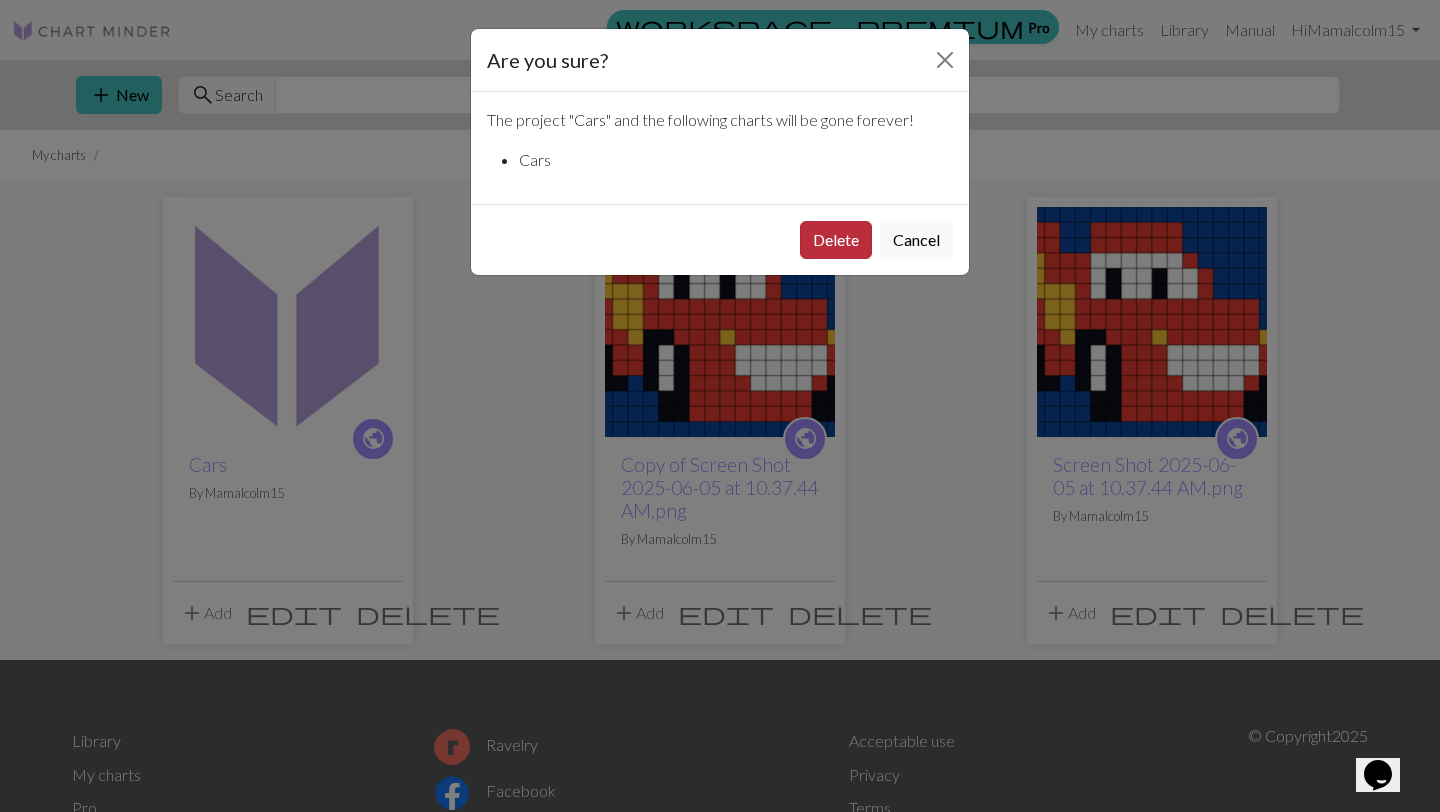 click on "Delete" at bounding box center (836, 240) 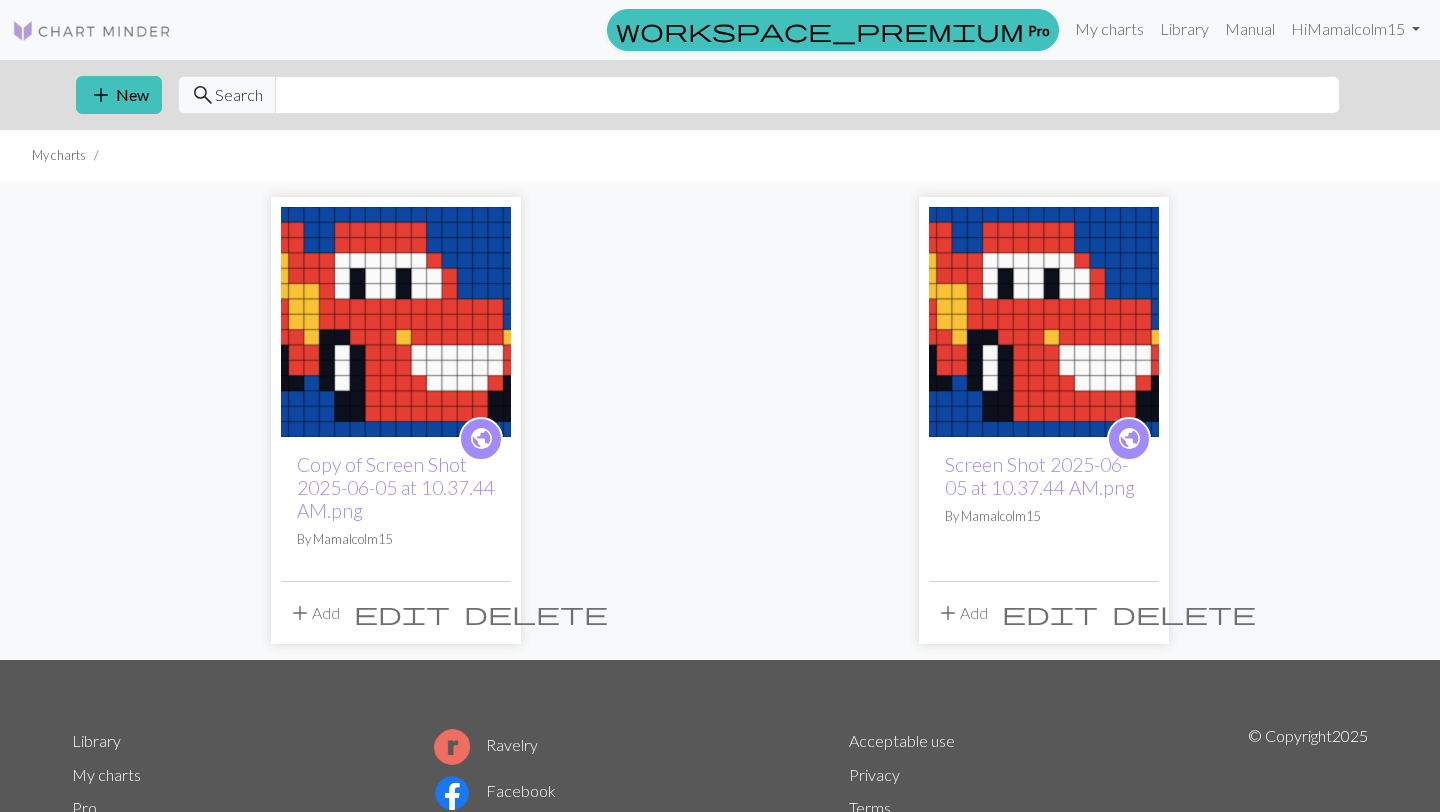 scroll, scrollTop: 0, scrollLeft: 0, axis: both 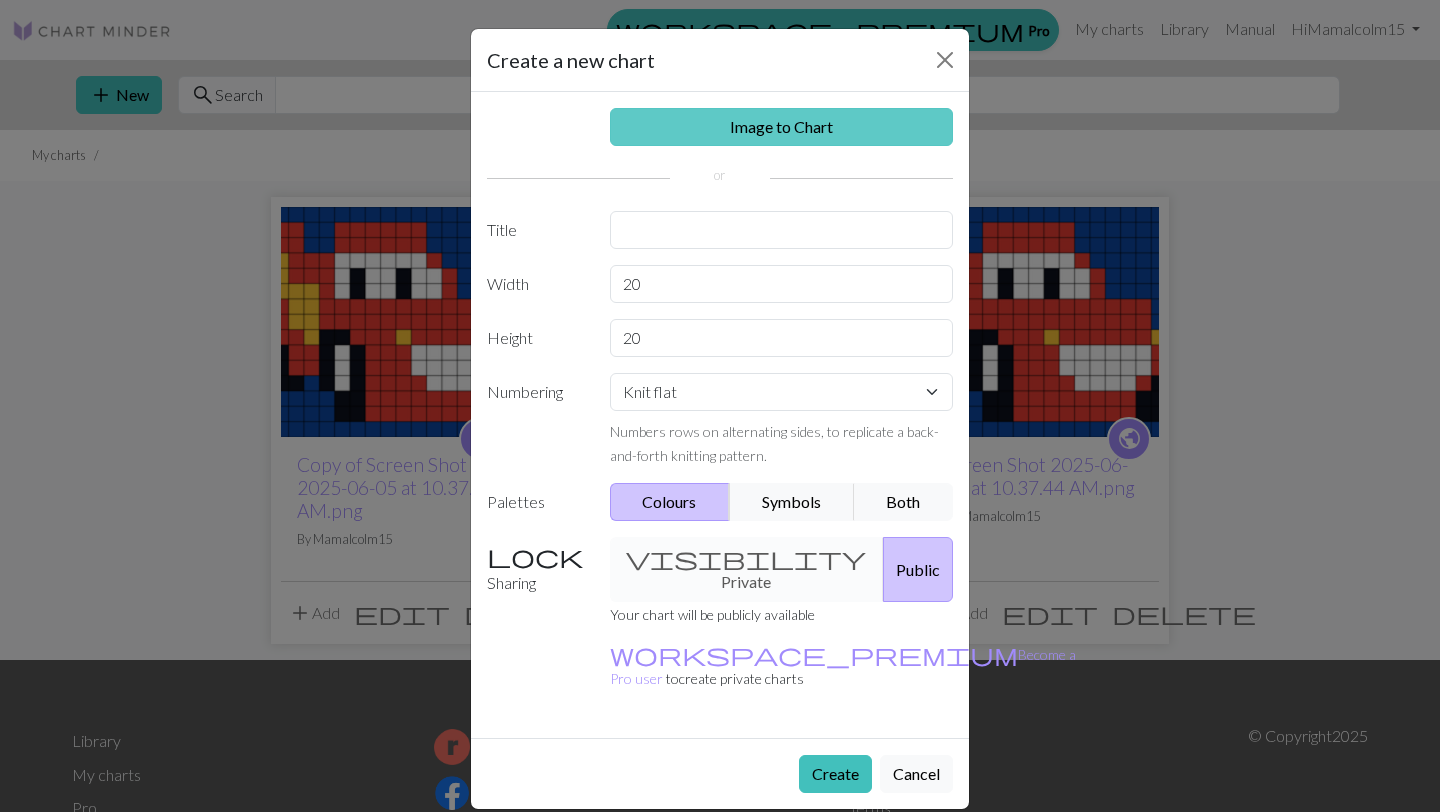 click on "Image to Chart" at bounding box center (782, 127) 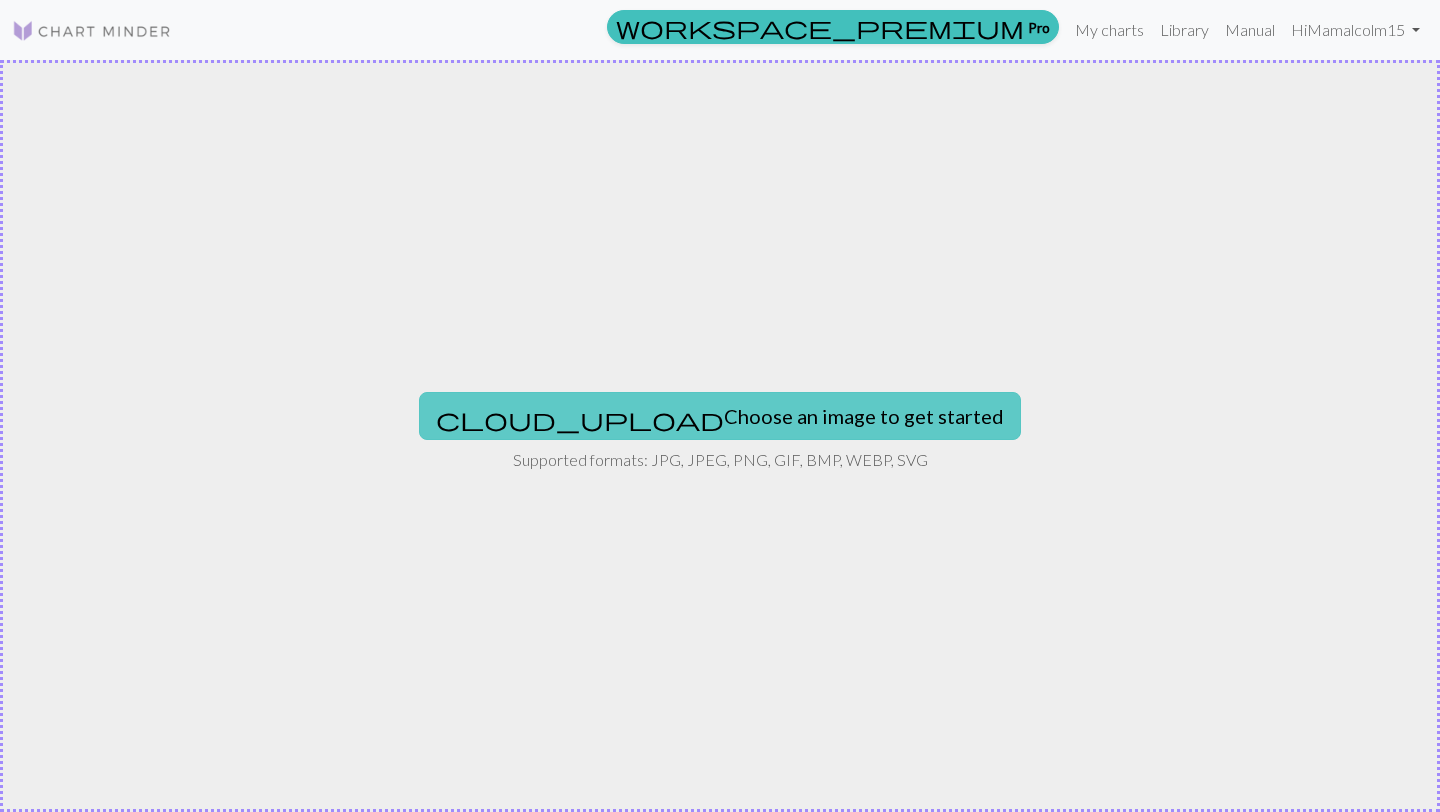 click on "cloud_upload  Choose an image to get started" at bounding box center (720, 416) 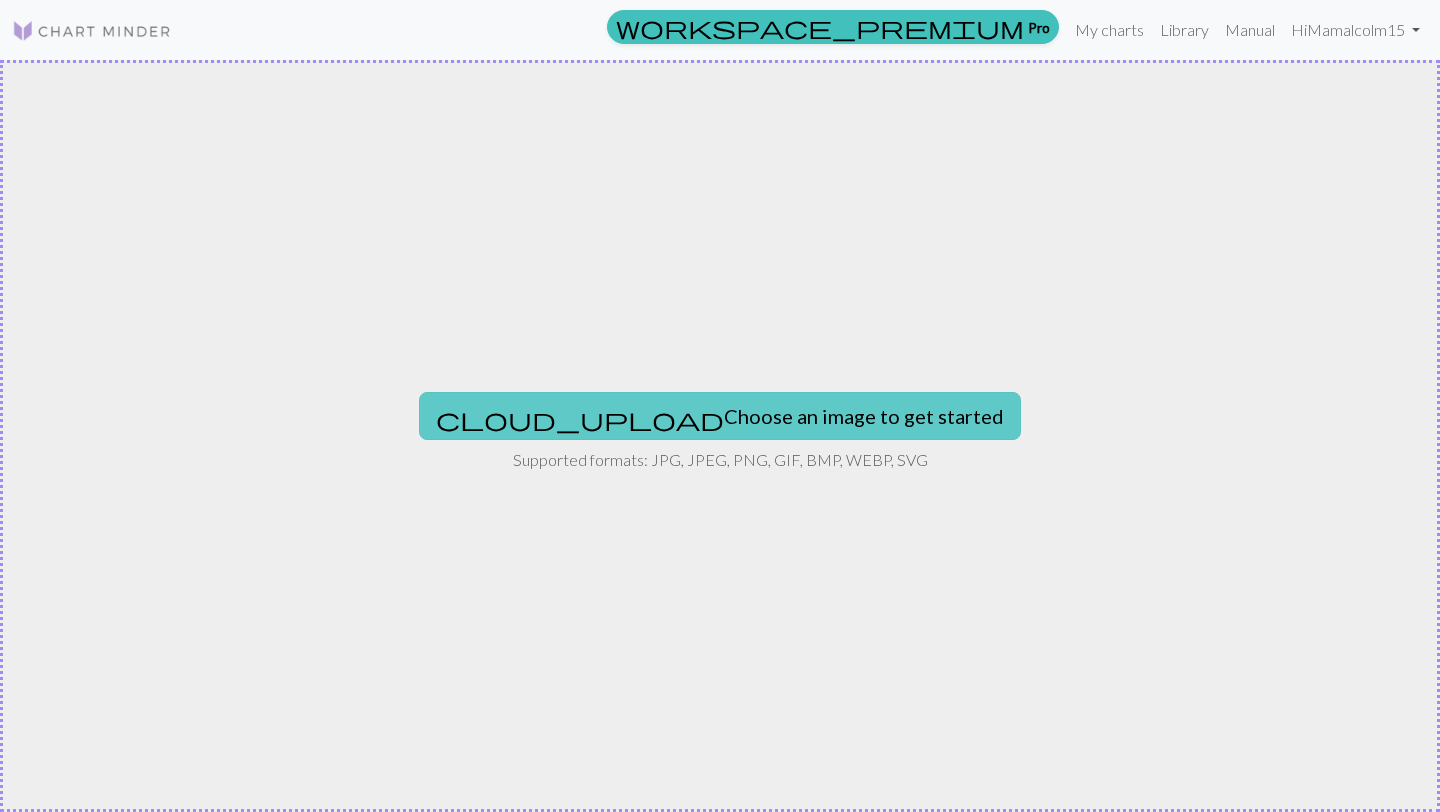 click on "cloud_upload  Choose an image to get started" at bounding box center [720, 416] 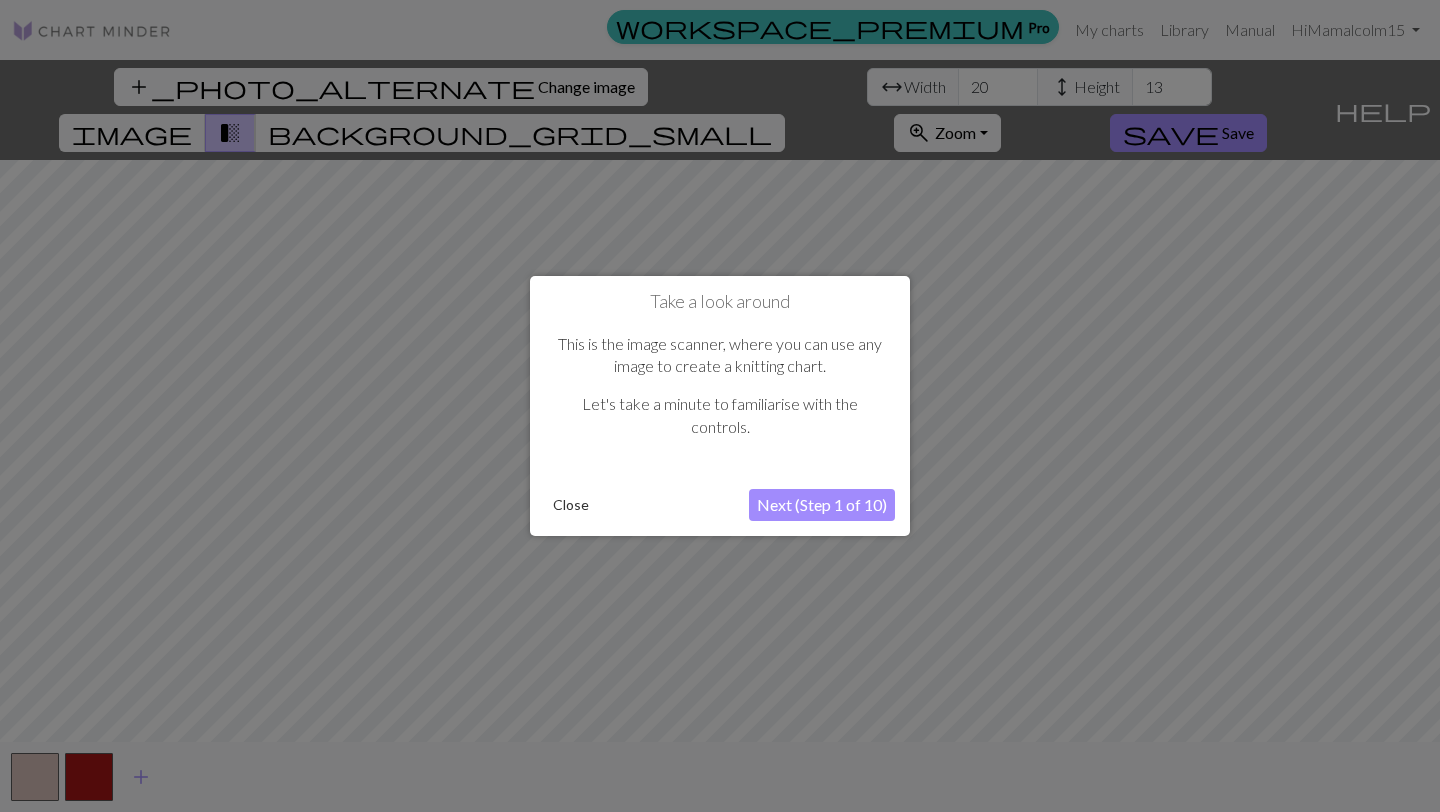 click on "Next (Step 1 of 10)" at bounding box center [822, 505] 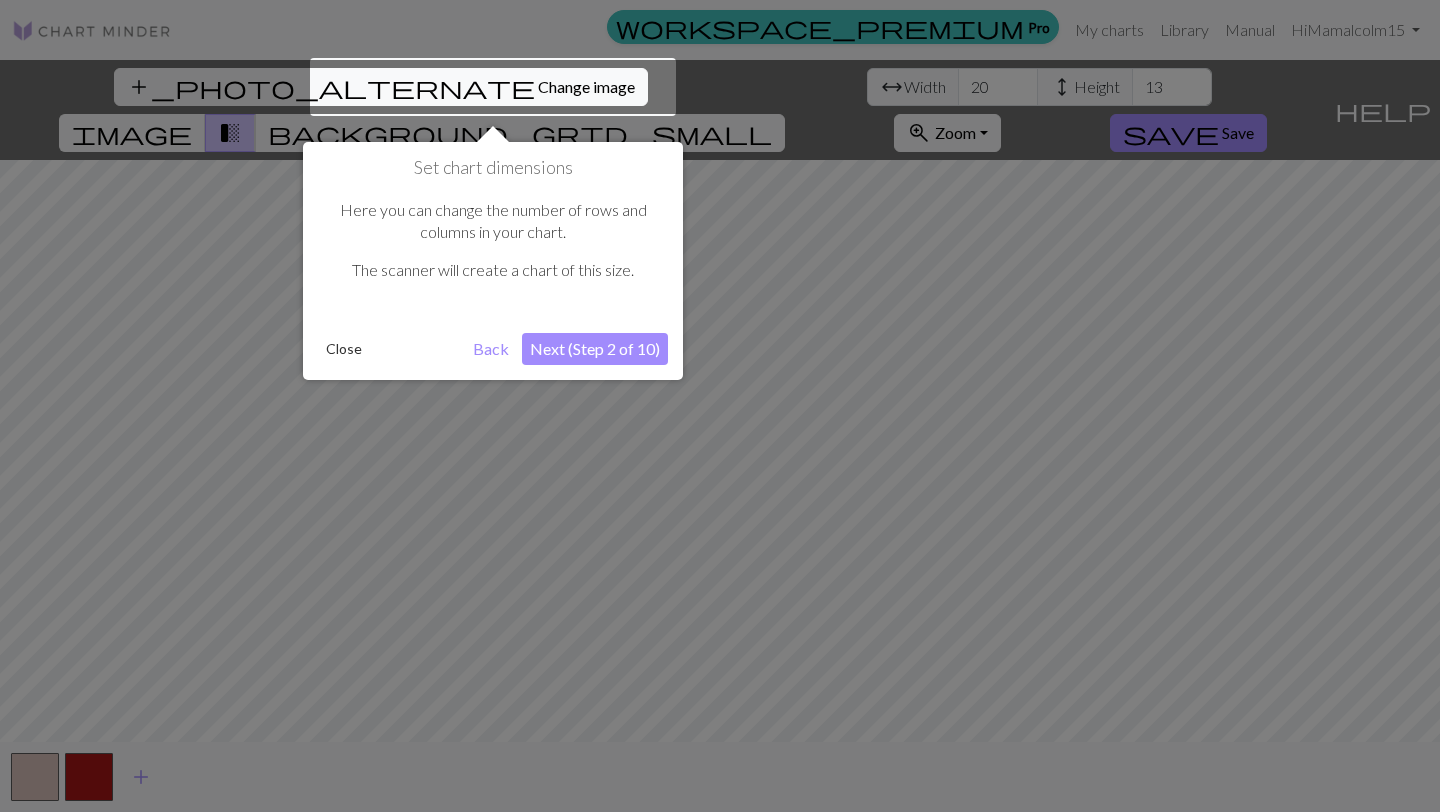 click on "Next (Step 2 of 10)" at bounding box center (595, 349) 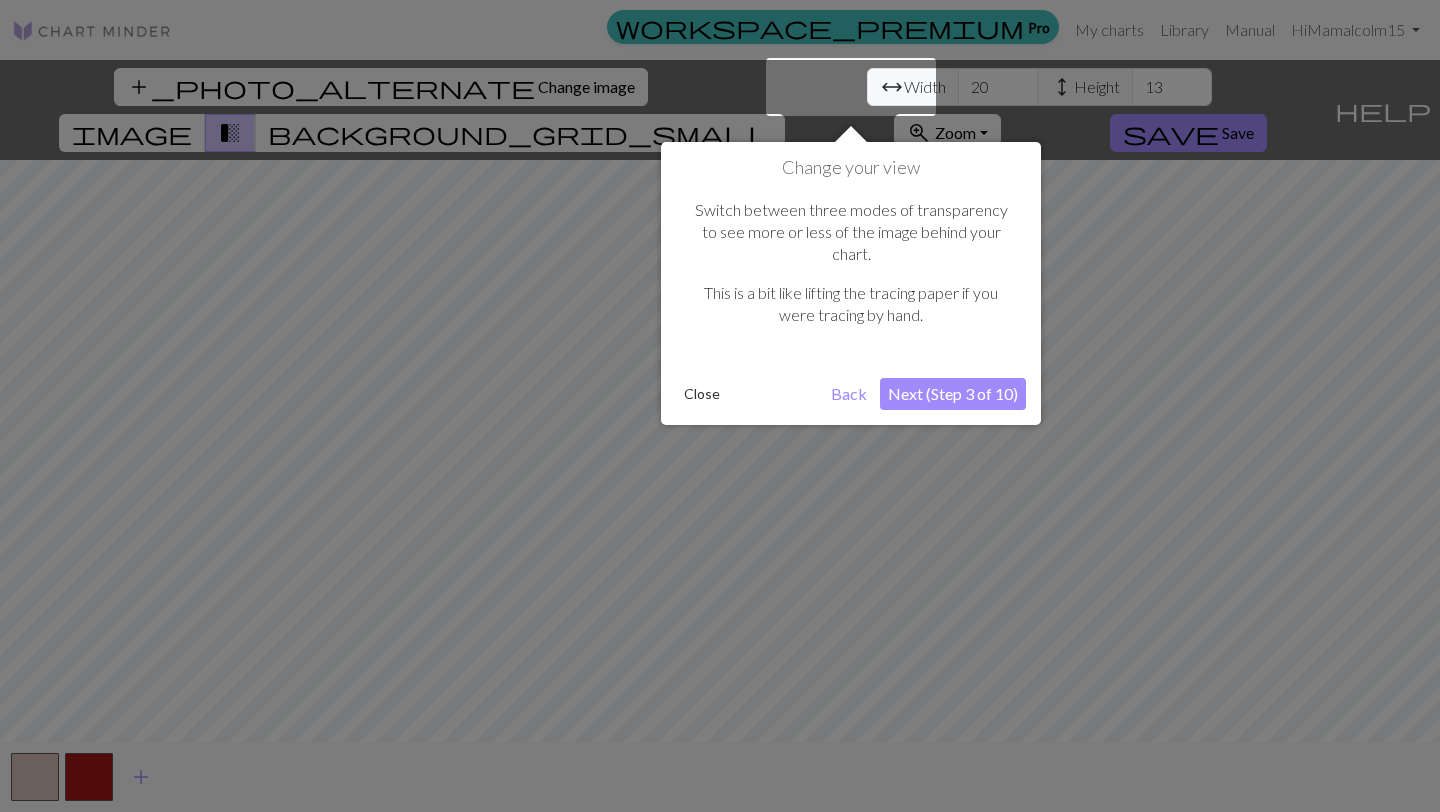 click on "Close" at bounding box center [702, 394] 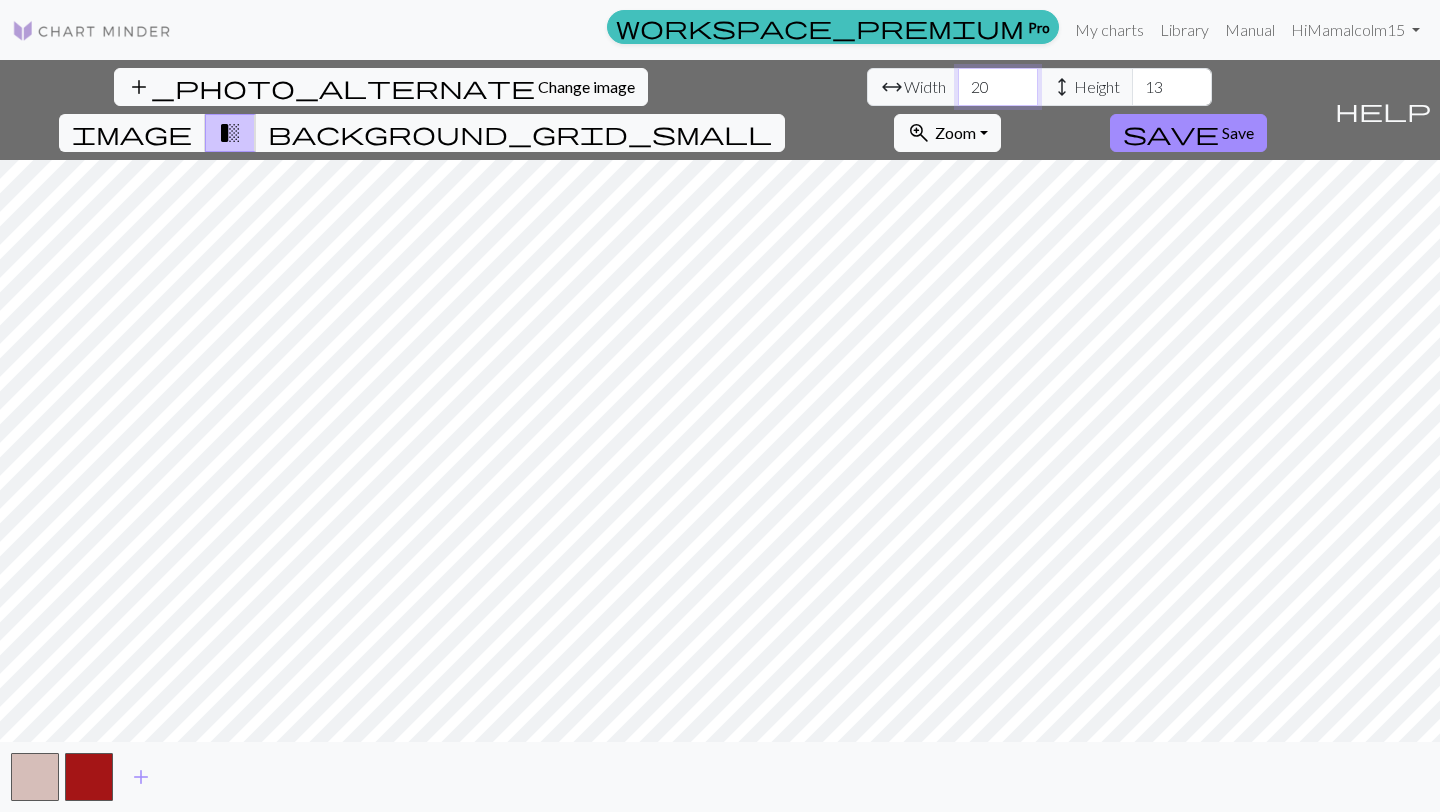 drag, startPoint x: 462, startPoint y: 92, endPoint x: 425, endPoint y: 86, distance: 37.48333 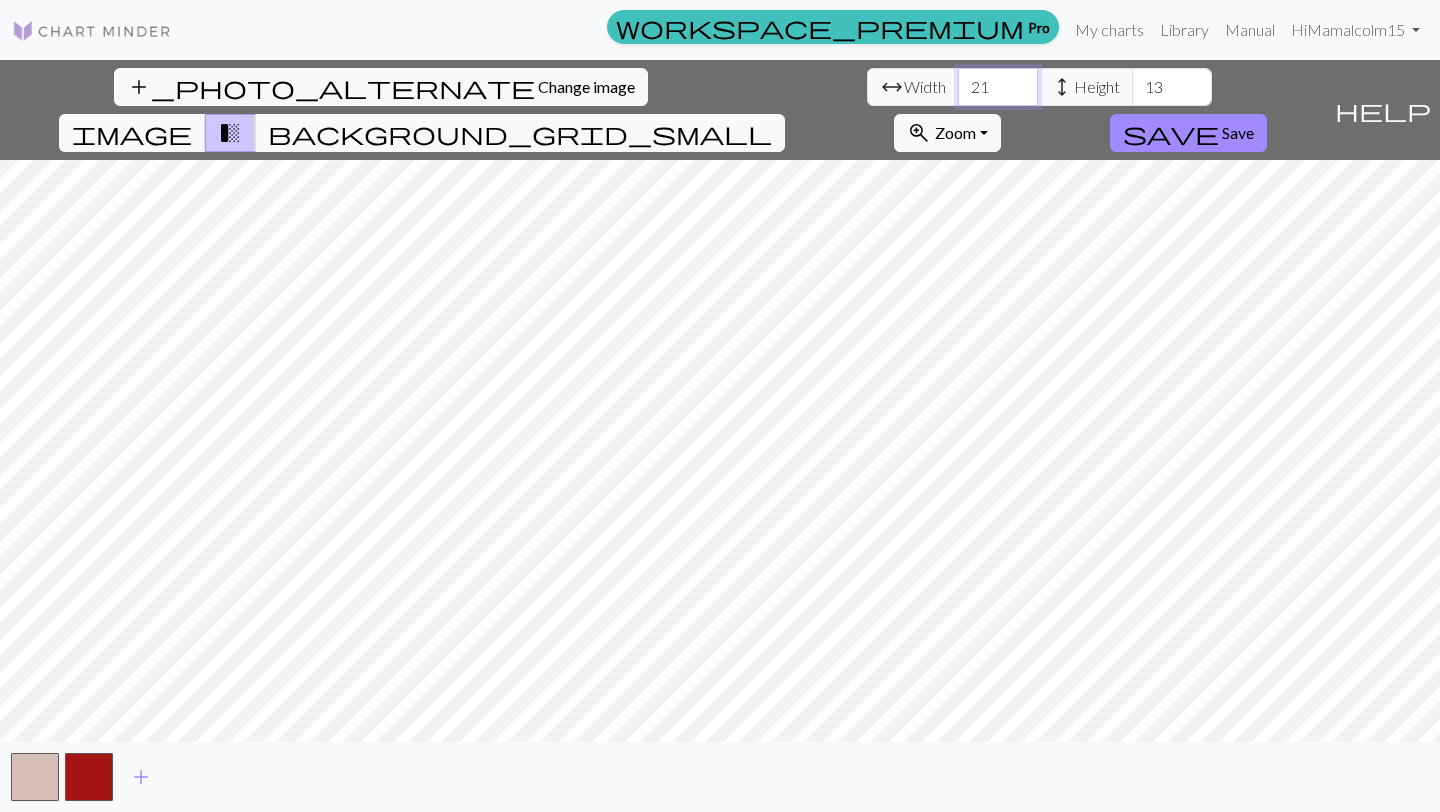 type on "21" 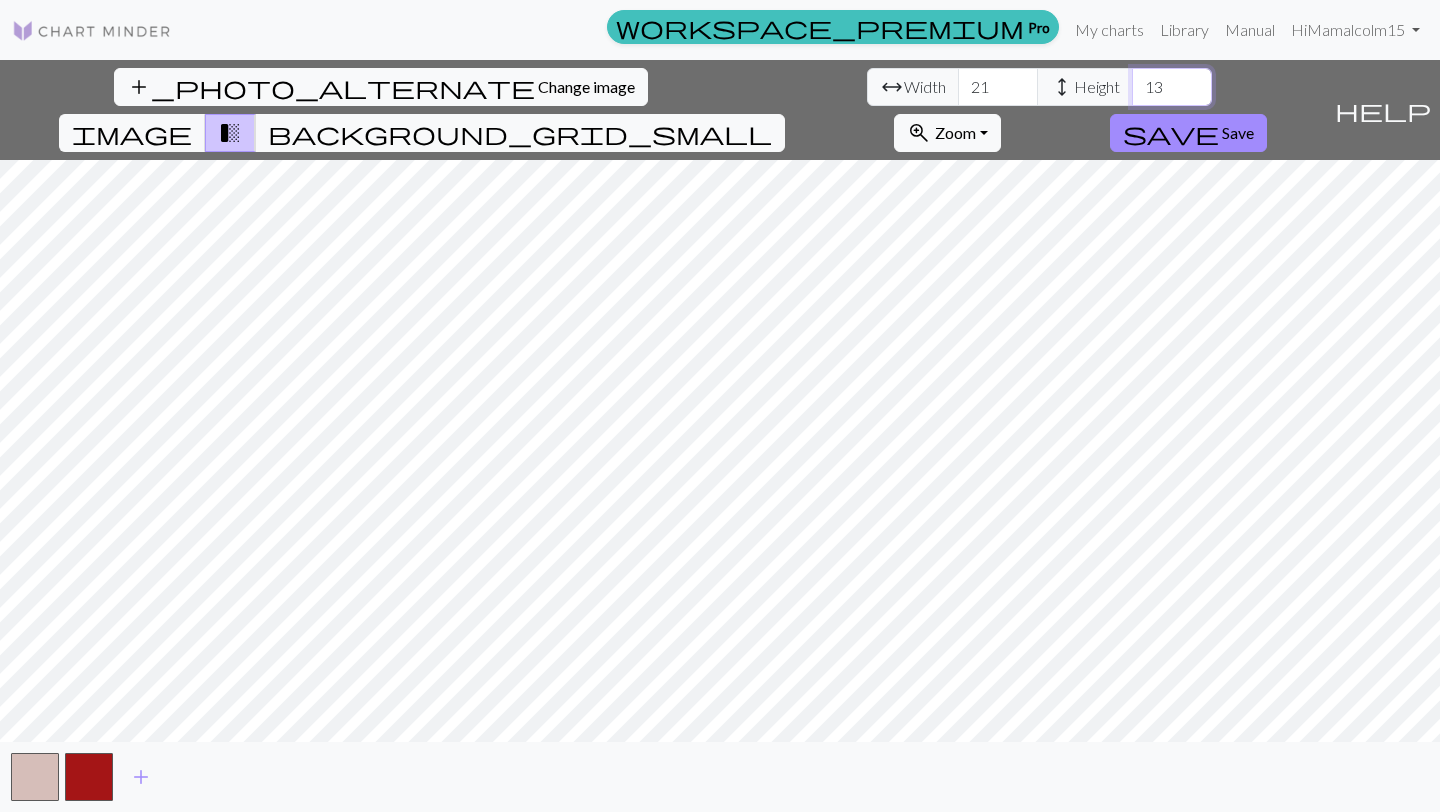 drag, startPoint x: 623, startPoint y: 87, endPoint x: 577, endPoint y: 87, distance: 46 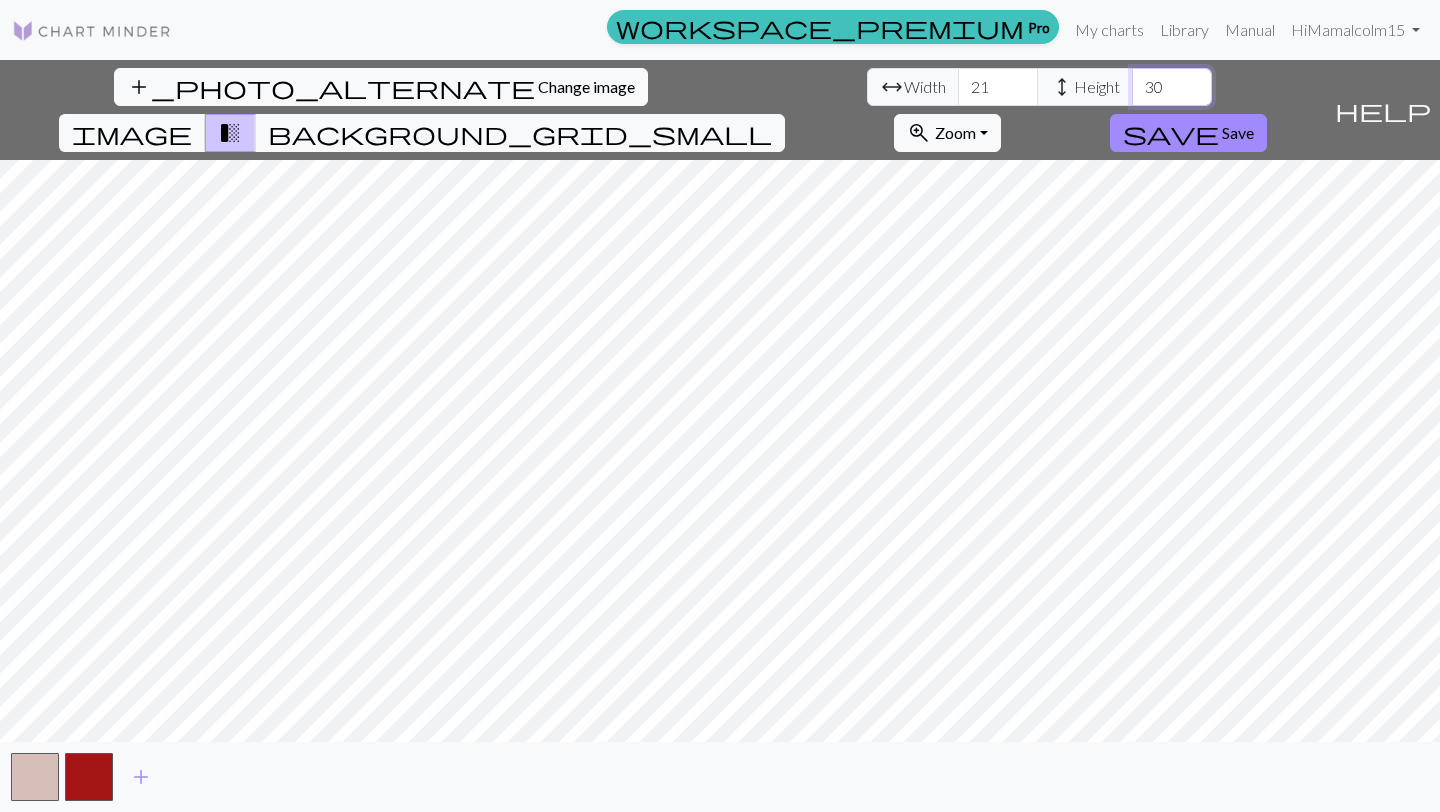 type on "30" 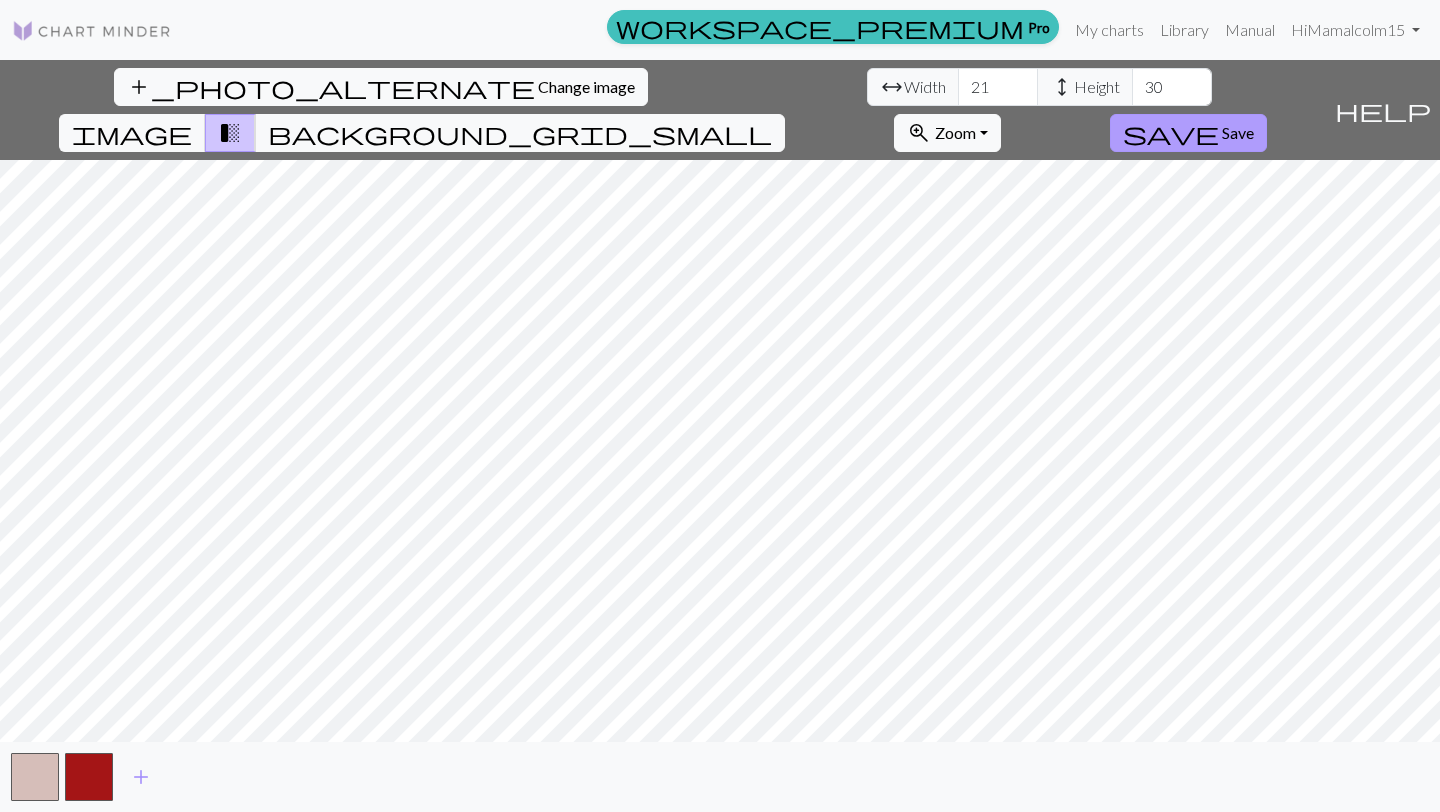 click on "save" at bounding box center [1171, 133] 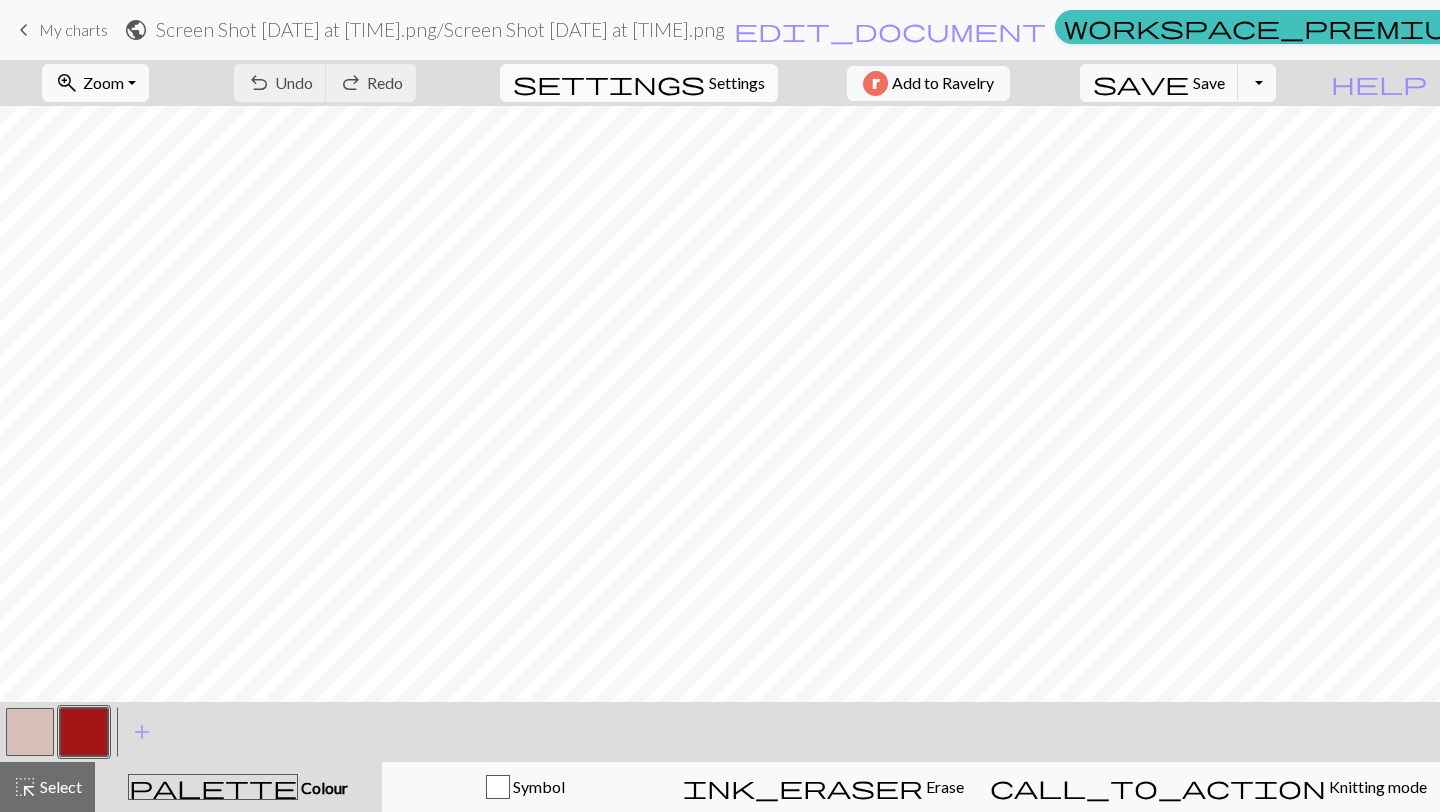 click on "settings" at bounding box center (609, 83) 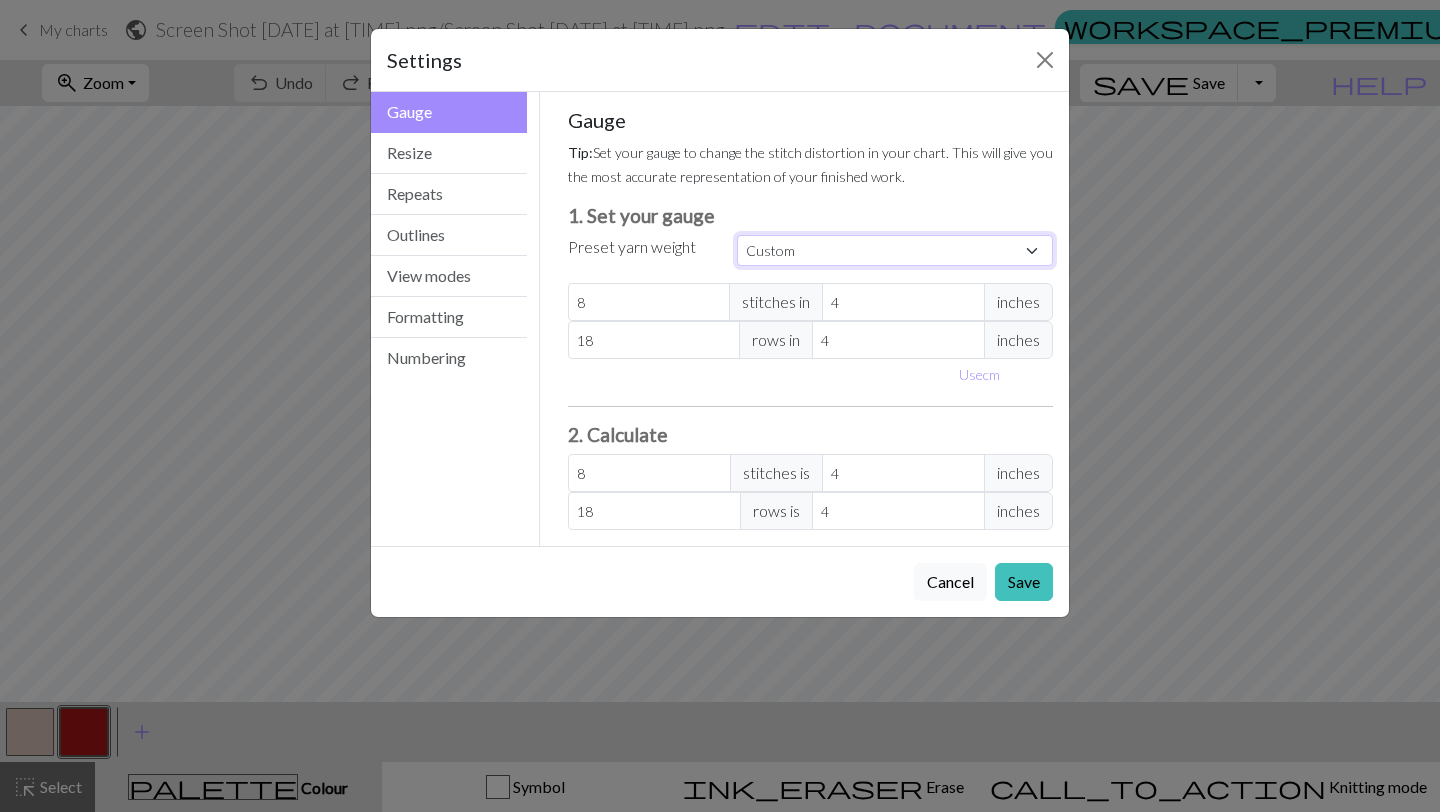 click on "Custom Square Lace Light Fingering Fingering Sport Double knit Worsted Aran Bulky Super Bulky" at bounding box center (895, 250) 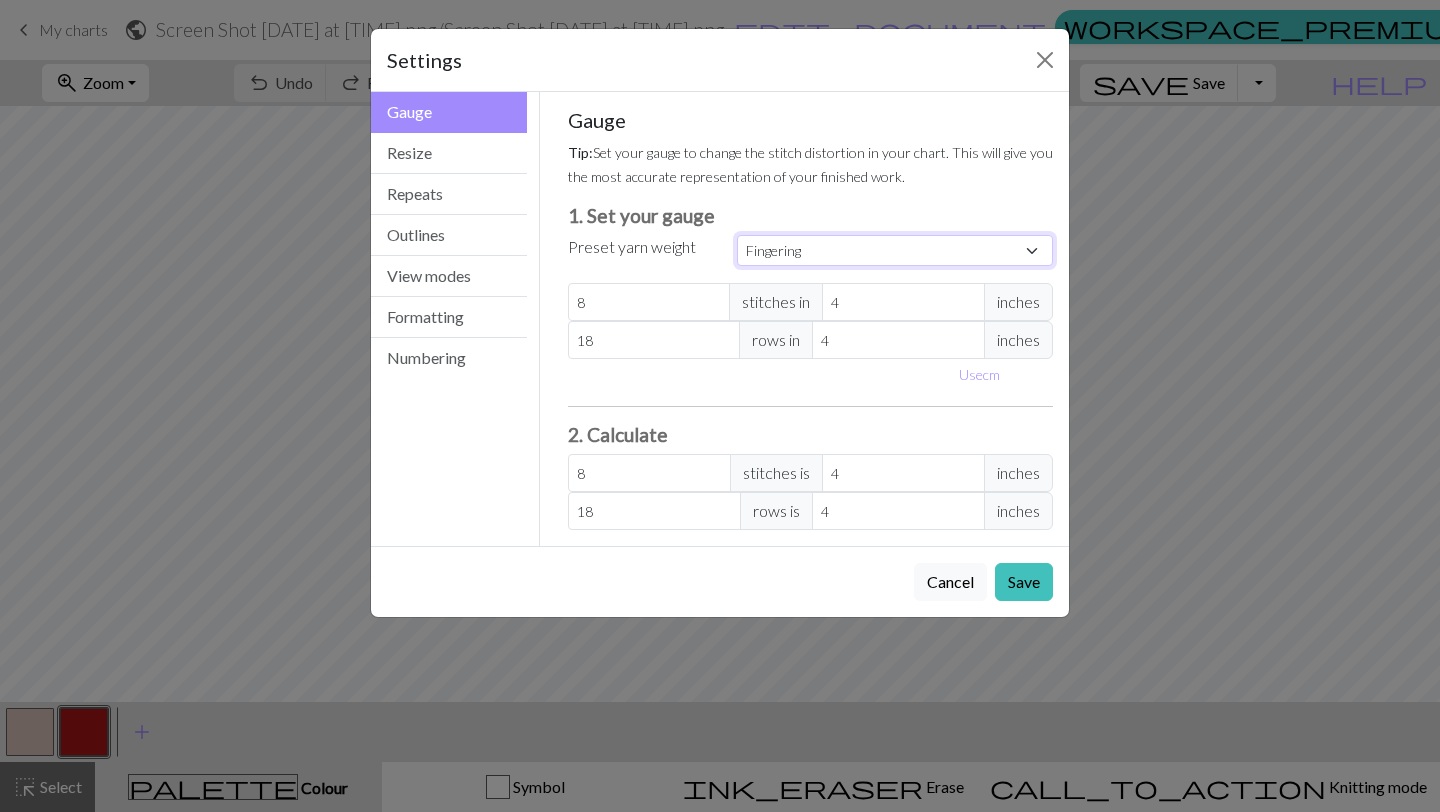 type on "28" 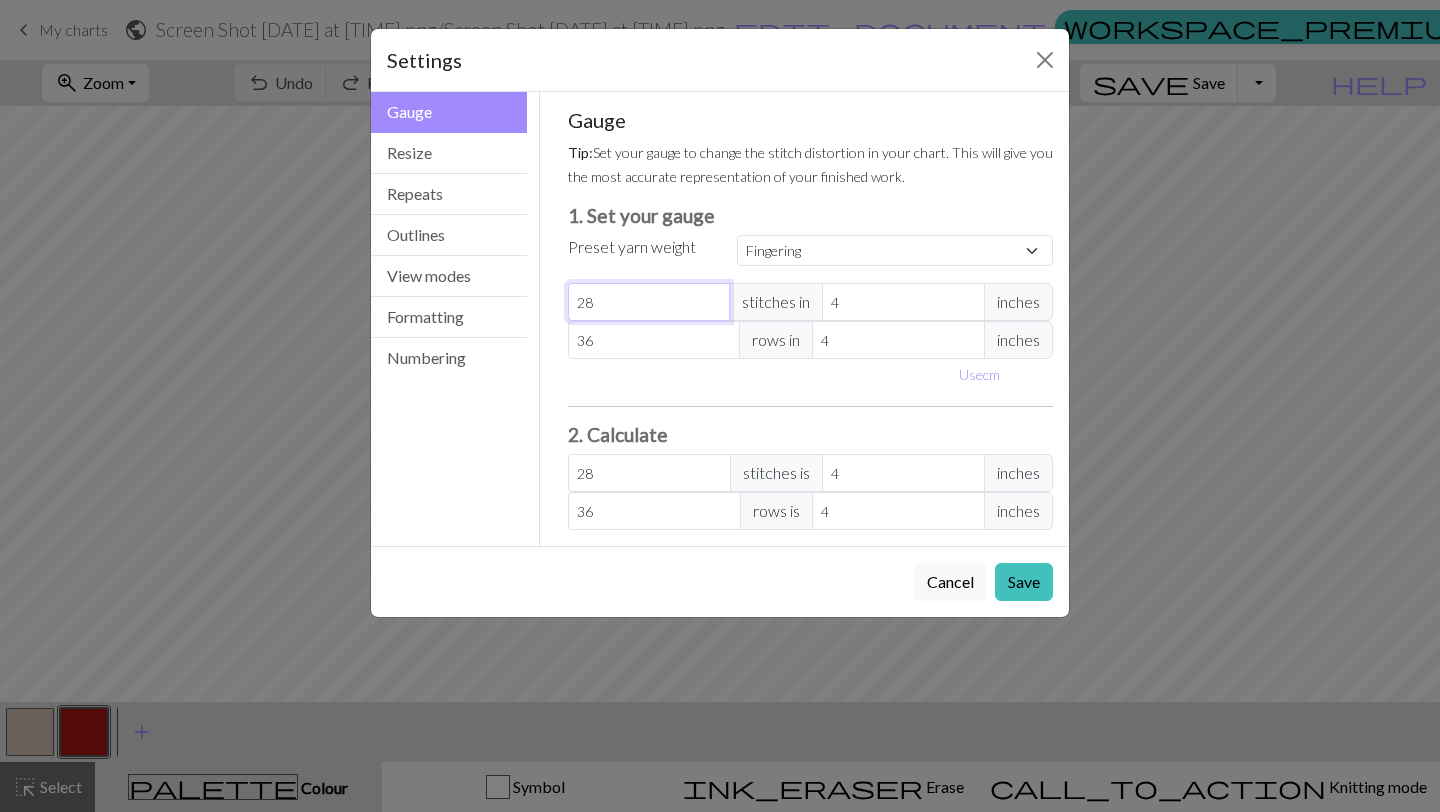 click on "28" at bounding box center [649, 302] 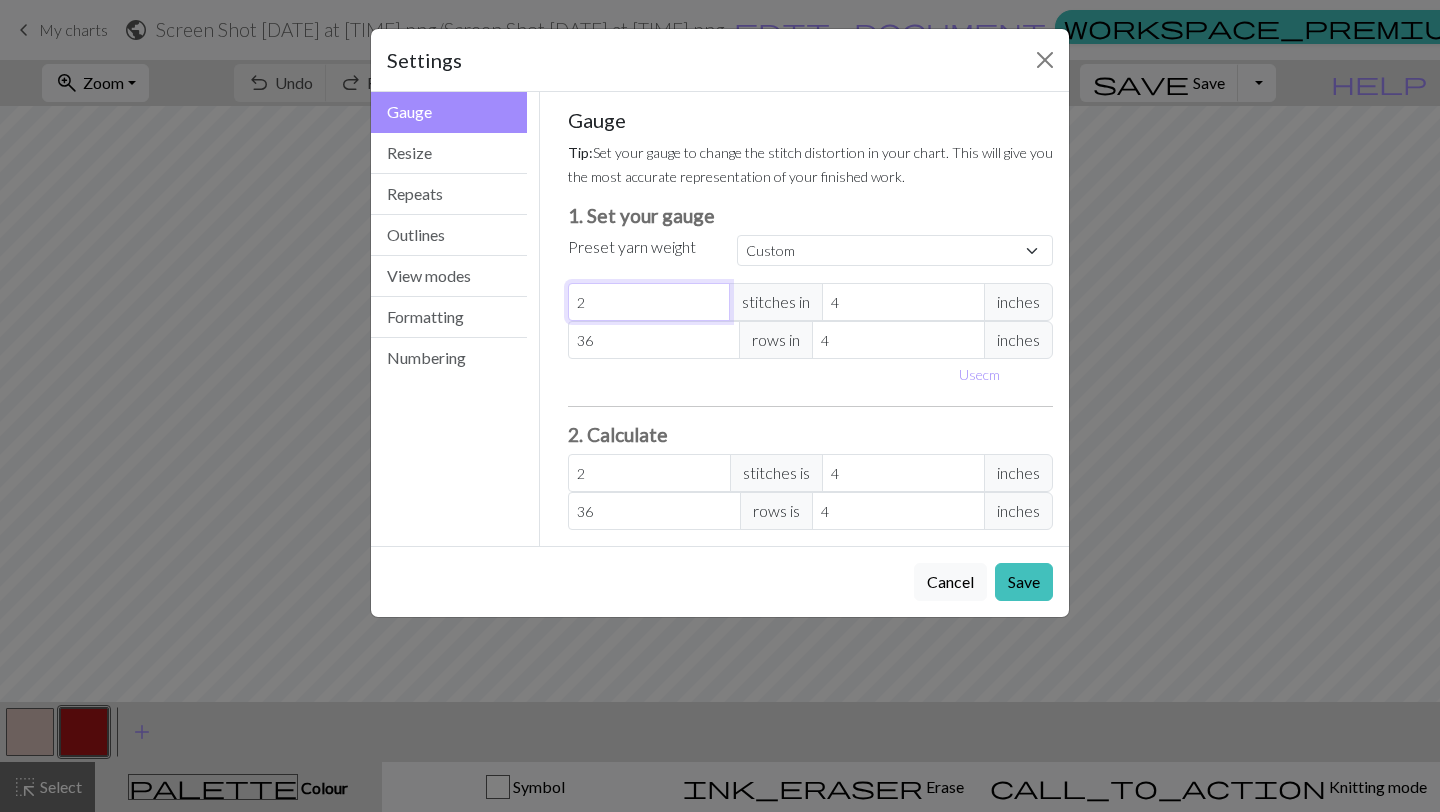 type 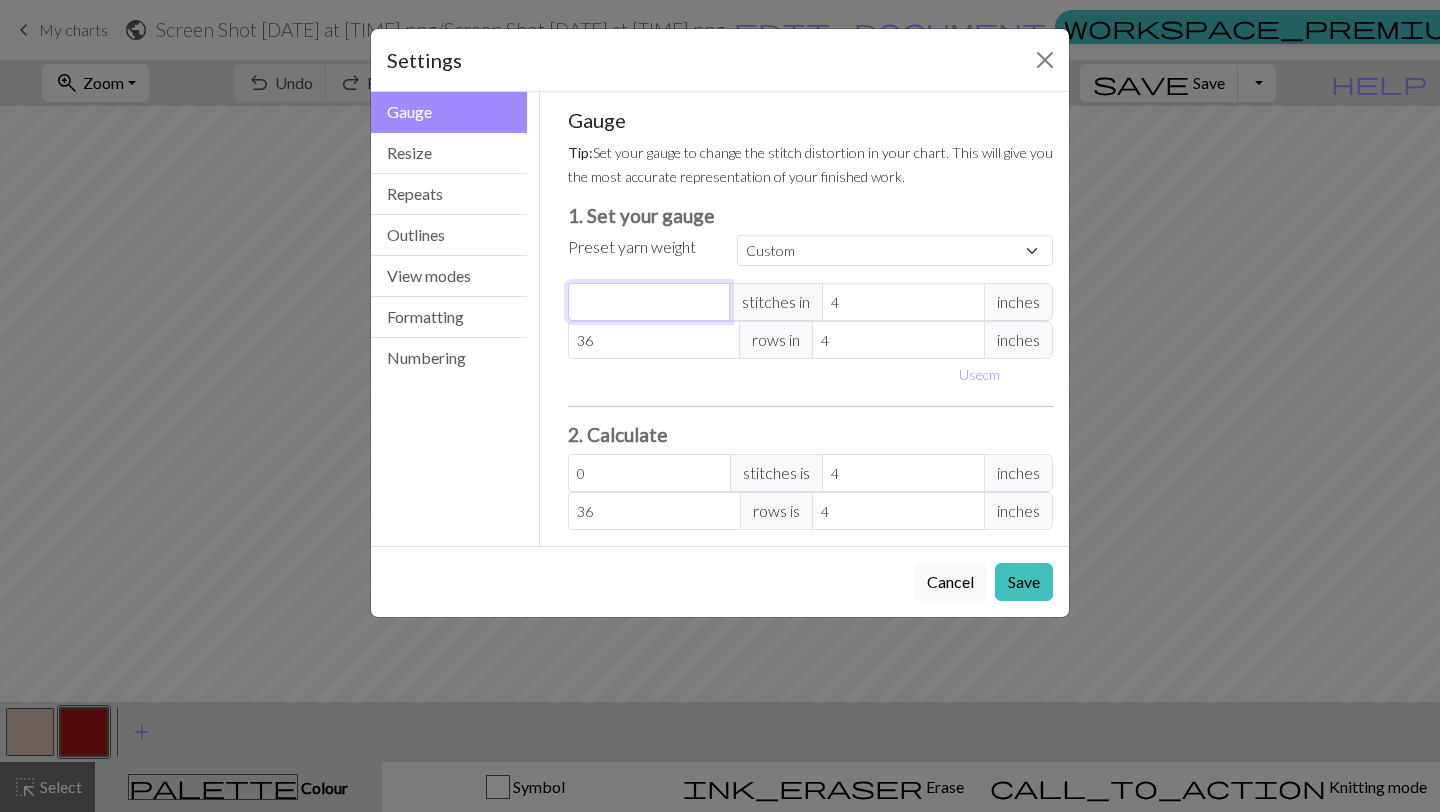 type on "3" 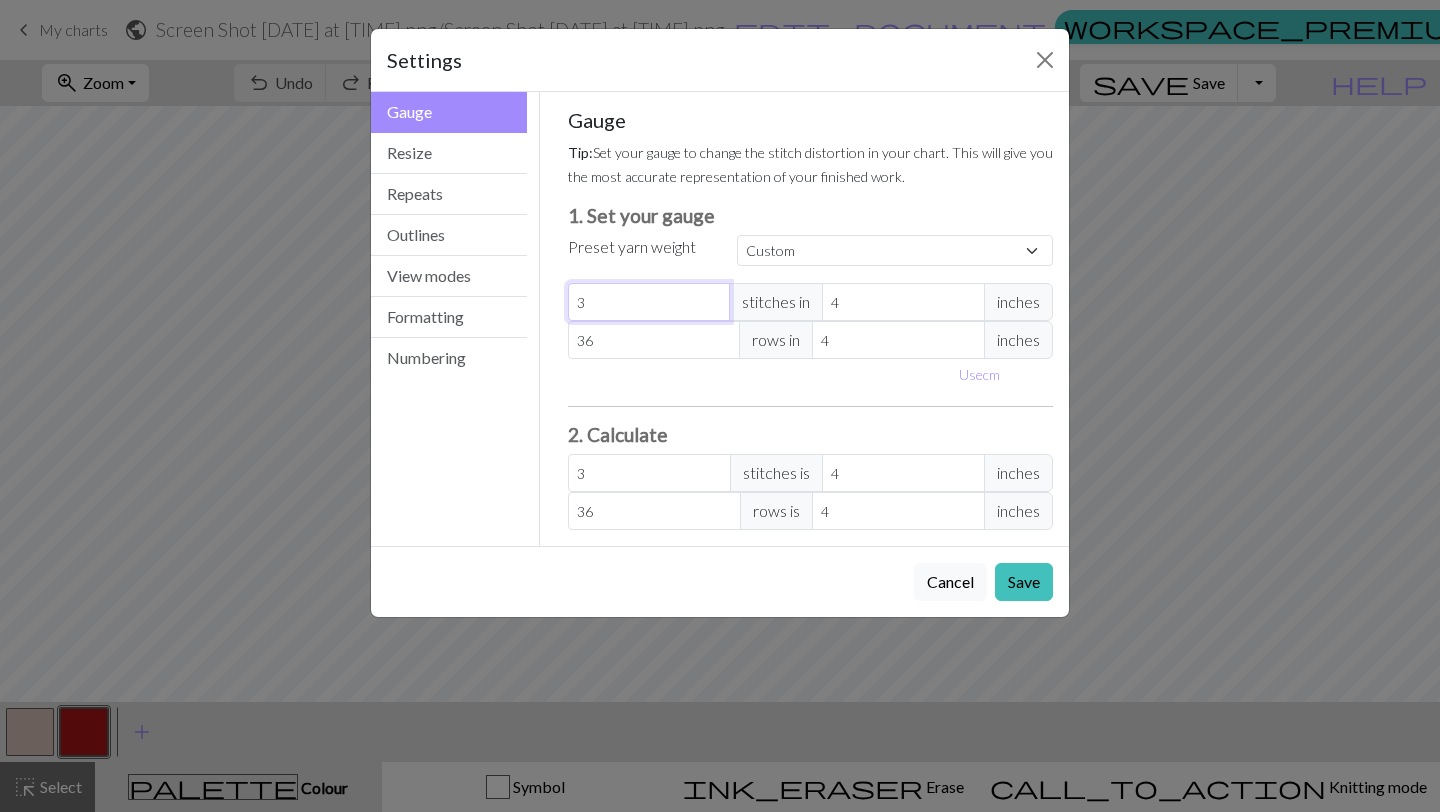 type on "34" 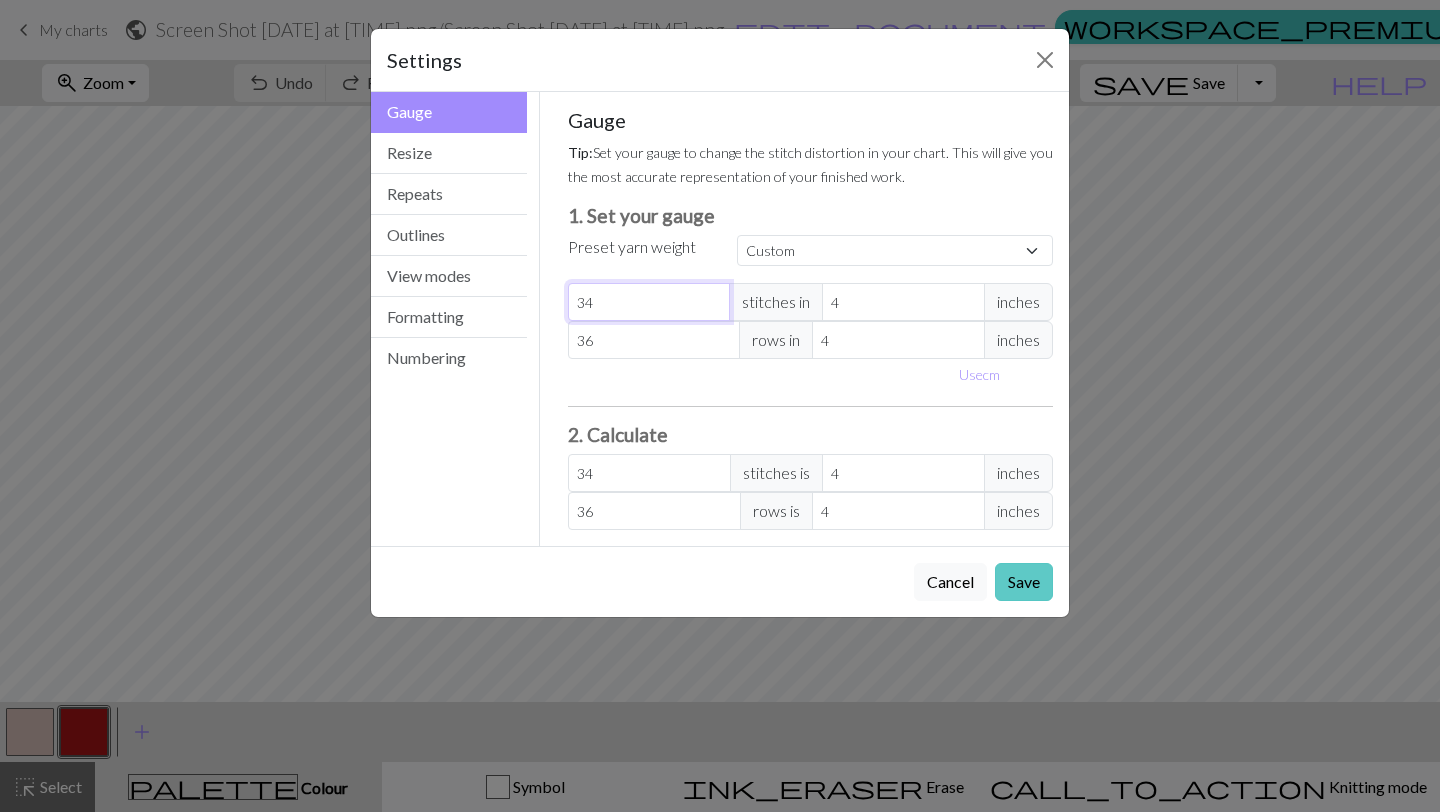 type on "34" 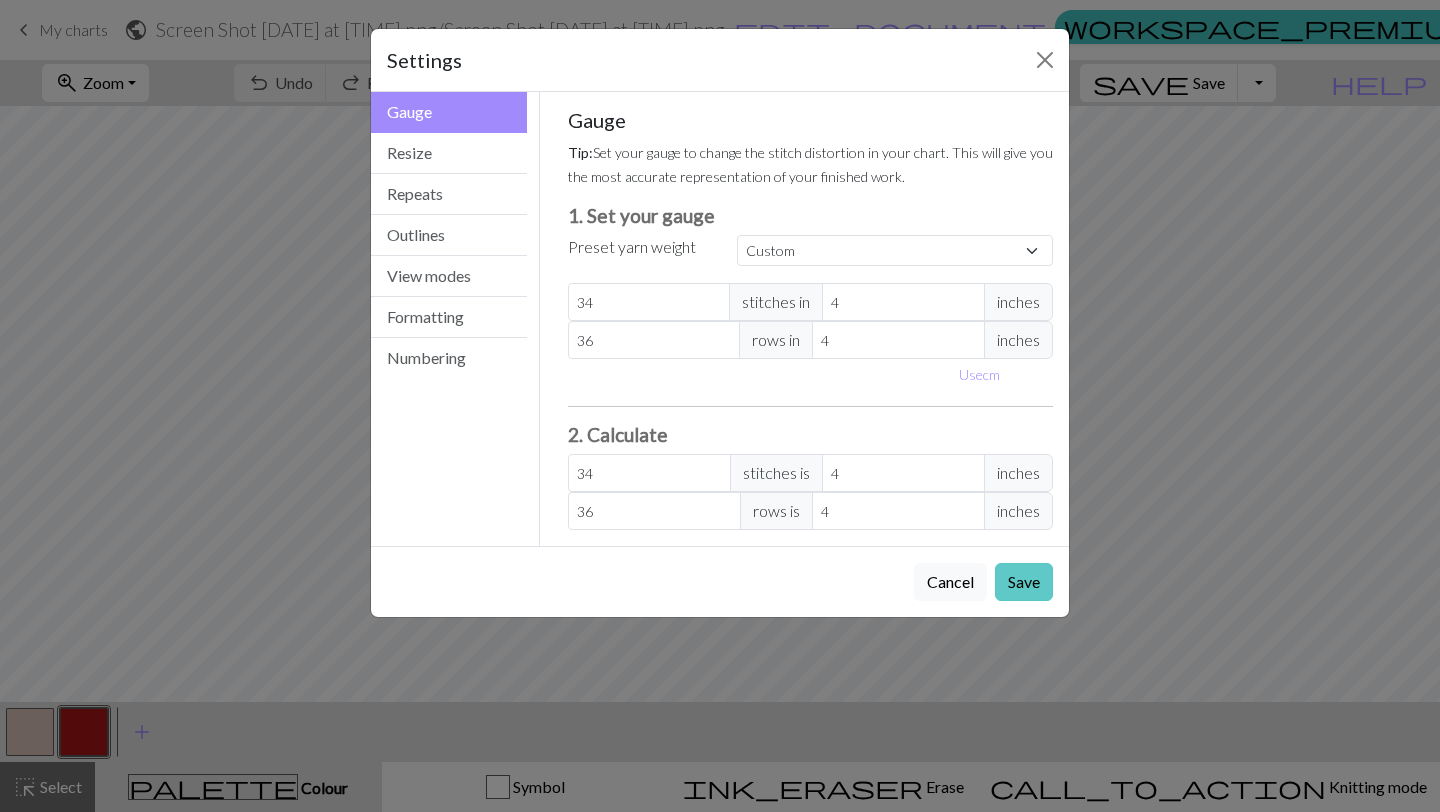 click on "Save" at bounding box center (1024, 582) 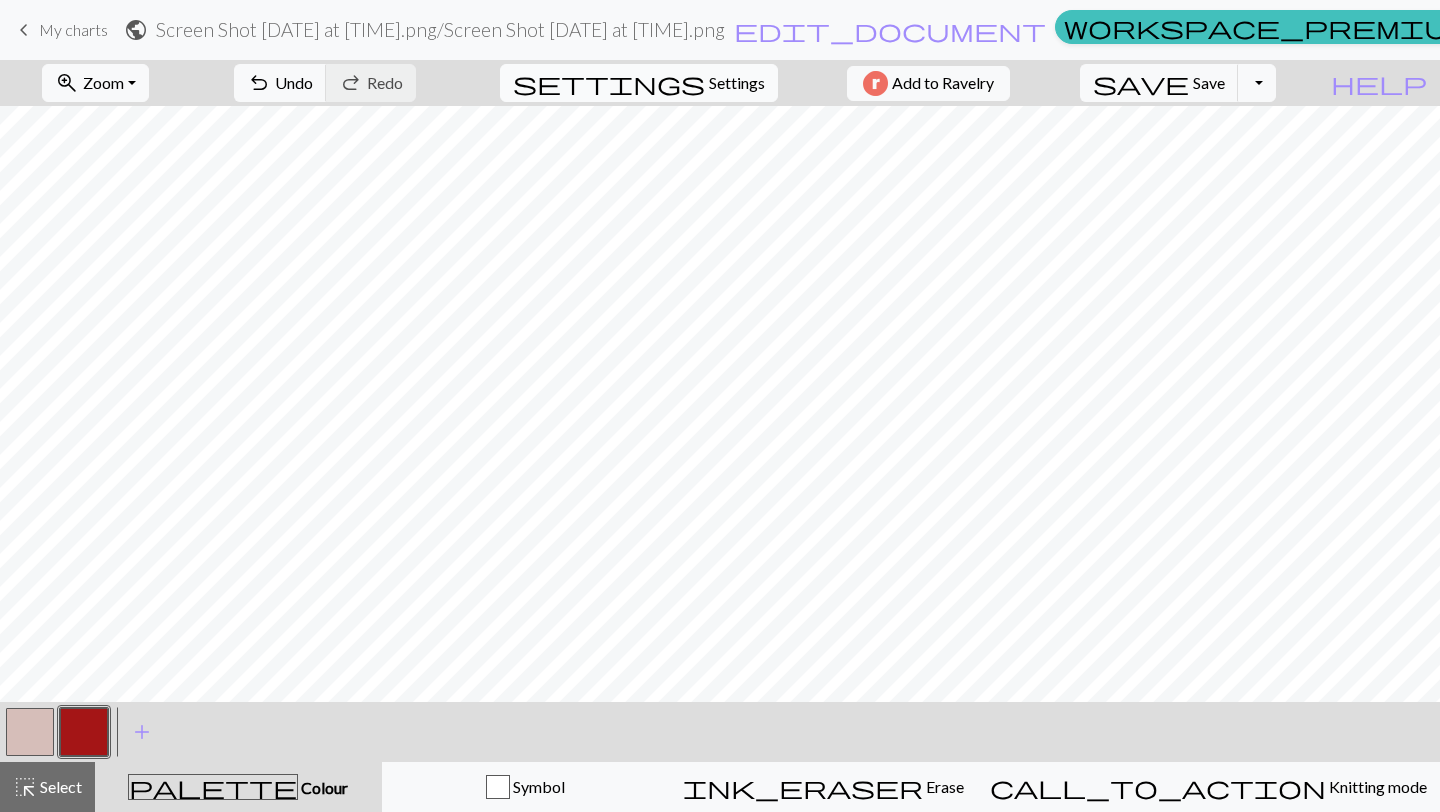click on "Settings" at bounding box center (737, 83) 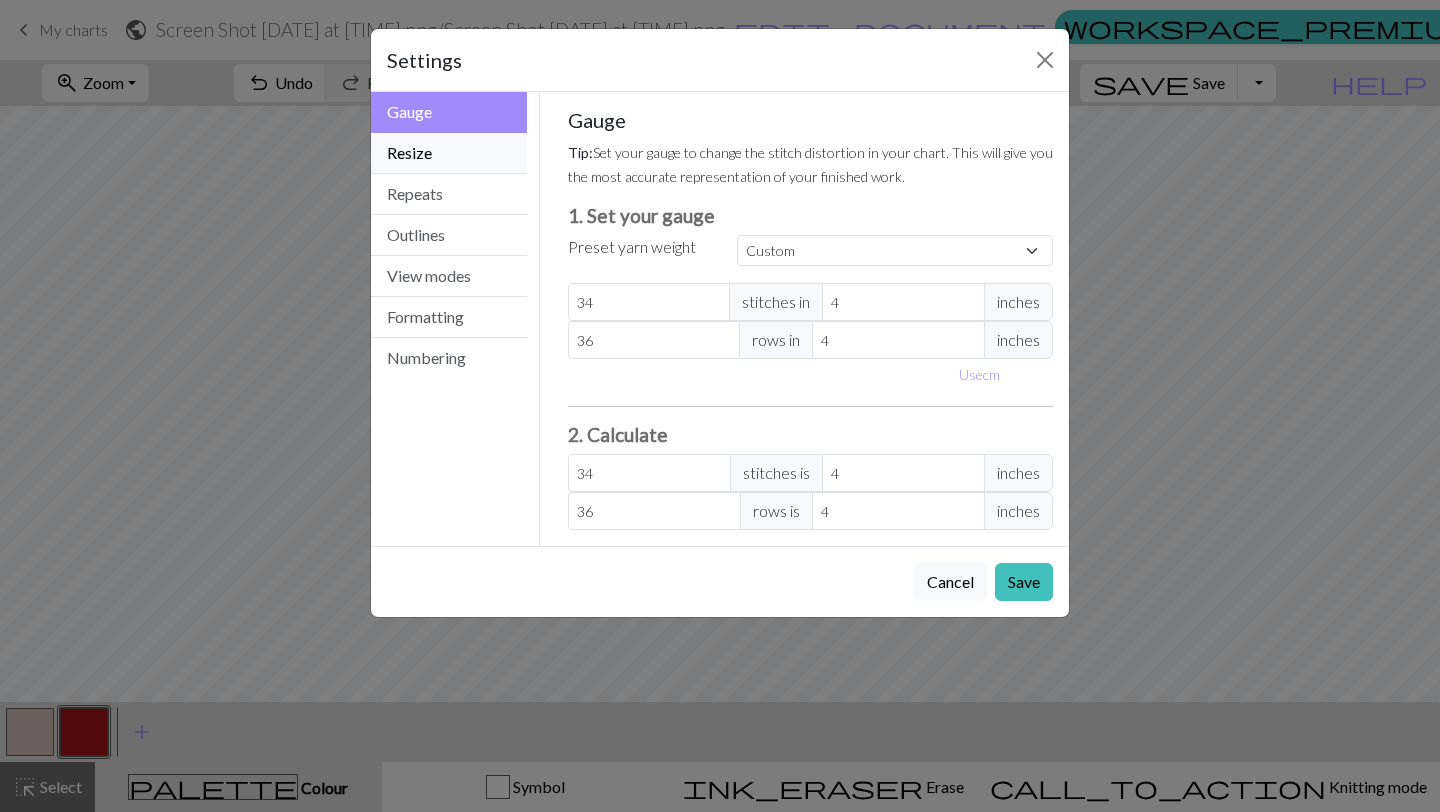 click on "Resize" at bounding box center (449, 153) 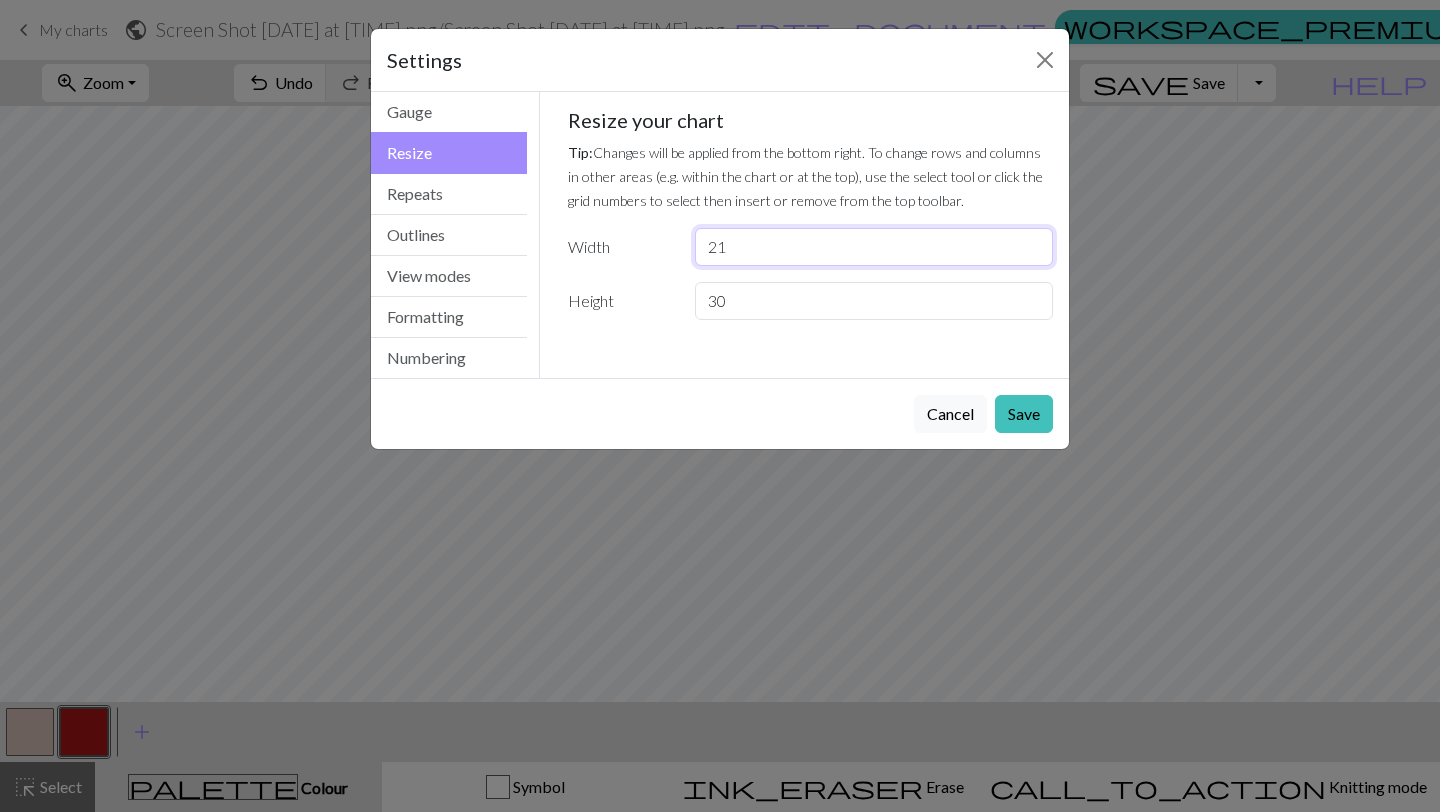 click on "21" at bounding box center [874, 247] 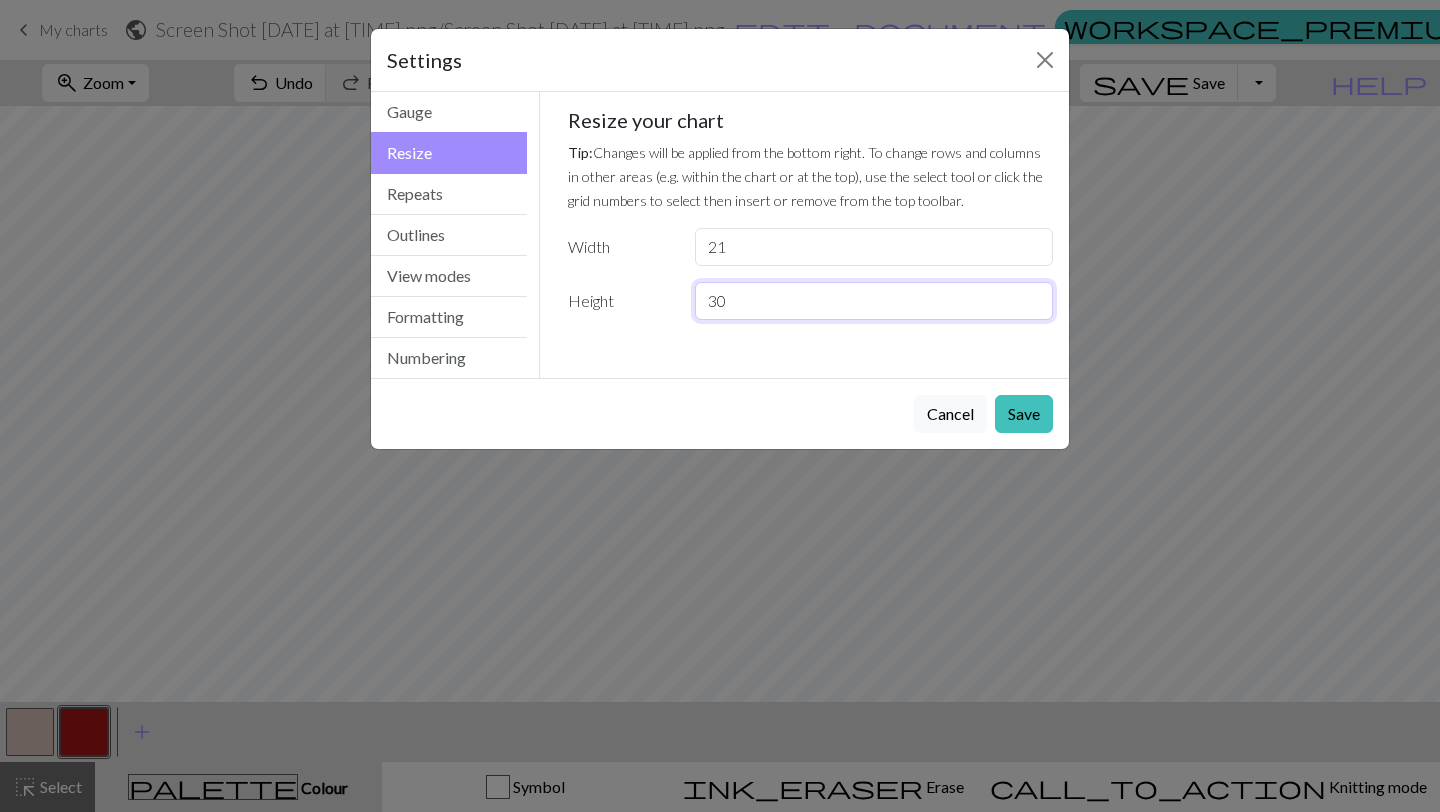 drag, startPoint x: 791, startPoint y: 297, endPoint x: 646, endPoint y: 302, distance: 145.08618 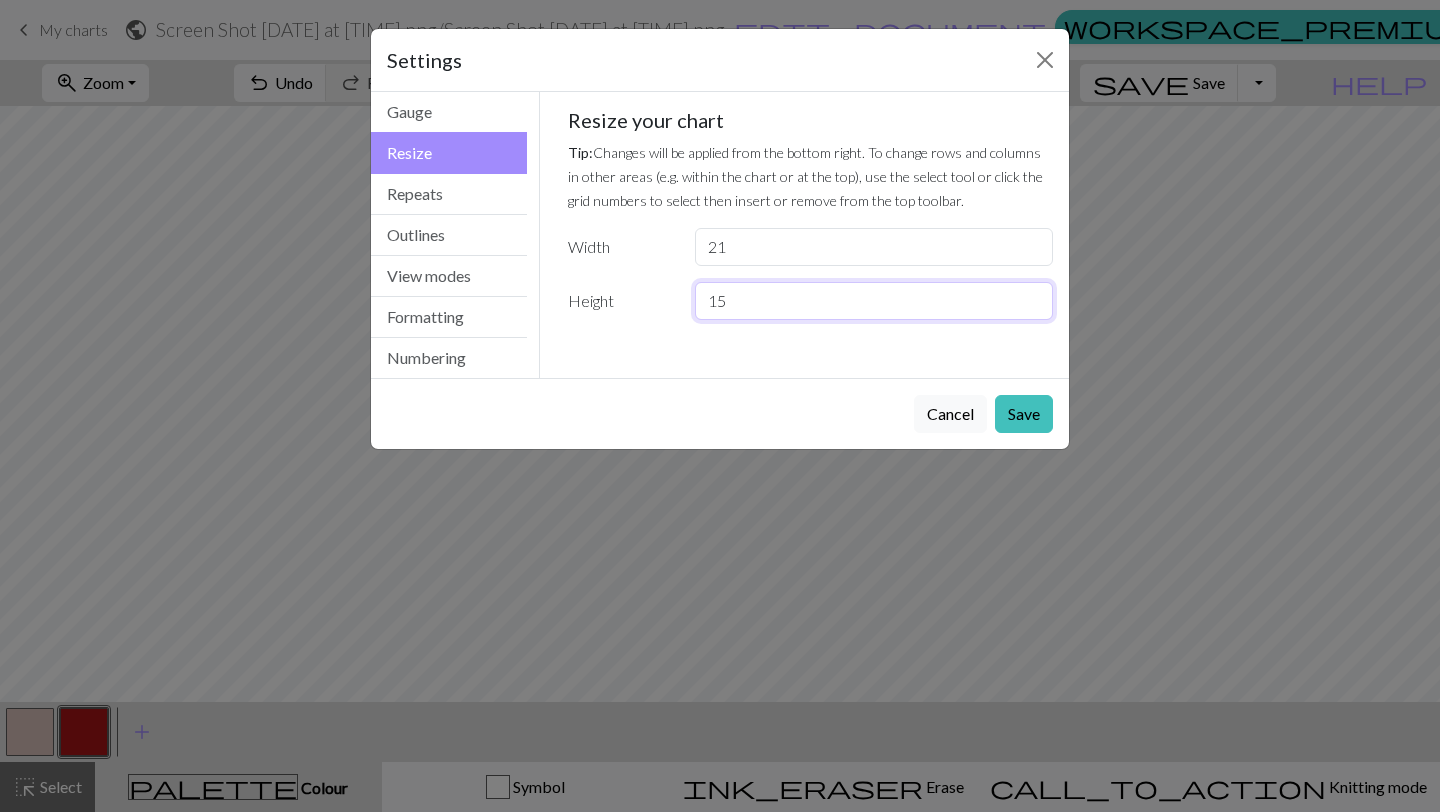 type on "15" 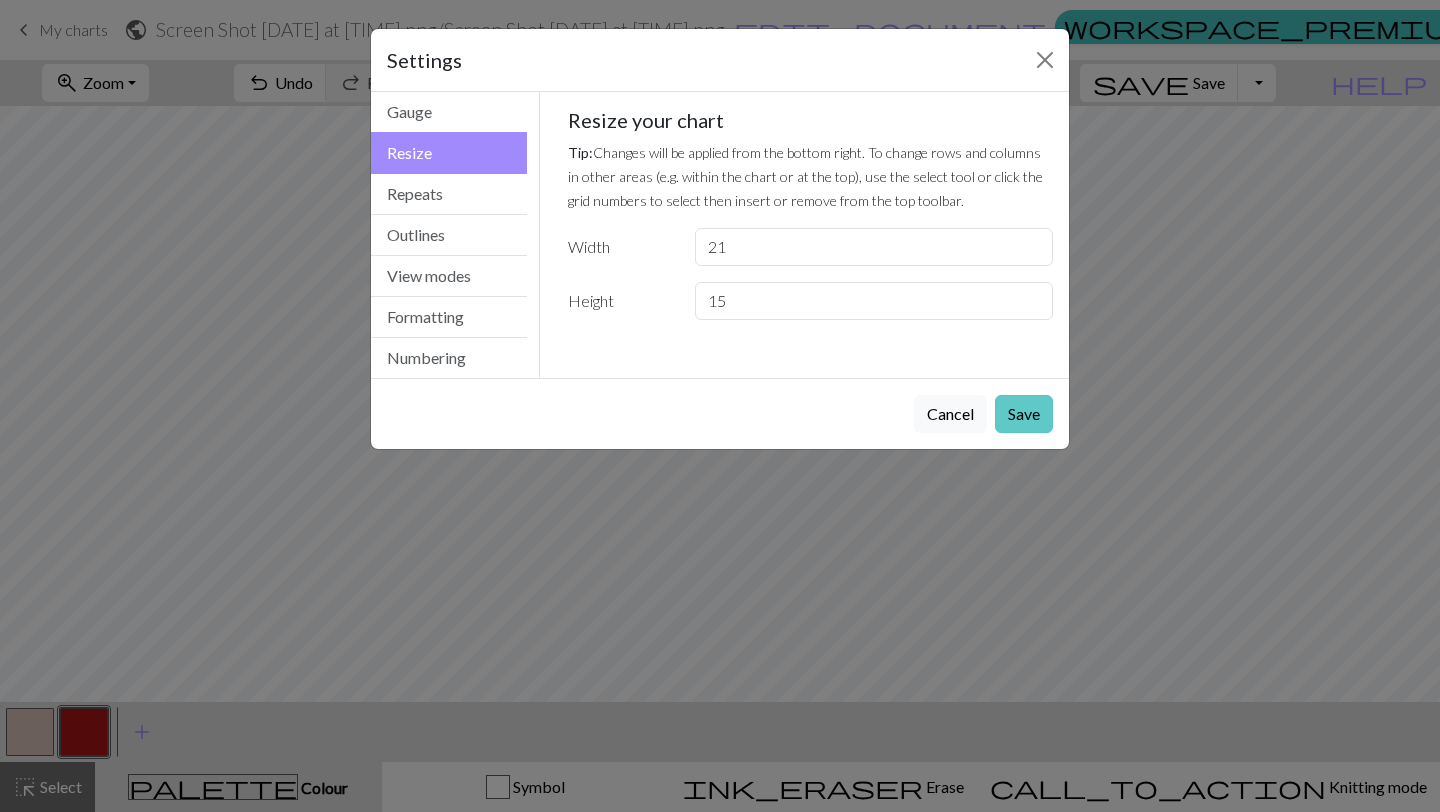 click on "Save" at bounding box center [1024, 414] 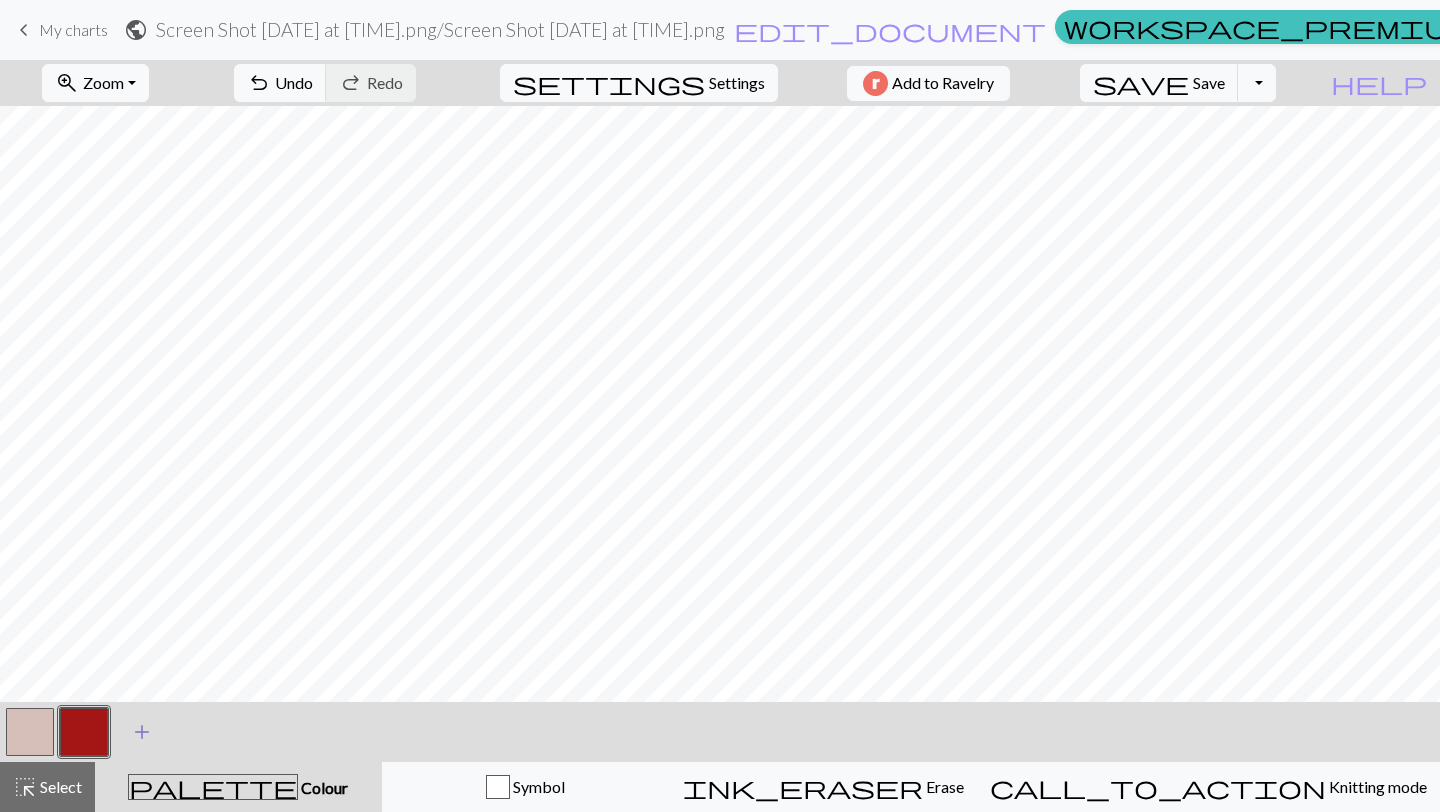 click on "add" at bounding box center (142, 732) 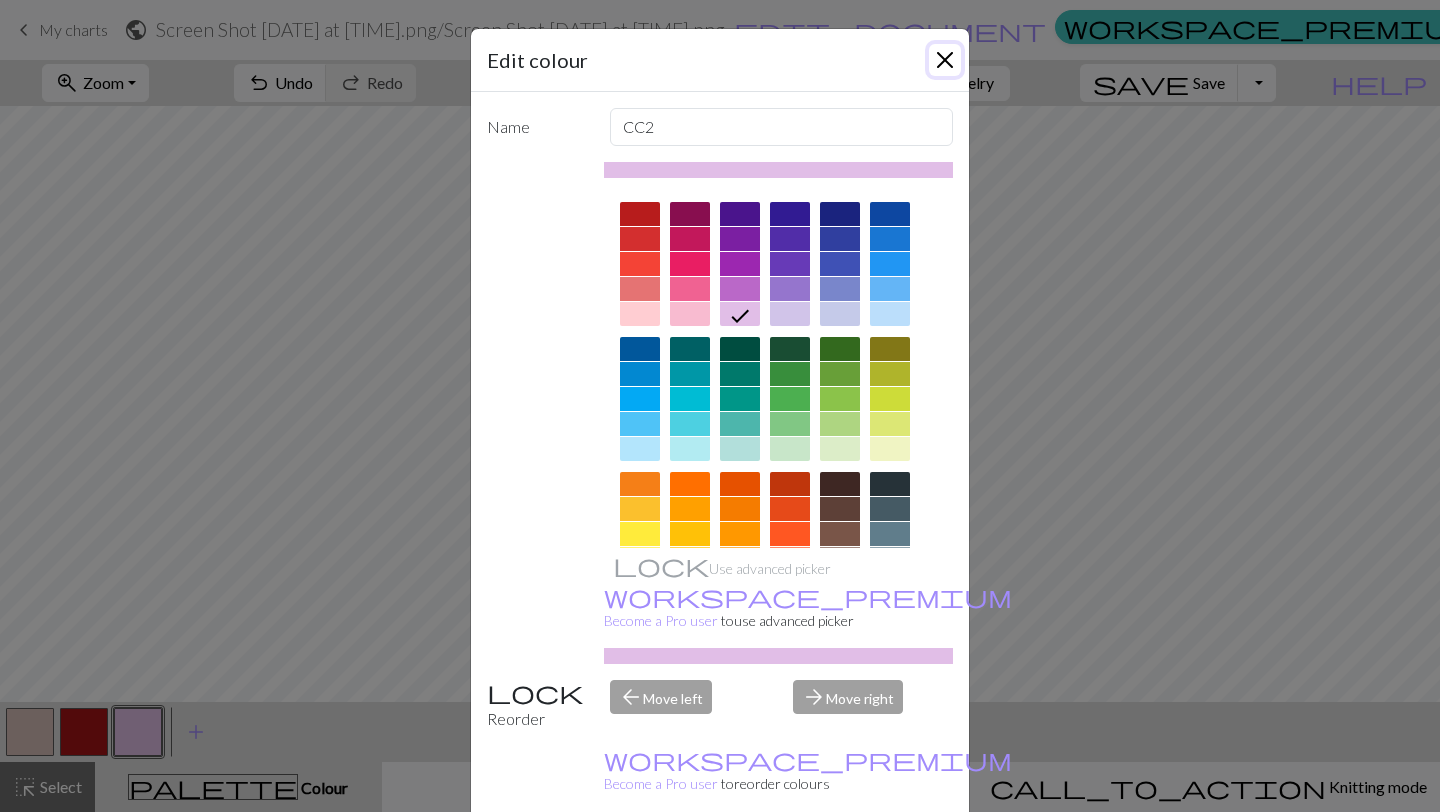 click at bounding box center [945, 60] 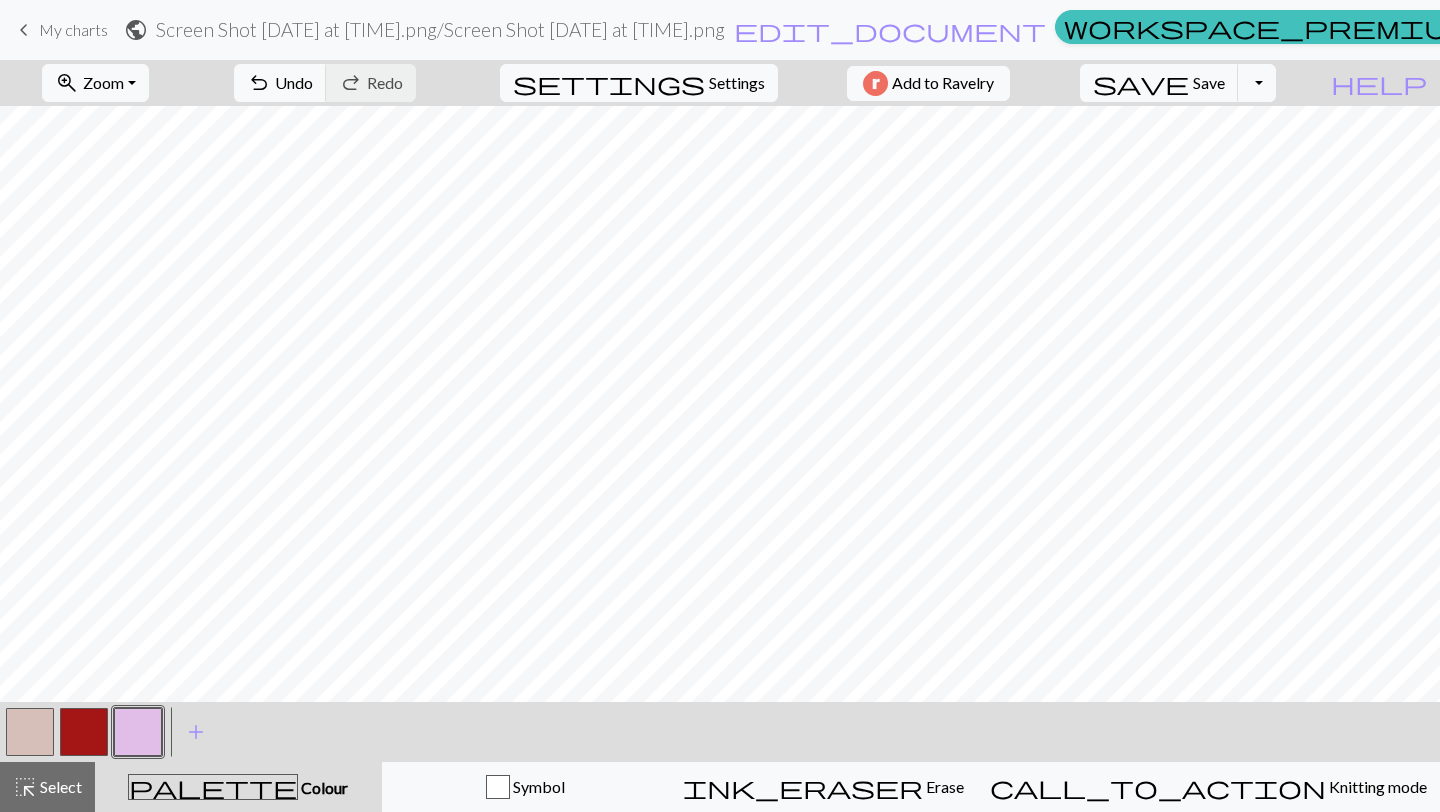 click on "keyboard_arrow_left   My charts public Screen Shot [DATE] at [TIME].png  /  Screen Shot [DATE] at [TIME].png edit_document Edit settings workspace_premium  Pro My charts Library Manual Hi  [USERNAME]   Account settings Logout" at bounding box center (720, 30) 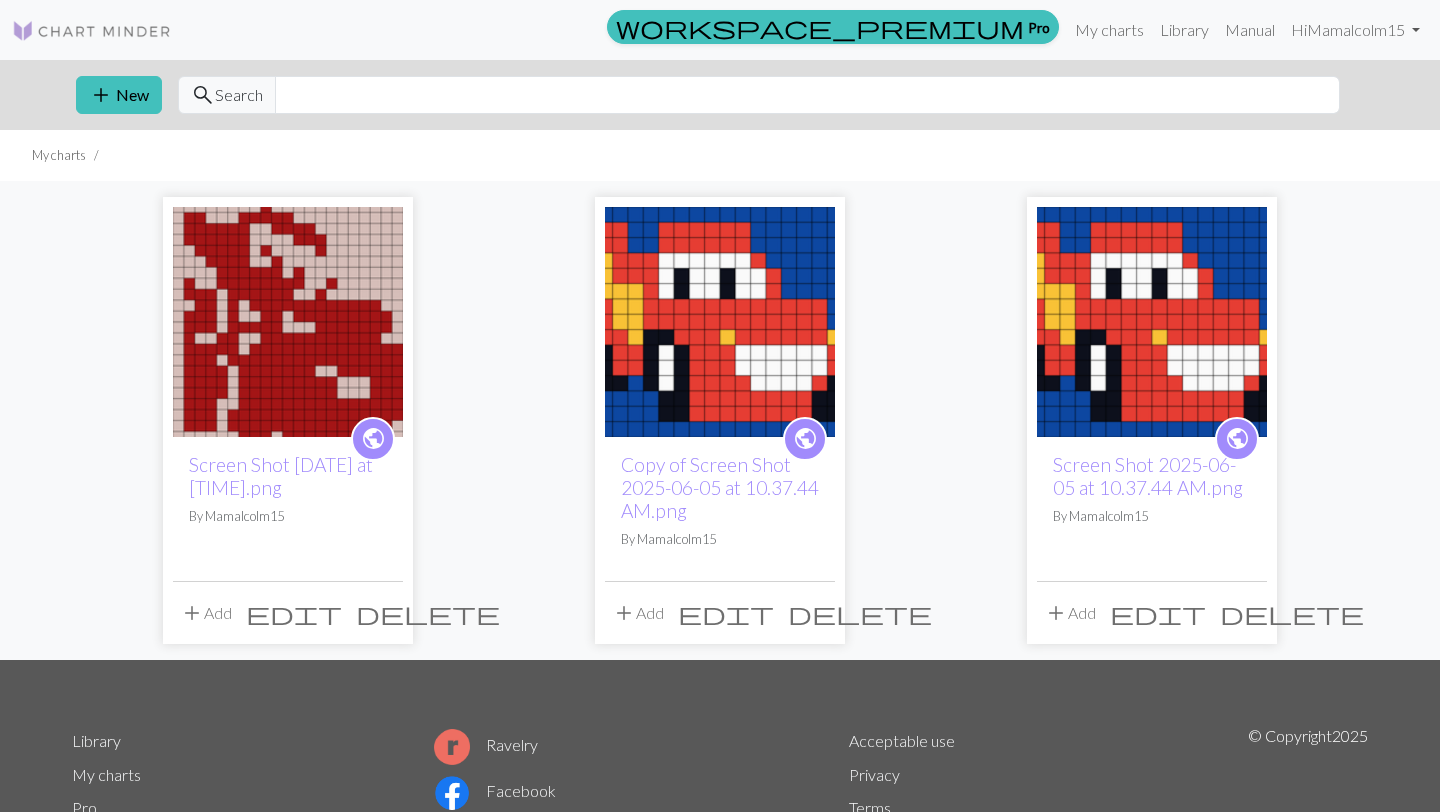 click at bounding box center (720, 322) 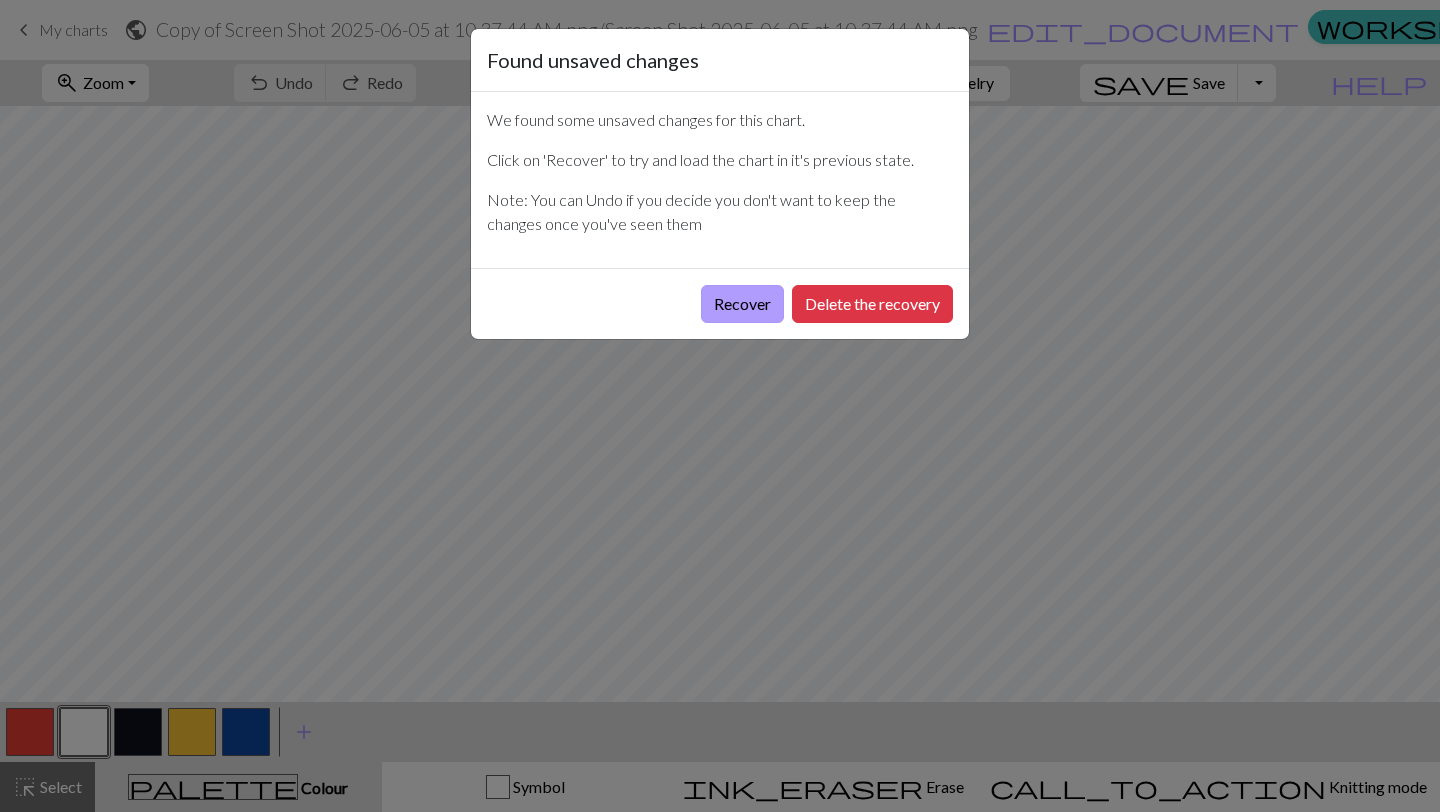 click on "Recover" at bounding box center [742, 304] 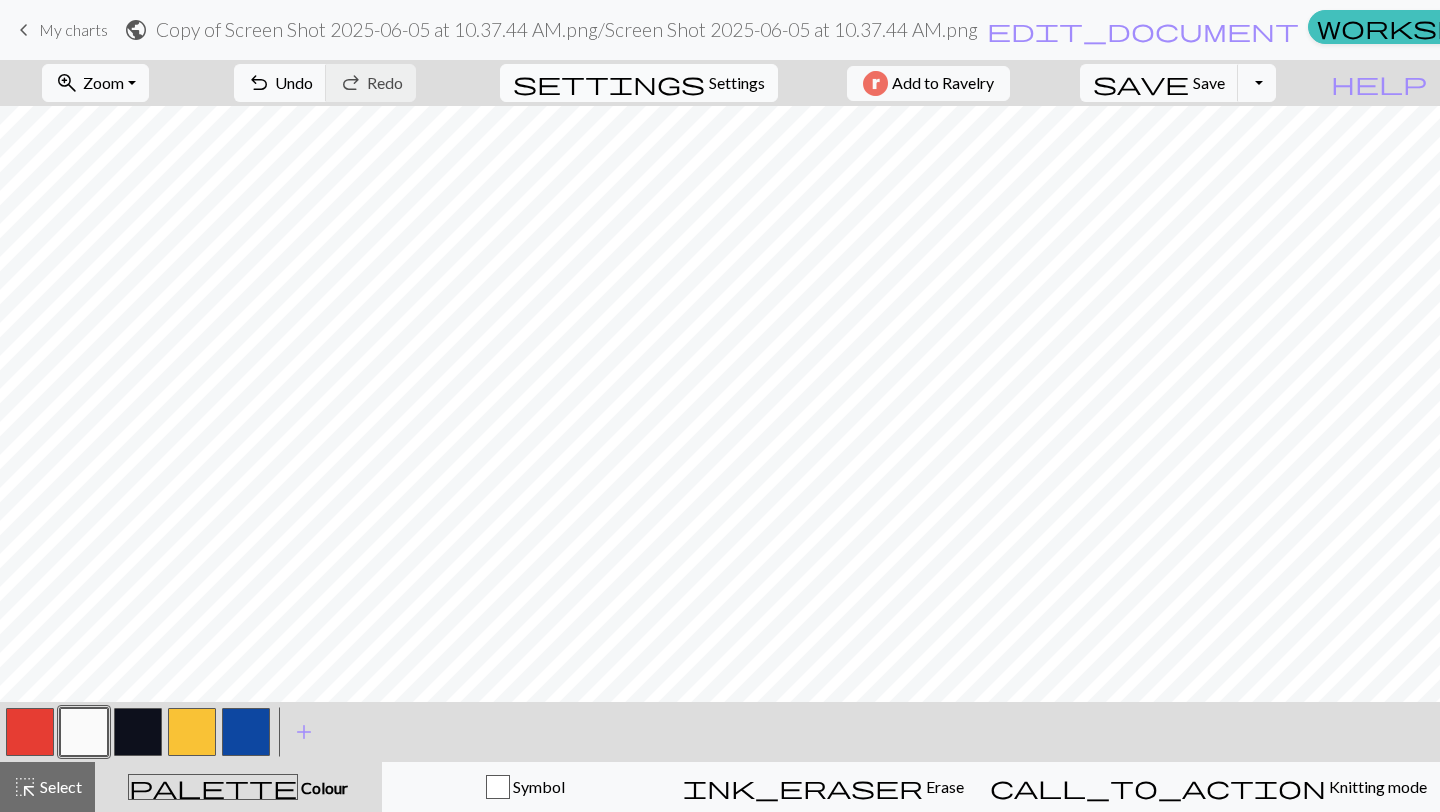 click on "Settings" at bounding box center [737, 83] 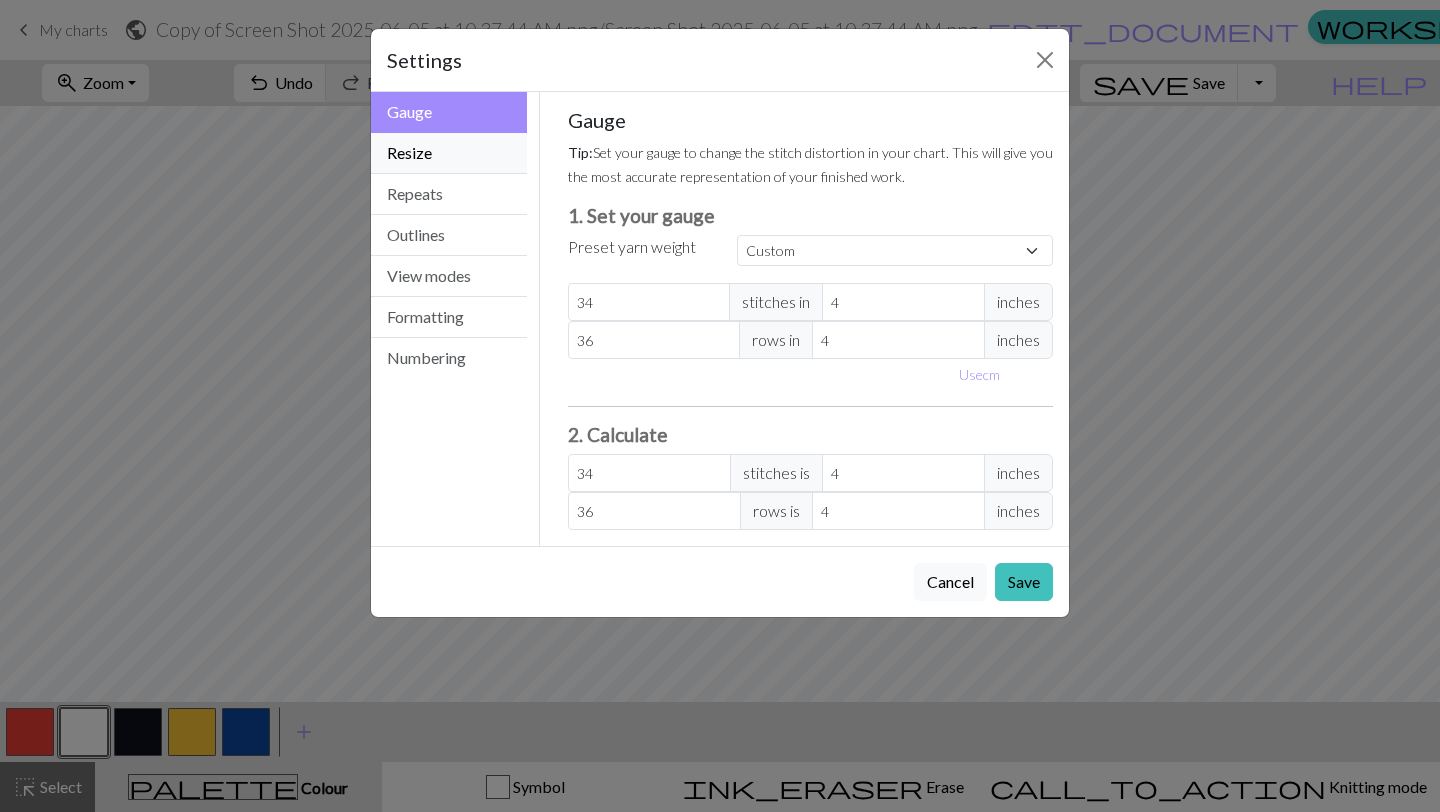 click on "Resize" at bounding box center (449, 153) 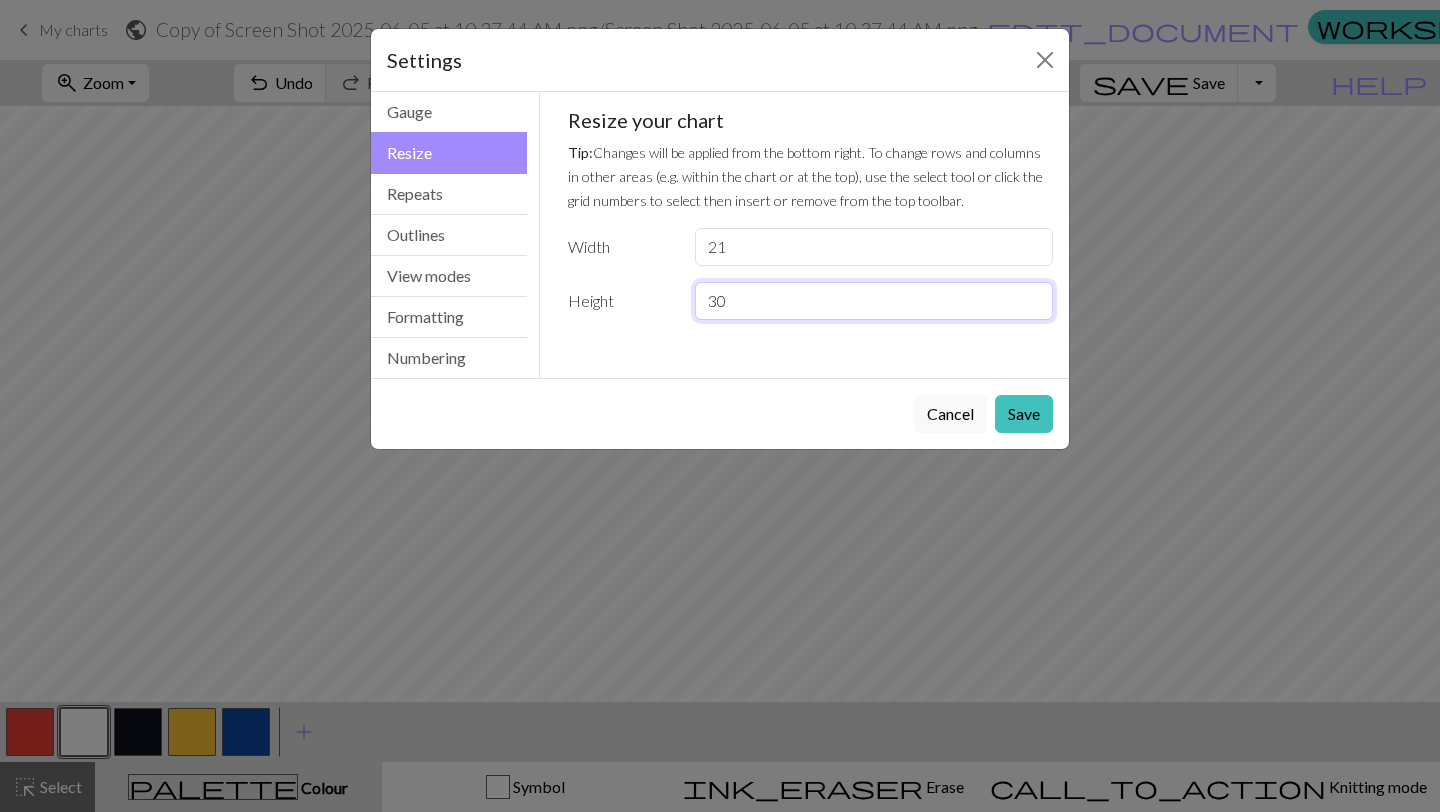 drag, startPoint x: 773, startPoint y: 307, endPoint x: 660, endPoint y: 303, distance: 113.07078 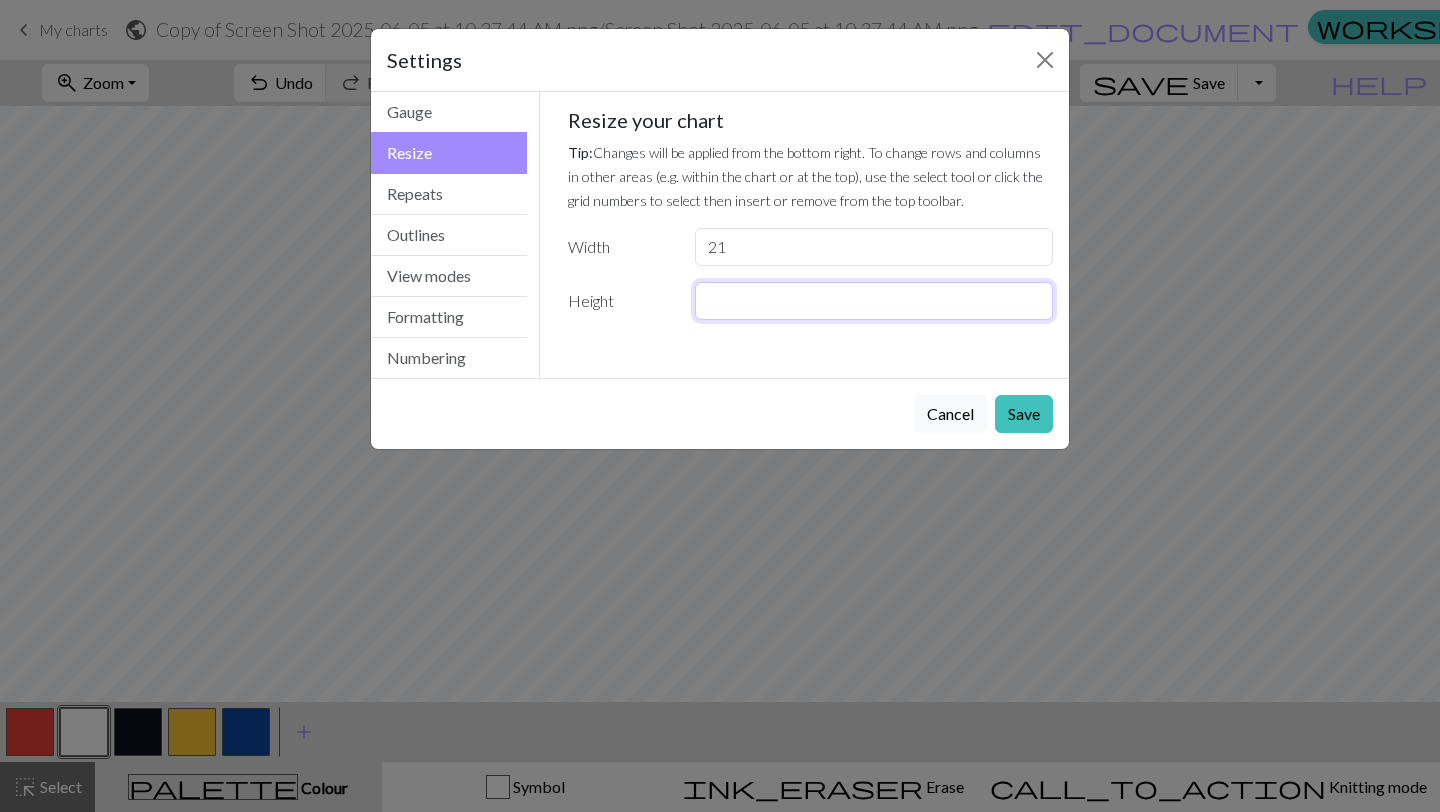 type on "1" 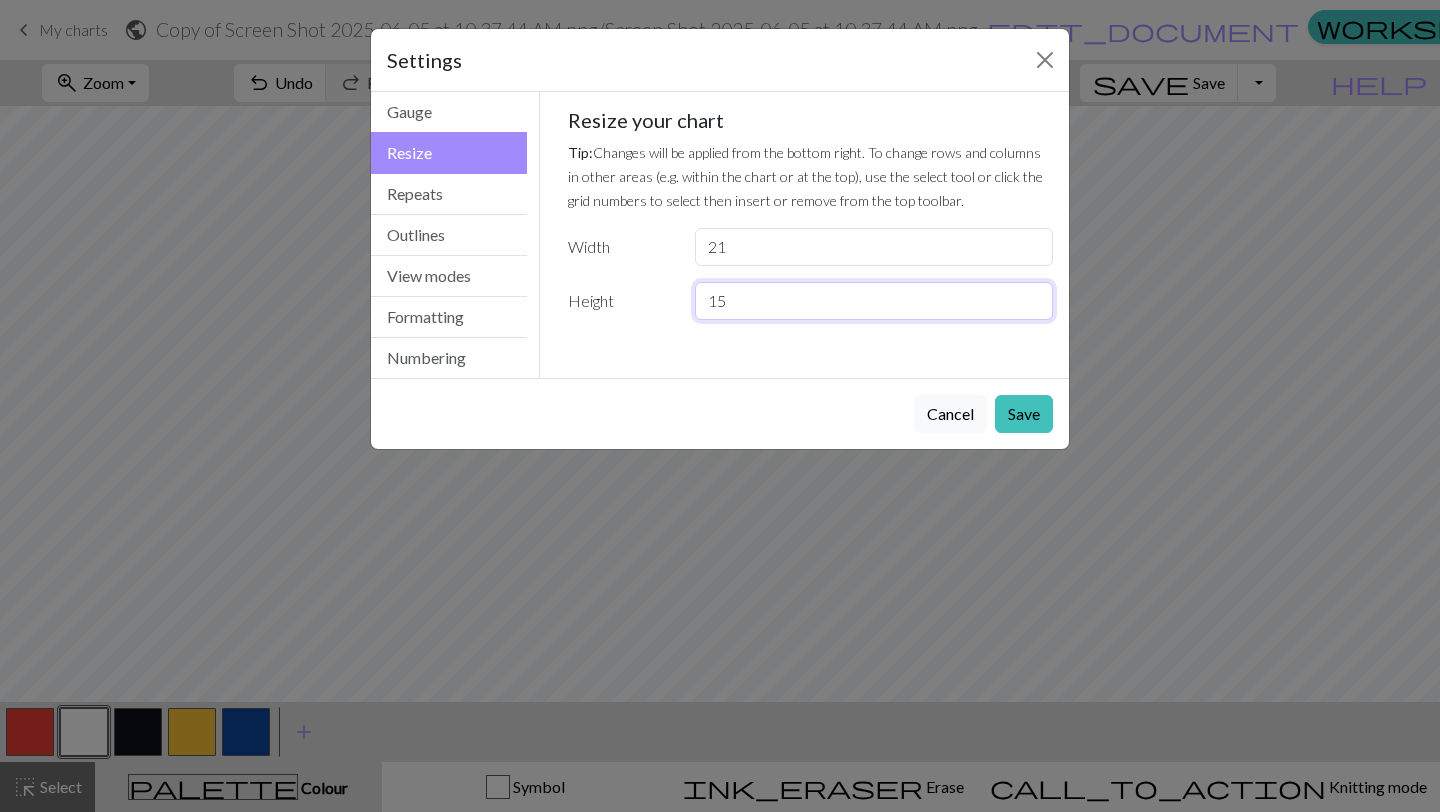type on "15" 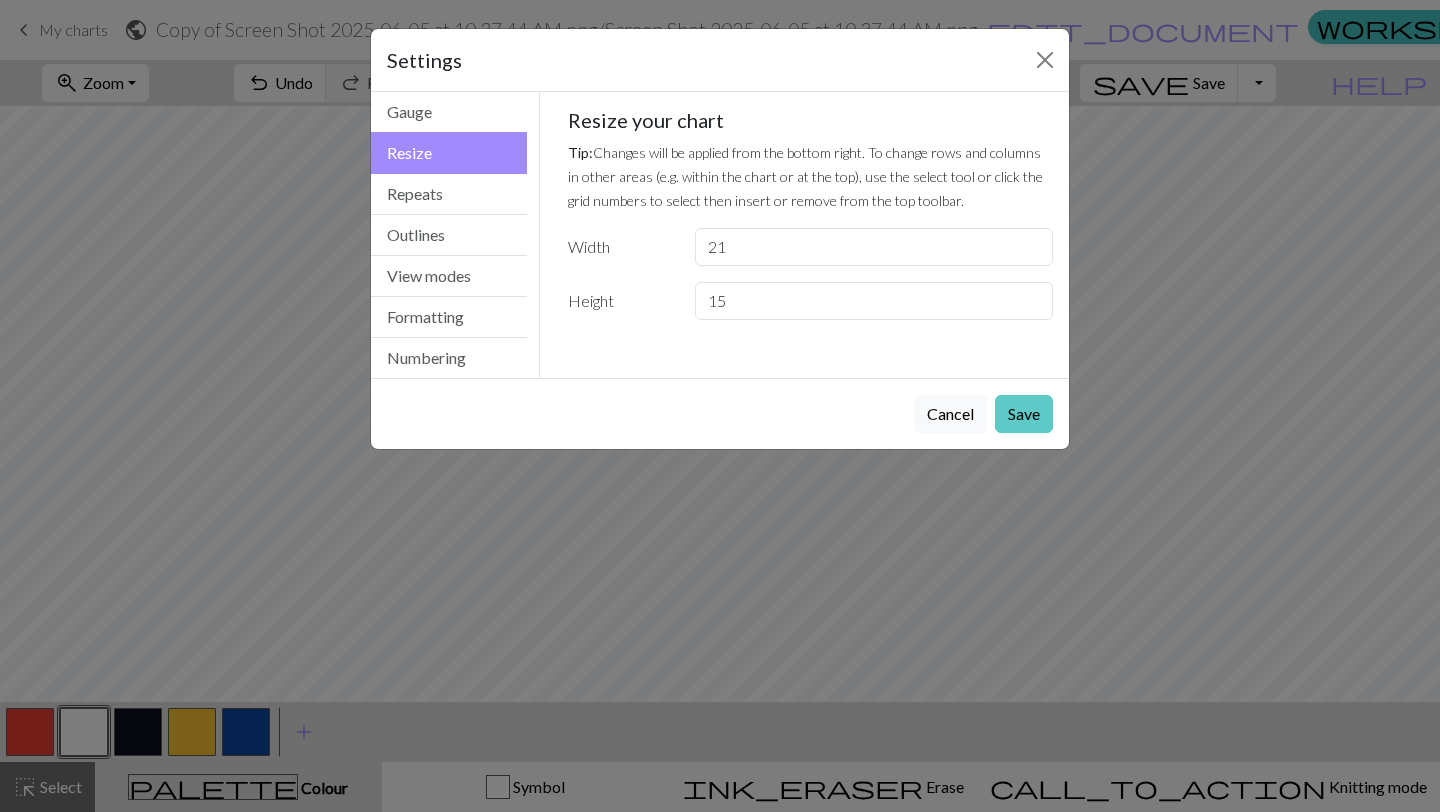 click on "Save" at bounding box center [1024, 414] 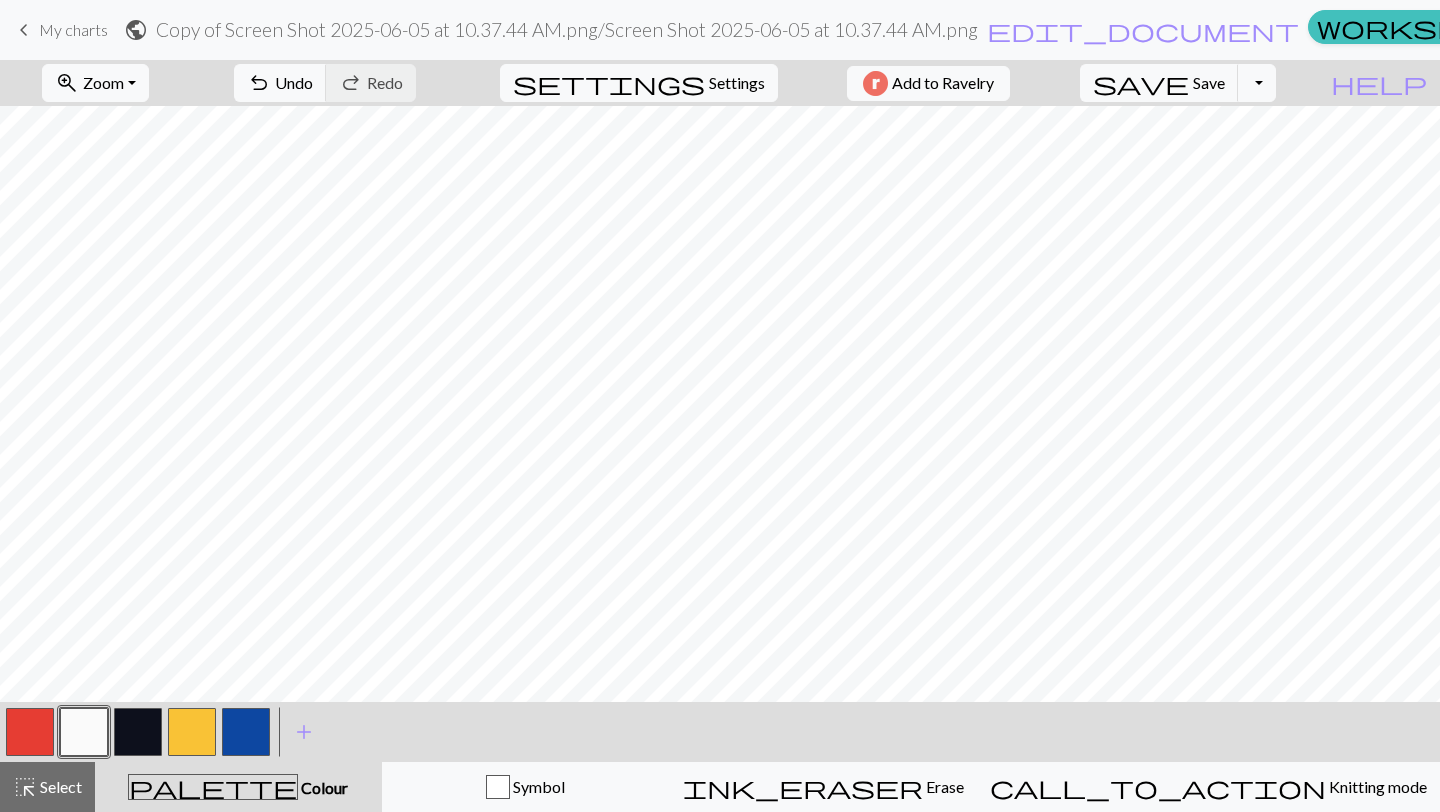 type 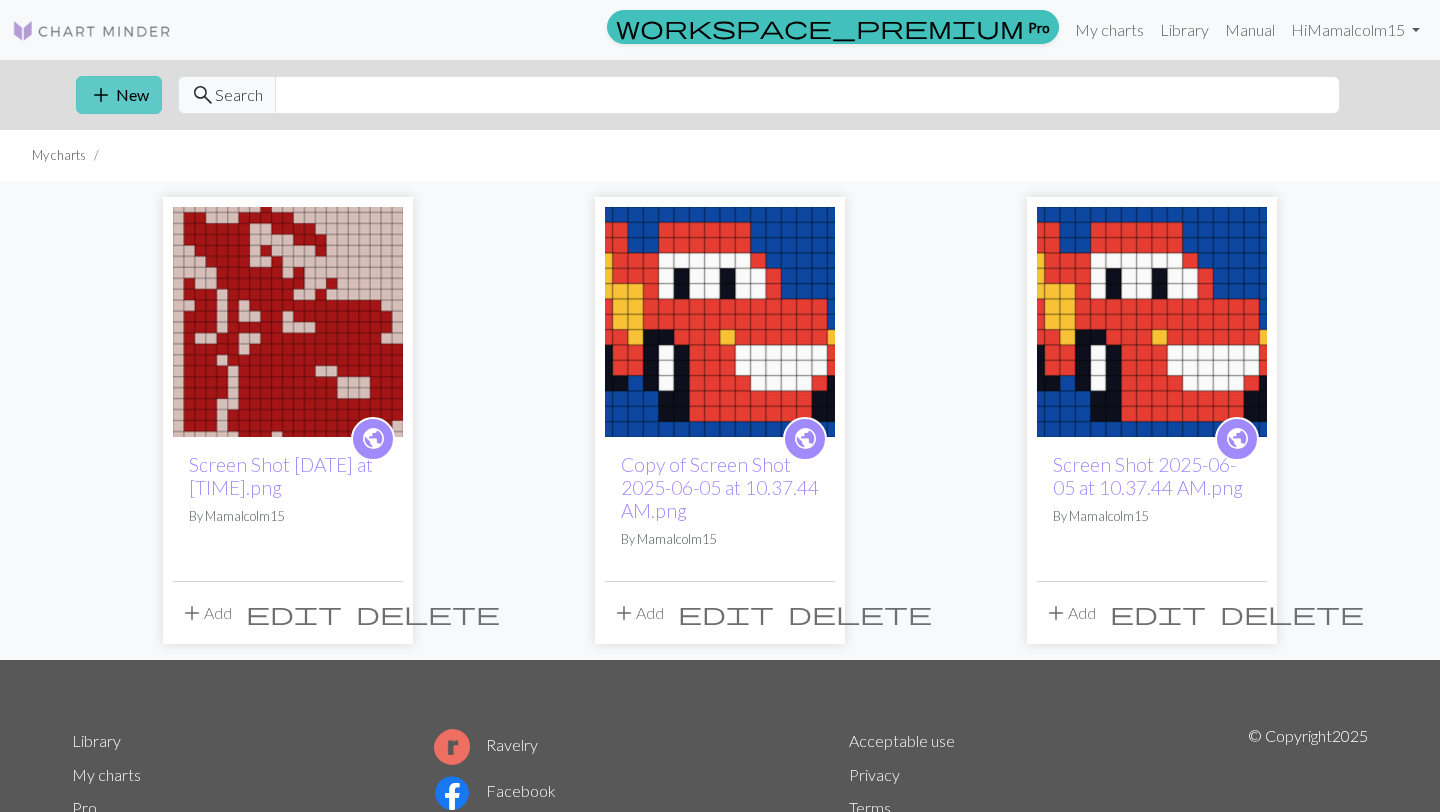 click on "add" at bounding box center [101, 95] 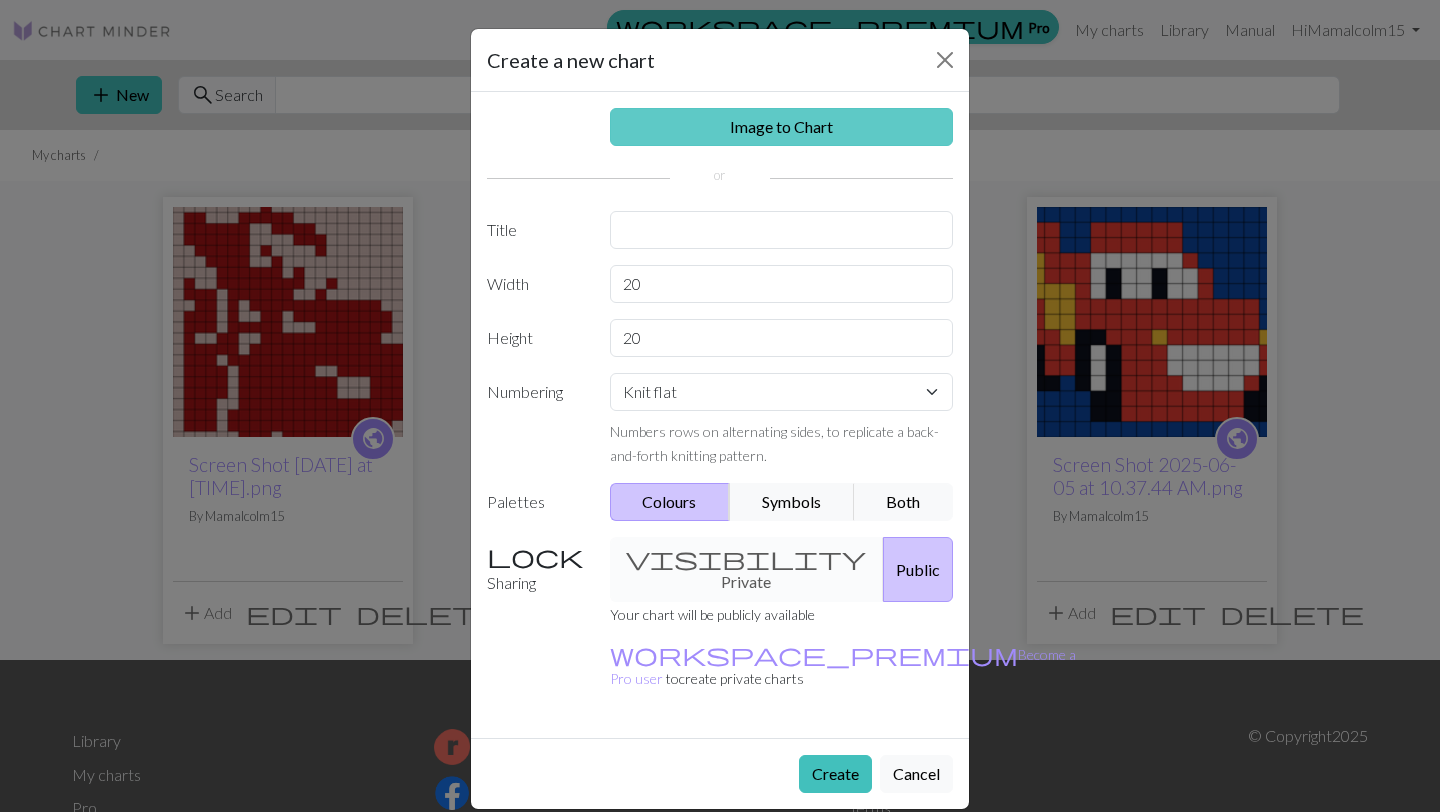 click on "Image to Chart" at bounding box center (782, 127) 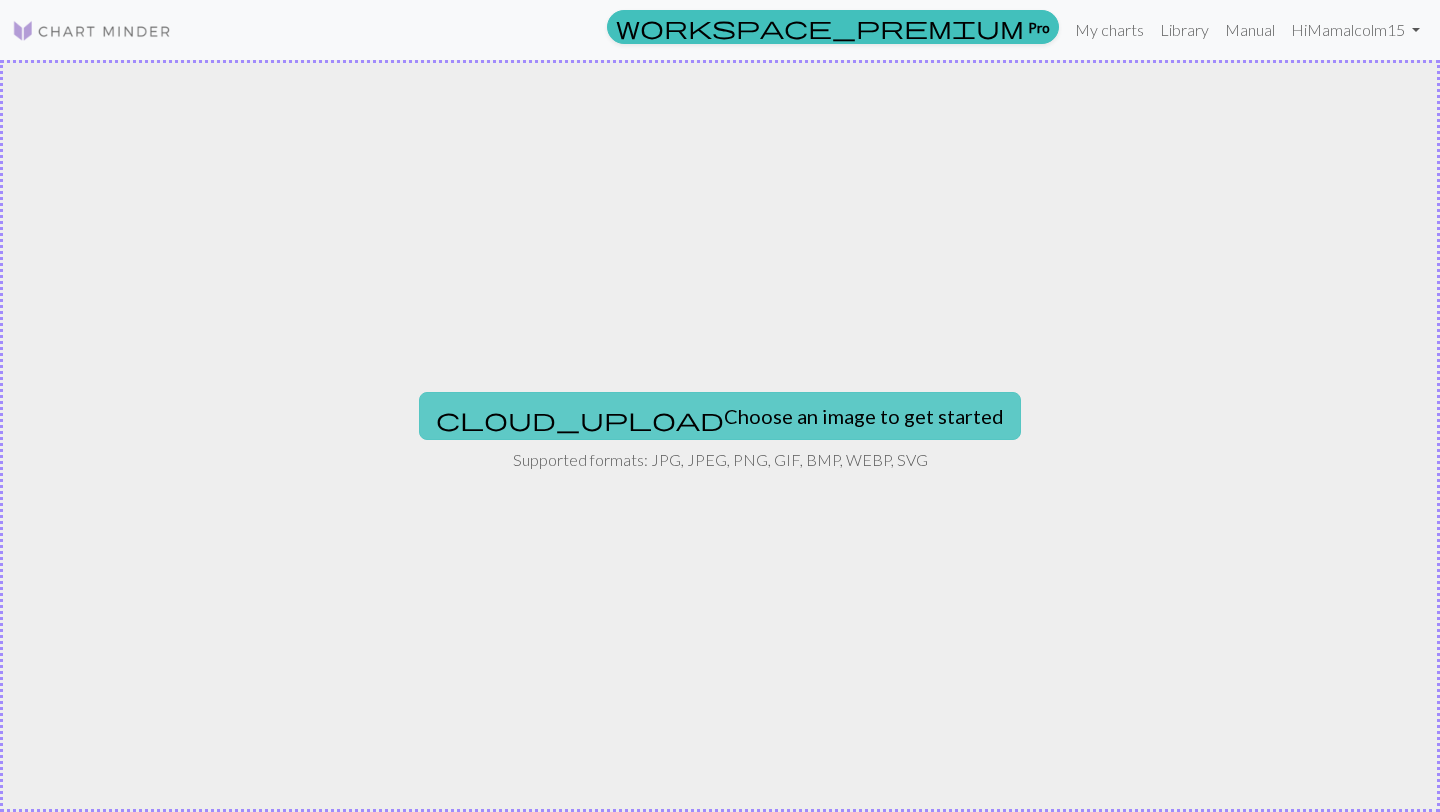 click on "cloud_upload  Choose an image to get started" at bounding box center (720, 416) 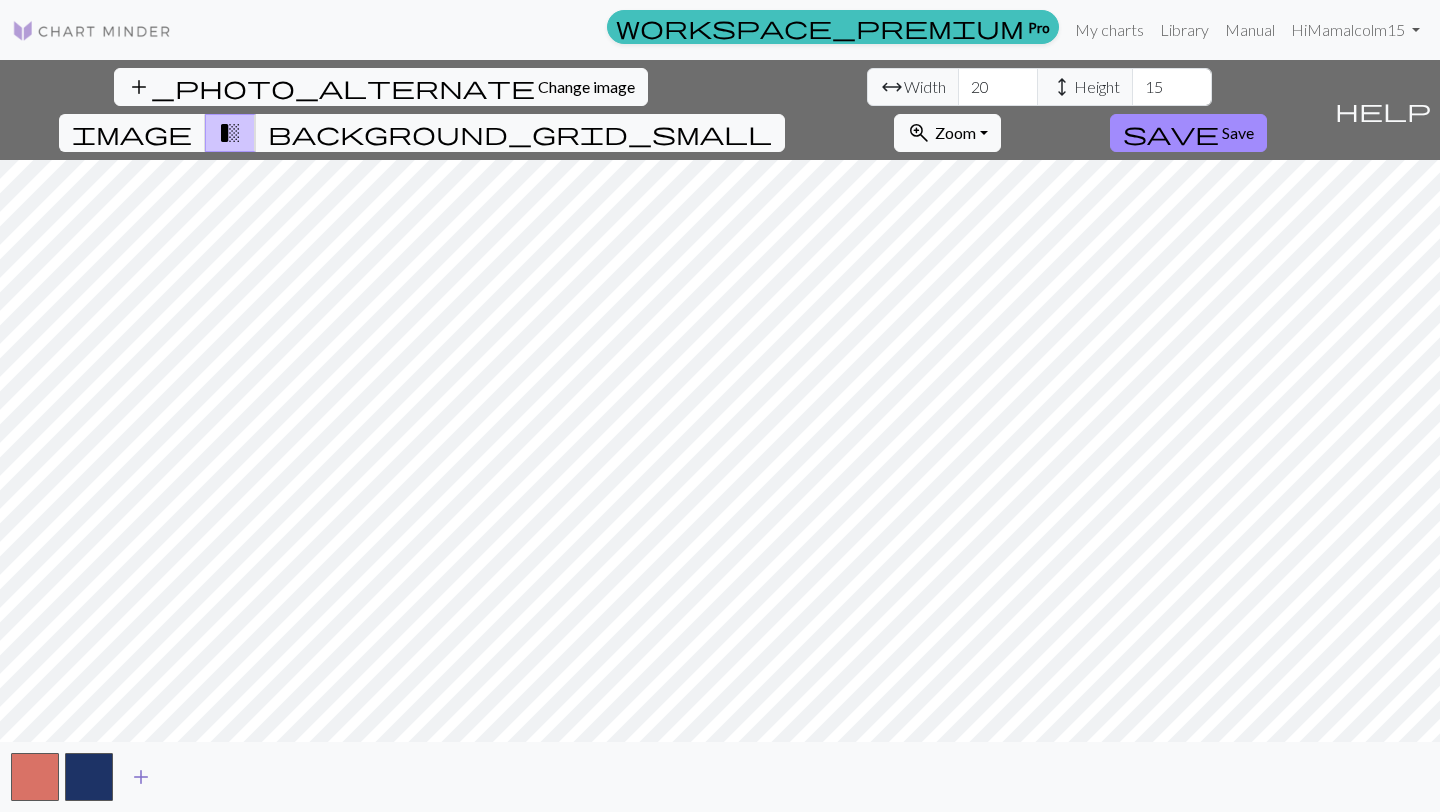 click on "add" at bounding box center (141, 777) 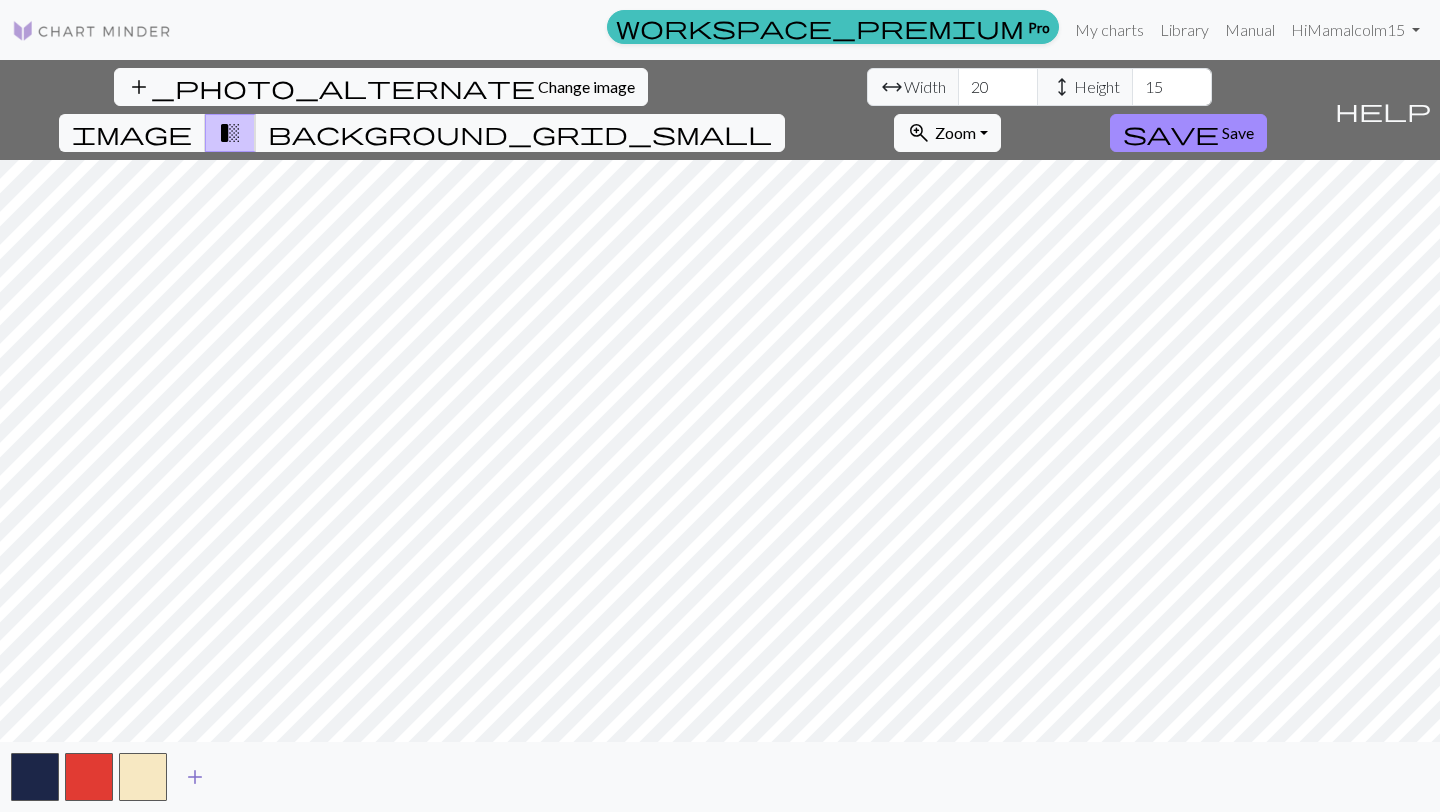 click on "add" at bounding box center [195, 777] 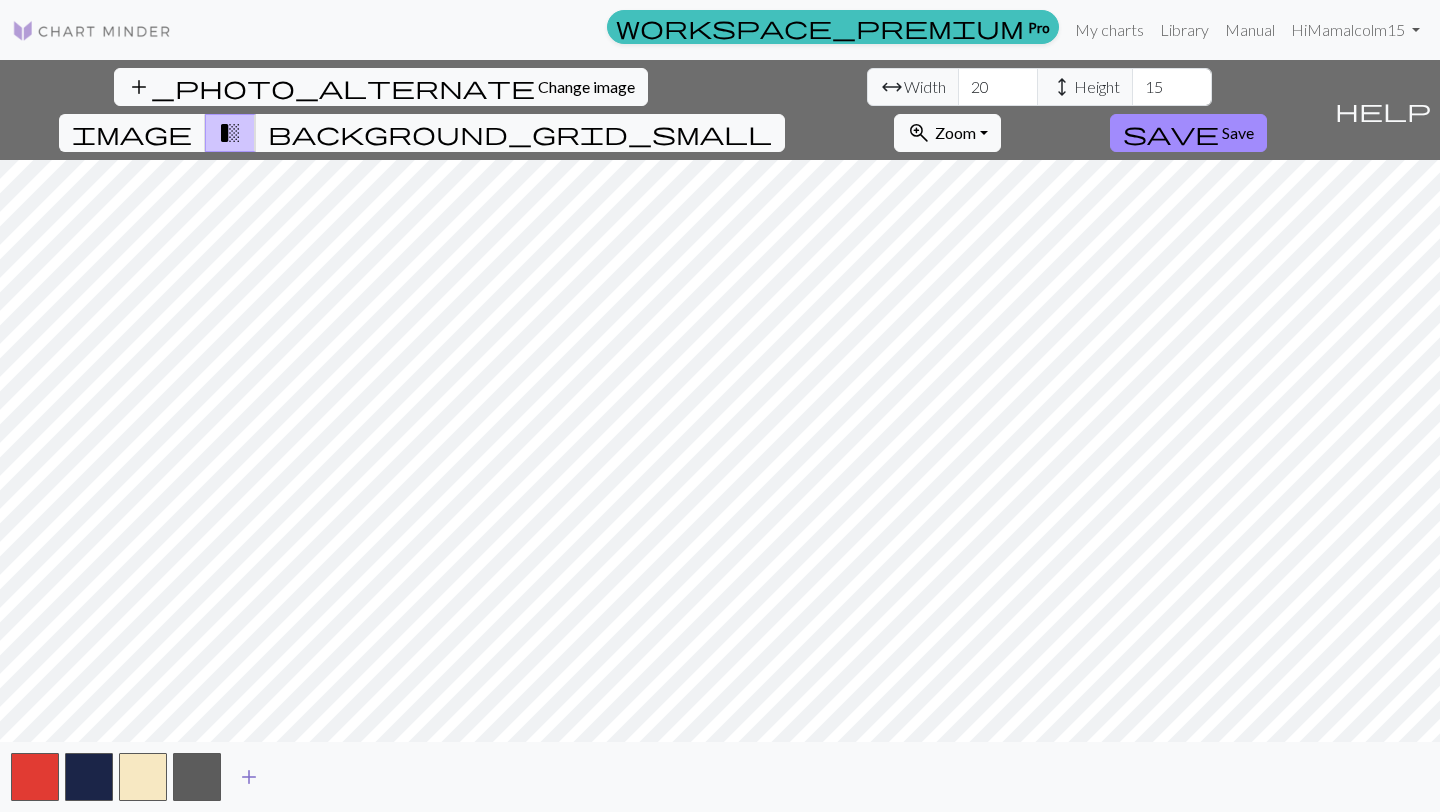 click on "add" at bounding box center (249, 777) 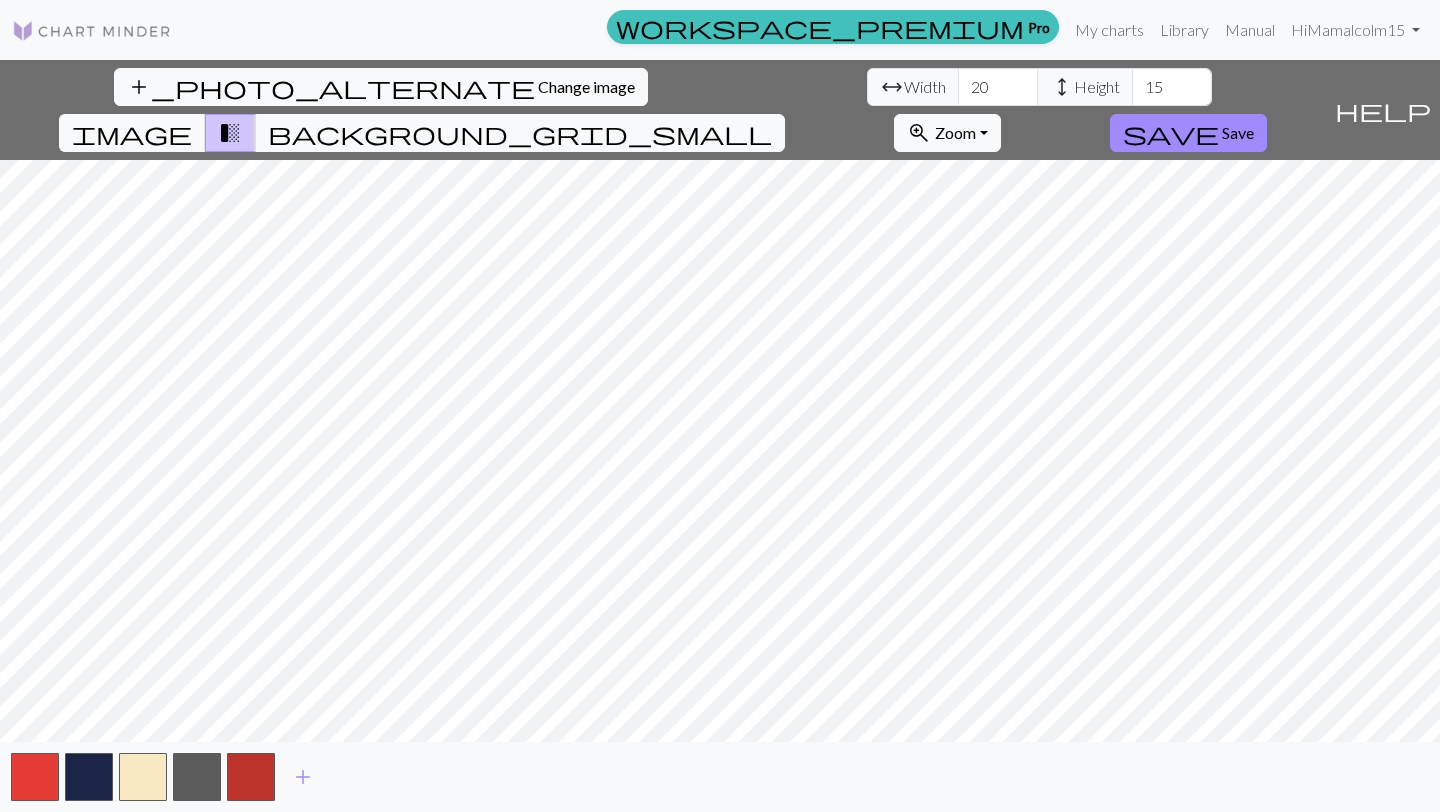 click on "add" at bounding box center (720, 777) 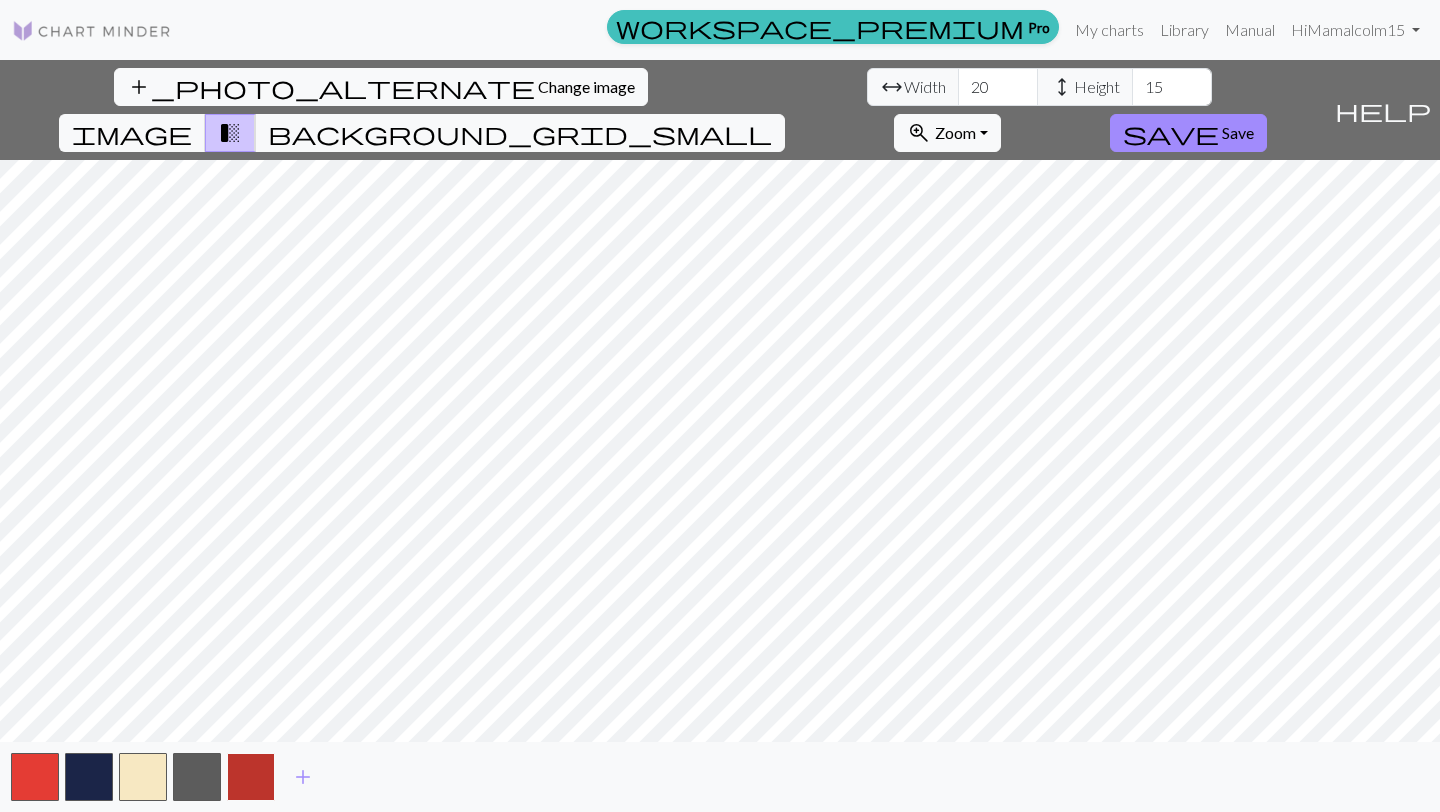 click at bounding box center [251, 777] 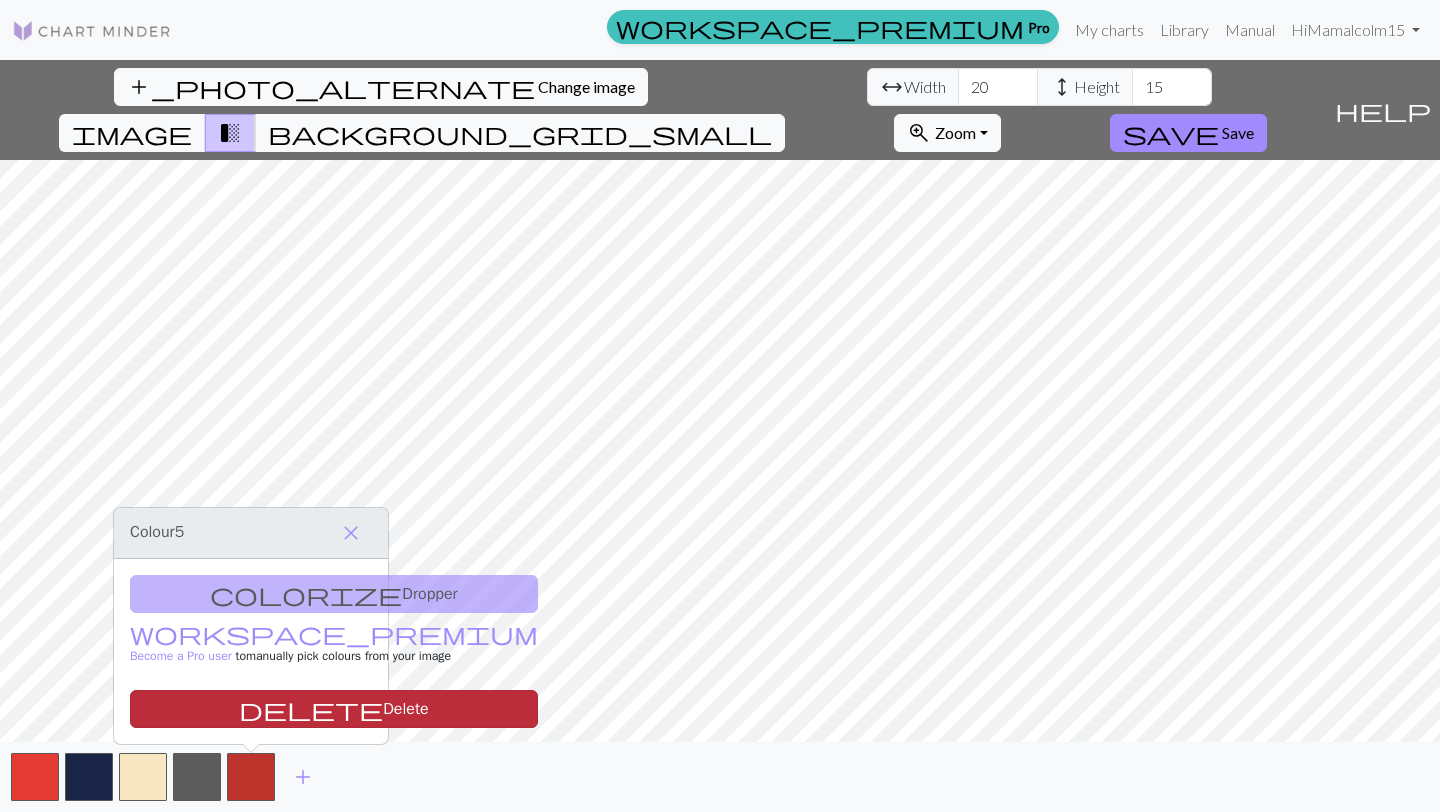 click on "delete Delete" at bounding box center (334, 709) 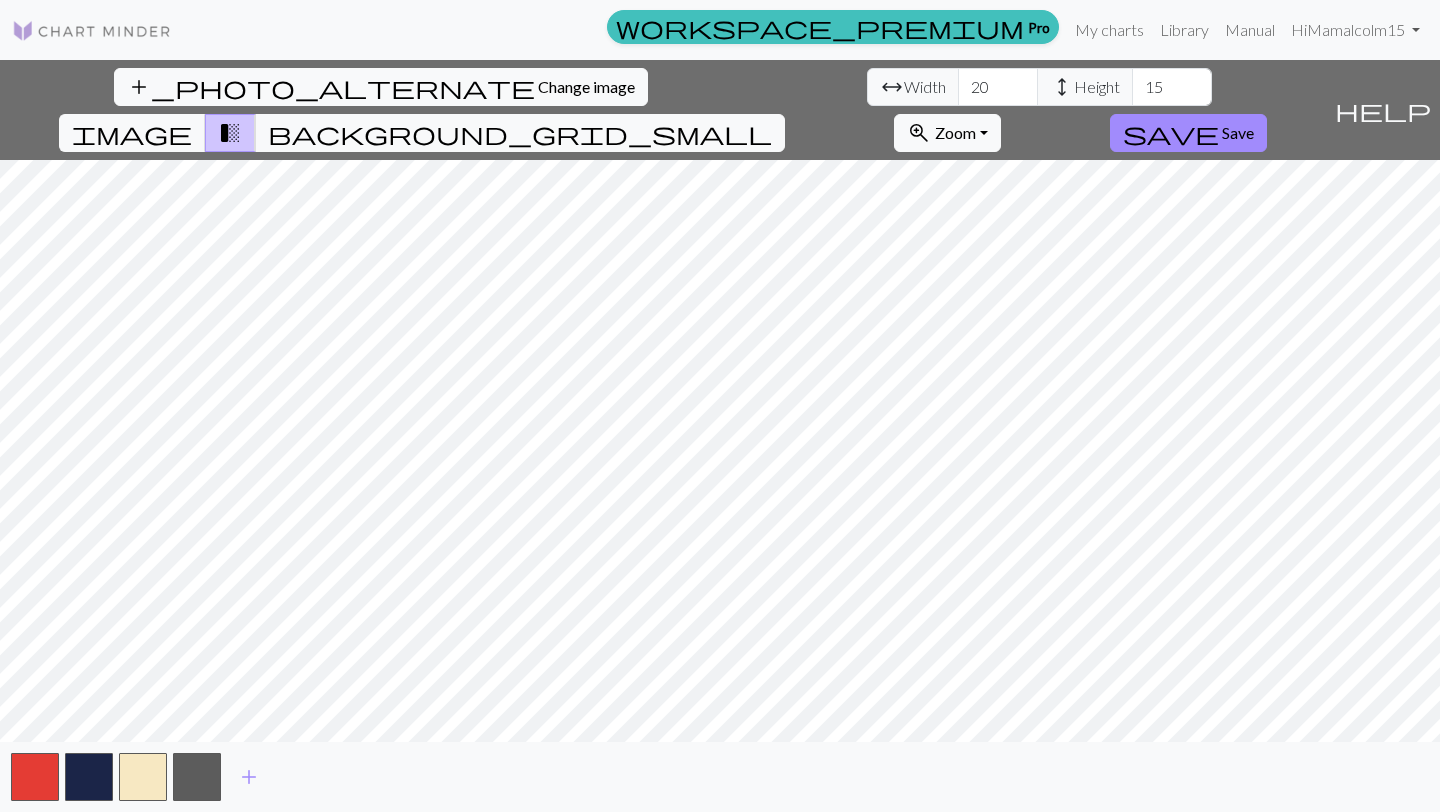 click on "add" at bounding box center [720, 777] 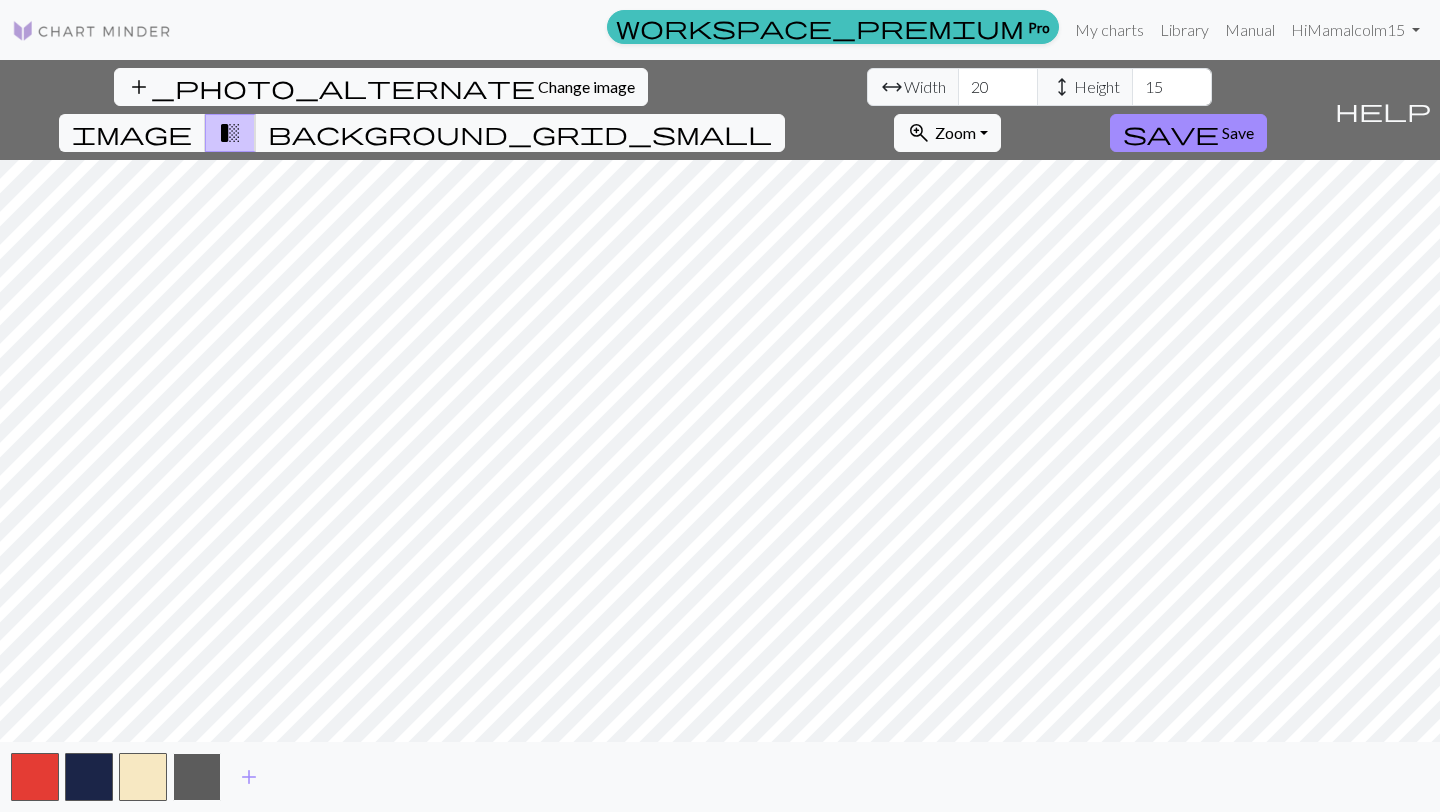 click at bounding box center [197, 777] 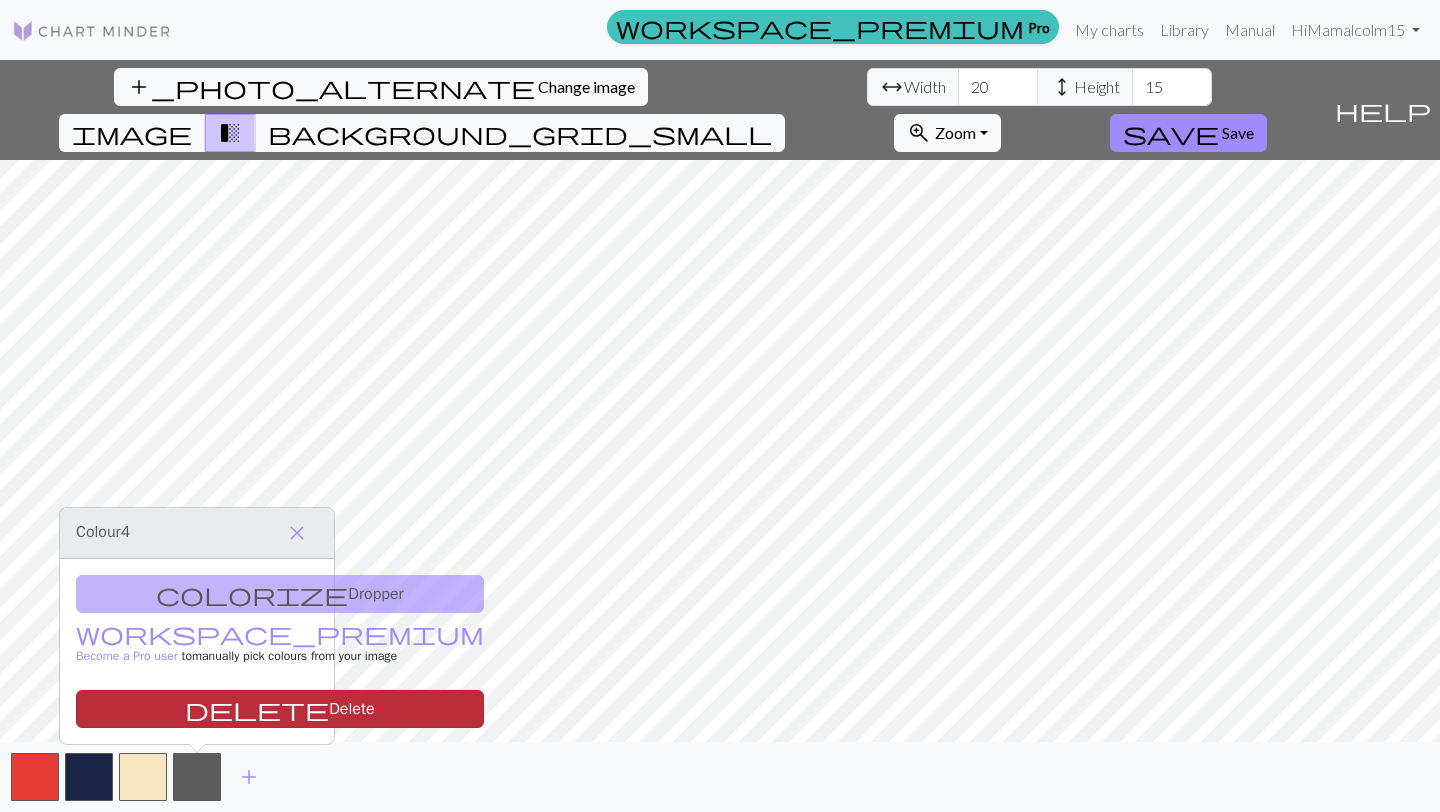 click on "delete Delete" at bounding box center [280, 709] 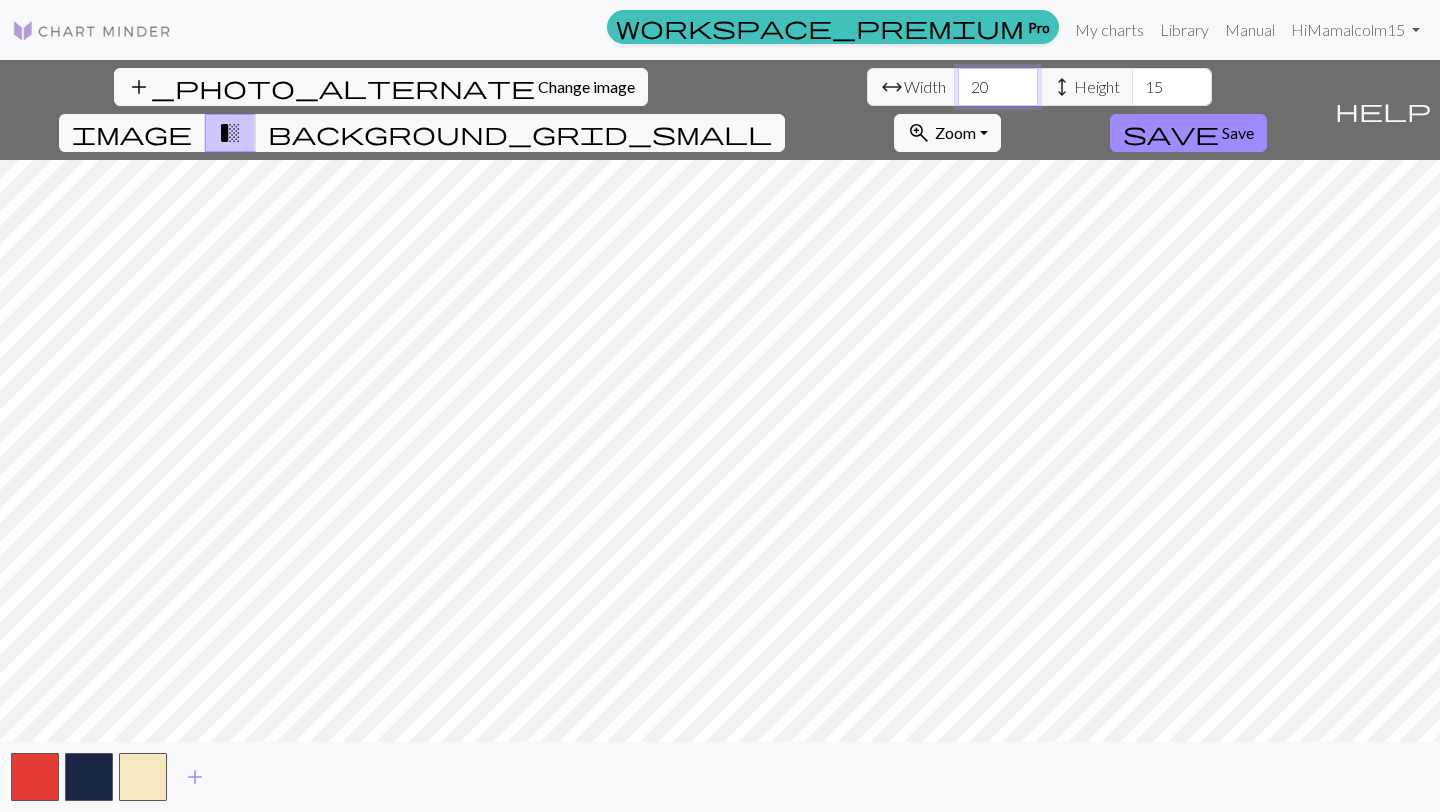 click on "20" at bounding box center (998, 87) 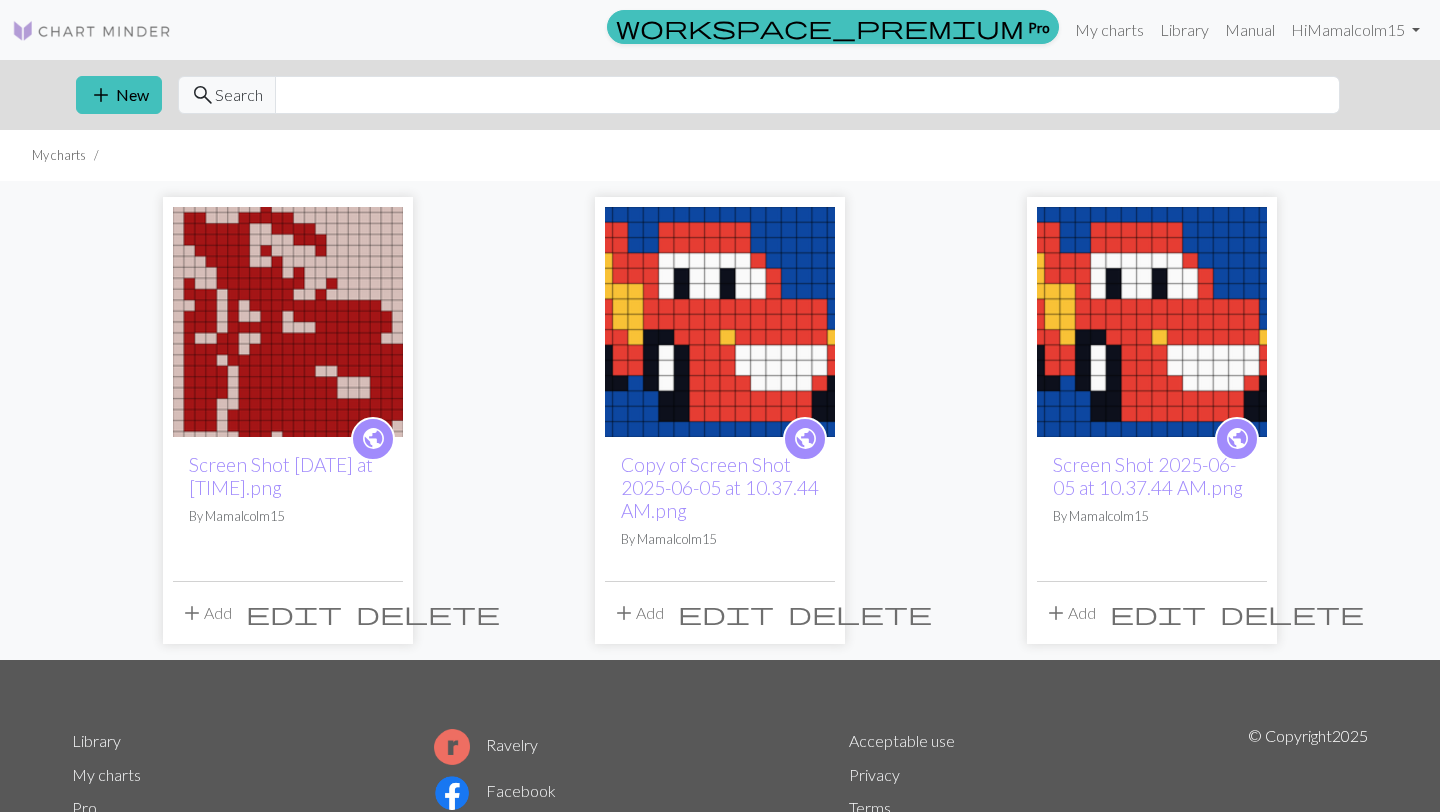 click at bounding box center (1152, 322) 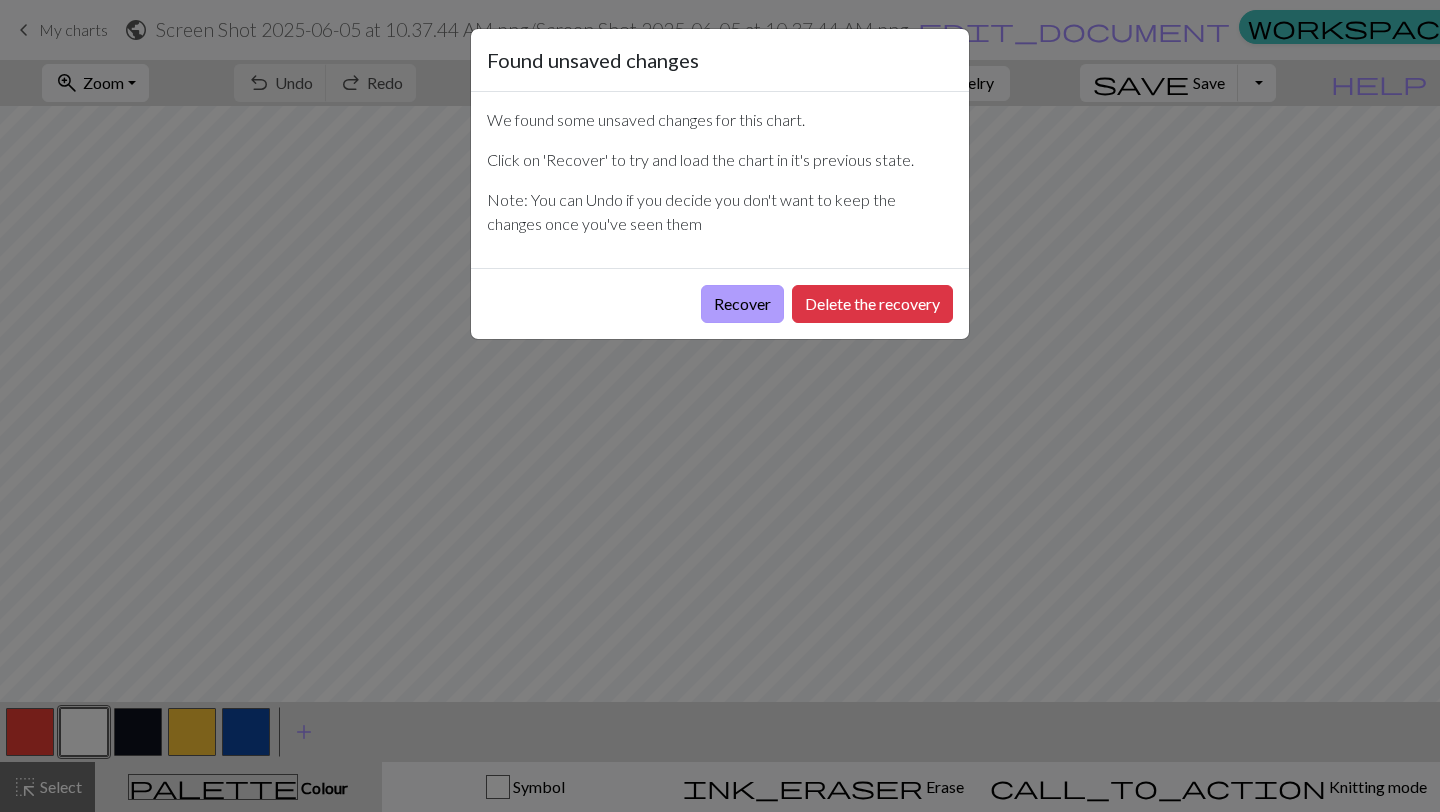 click on "Recover" at bounding box center (742, 304) 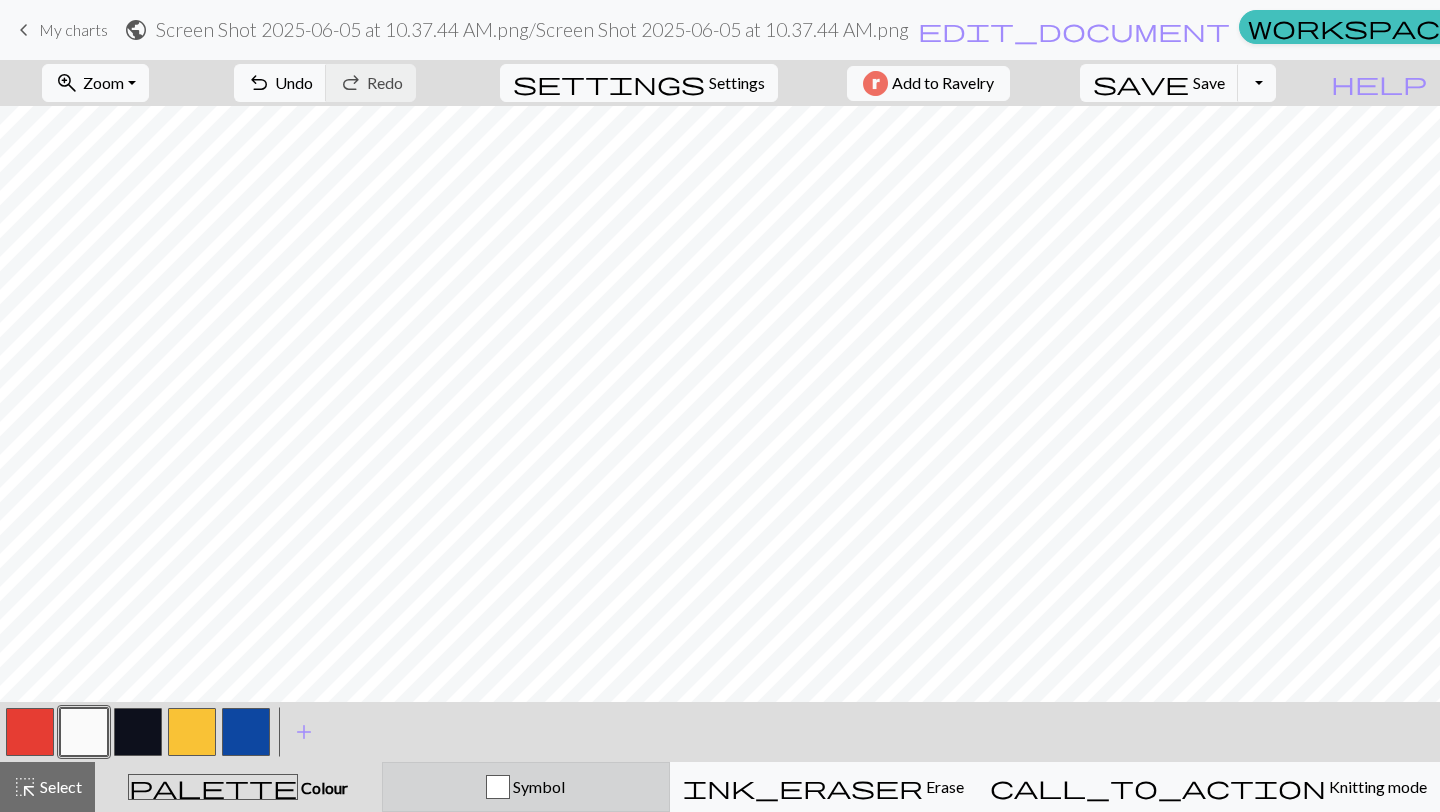 click on "Symbol" at bounding box center (537, 786) 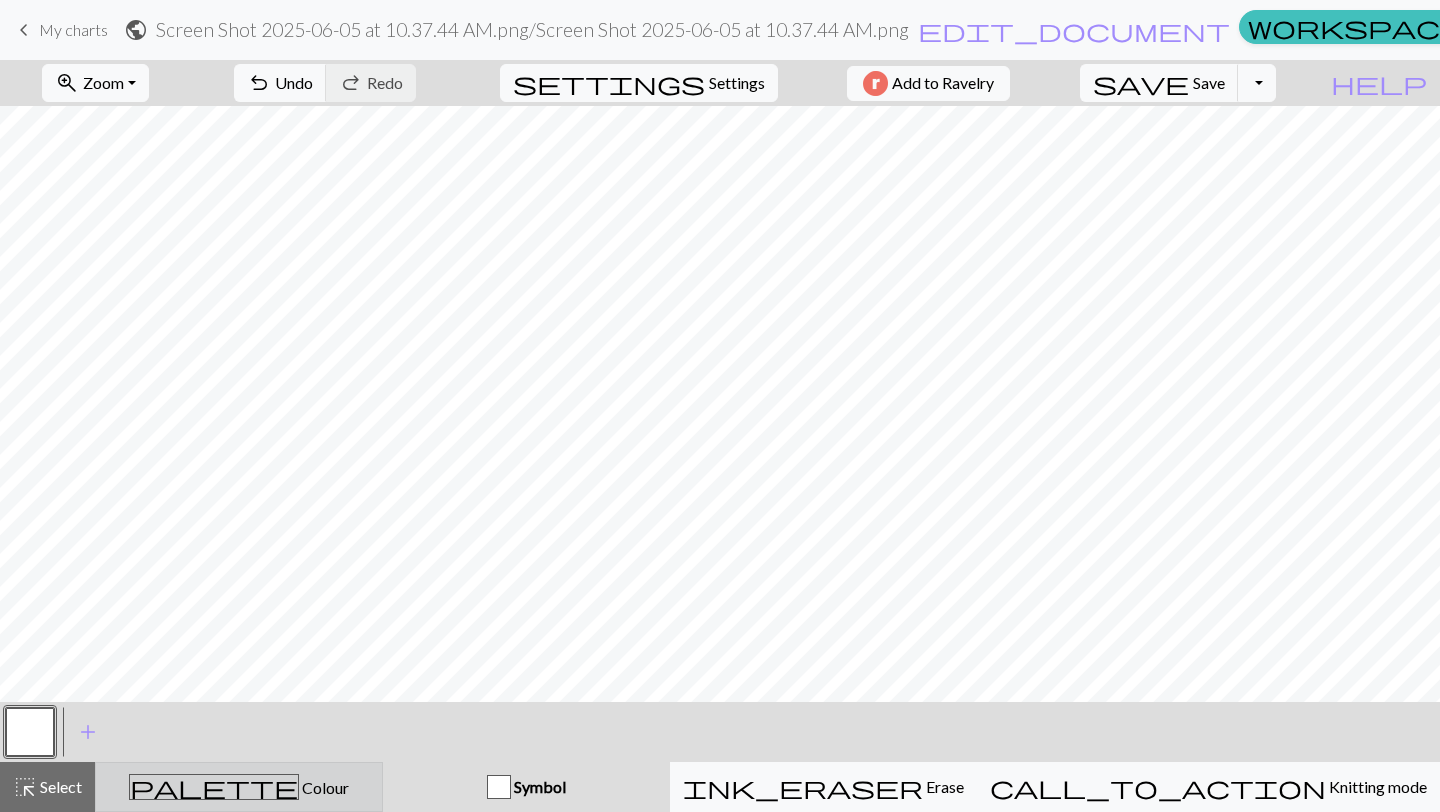click on "Colour" at bounding box center [324, 787] 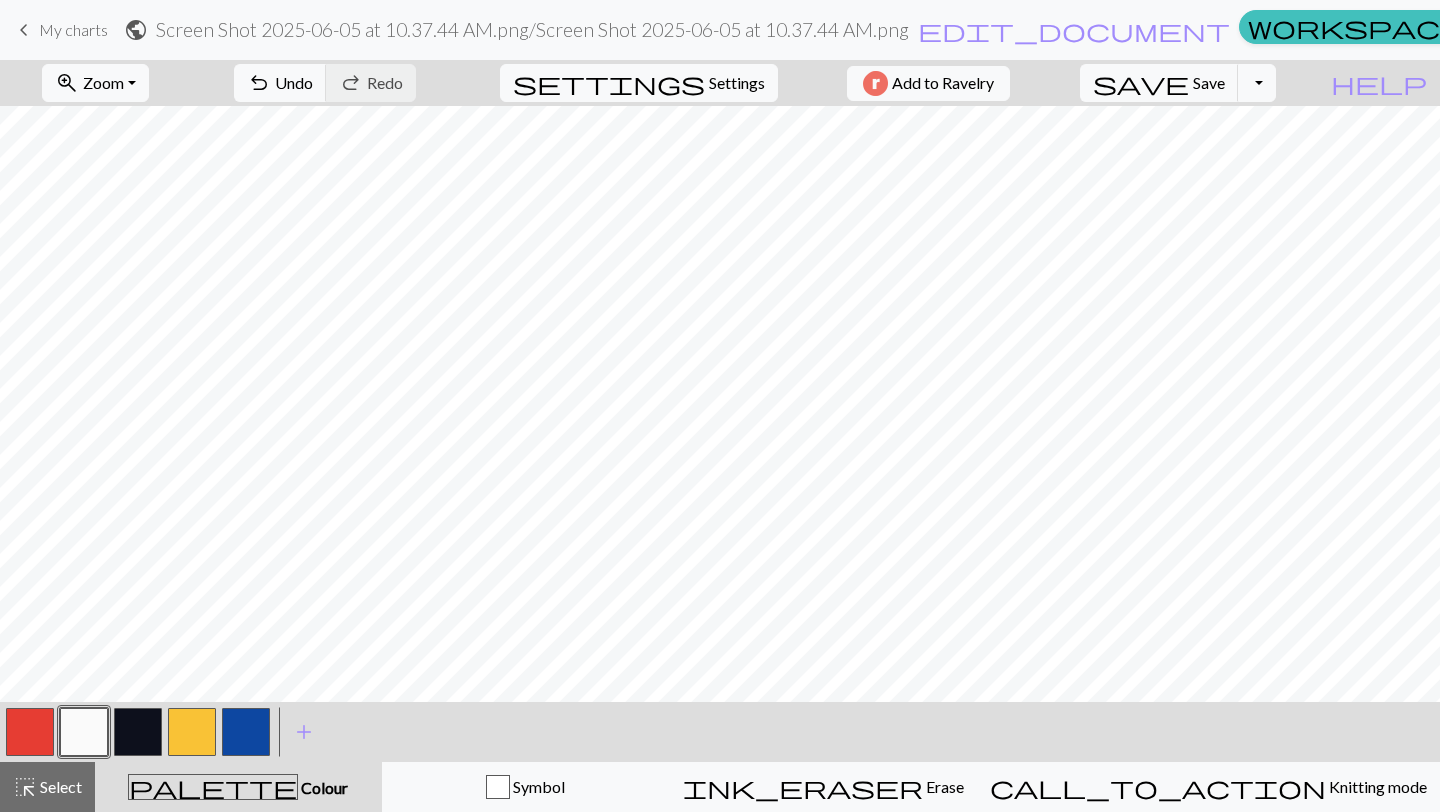 click on "My charts" at bounding box center (73, 29) 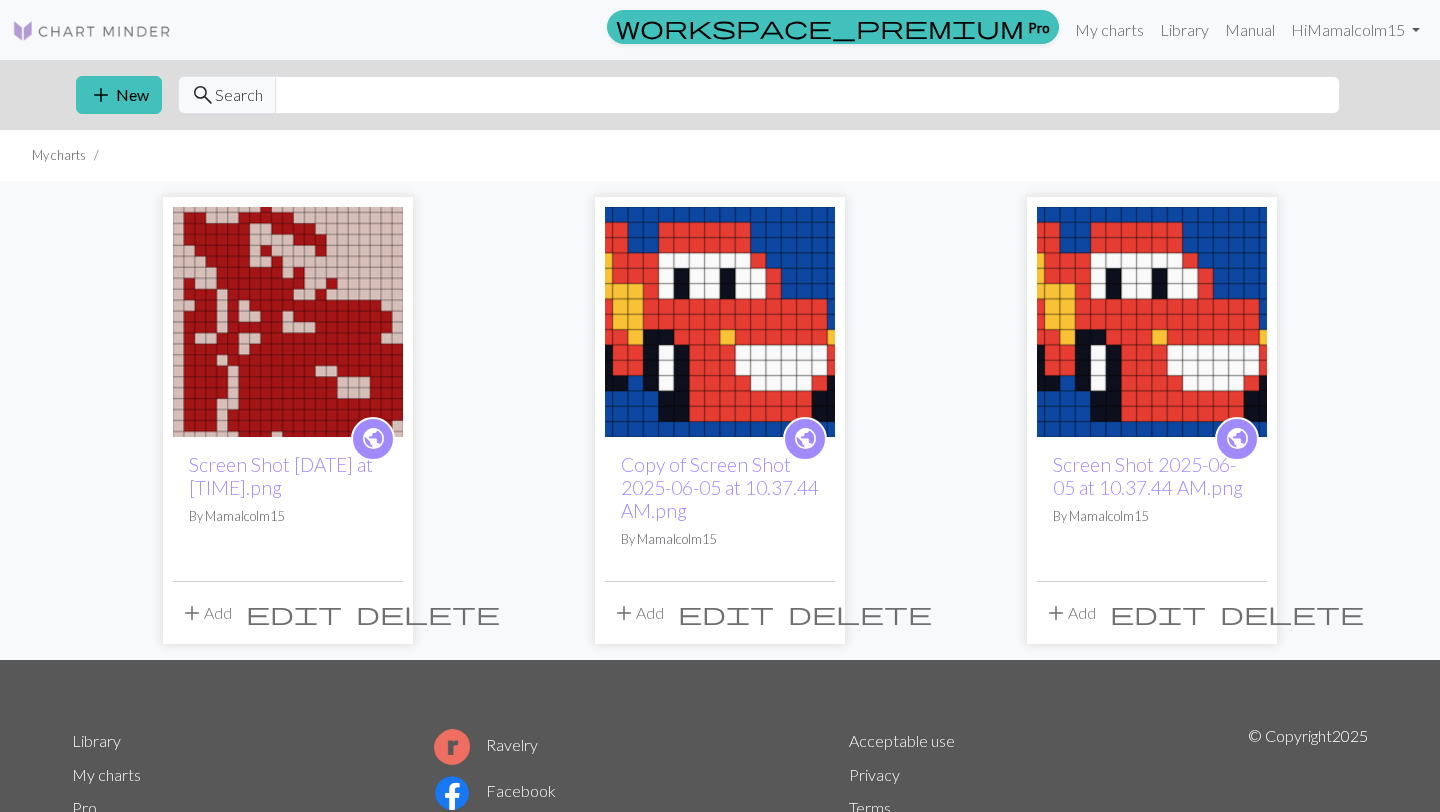 click at bounding box center [720, 322] 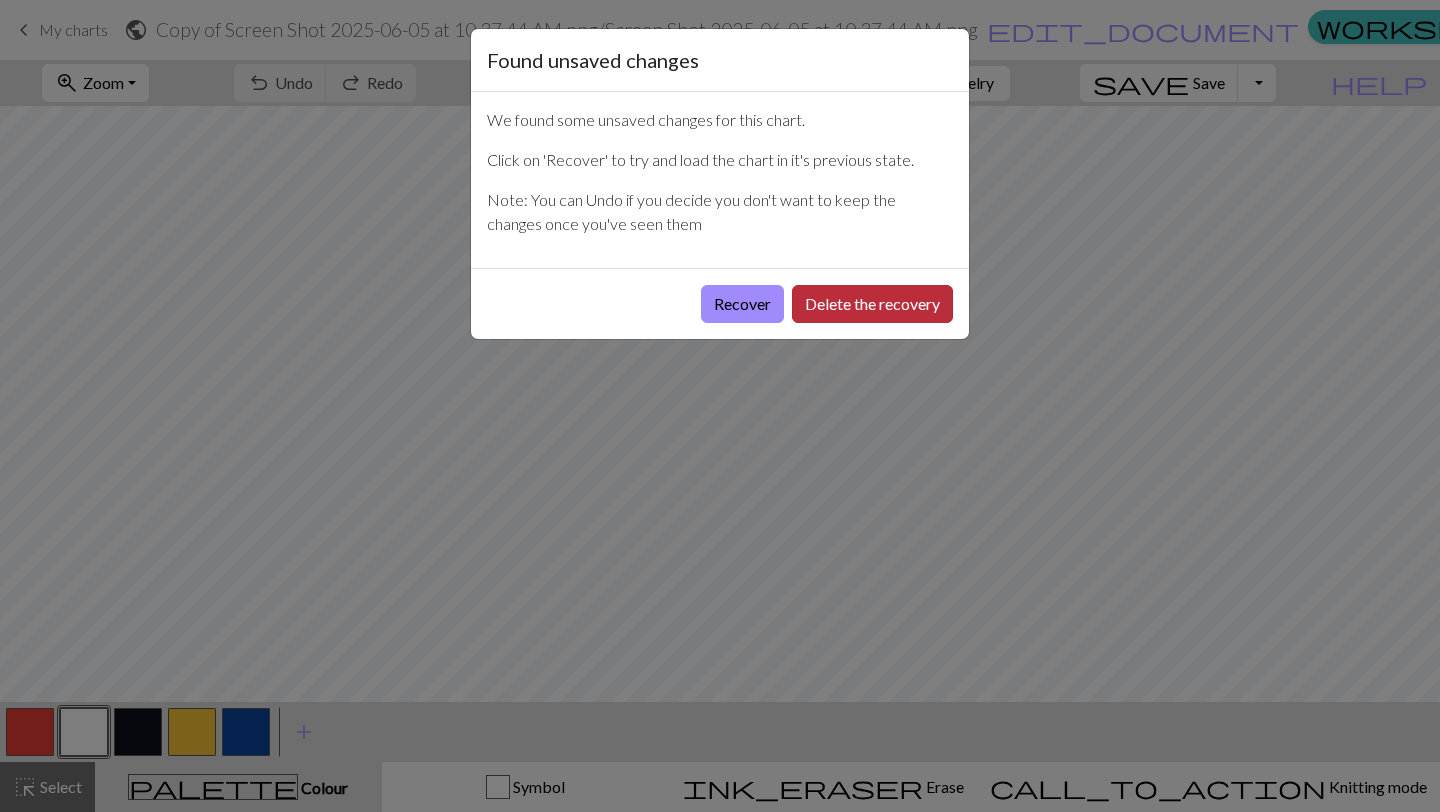 click on "Delete the recovery" at bounding box center (872, 304) 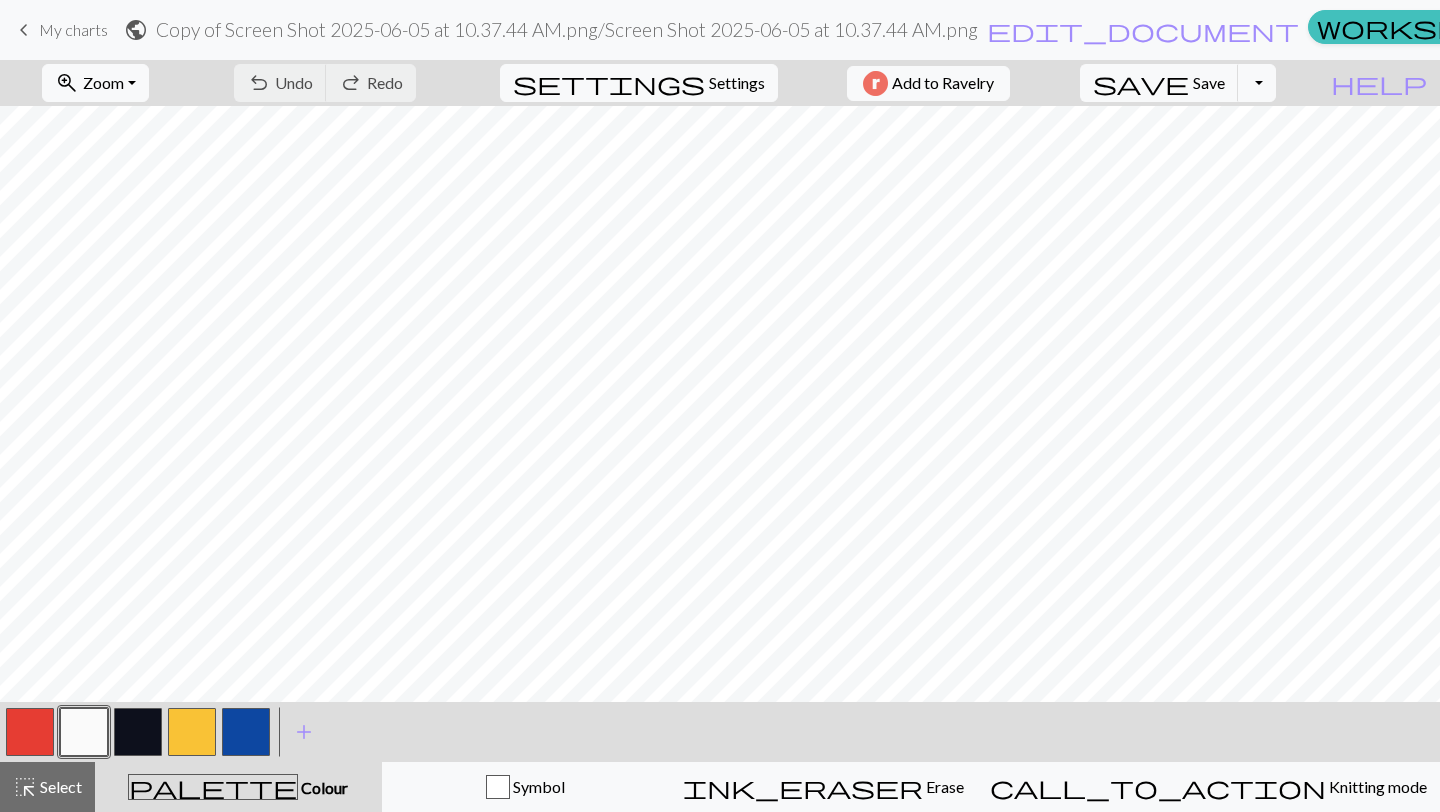 click on "My charts" at bounding box center [73, 29] 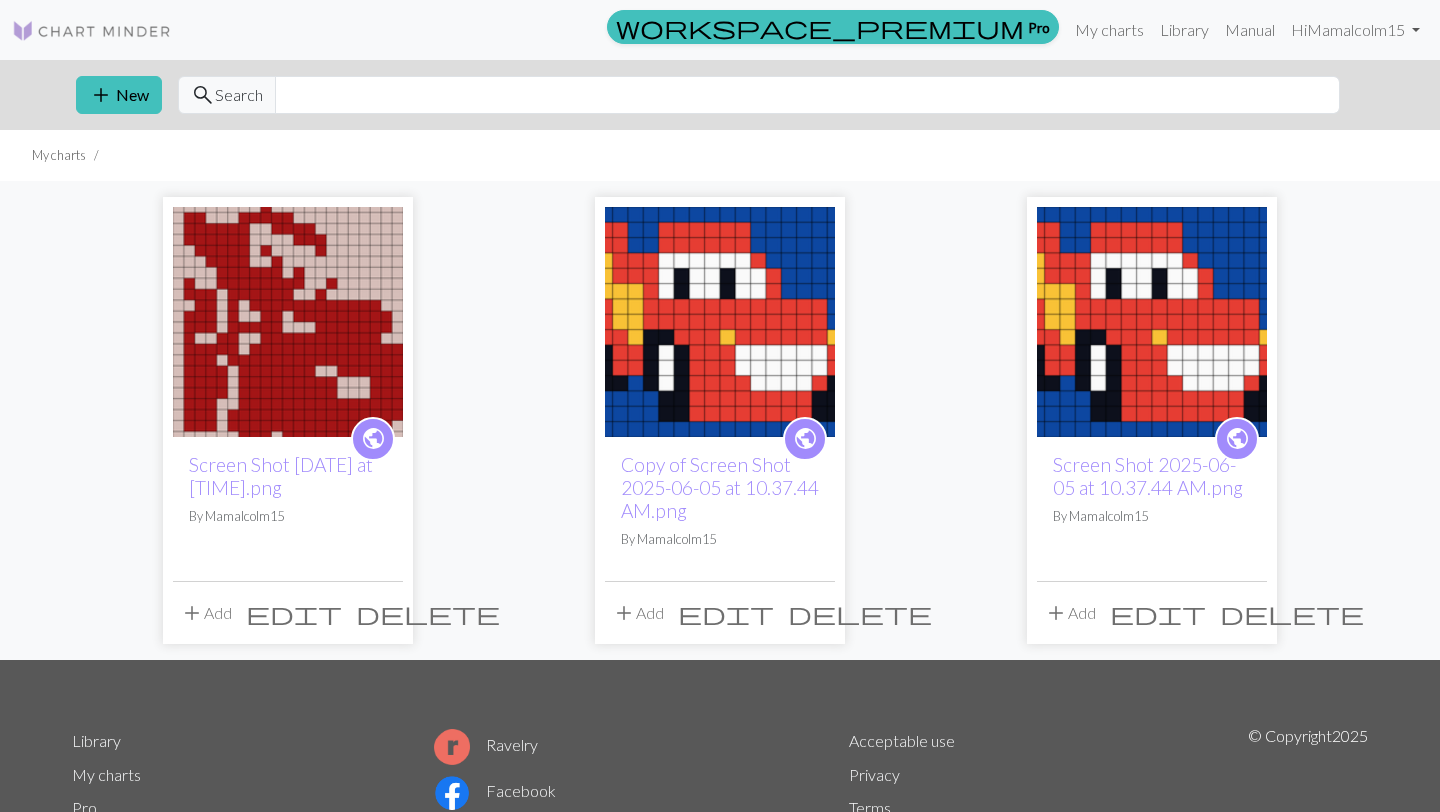 click on "add   New search   Search" at bounding box center [720, 95] 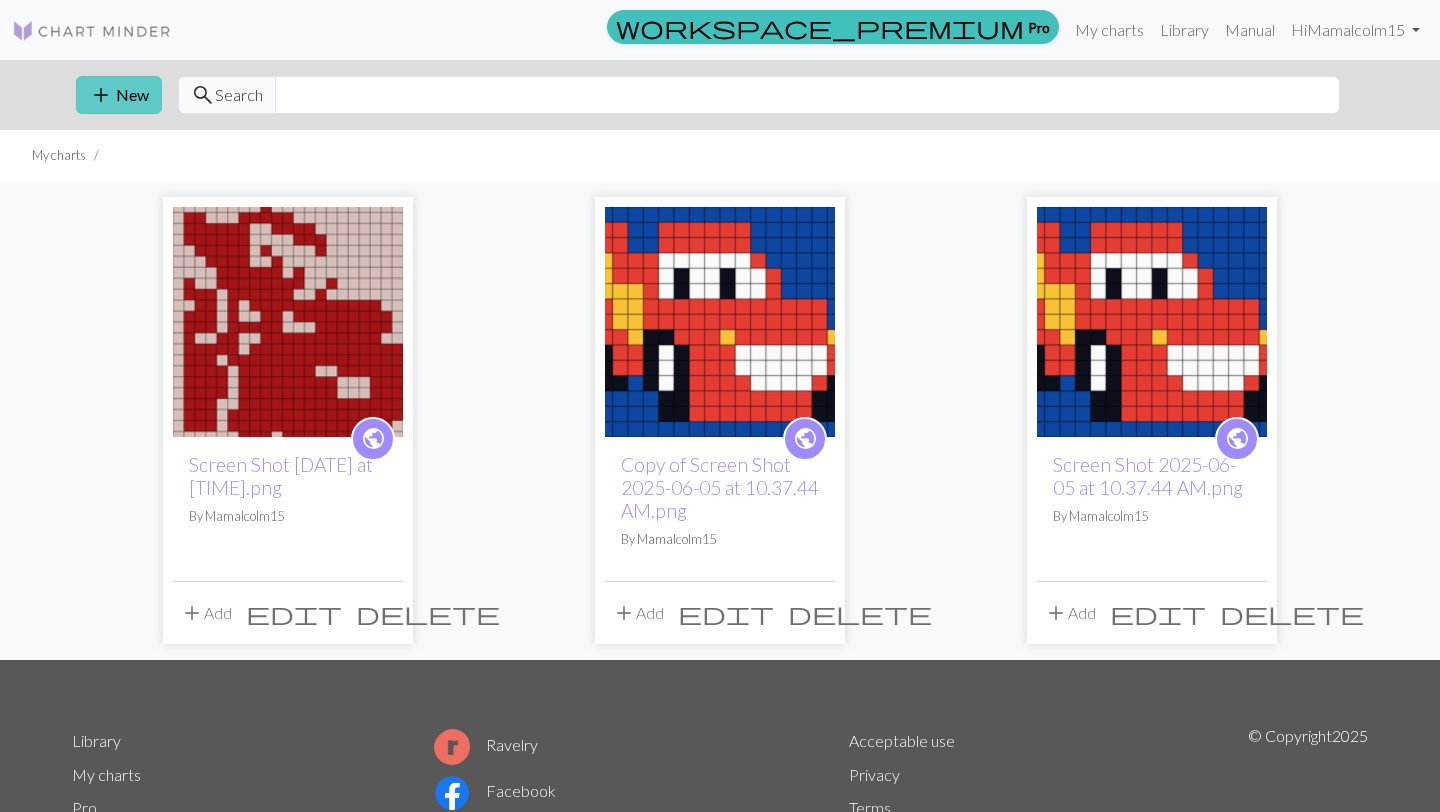 click on "add   New" at bounding box center [119, 95] 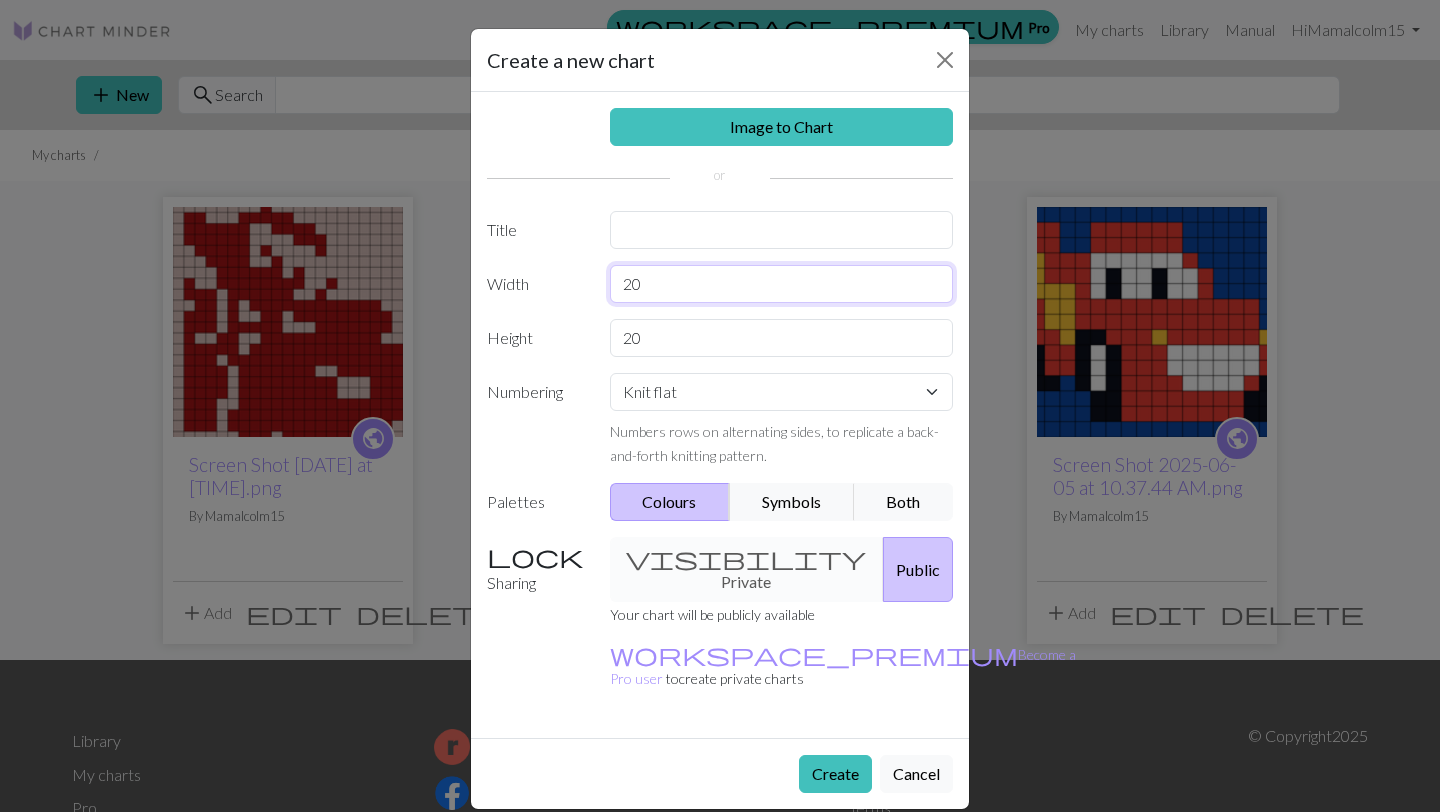 click on "20" at bounding box center [782, 284] 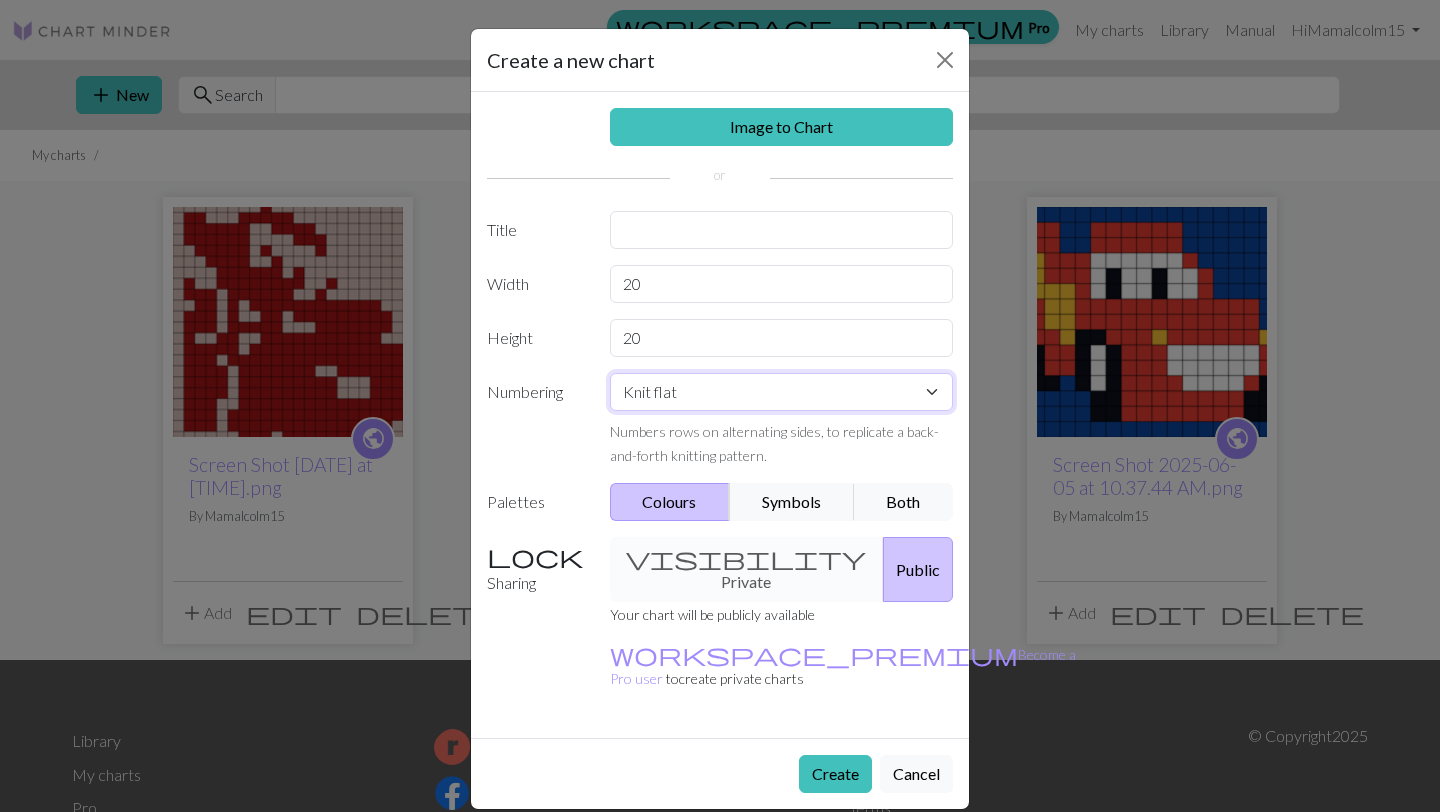 click on "Knit flat Knit in the round Lace knitting Cross stitch" at bounding box center [782, 392] 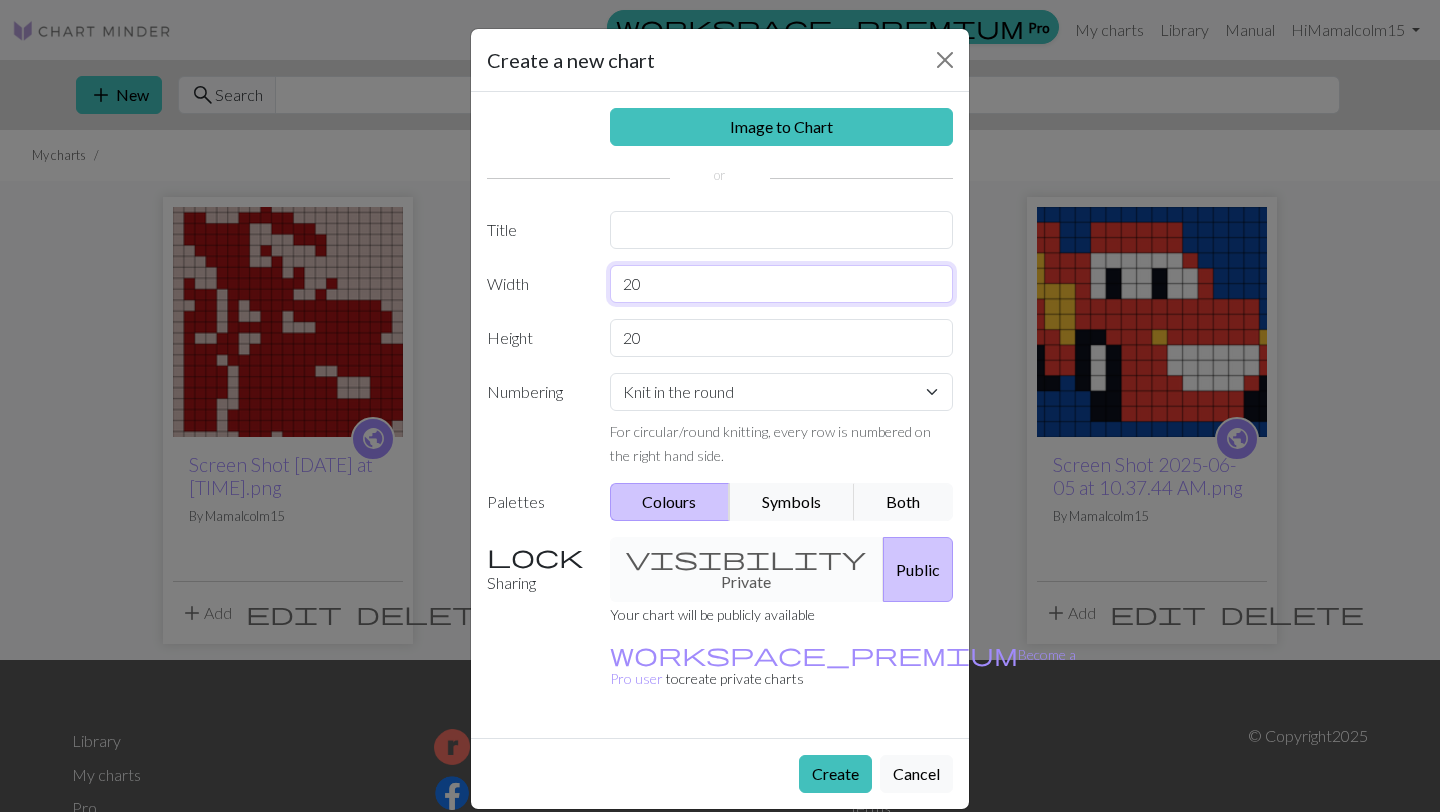 drag, startPoint x: 665, startPoint y: 286, endPoint x: 548, endPoint y: 282, distance: 117.06836 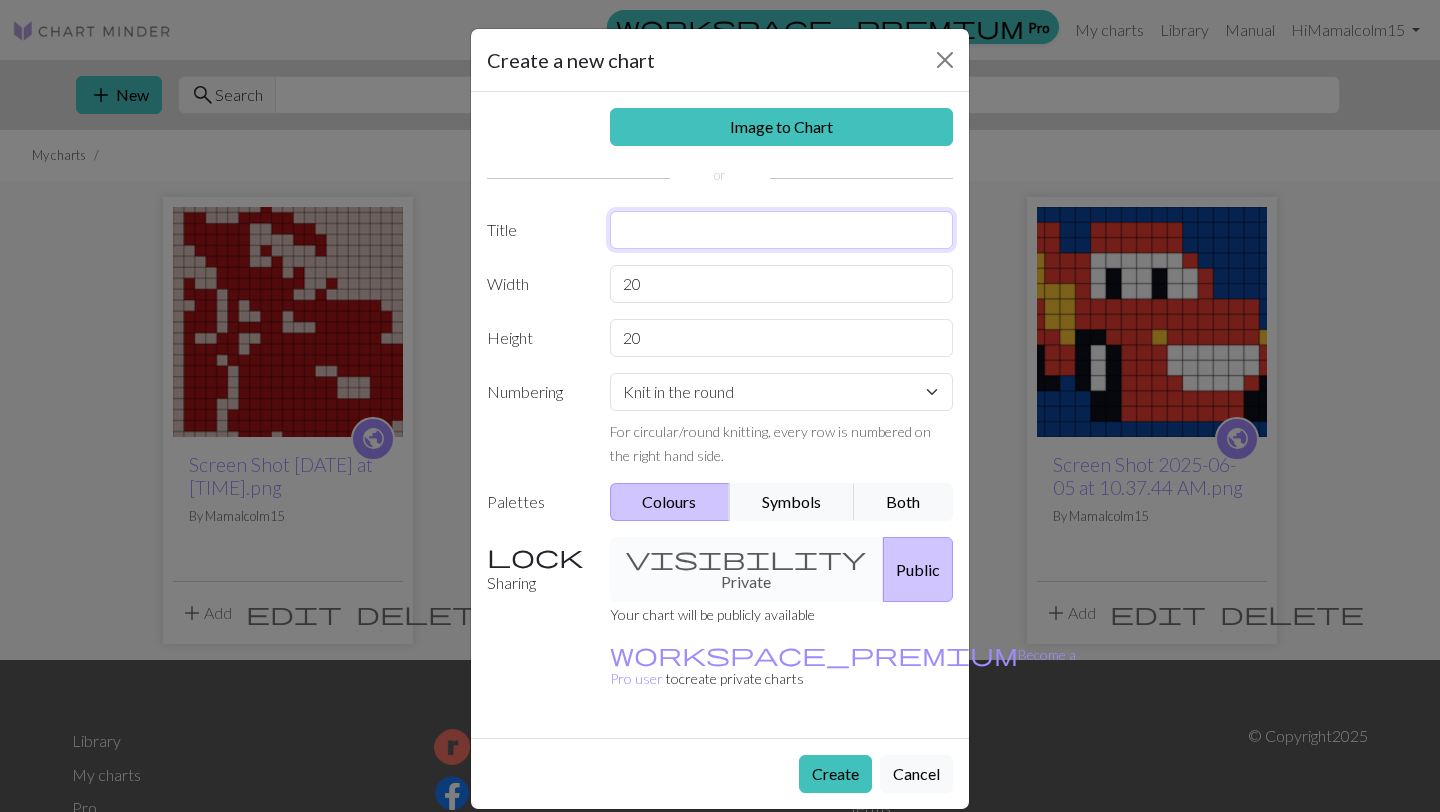 click at bounding box center [782, 230] 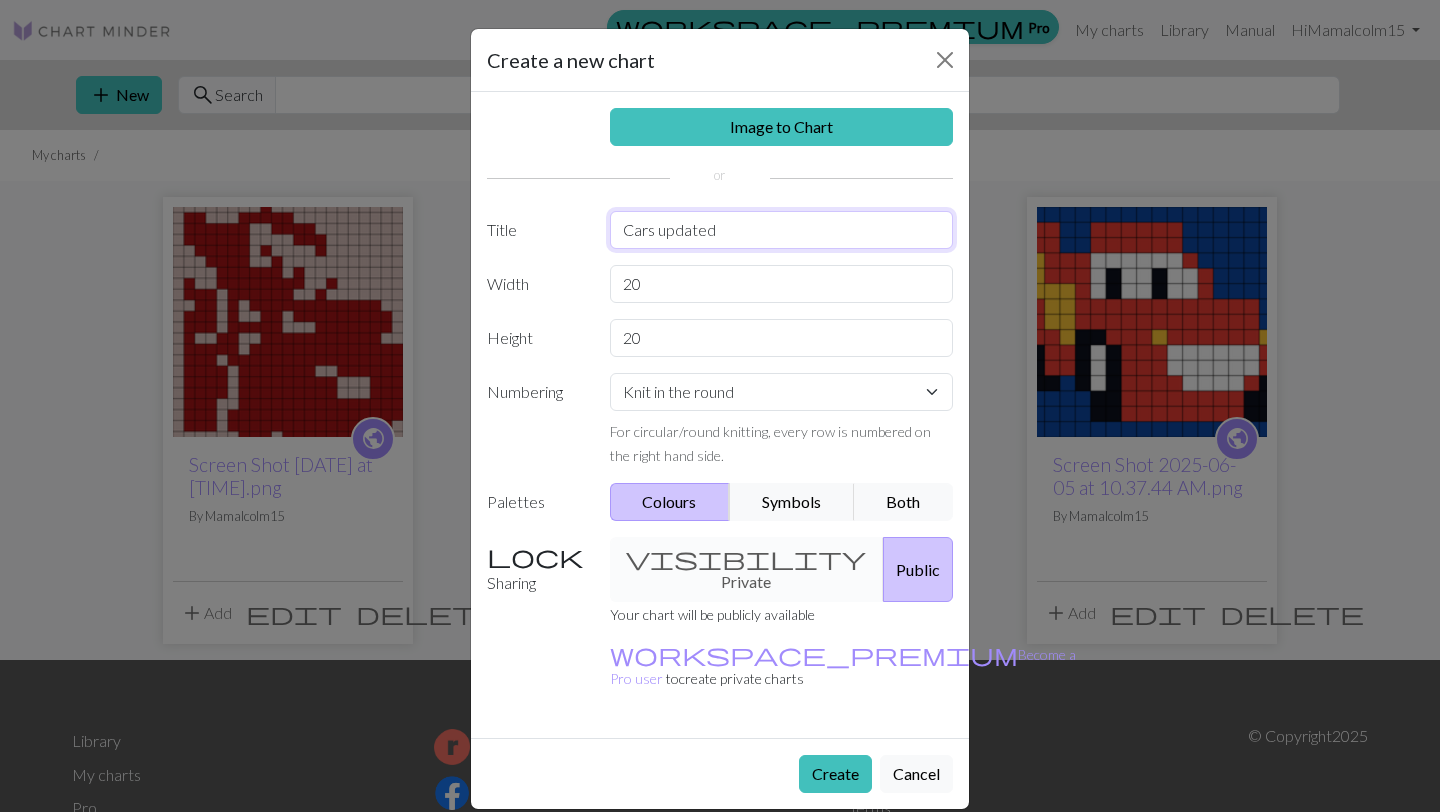 type on "Cars updated" 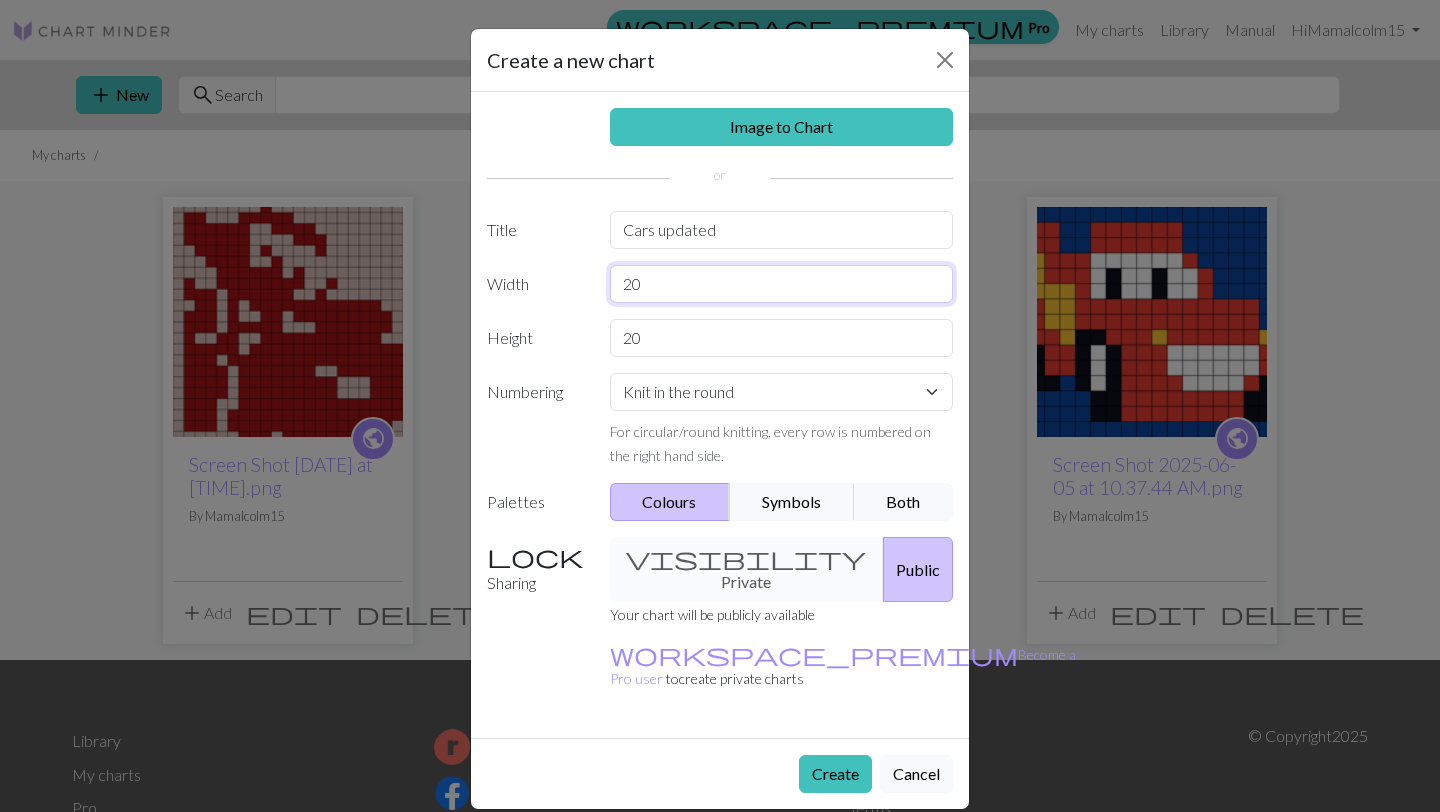 drag, startPoint x: 673, startPoint y: 288, endPoint x: 602, endPoint y: 288, distance: 71 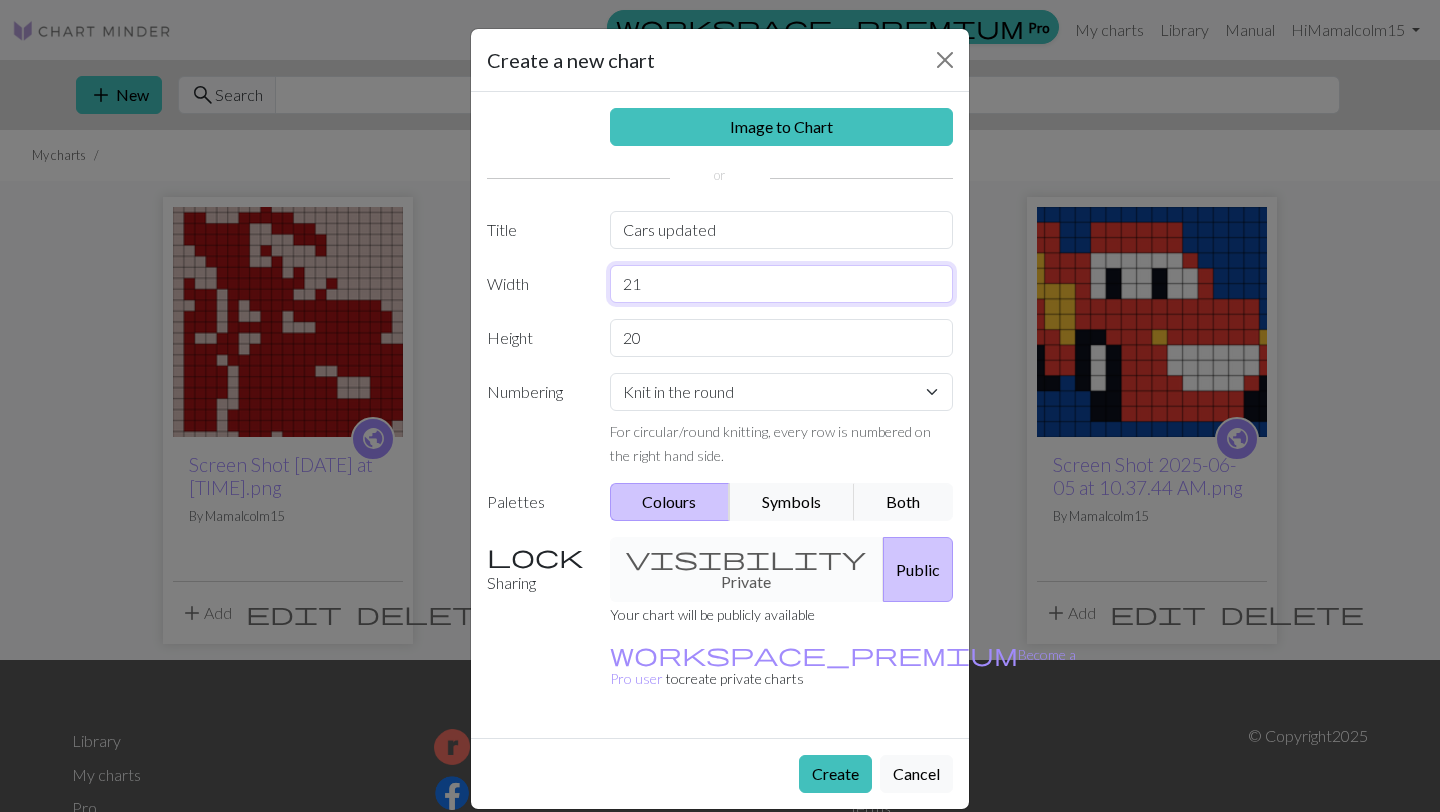 type on "21" 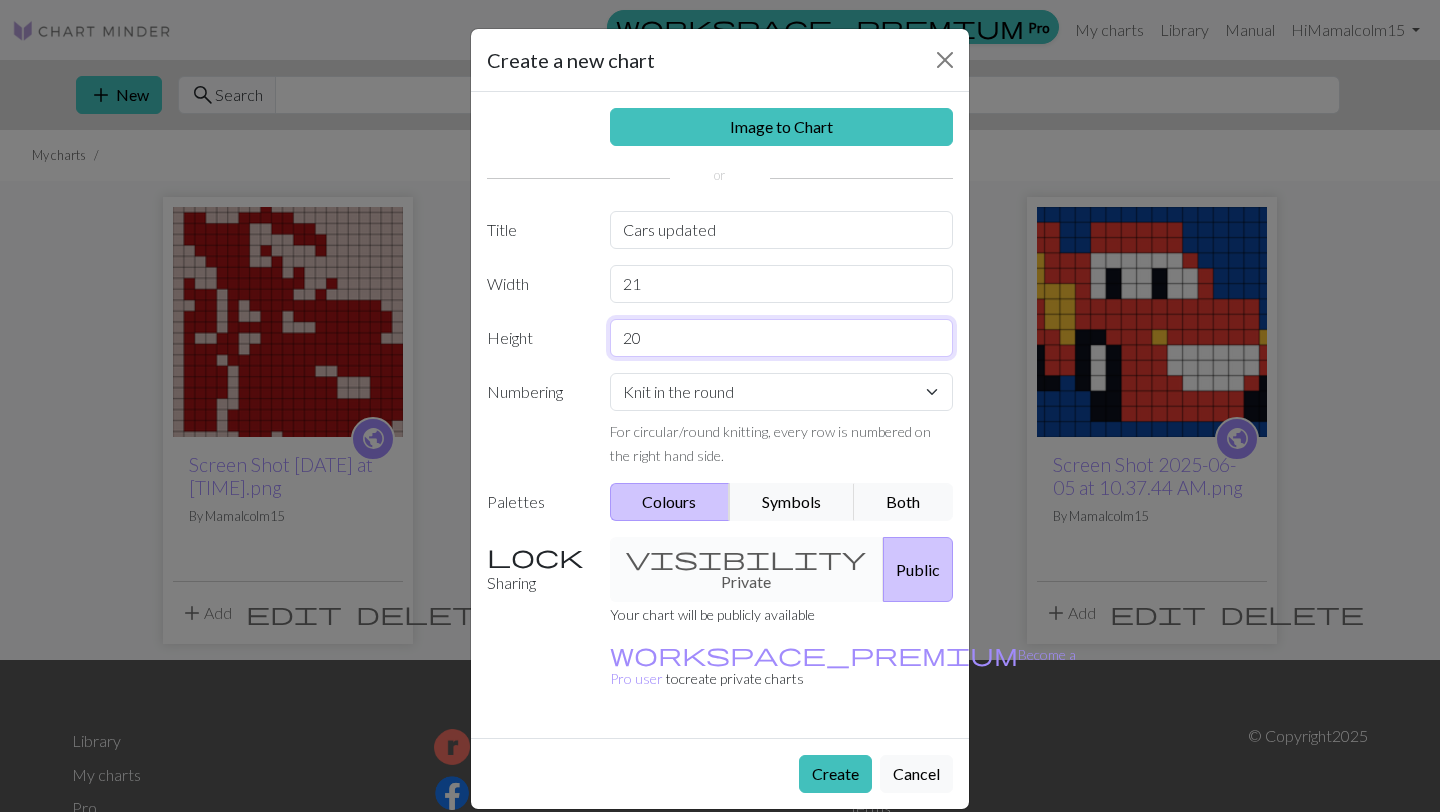 drag, startPoint x: 652, startPoint y: 336, endPoint x: 612, endPoint y: 336, distance: 40 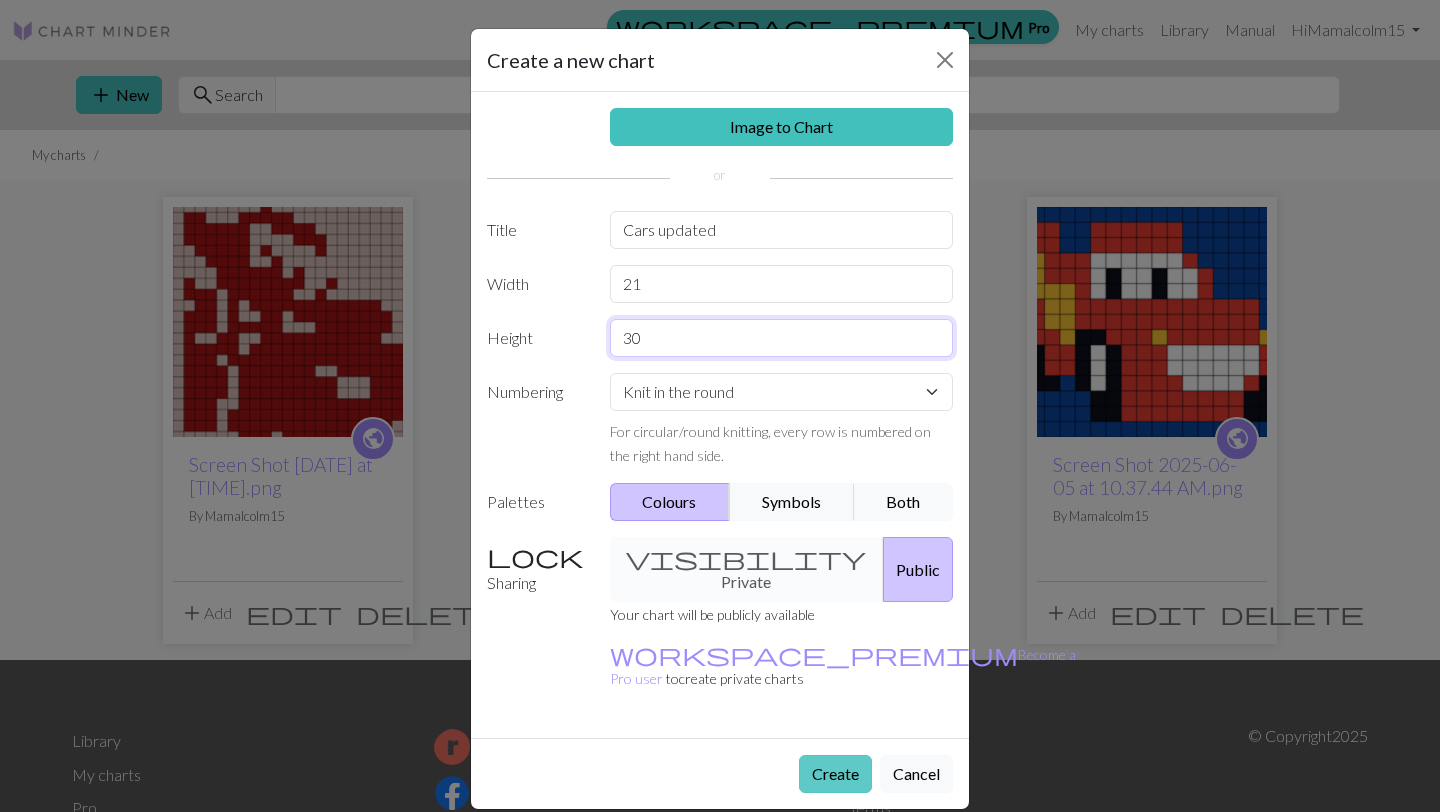 type on "30" 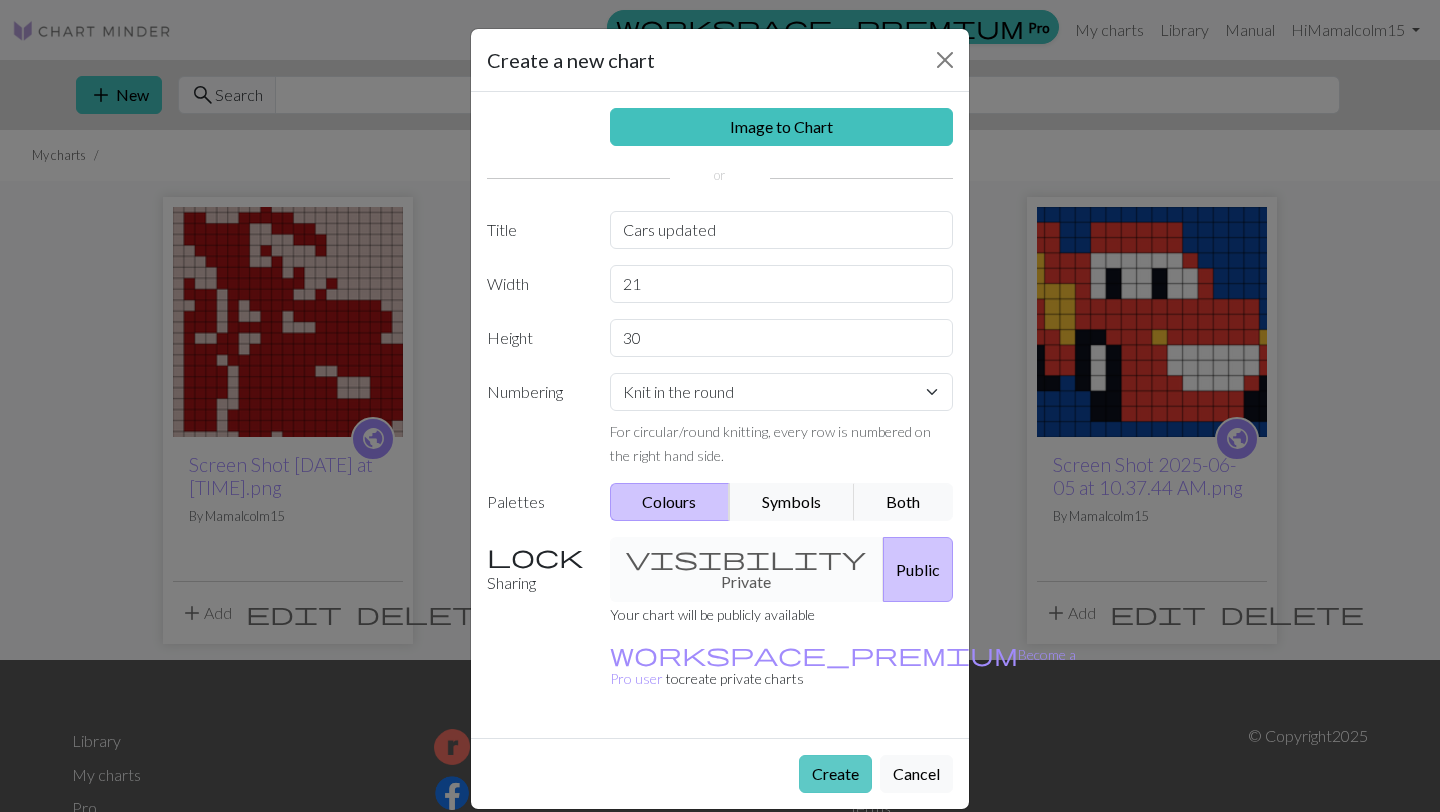 click on "Create" at bounding box center [835, 774] 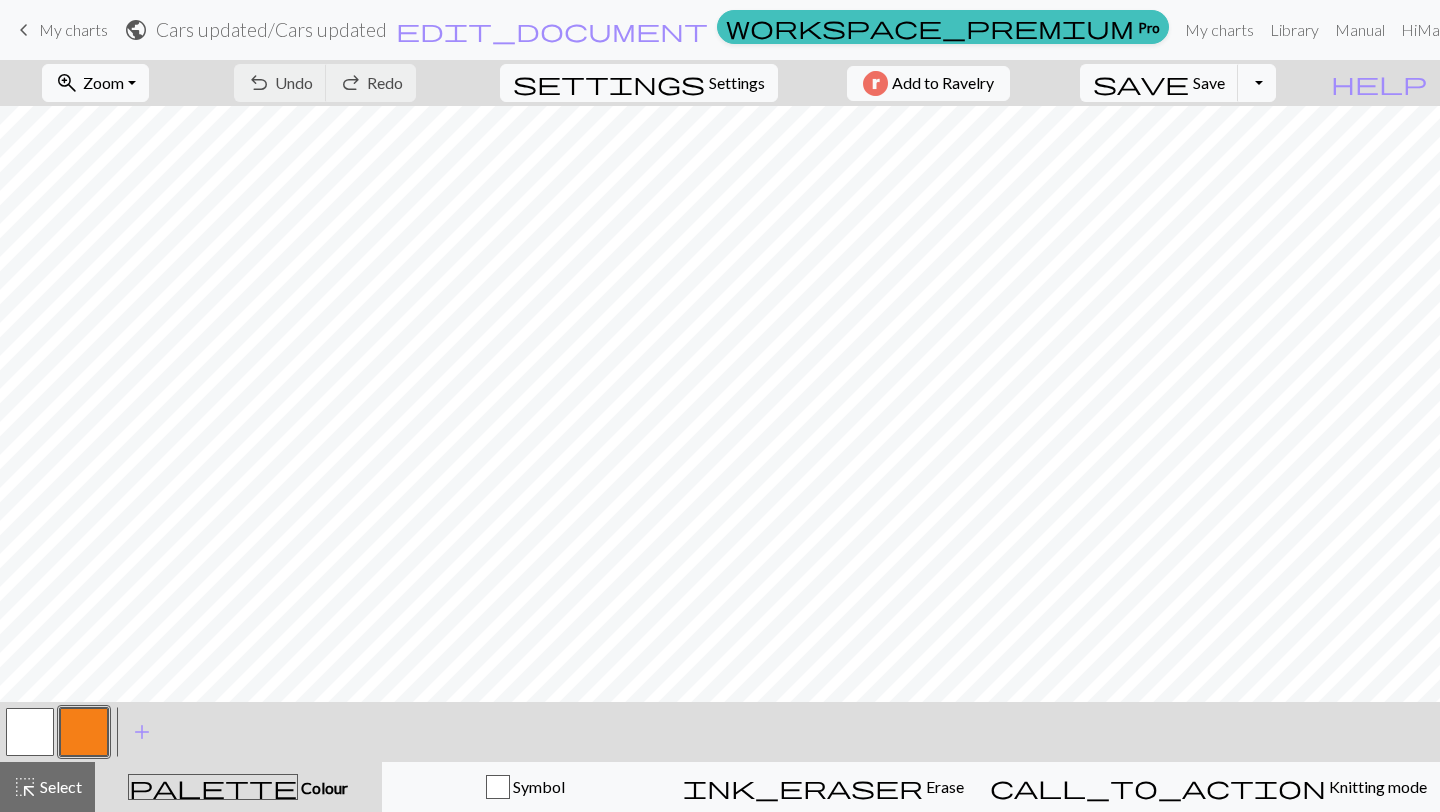 click at bounding box center [30, 732] 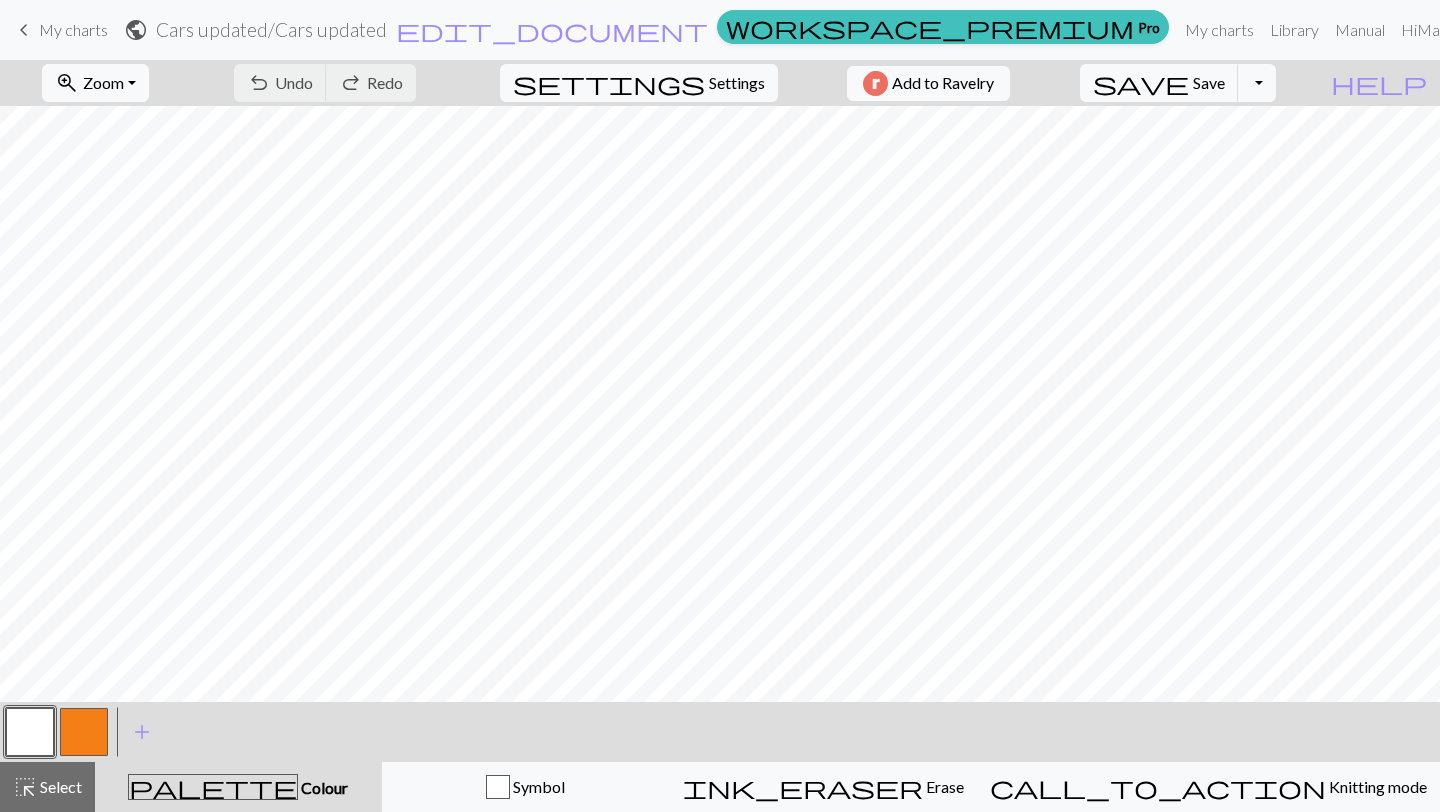 click at bounding box center (30, 732) 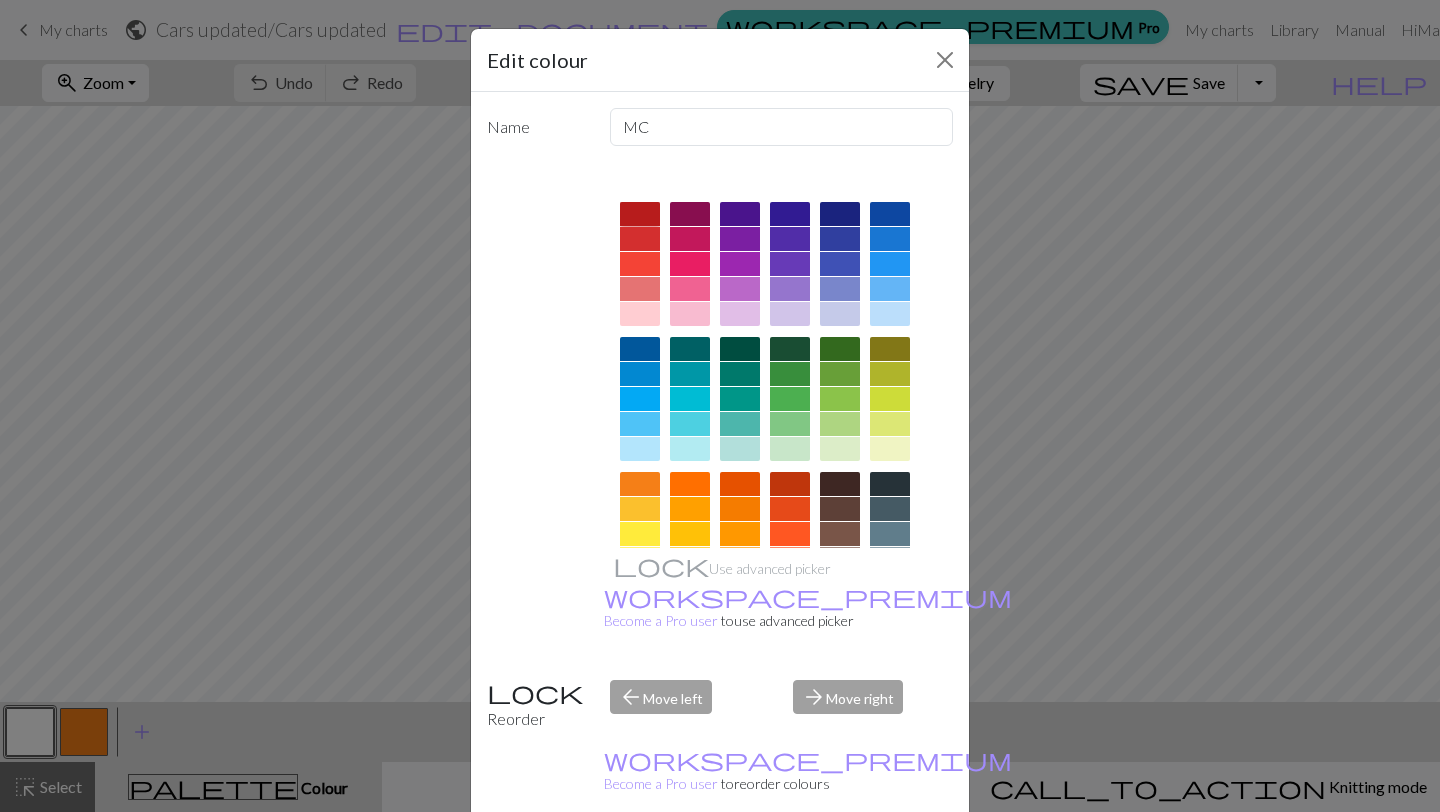 click at bounding box center [640, 214] 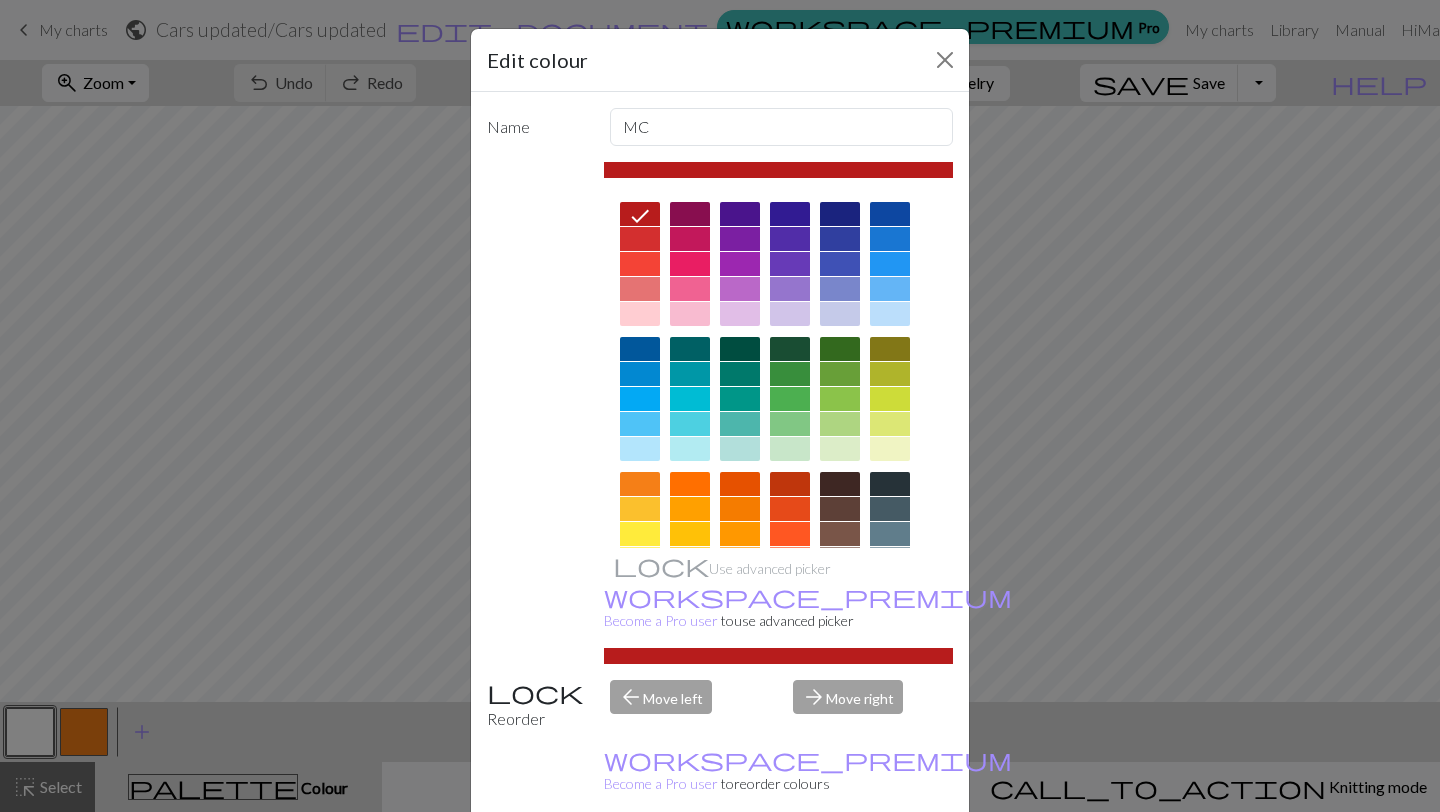 click on "Done" at bounding box center [840, 863] 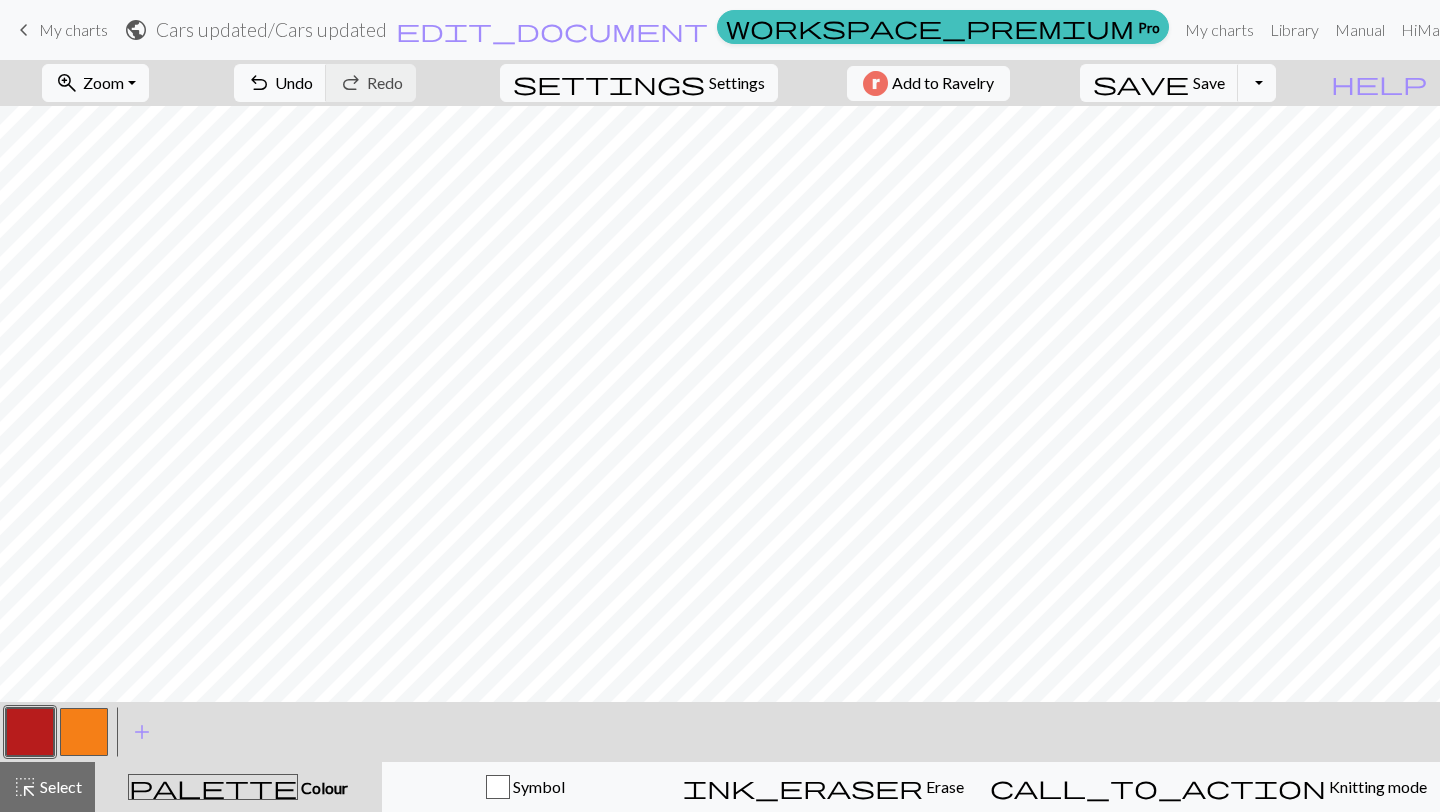 click at bounding box center [84, 732] 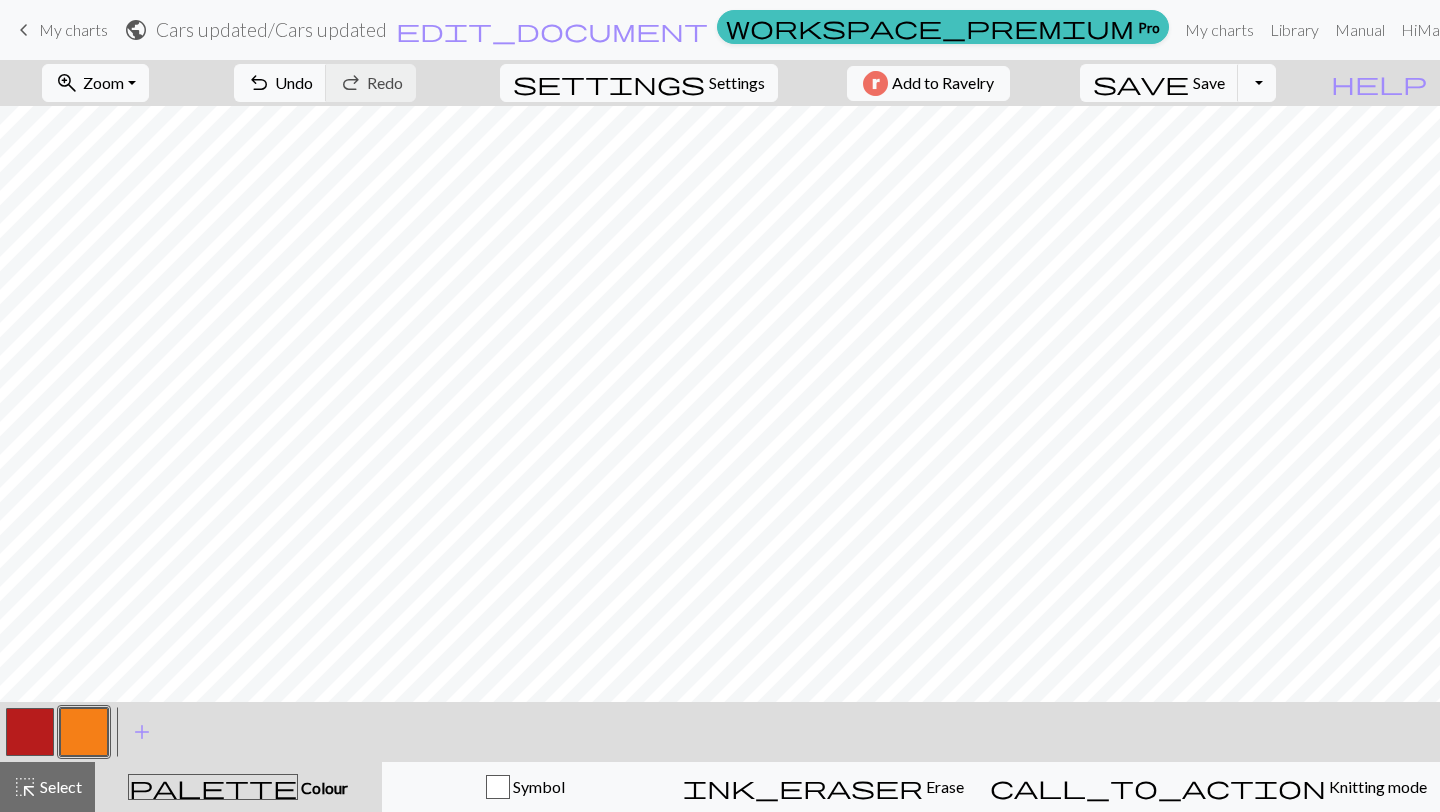 click at bounding box center (84, 732) 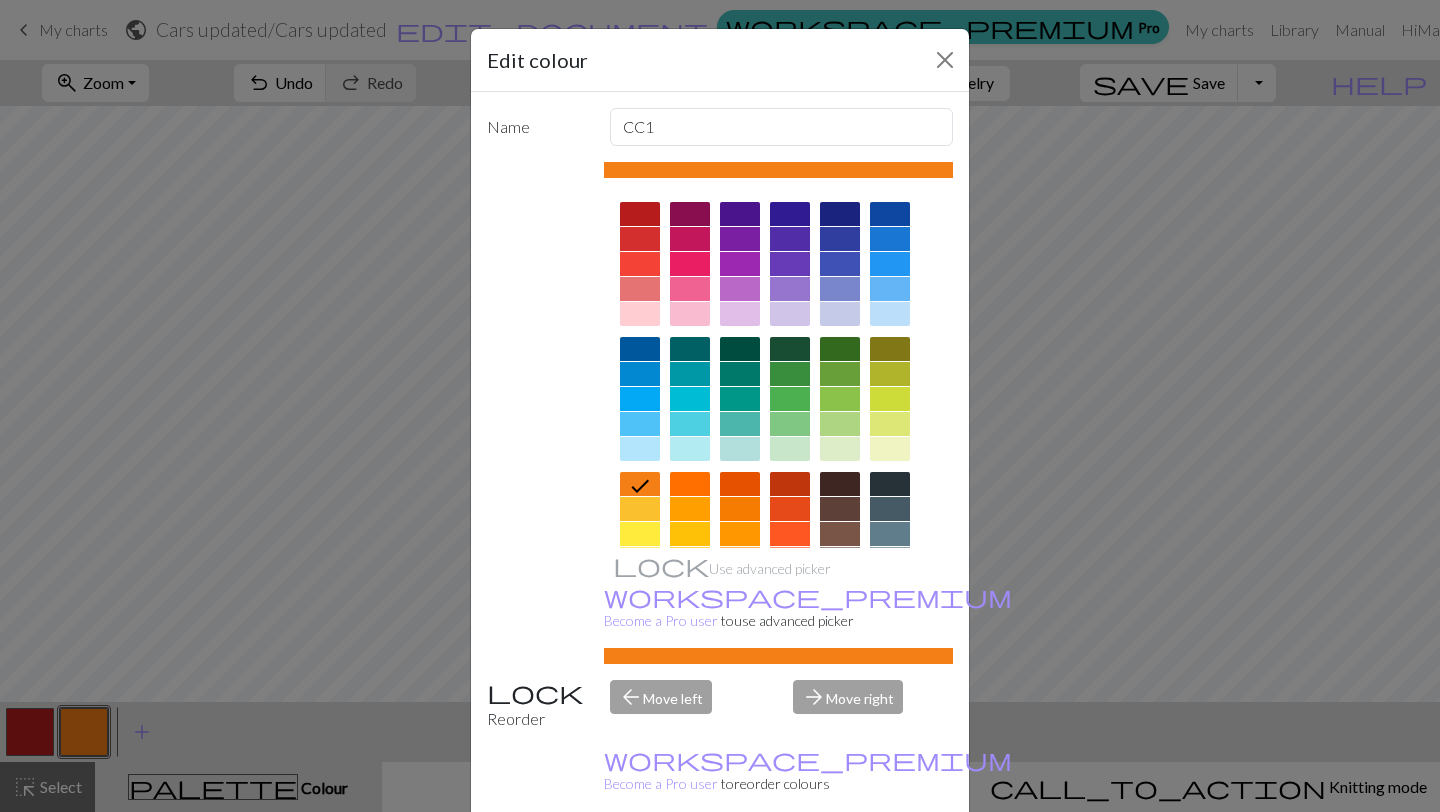 click at bounding box center (640, 374) 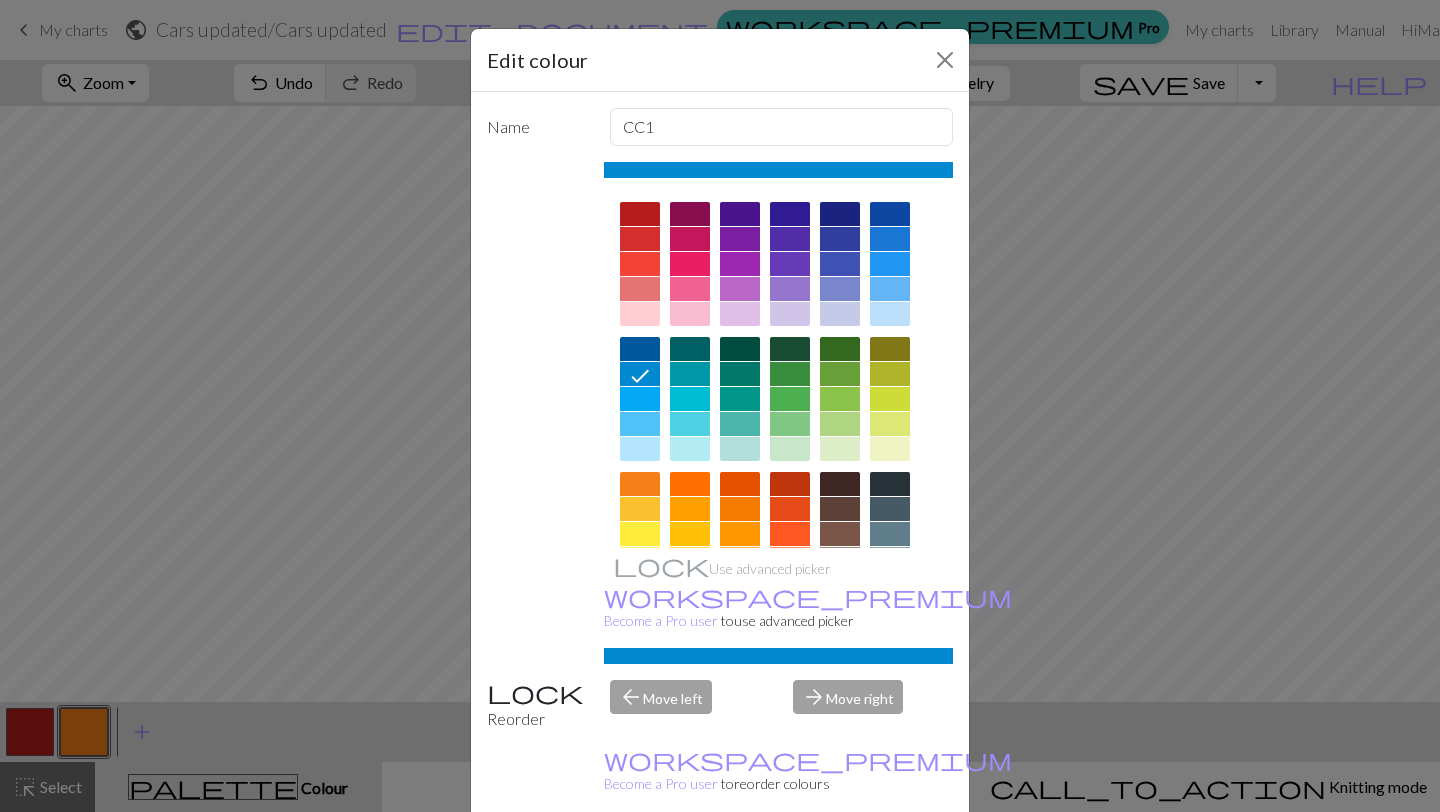 click on "Done" at bounding box center (840, 863) 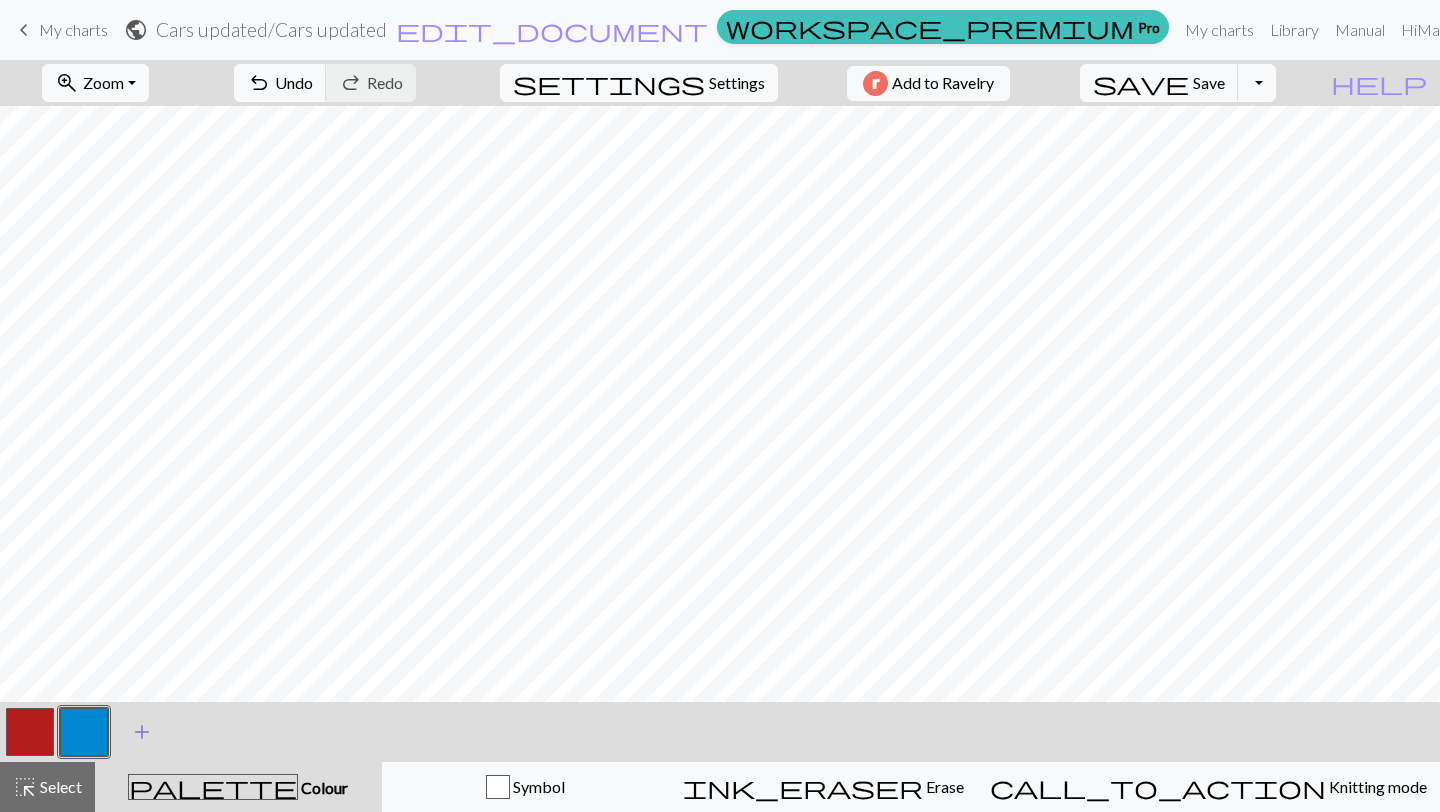 click on "add" at bounding box center [142, 732] 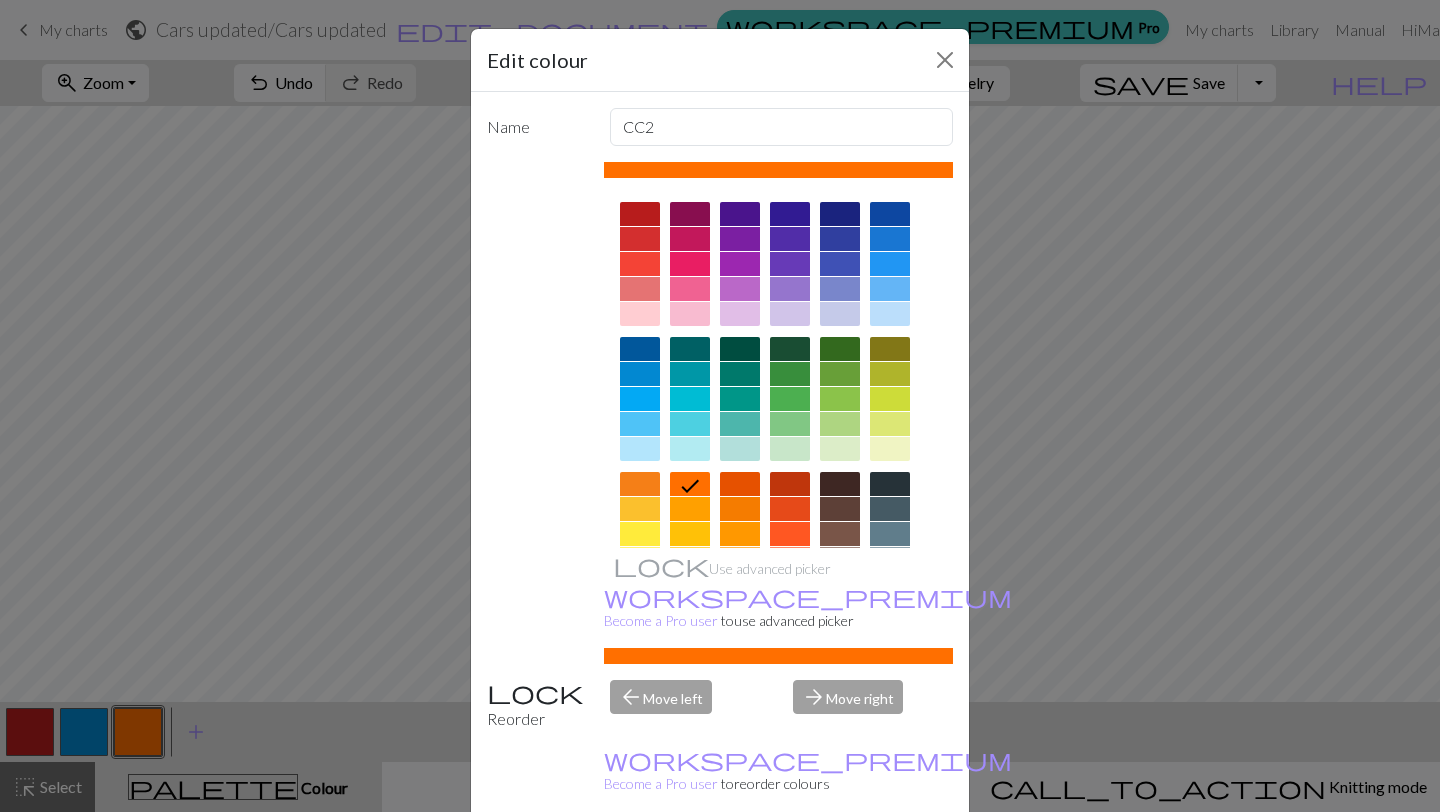 click at bounding box center [640, 534] 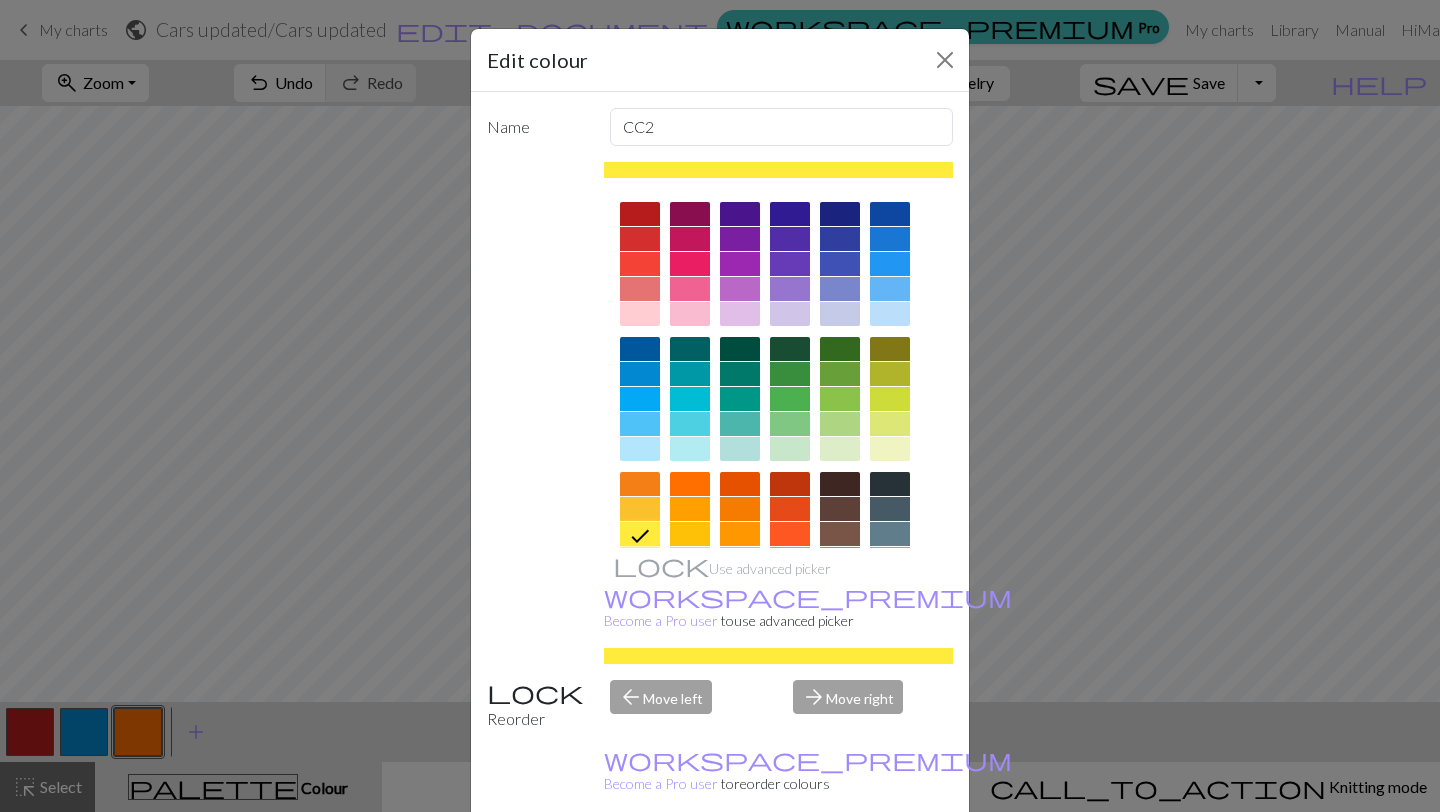 click at bounding box center [779, 467] 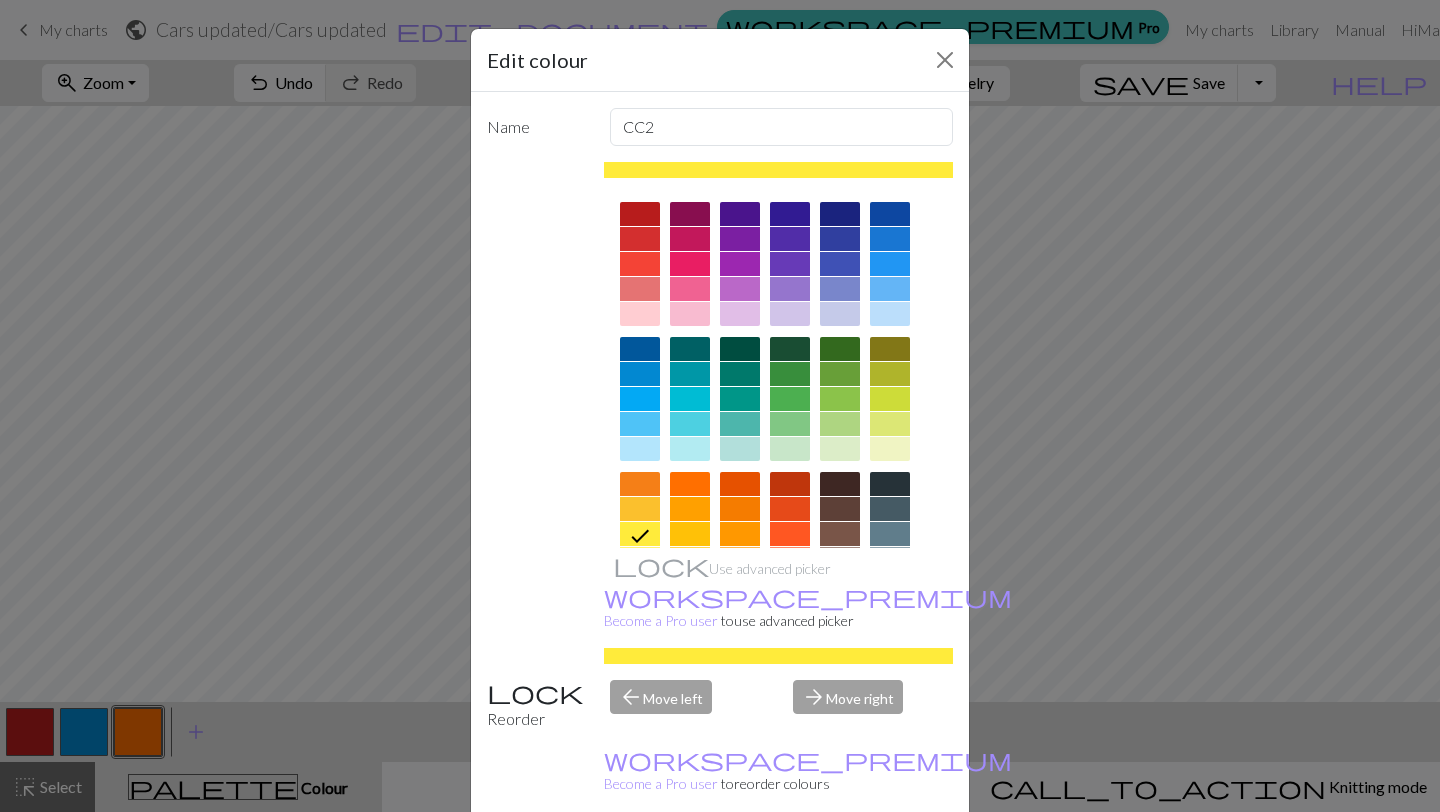 click at bounding box center (690, 534) 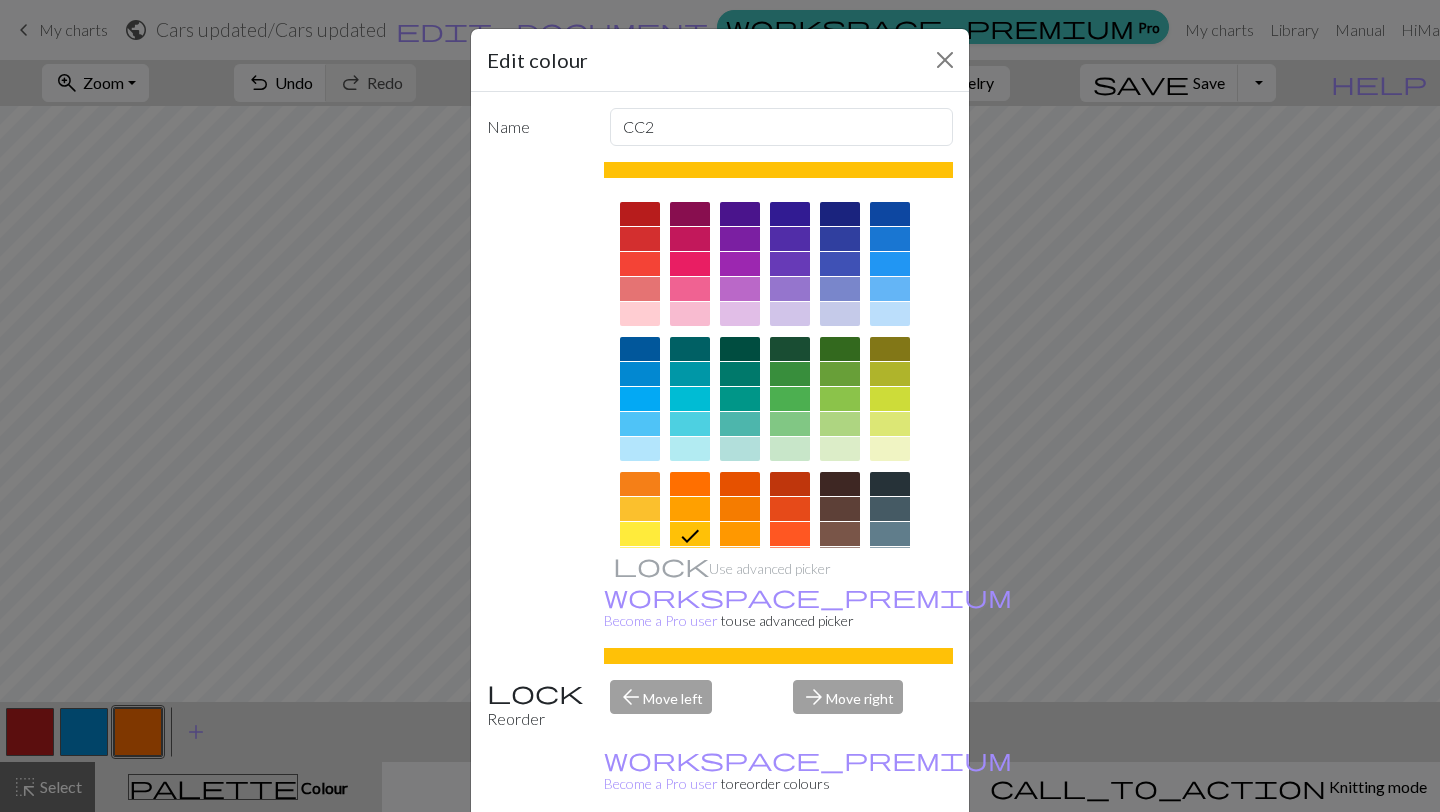 click on "Done" at bounding box center [840, 863] 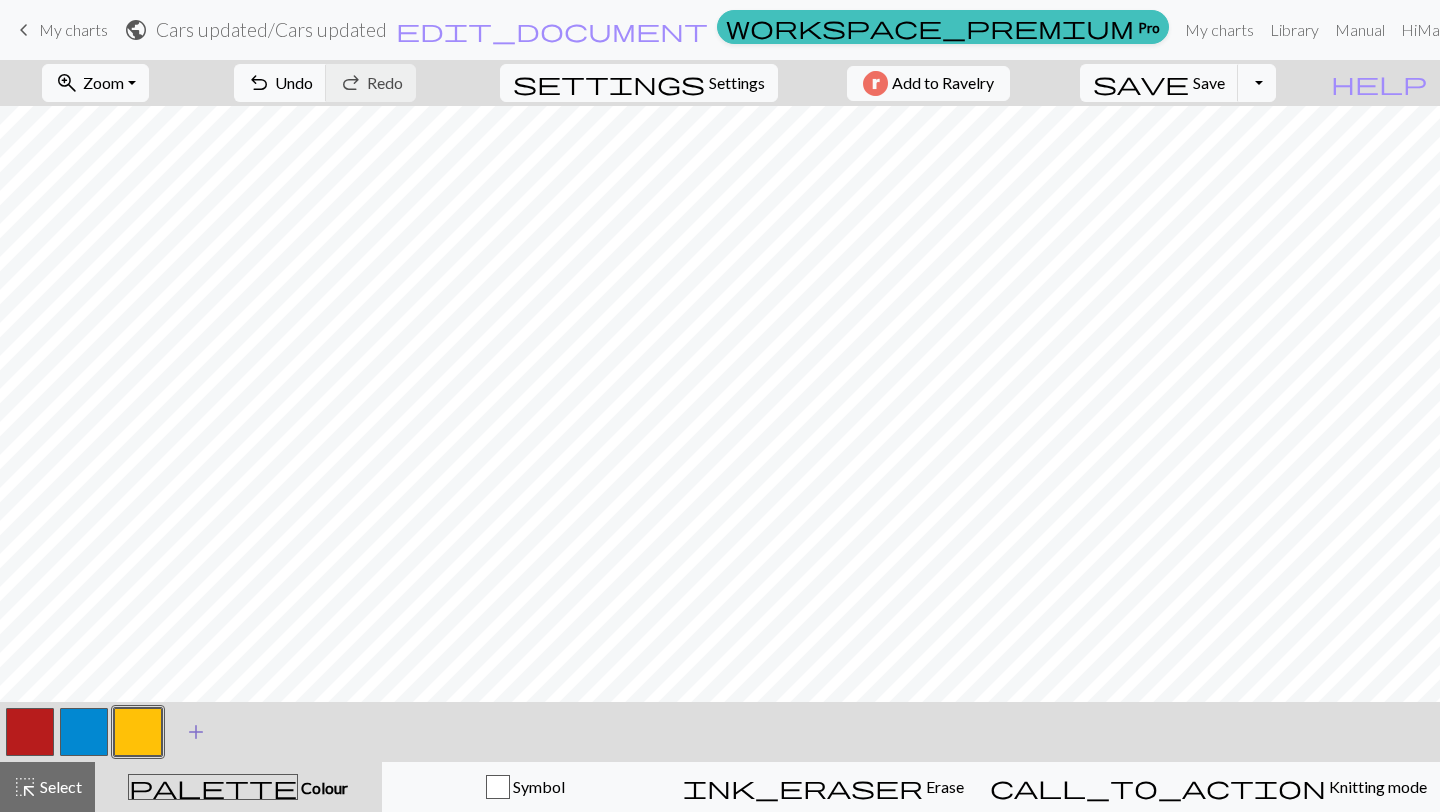 click on "add" at bounding box center (196, 732) 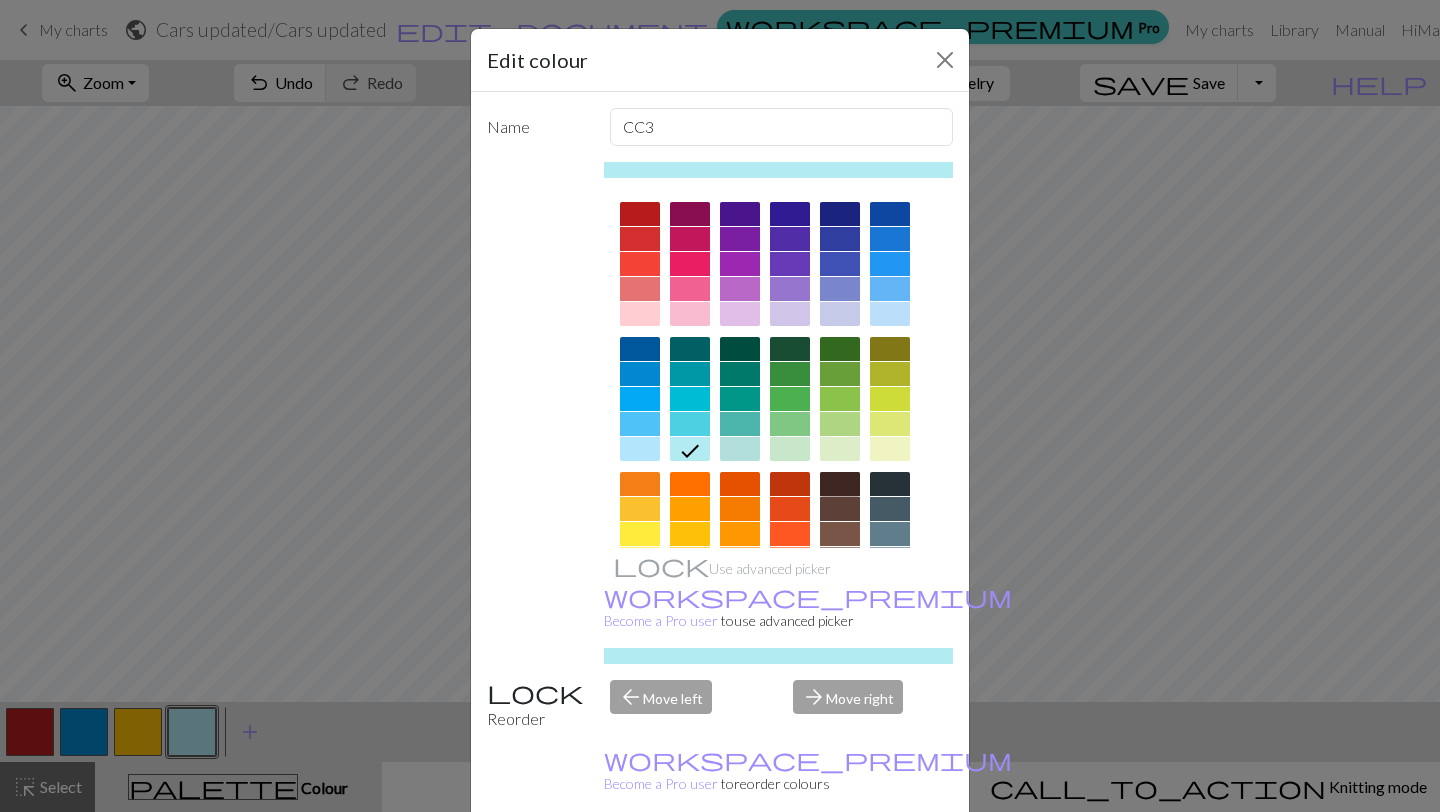 click at bounding box center (840, 484) 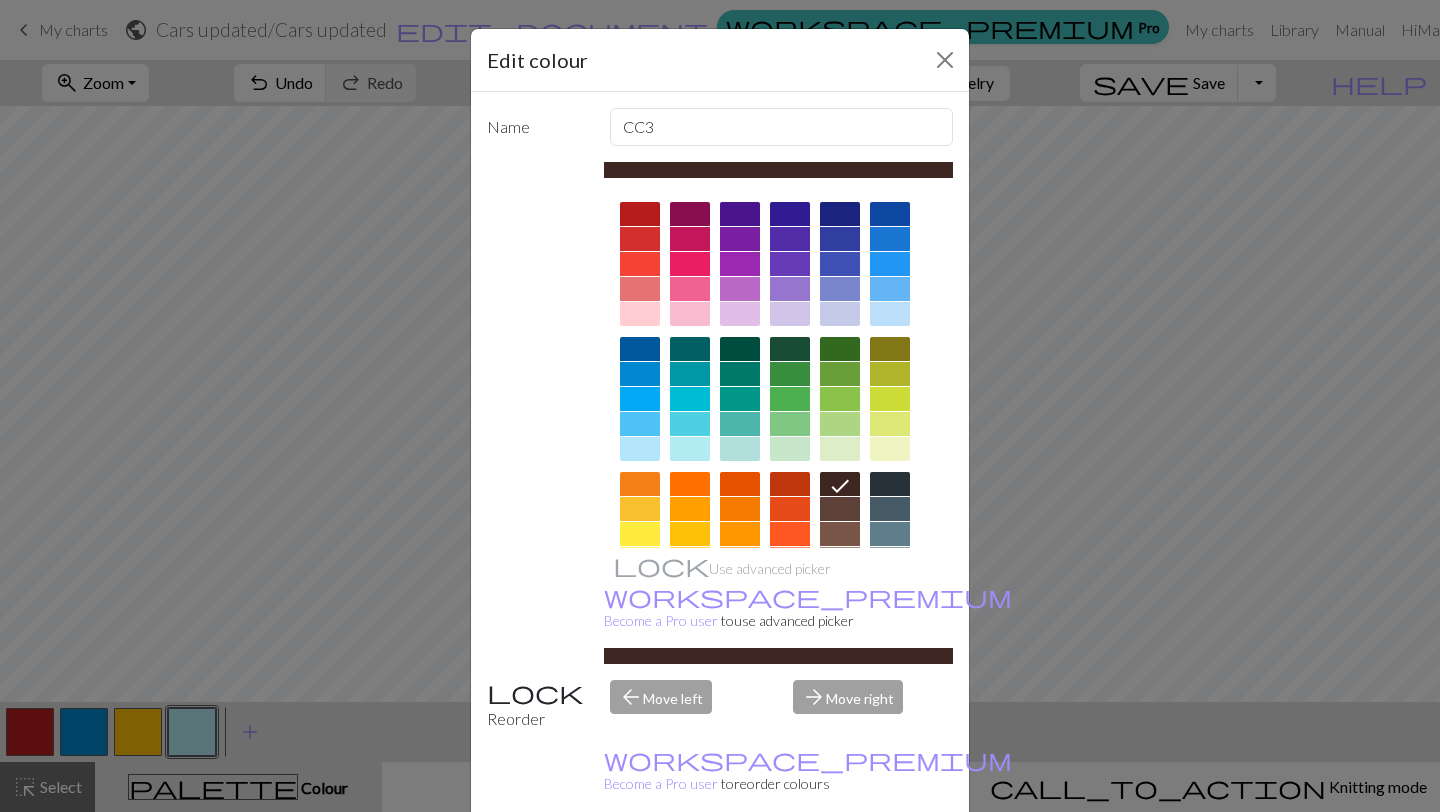click on "Done" at bounding box center (840, 863) 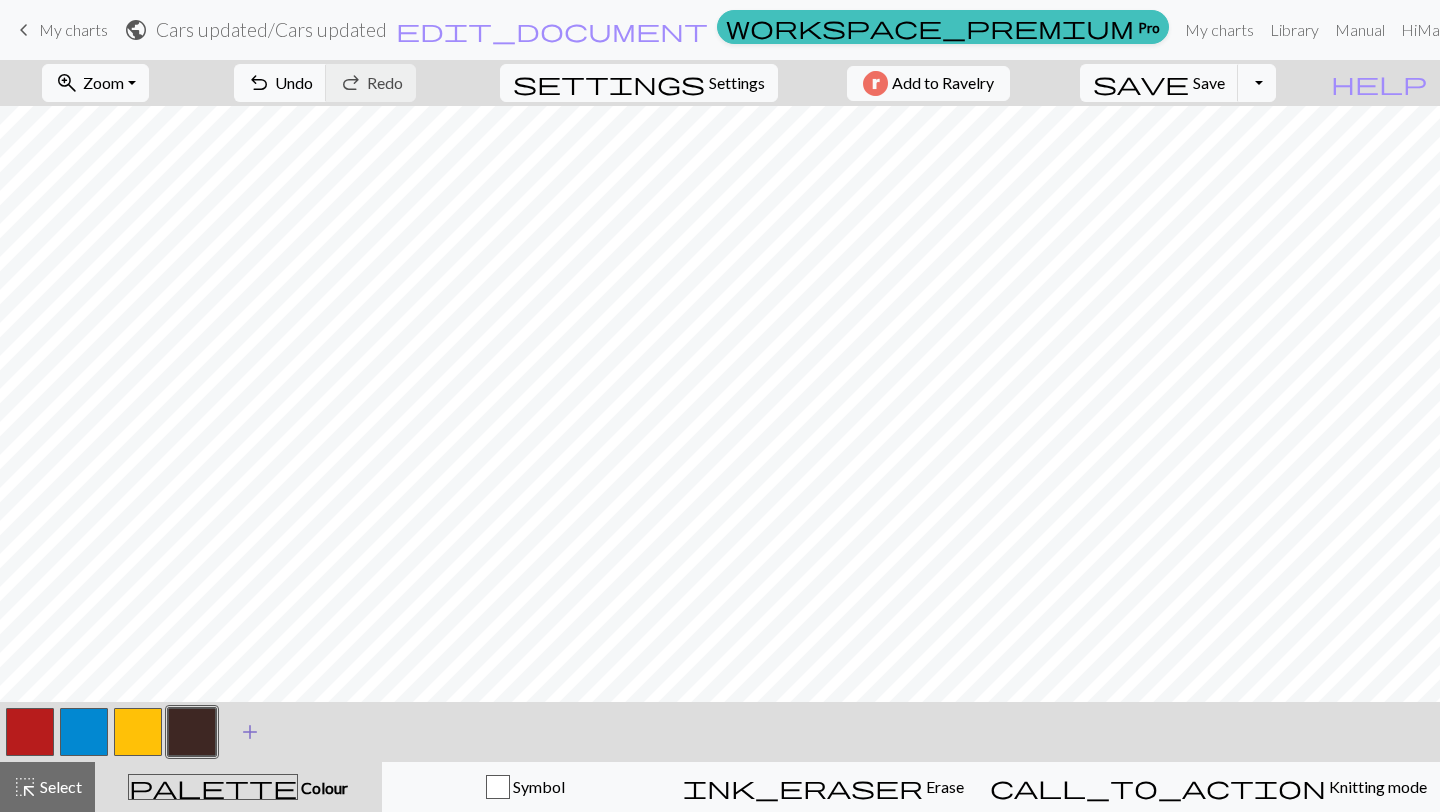 click on "add" at bounding box center (250, 732) 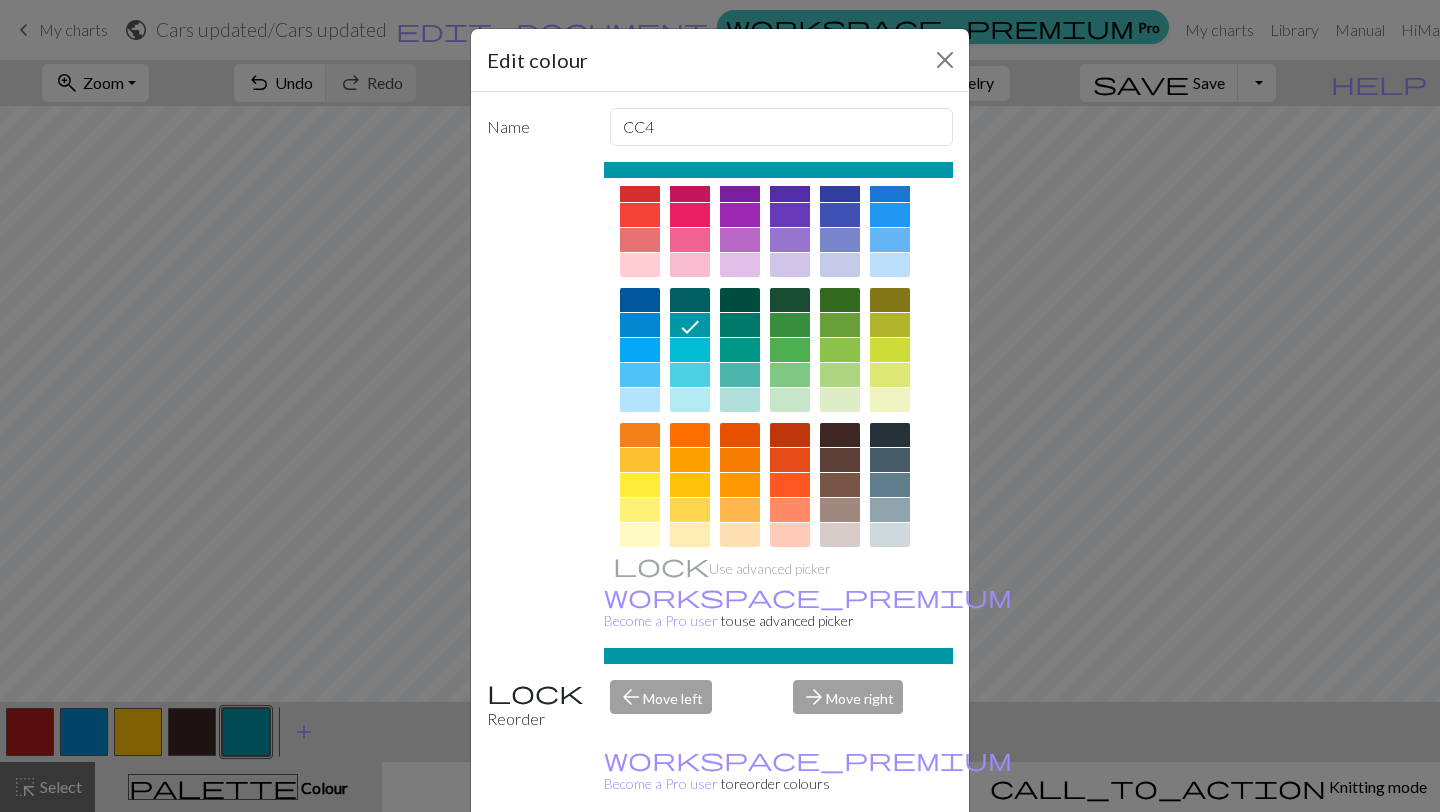 scroll, scrollTop: 206, scrollLeft: 0, axis: vertical 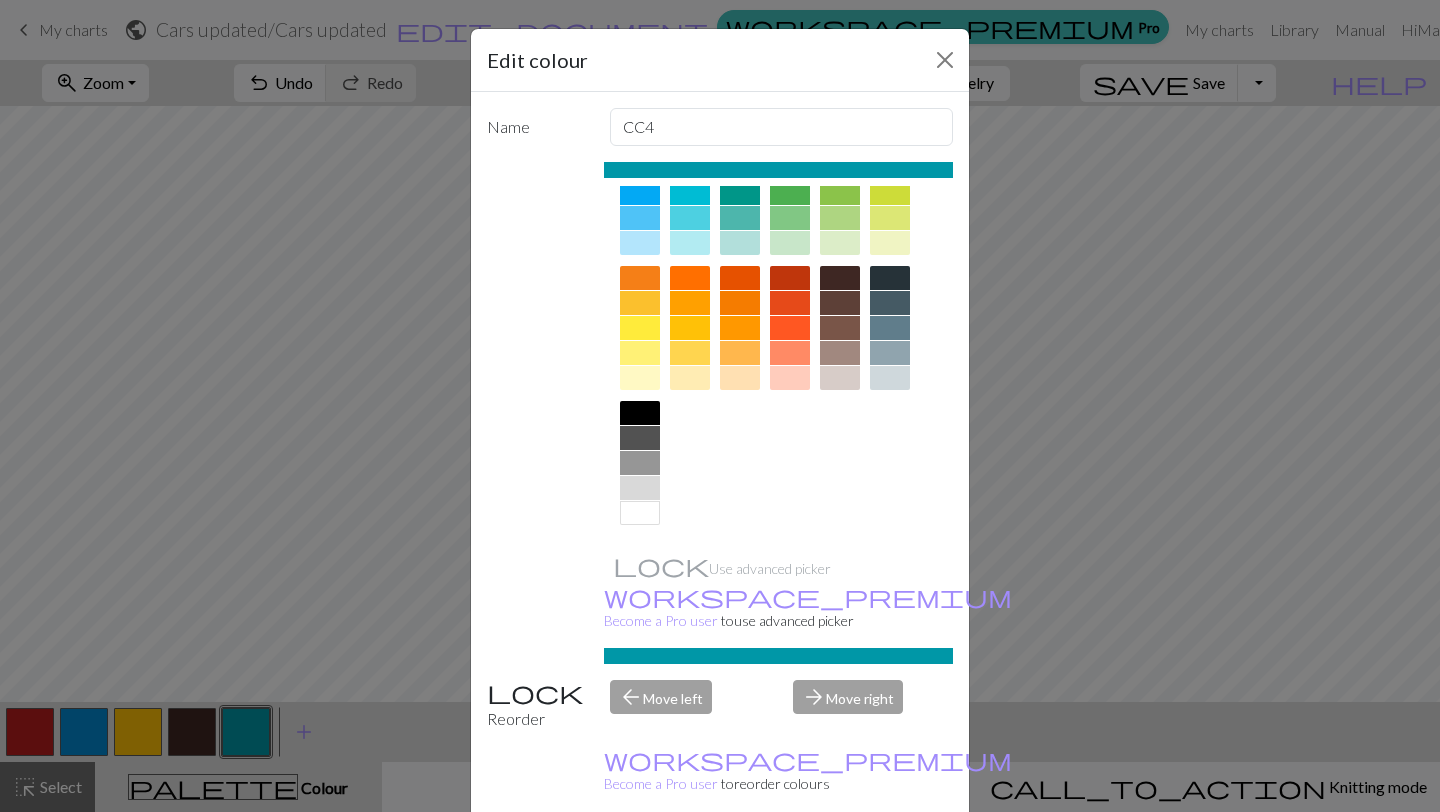 click at bounding box center [640, 513] 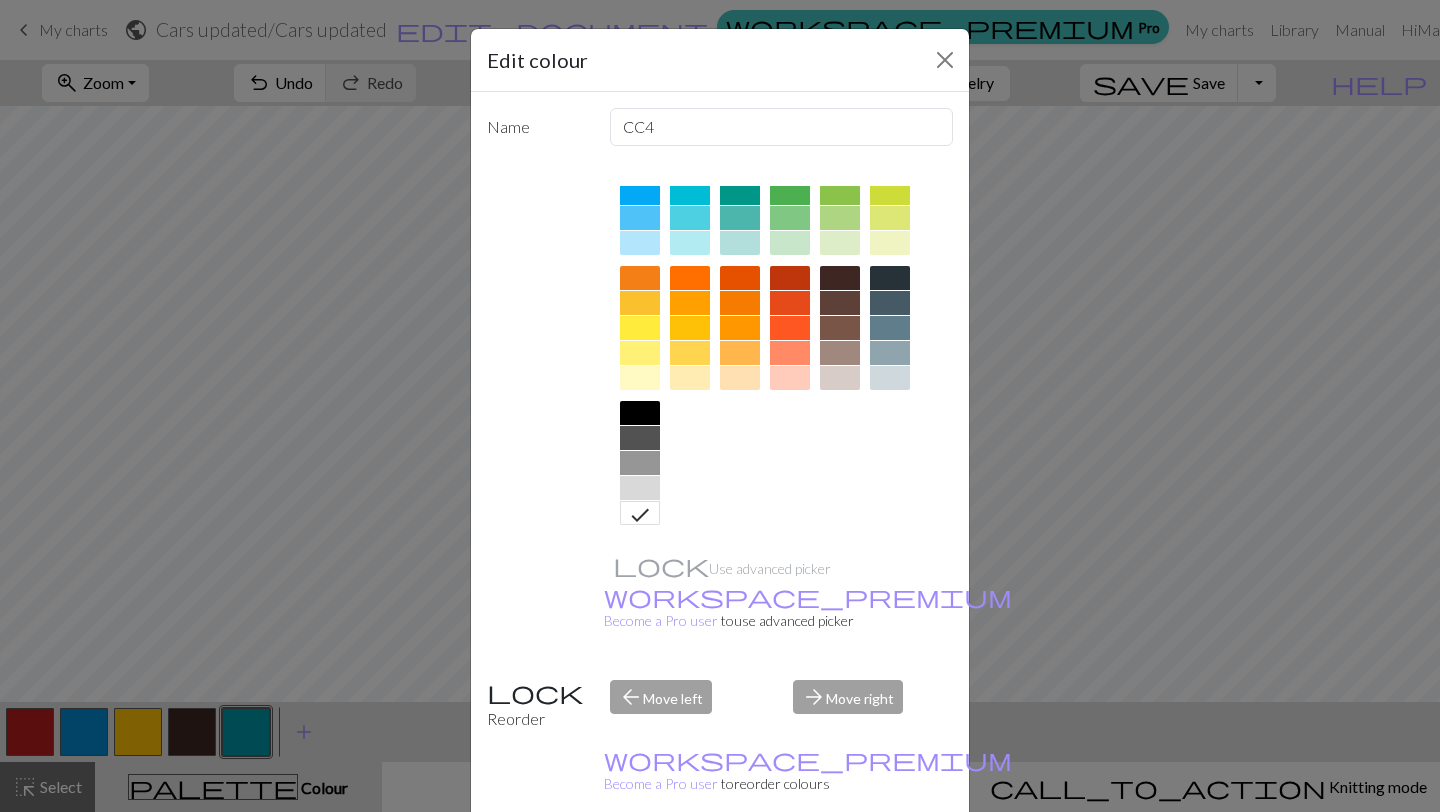 click on "Done" at bounding box center (840, 863) 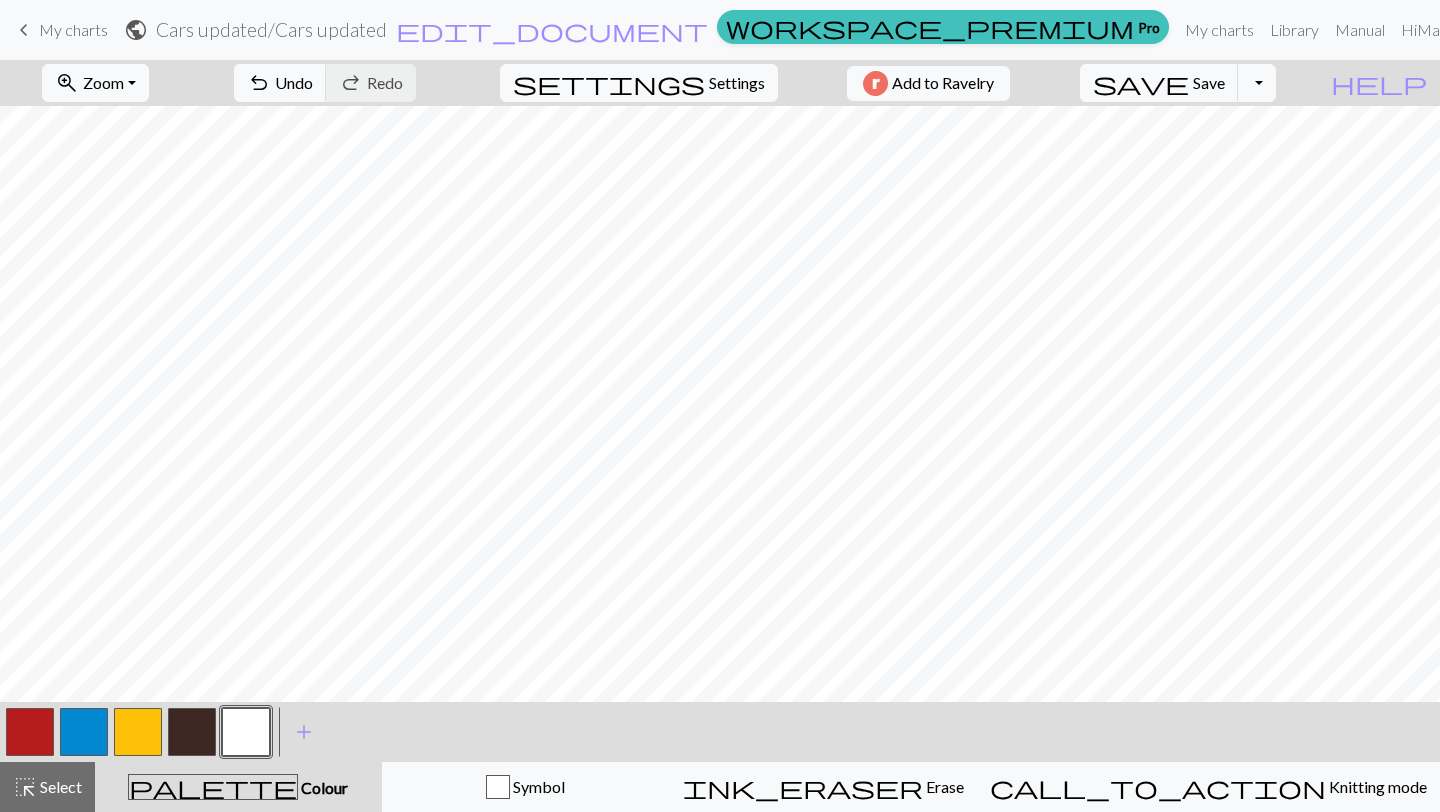 click on "< > add Add a  colour" at bounding box center [720, 732] 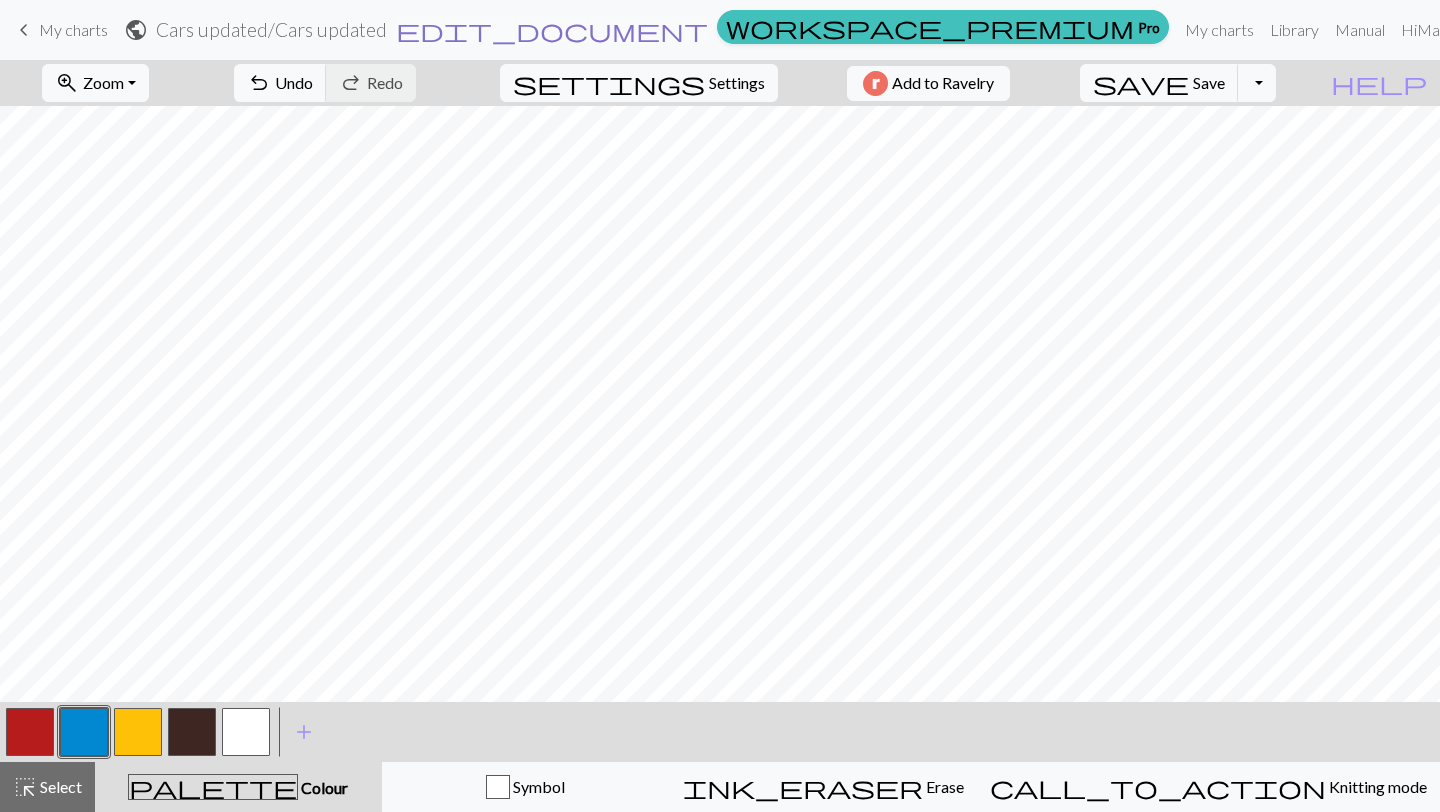 click on "edit_document" at bounding box center [552, 30] 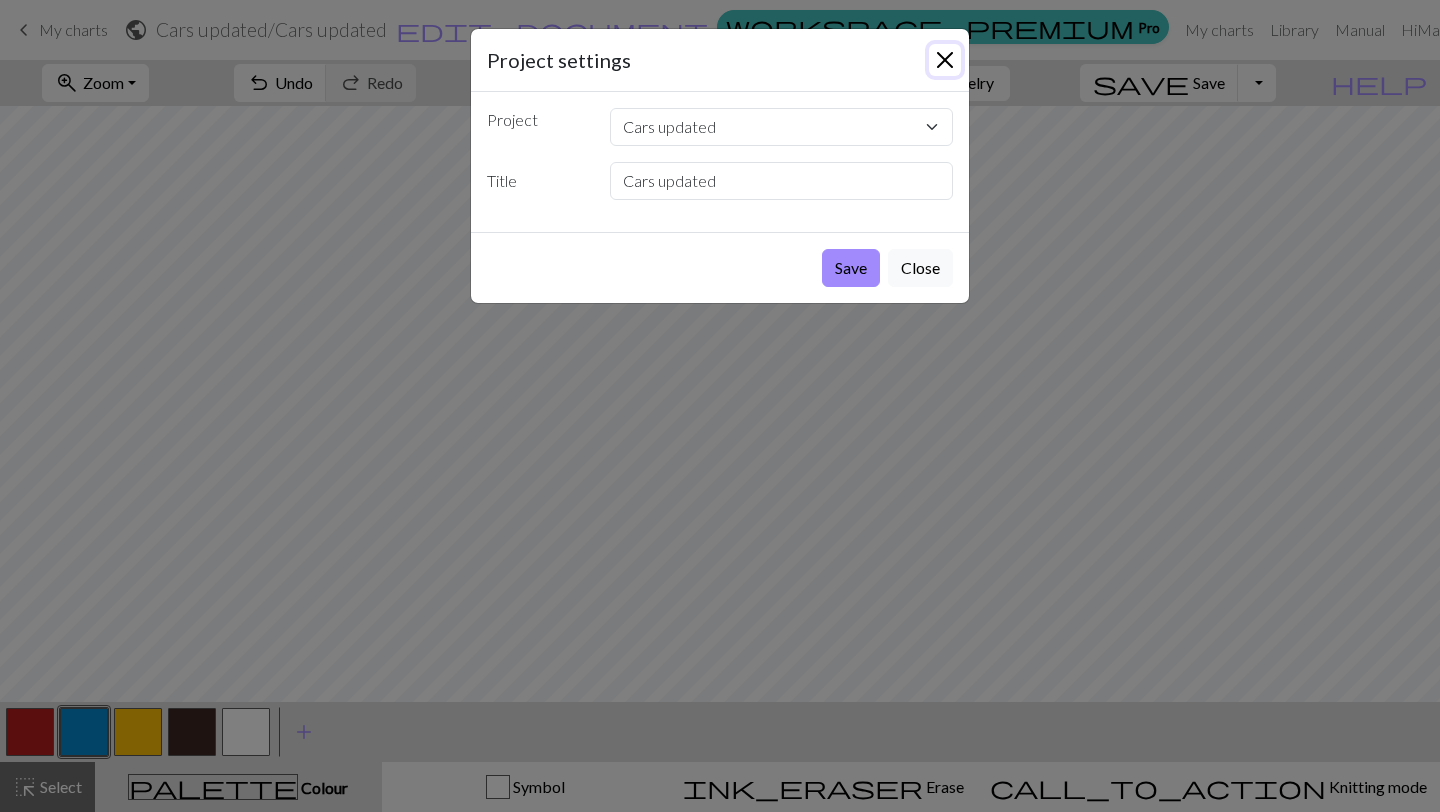click at bounding box center [945, 60] 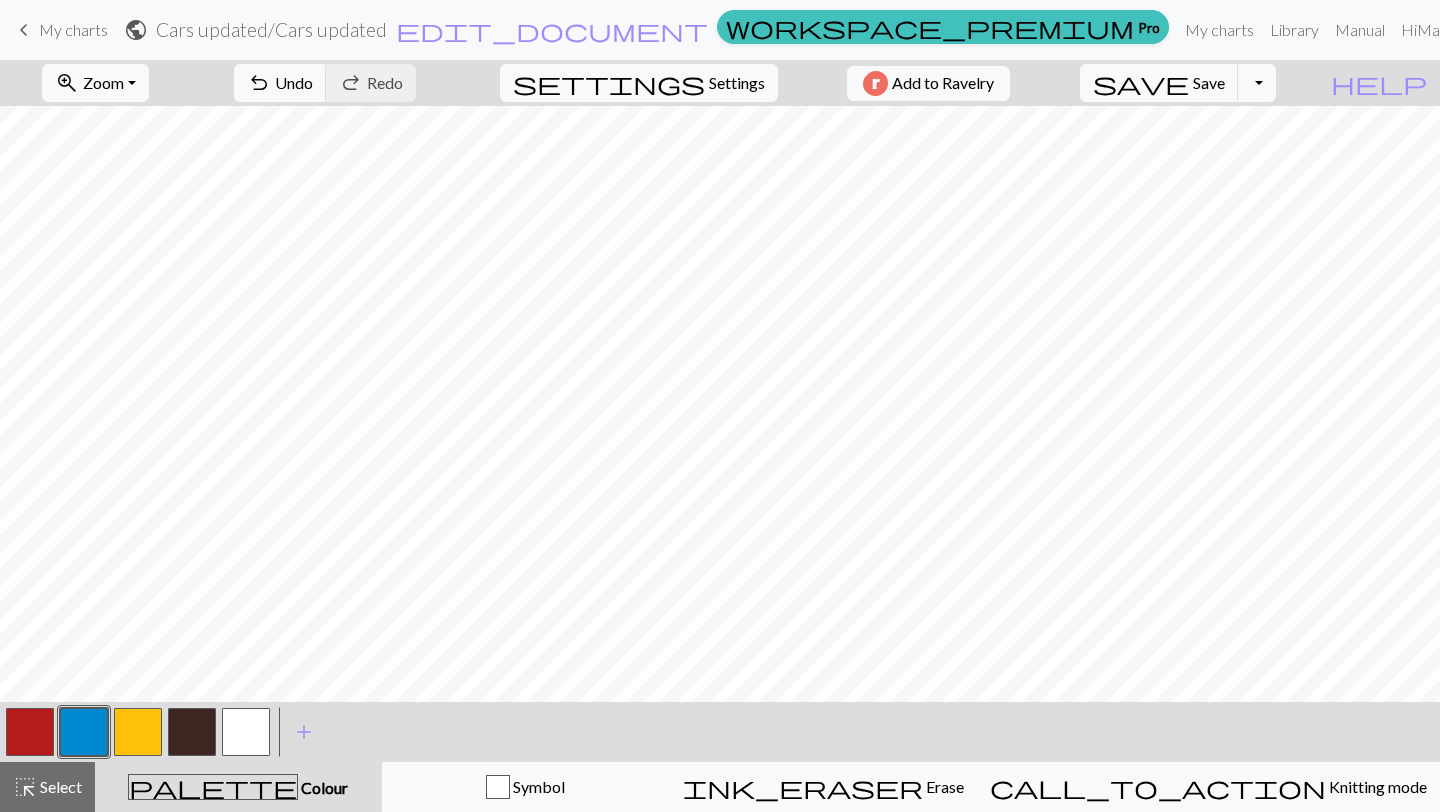 click at bounding box center (138, 732) 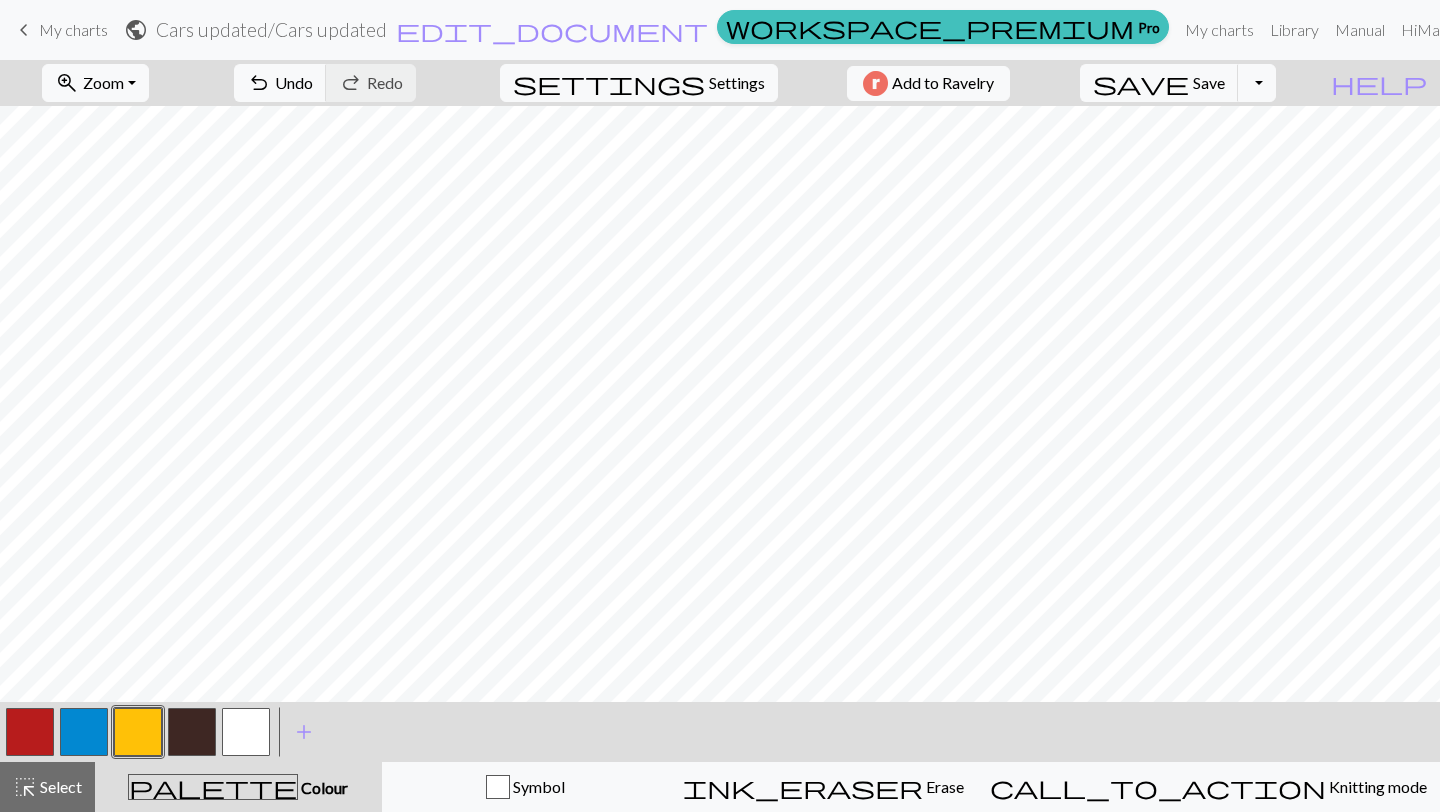 click at bounding box center (84, 732) 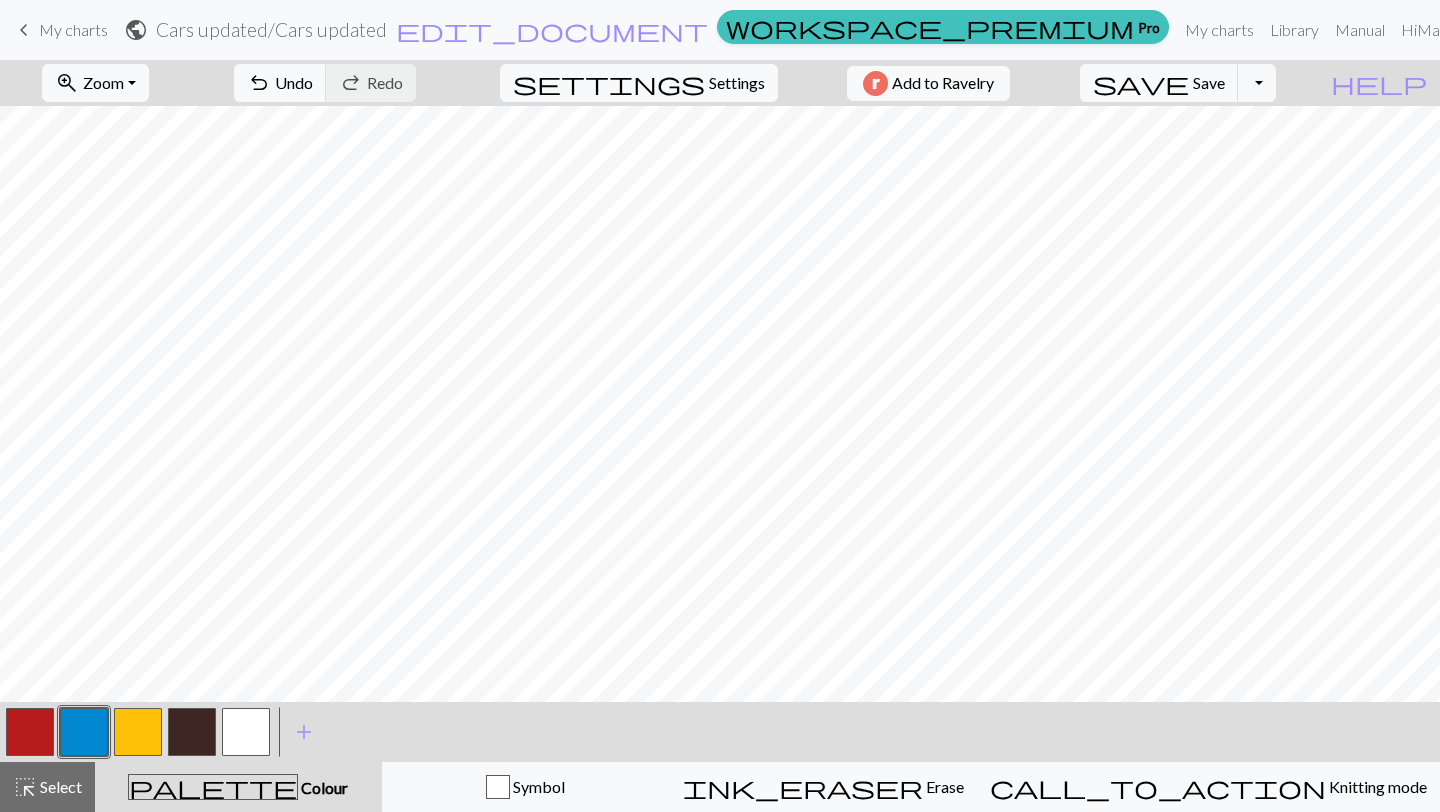 click at bounding box center (30, 732) 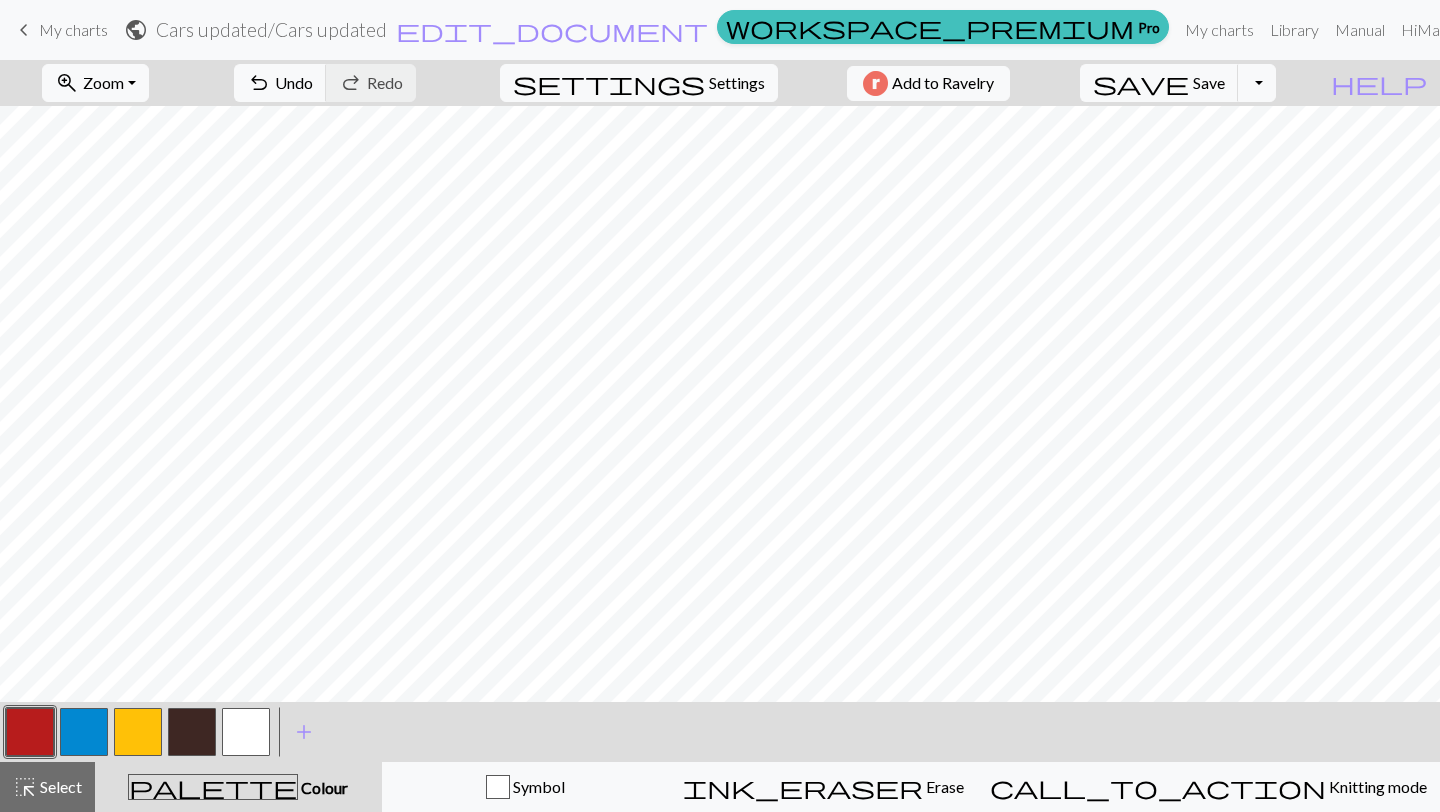 click at bounding box center [84, 732] 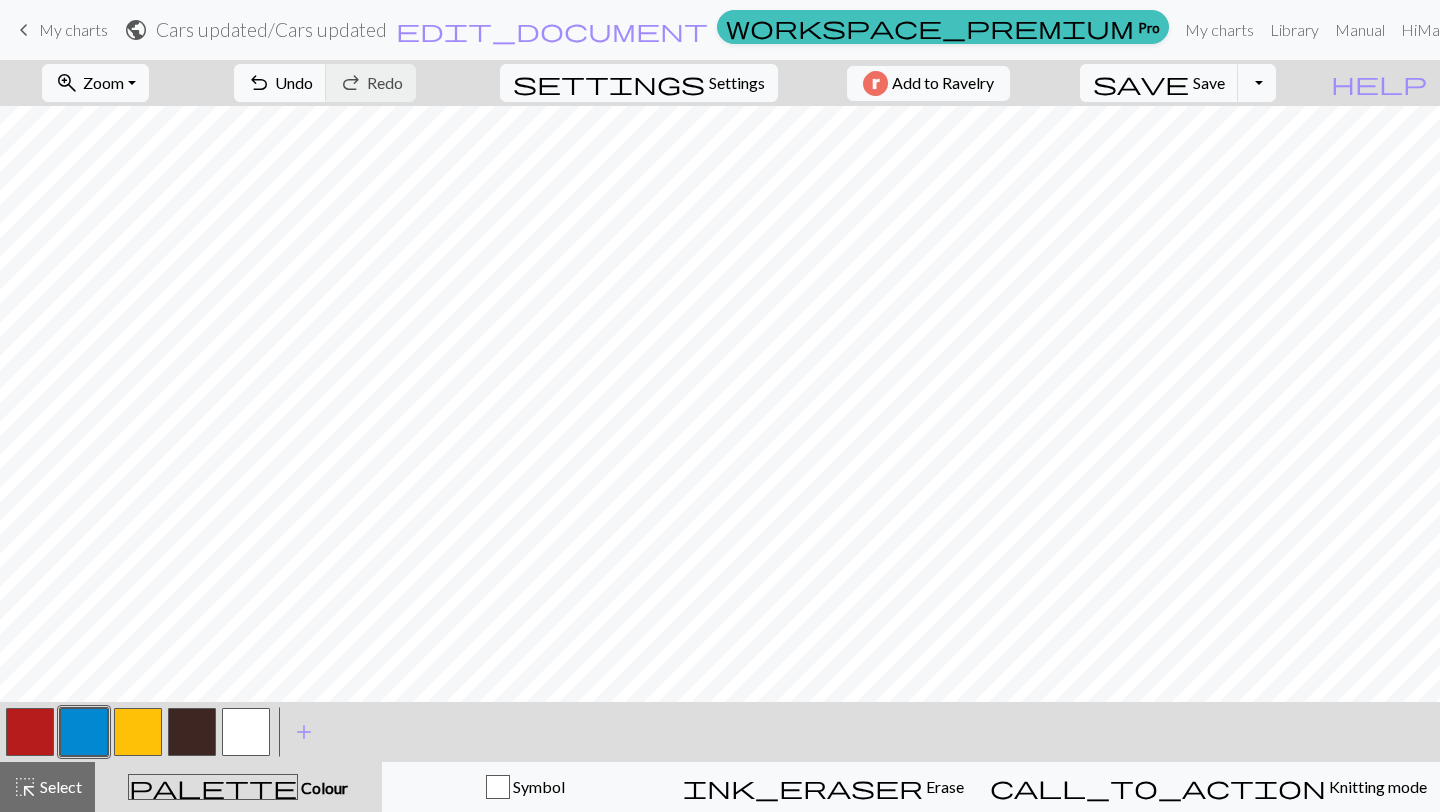 click at bounding box center [138, 732] 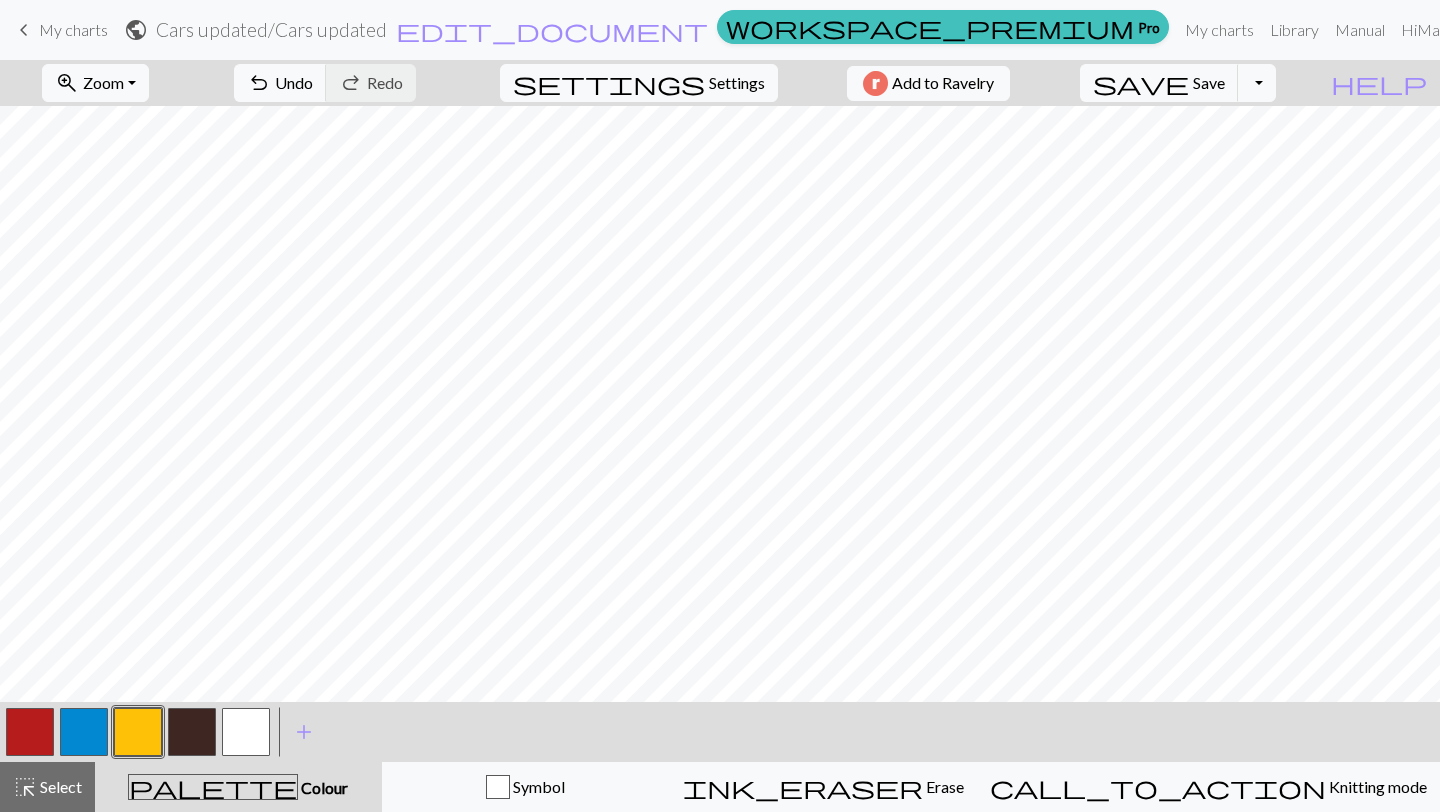 click at bounding box center [84, 732] 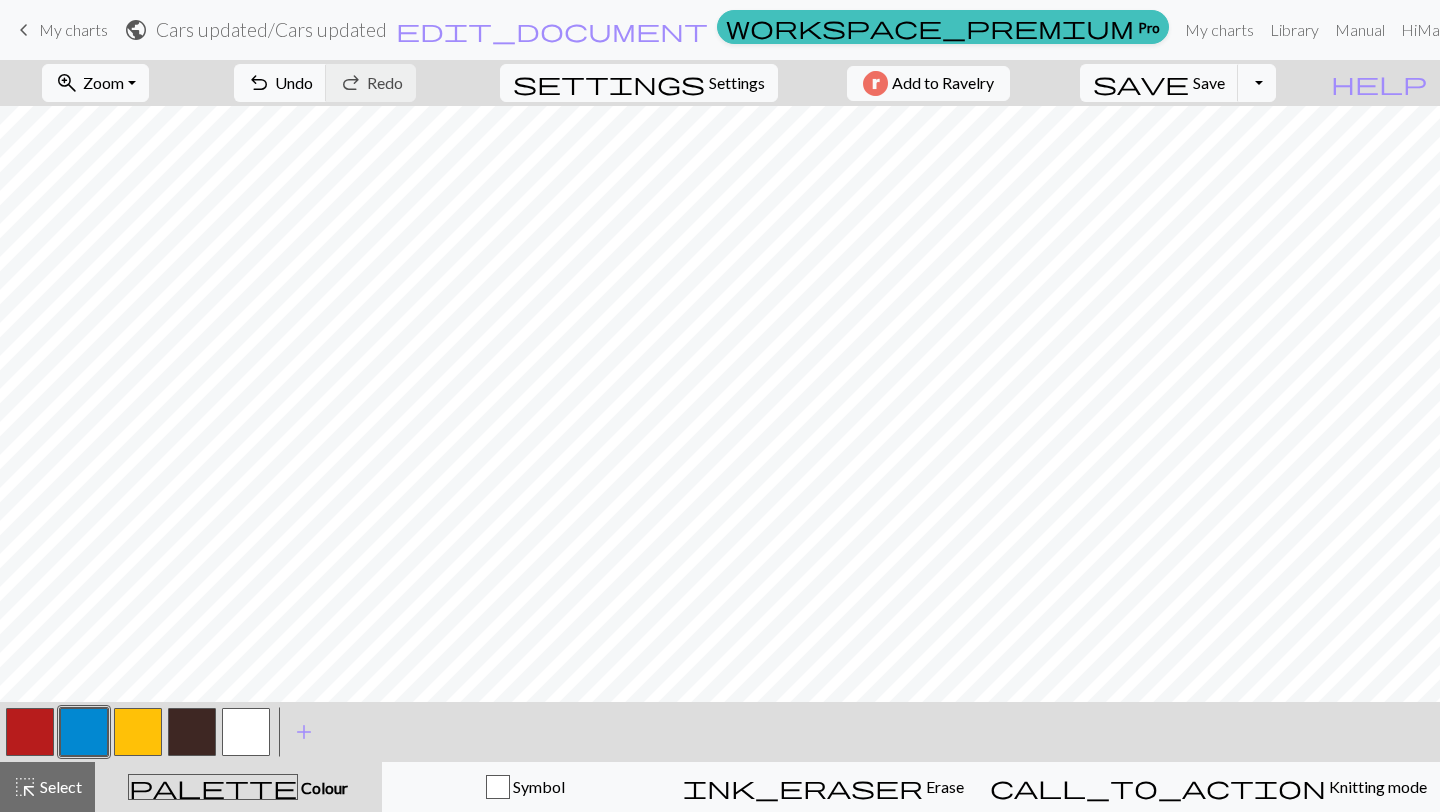 click at bounding box center (138, 732) 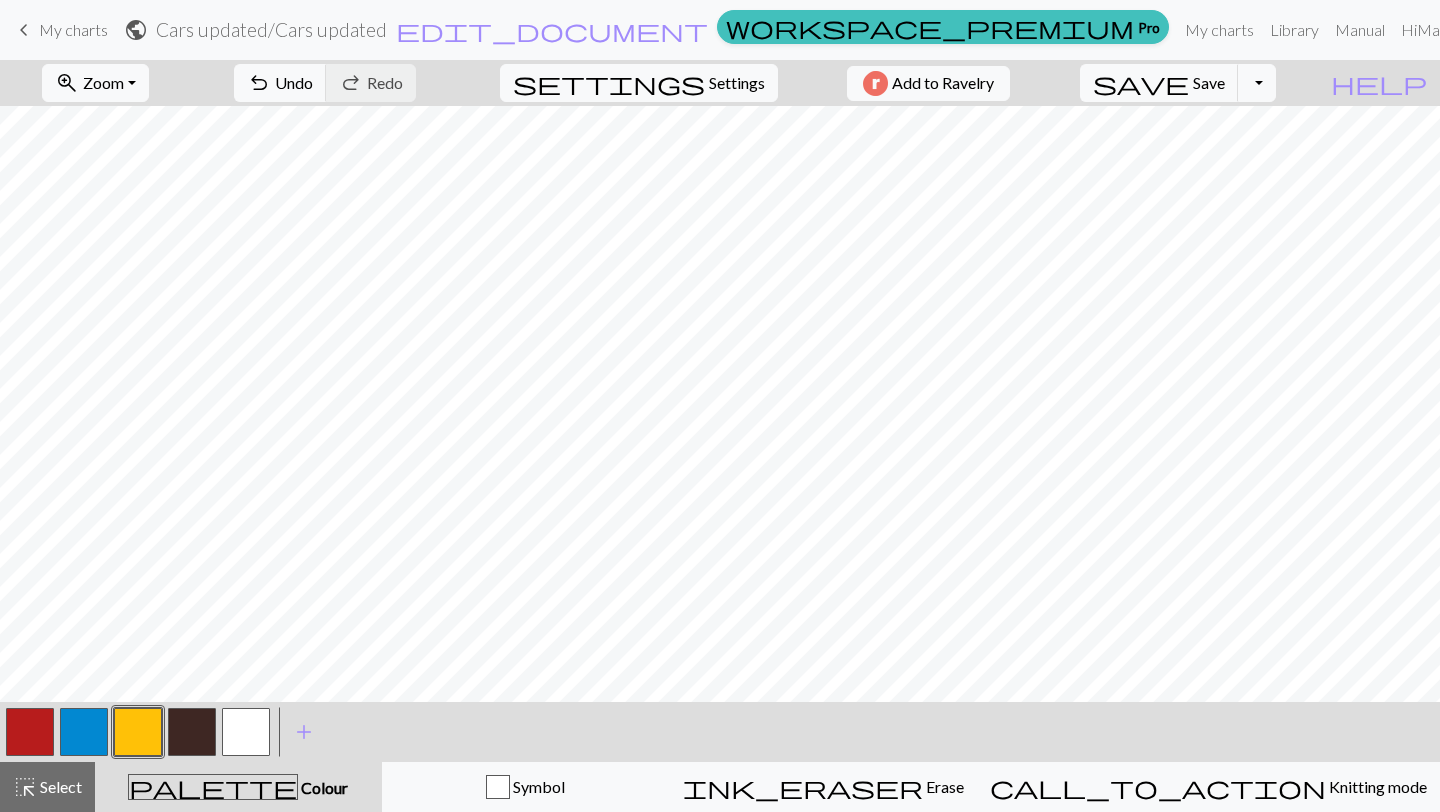 click at bounding box center (84, 732) 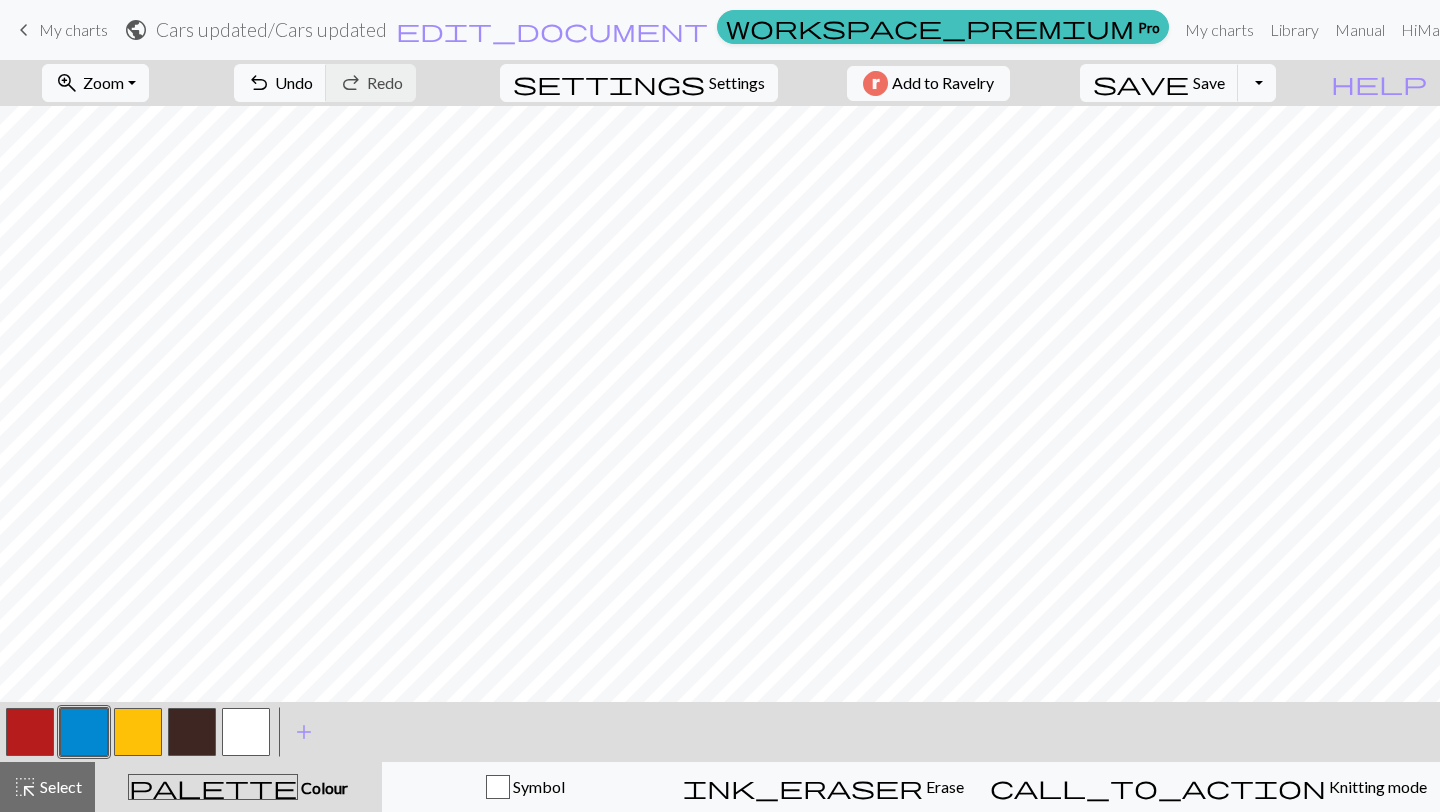 click at bounding box center (30, 732) 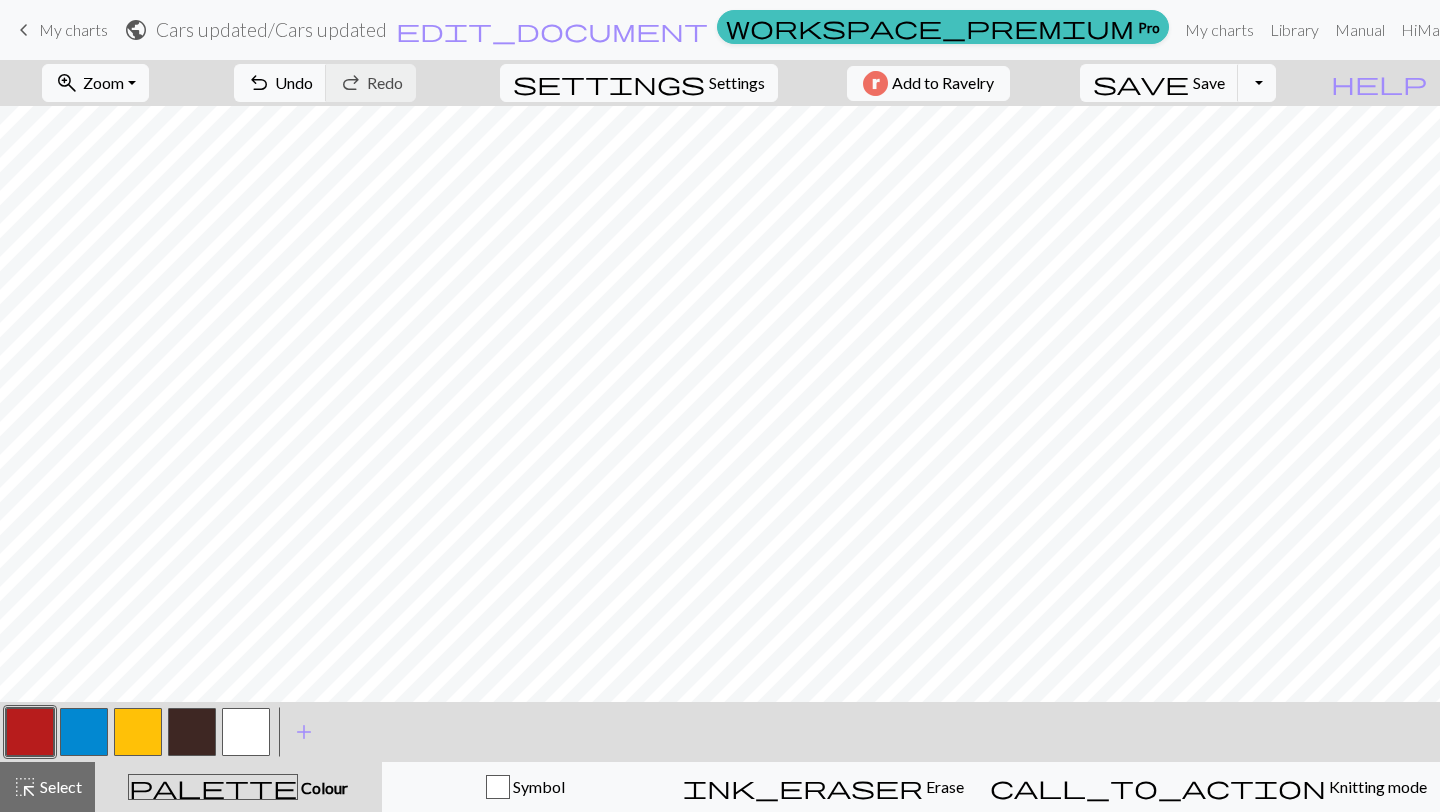 click at bounding box center (84, 732) 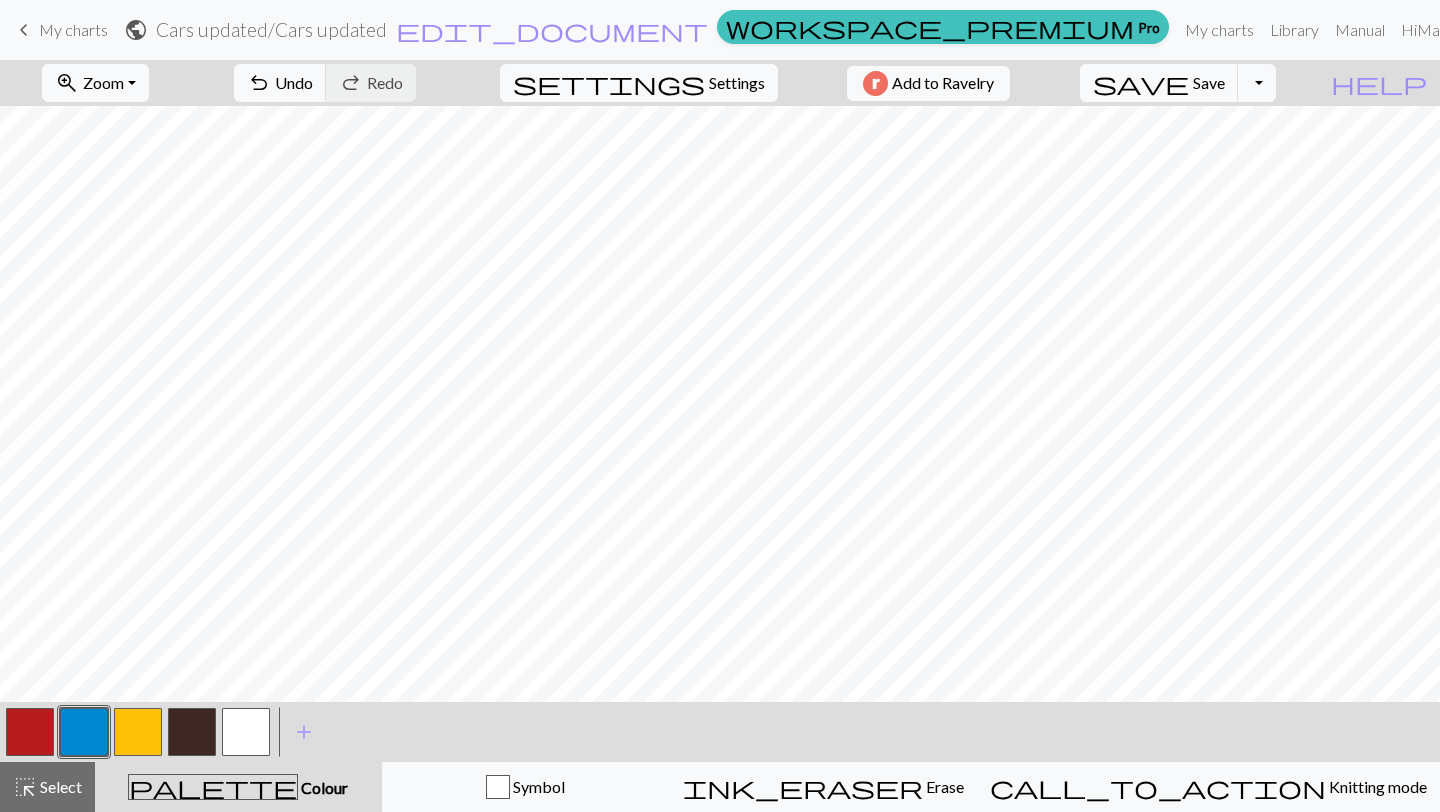 click at bounding box center [138, 732] 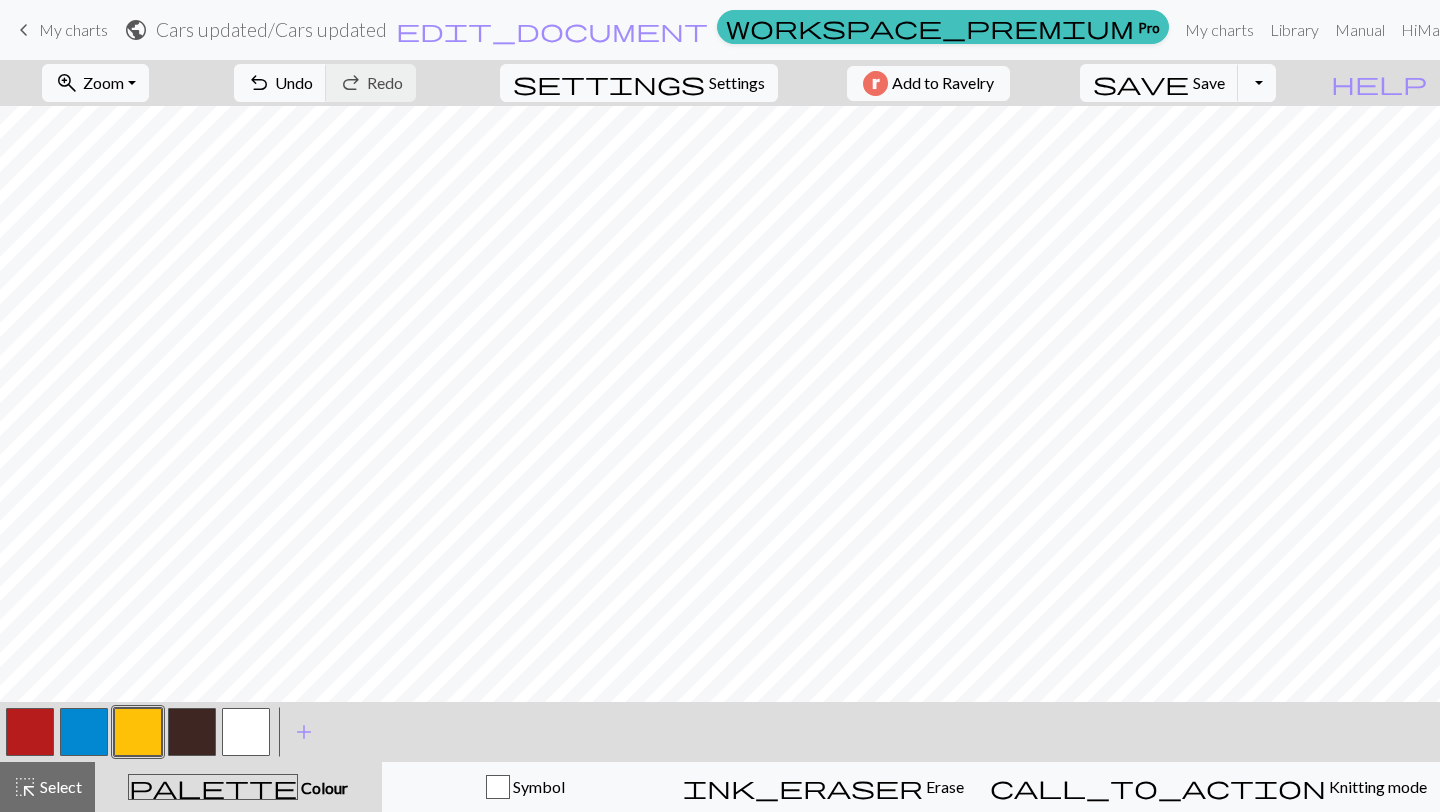 click at bounding box center [30, 732] 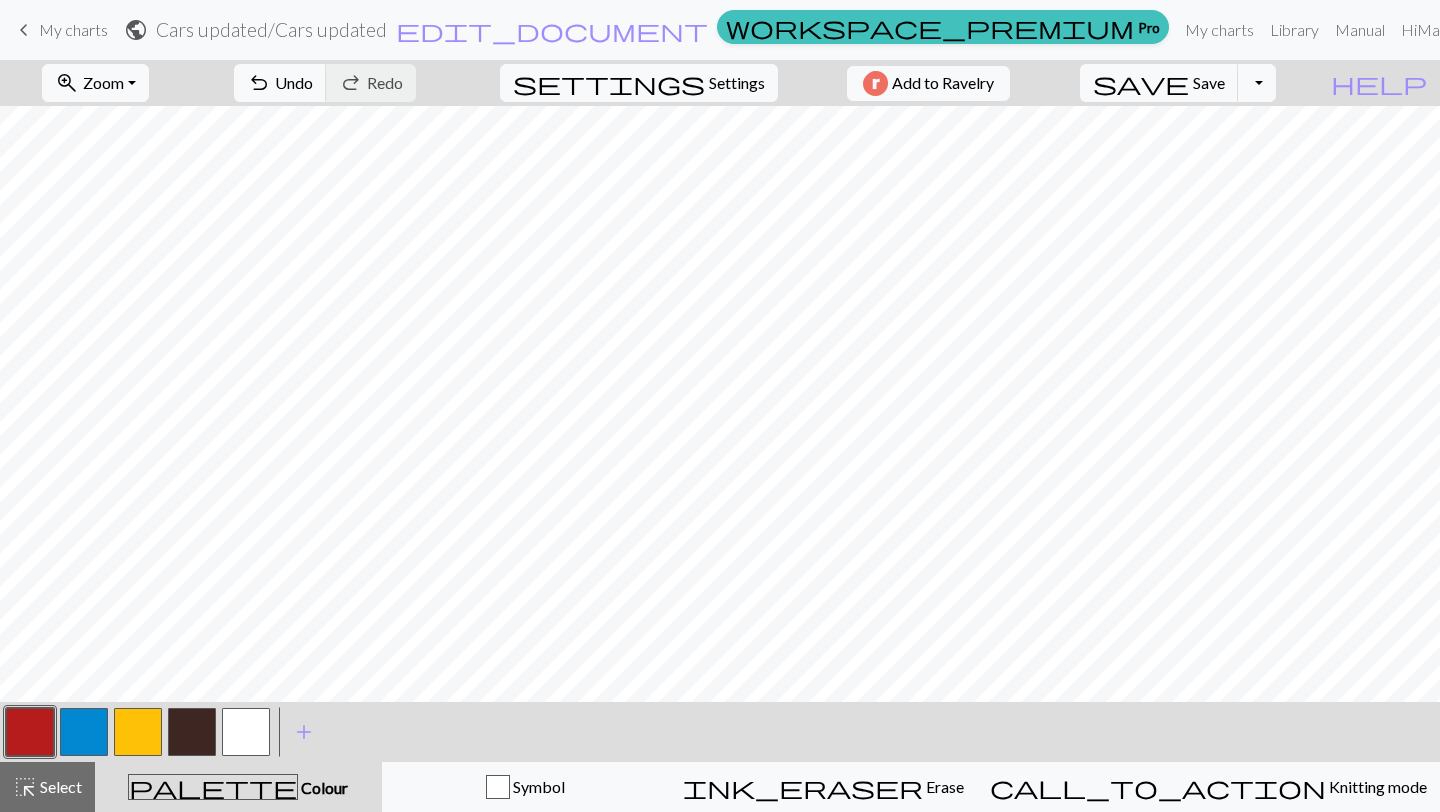 click at bounding box center [138, 732] 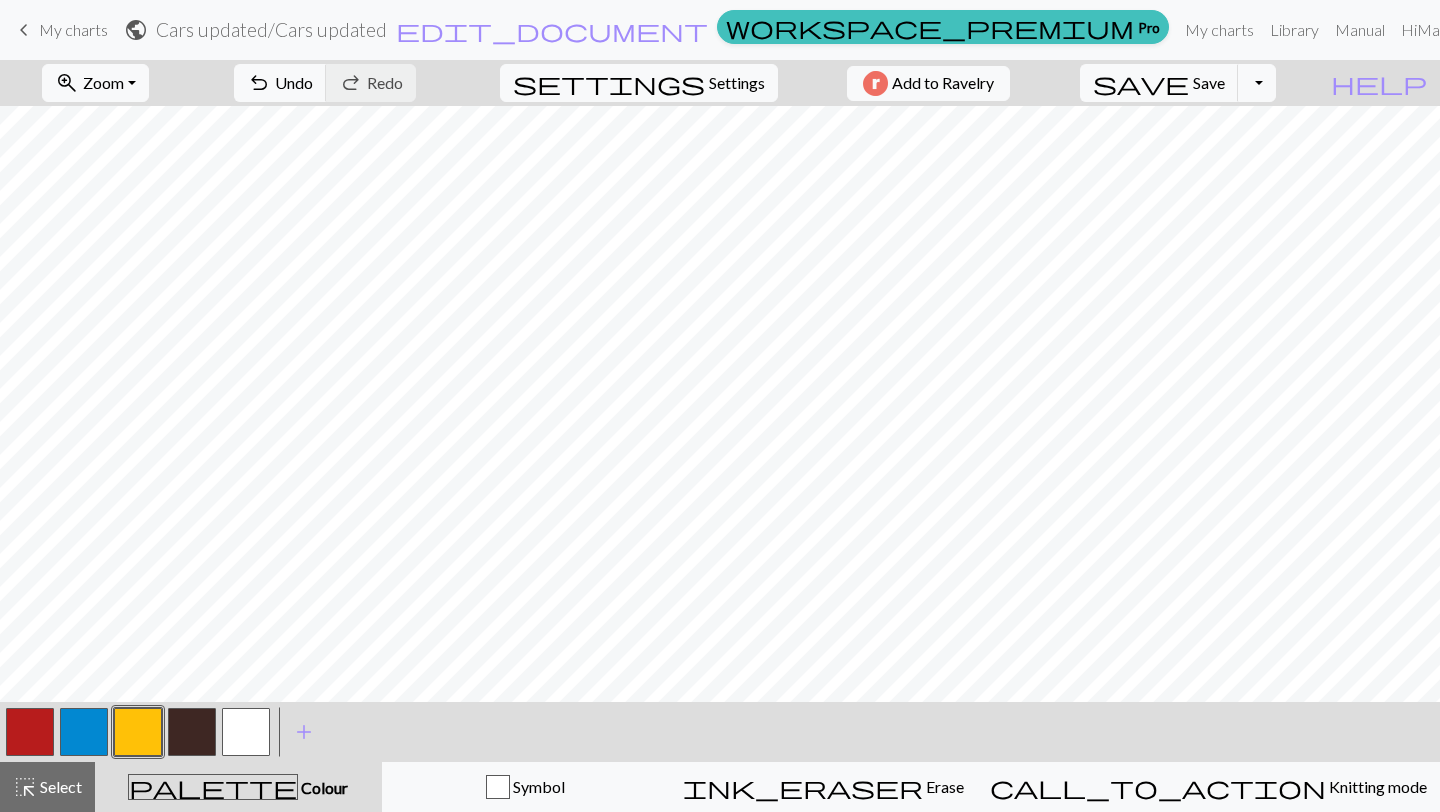 click at bounding box center [30, 732] 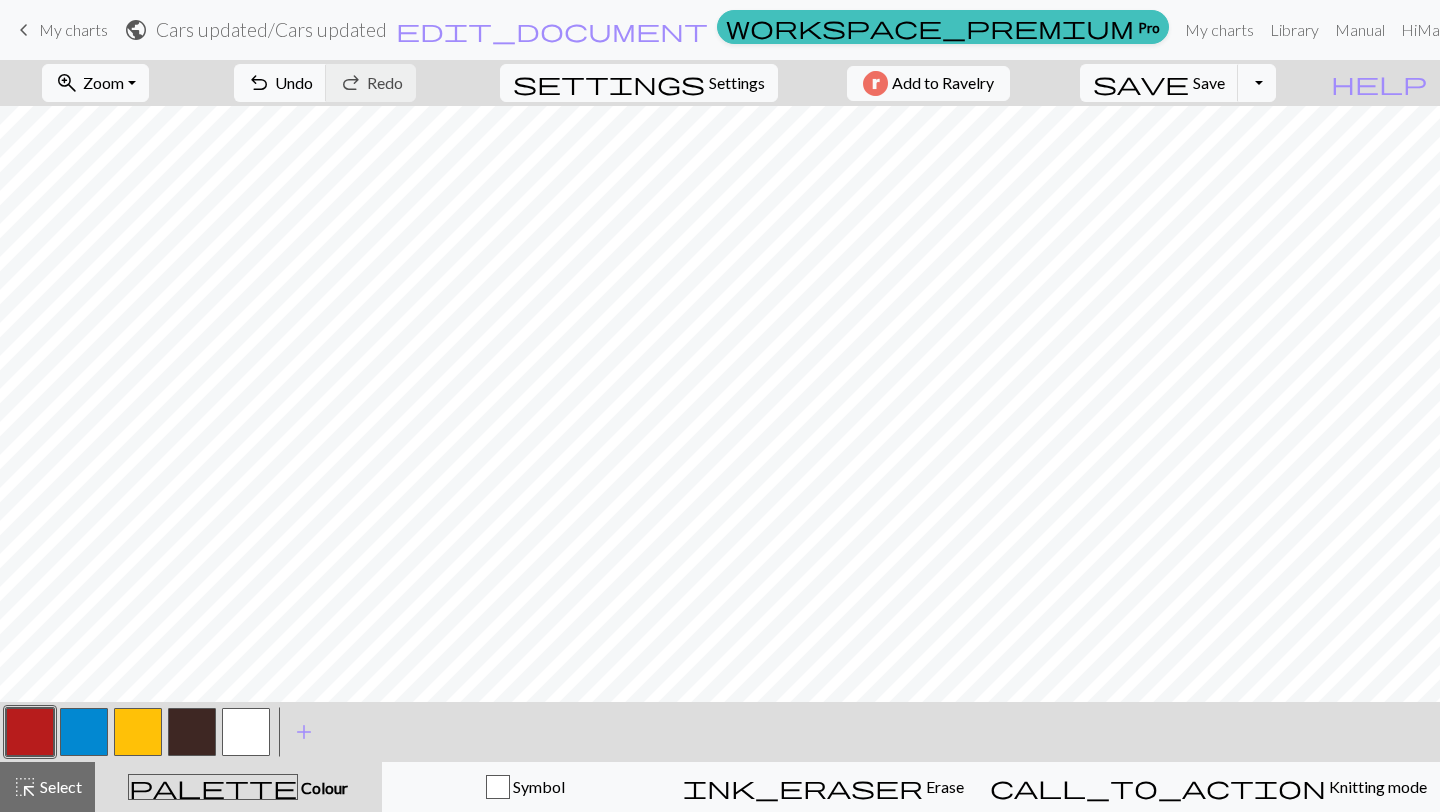 click at bounding box center (84, 732) 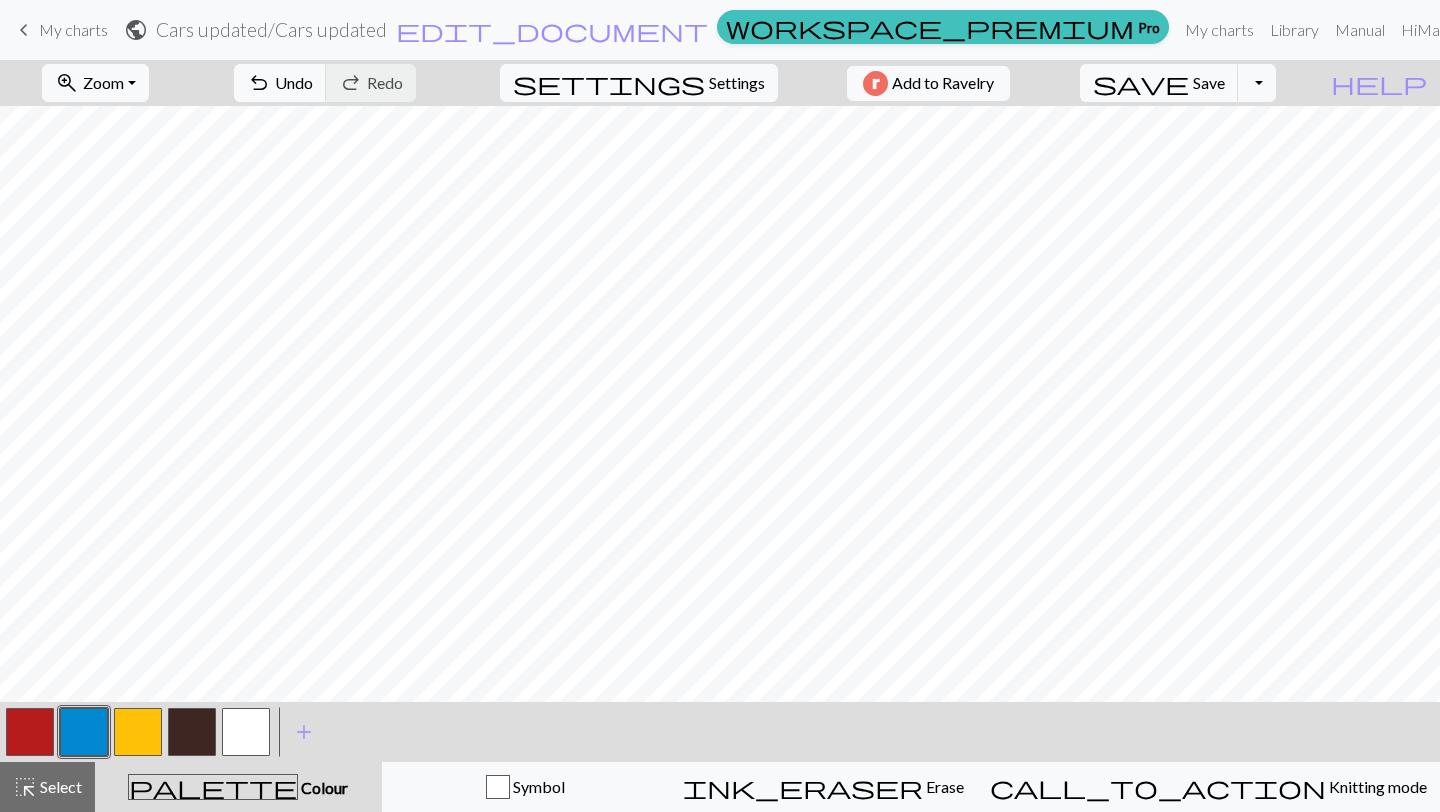 click at bounding box center (30, 732) 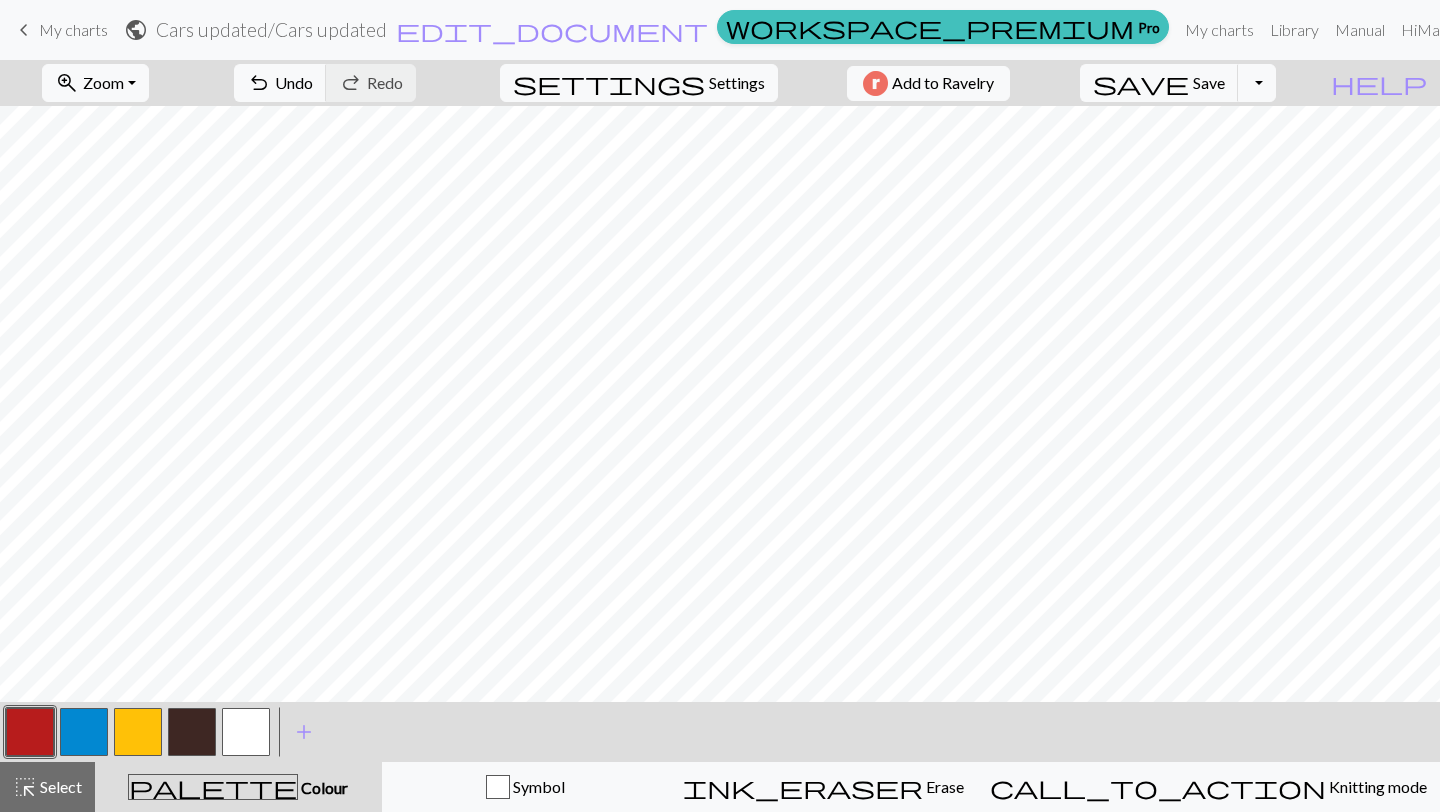 click at bounding box center [84, 732] 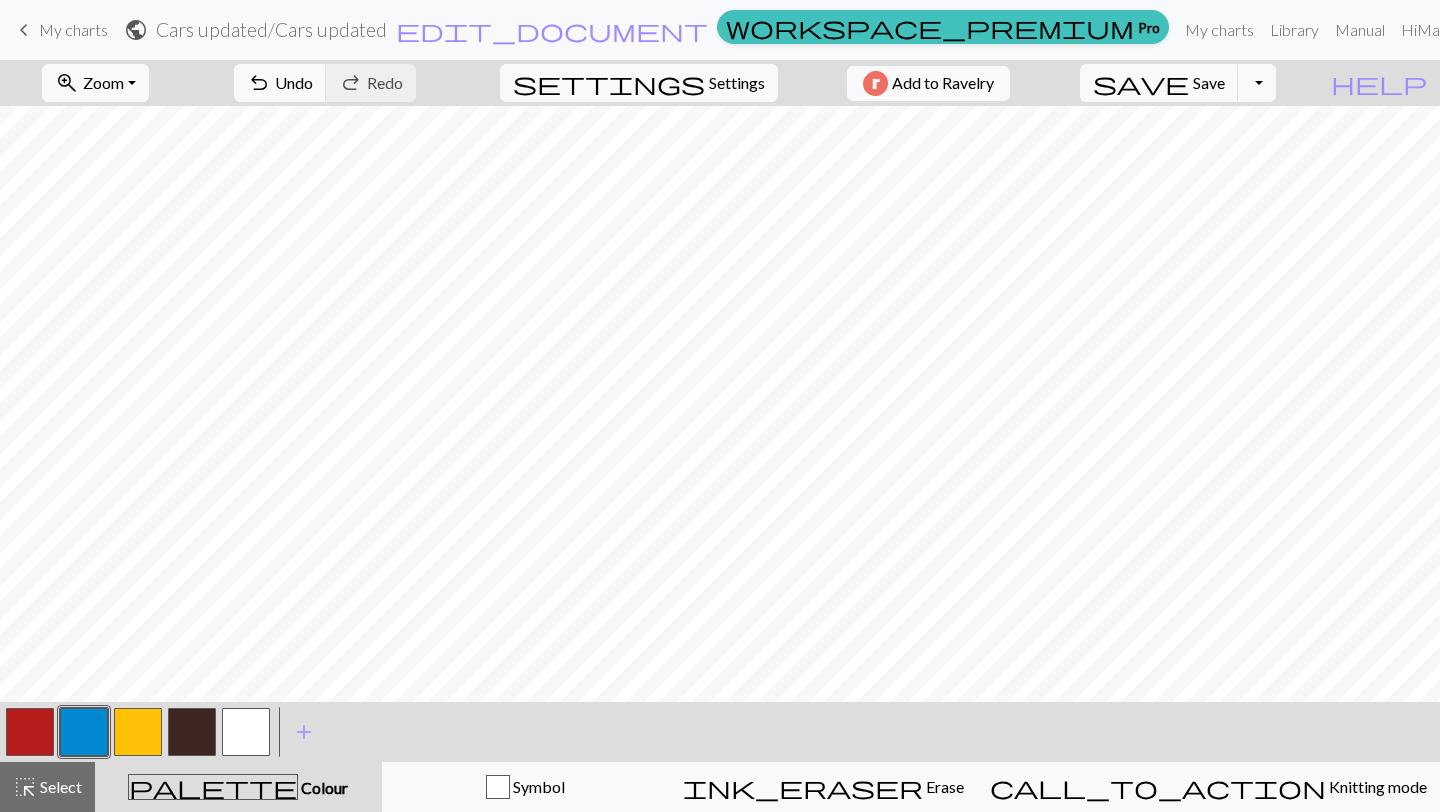scroll, scrollTop: 94, scrollLeft: 0, axis: vertical 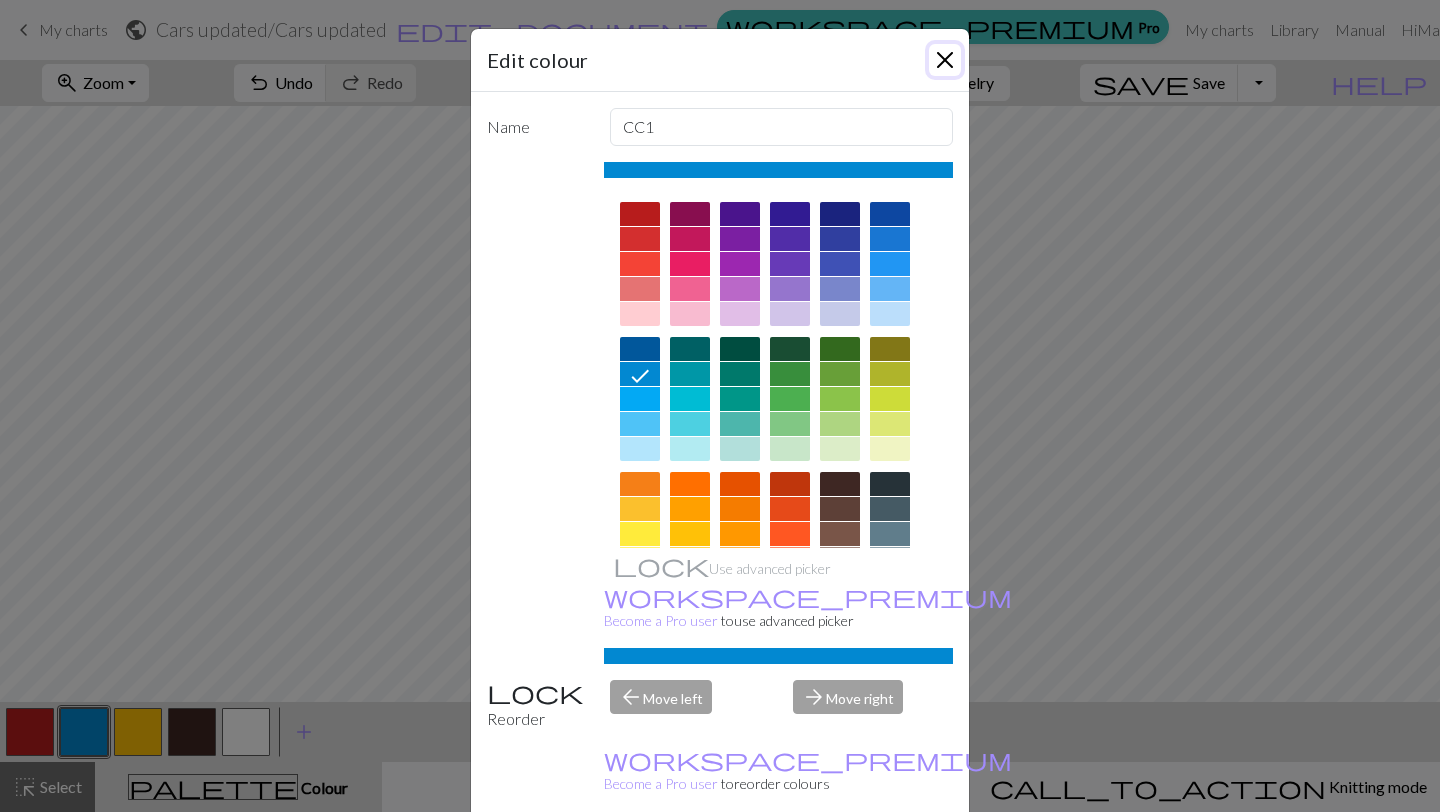 click at bounding box center [945, 60] 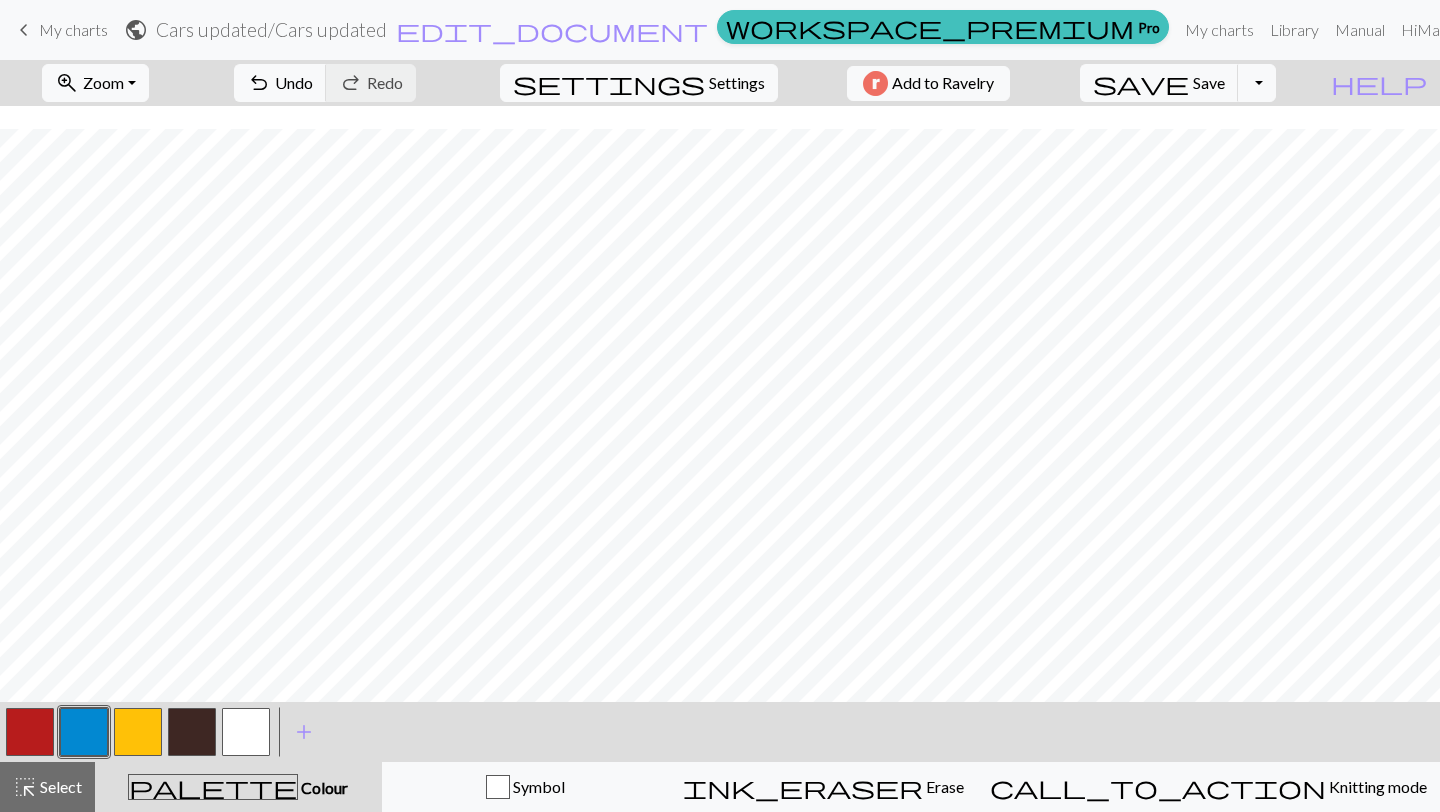 scroll, scrollTop: 94, scrollLeft: 0, axis: vertical 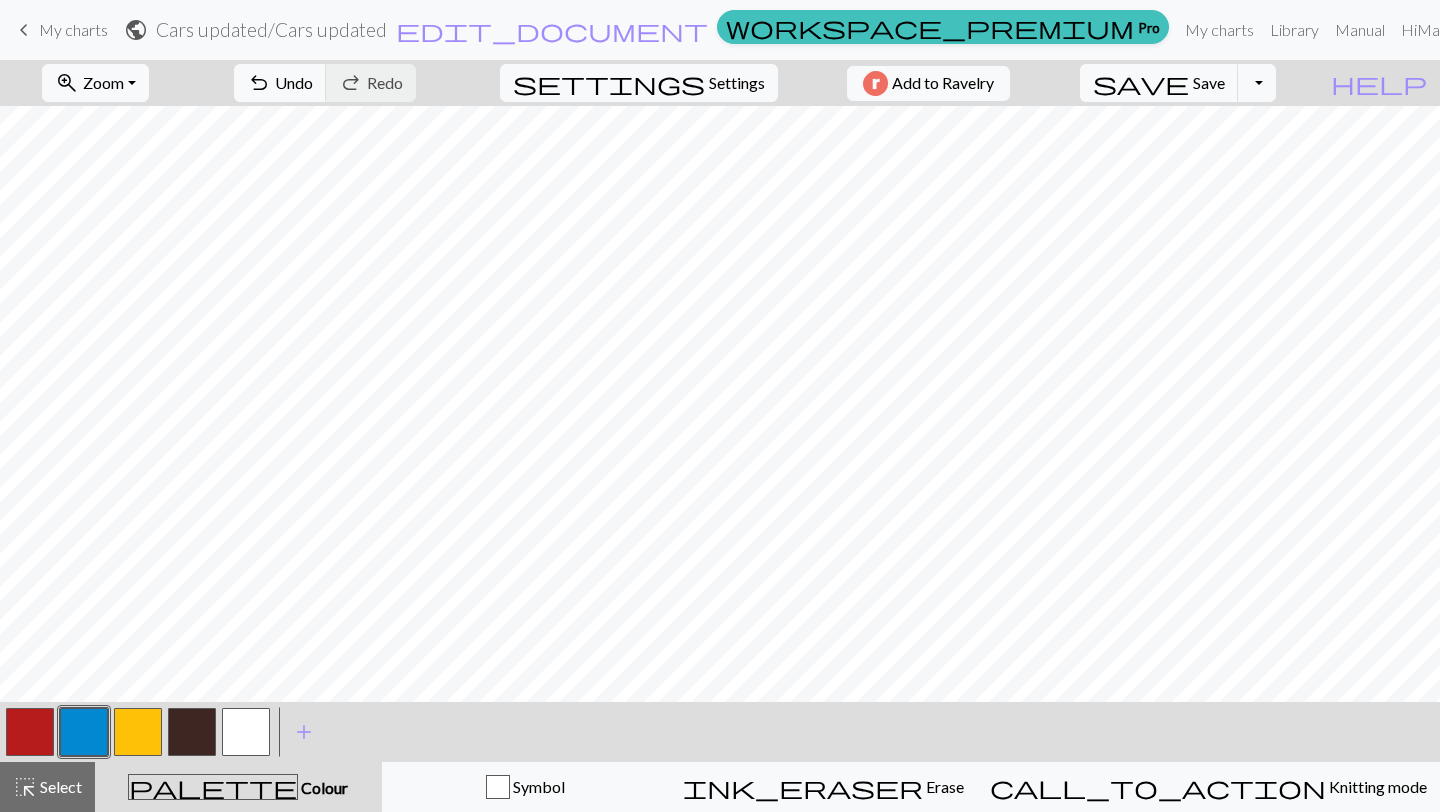 click at bounding box center (30, 732) 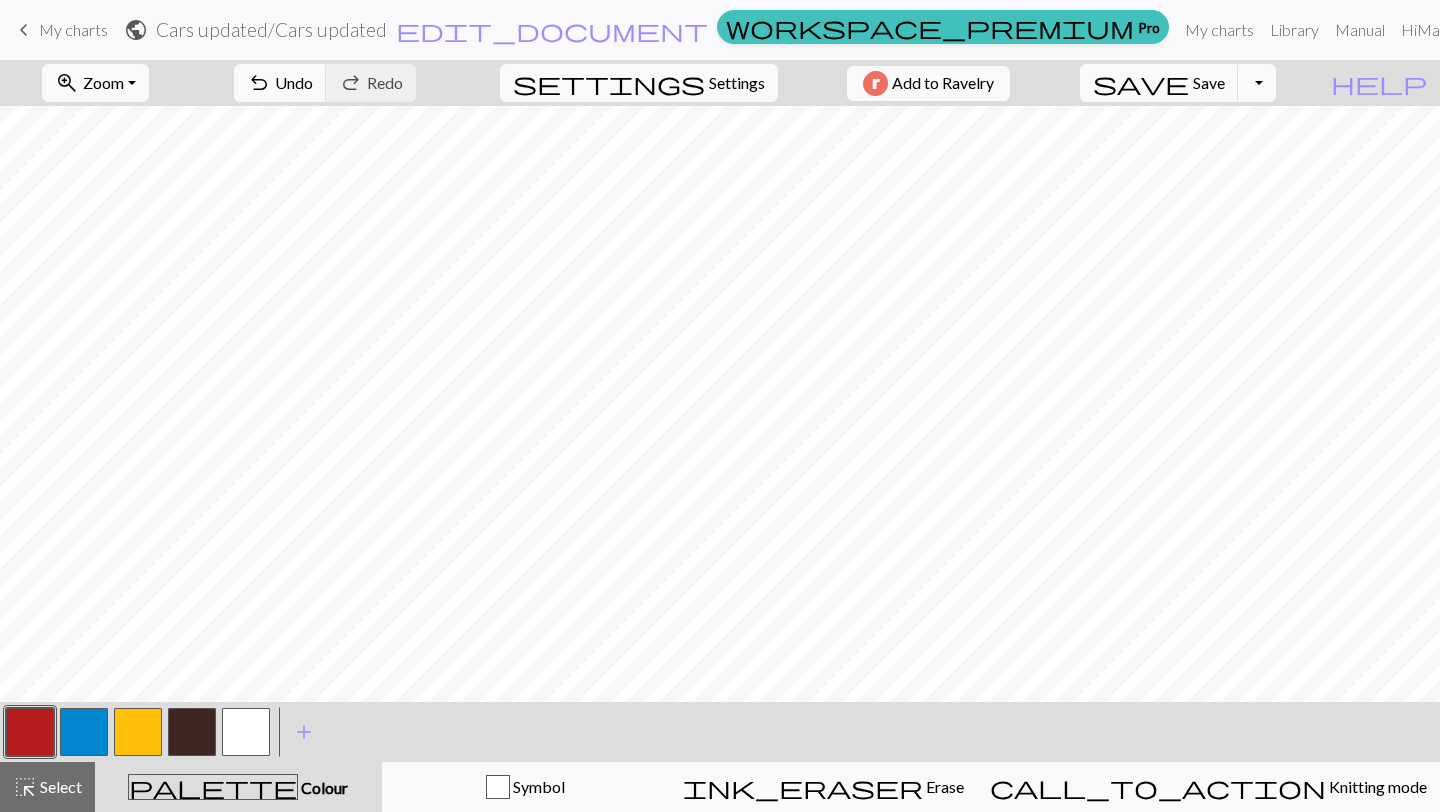 click at bounding box center [84, 732] 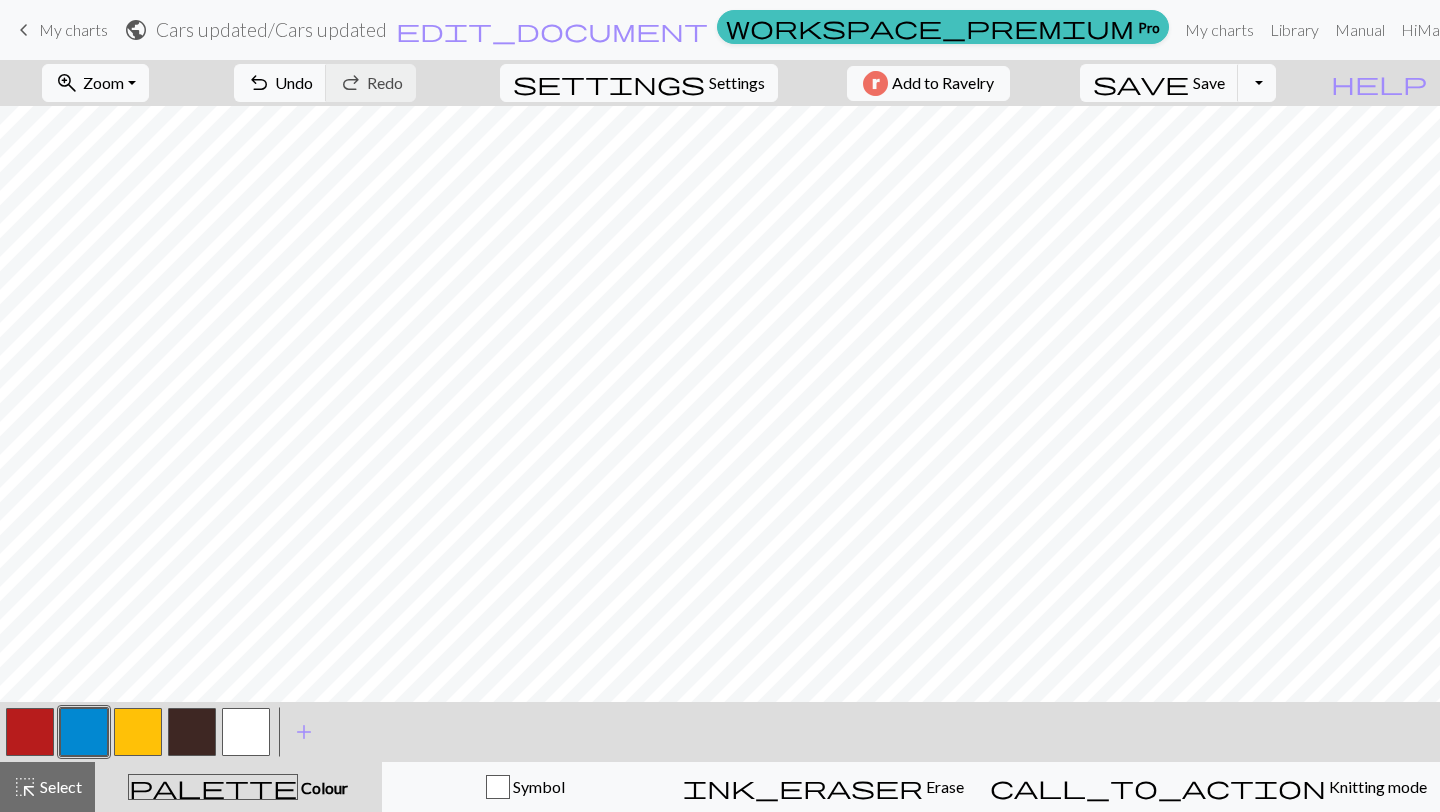 click at bounding box center [30, 732] 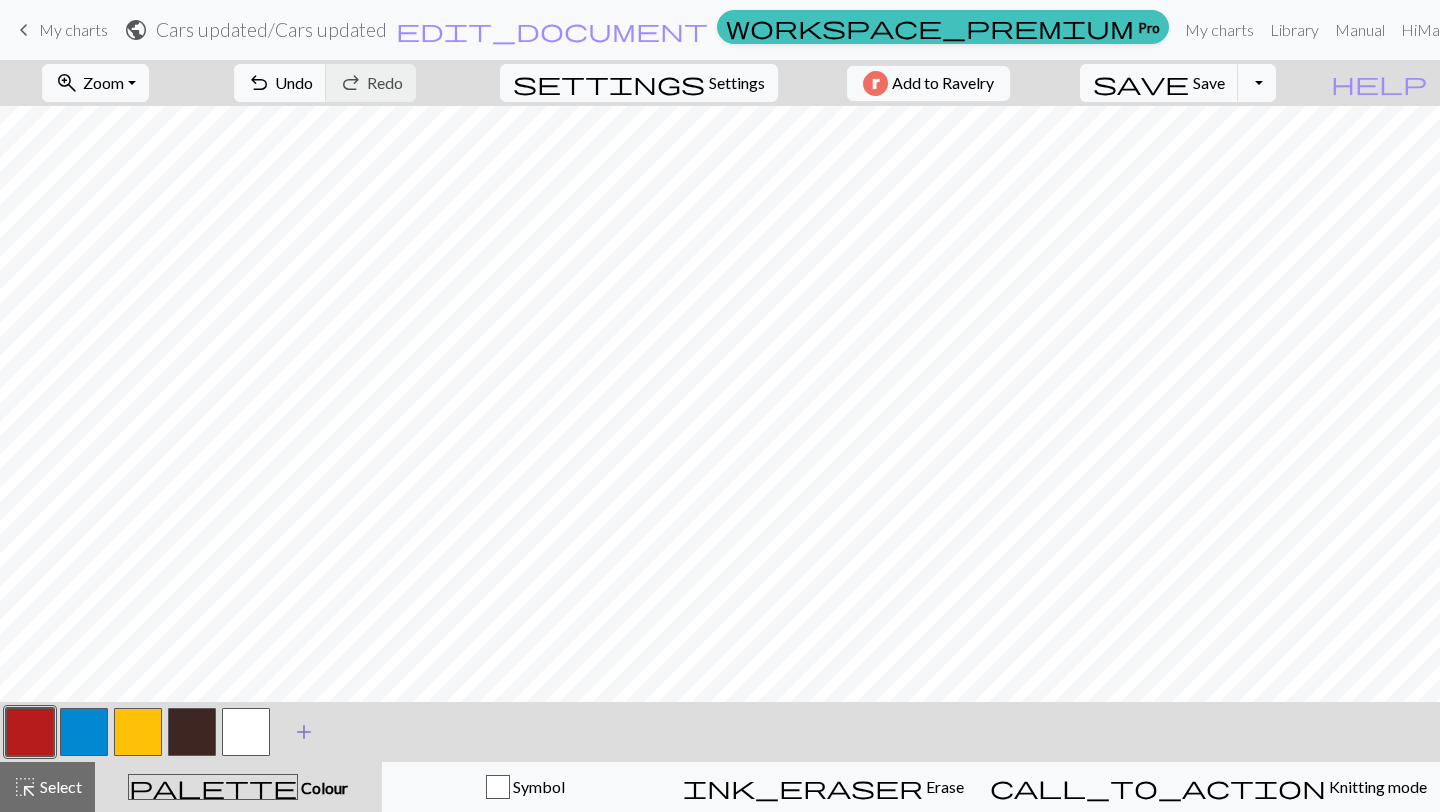 click on "add" at bounding box center [304, 732] 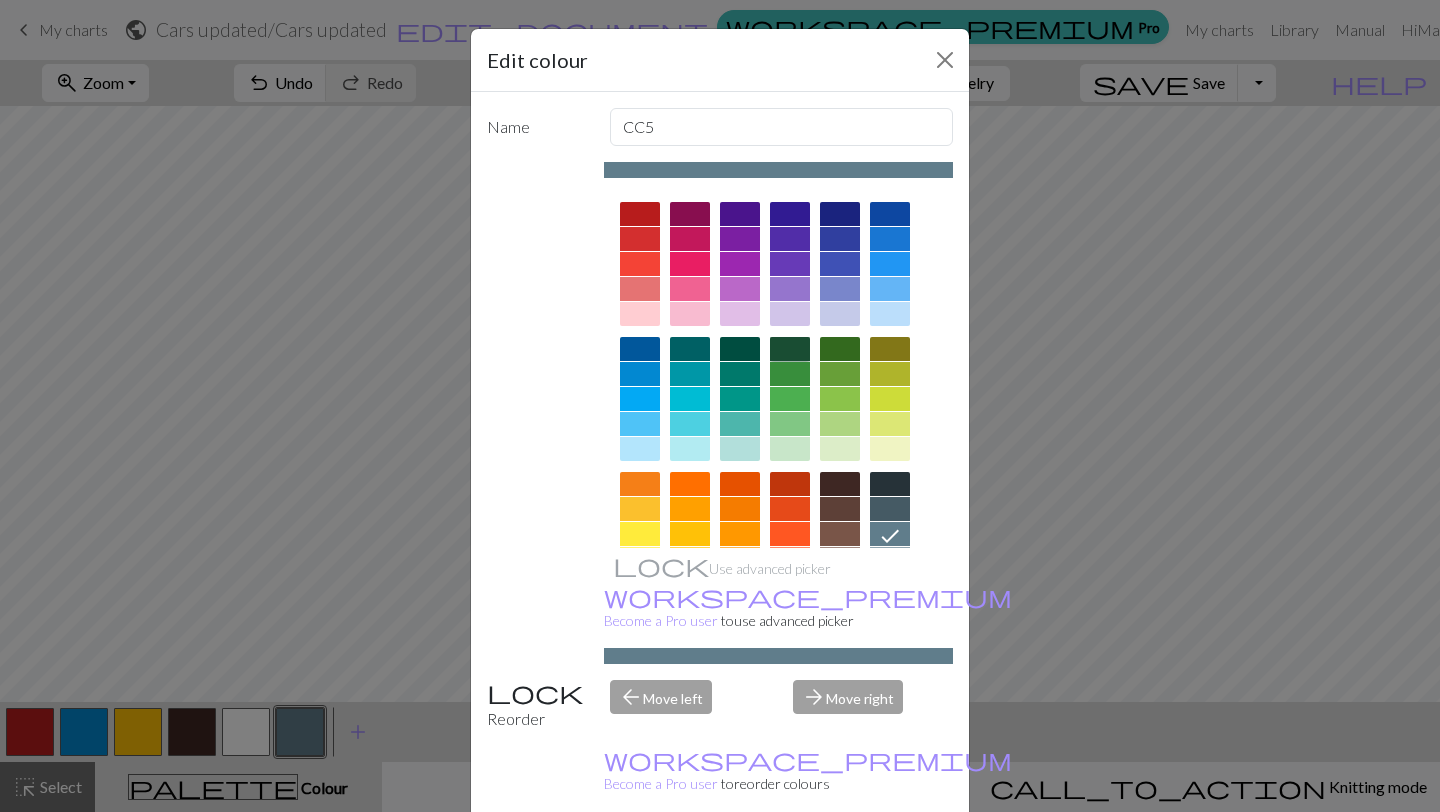 click at bounding box center [790, 349] 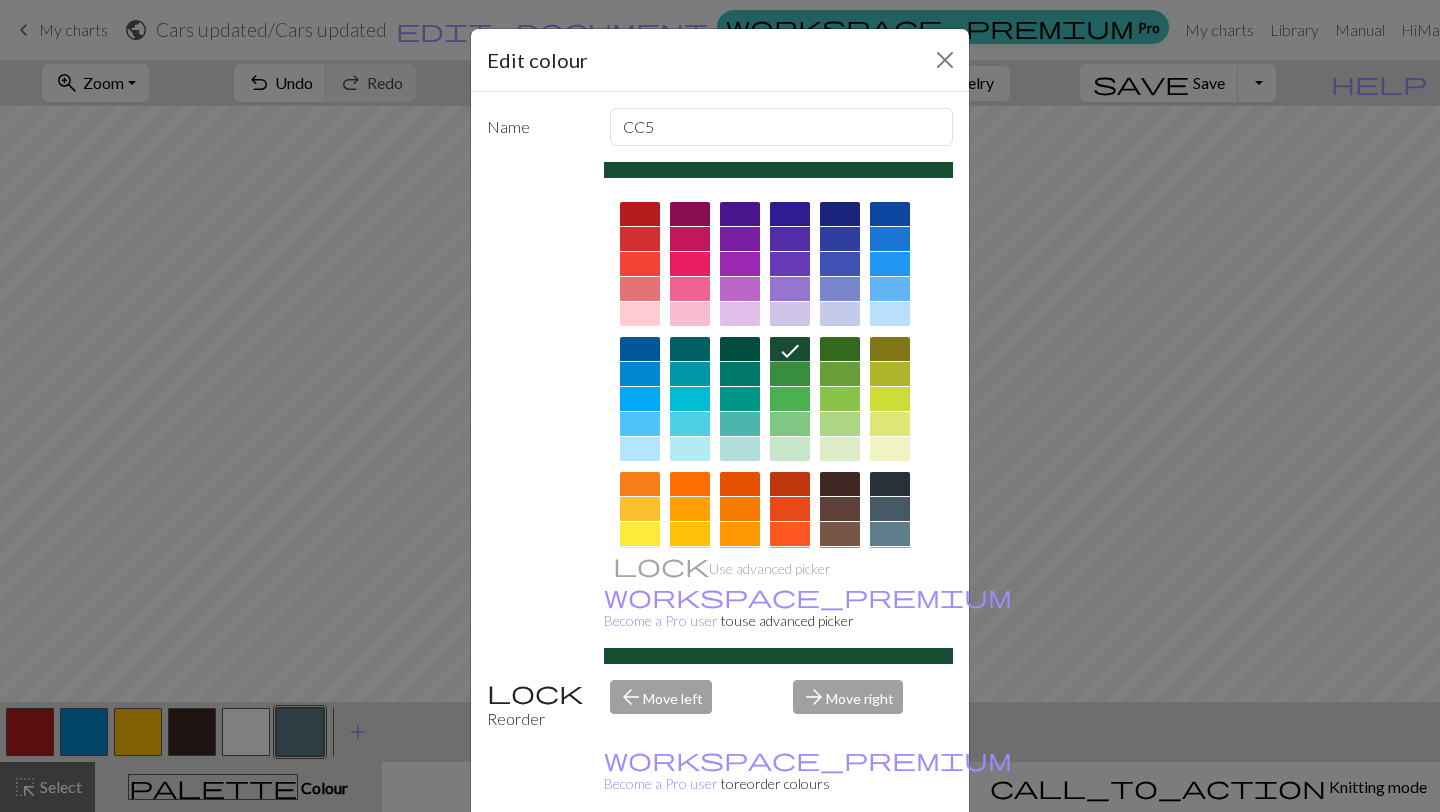 click on "Done" at bounding box center [840, 863] 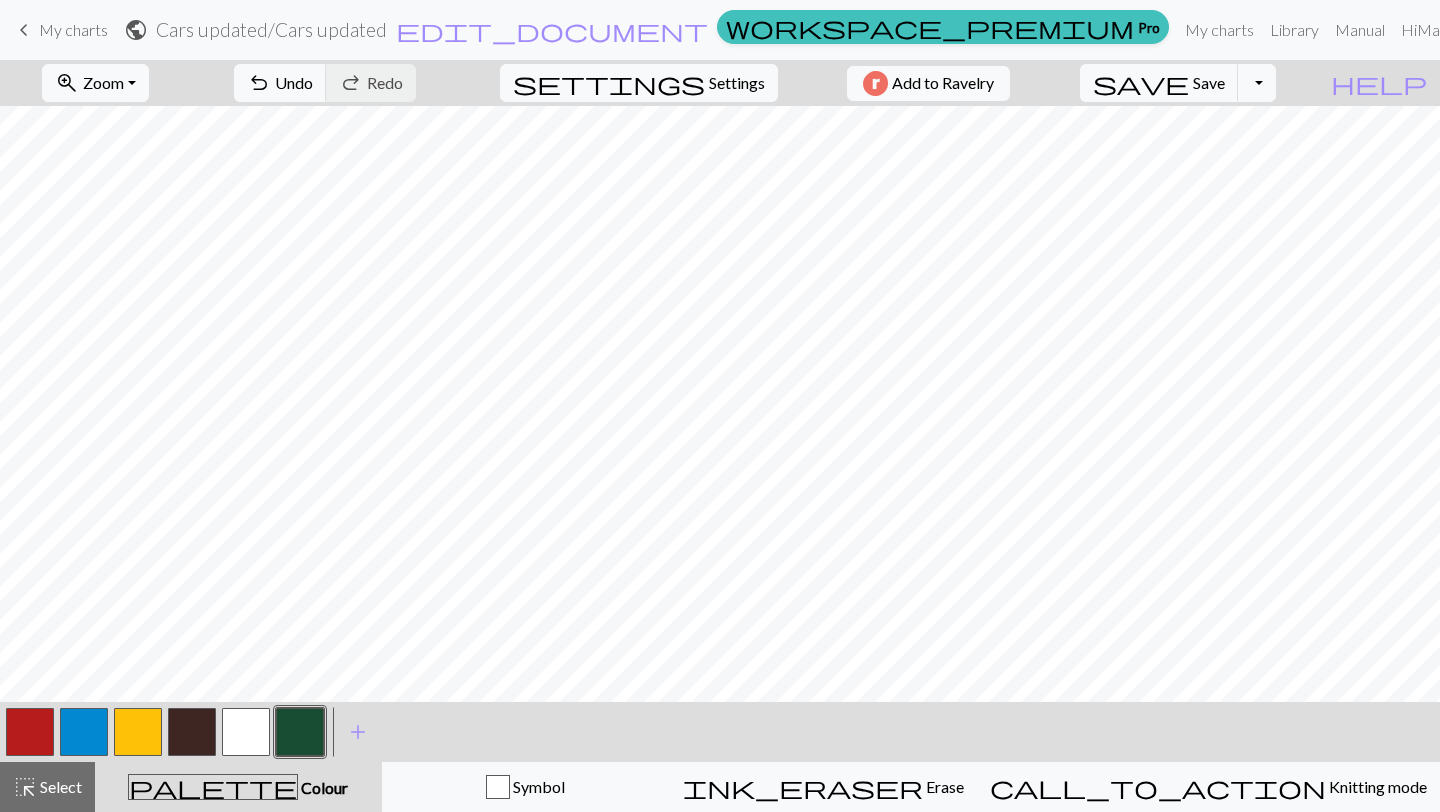 click at bounding box center [300, 732] 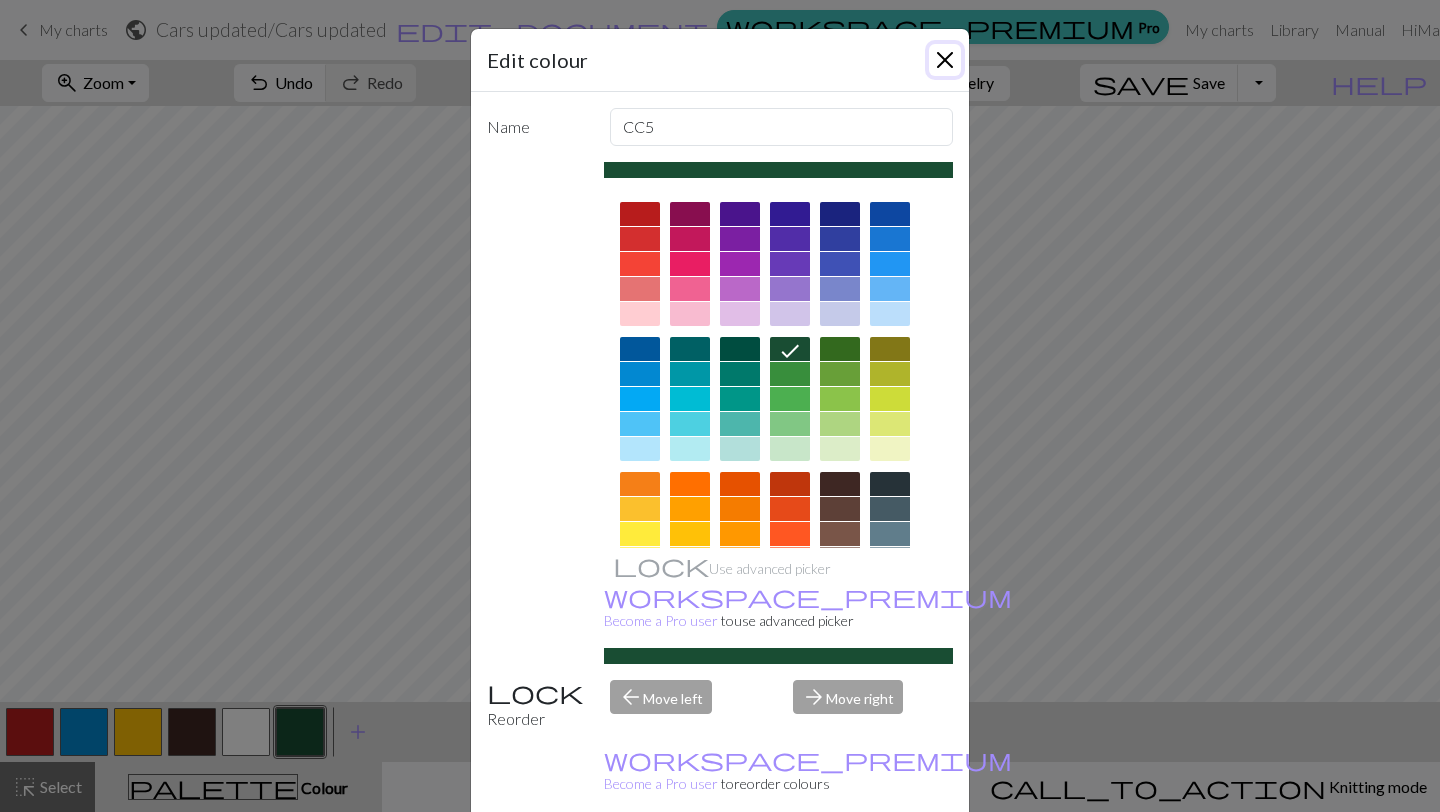 click at bounding box center (945, 60) 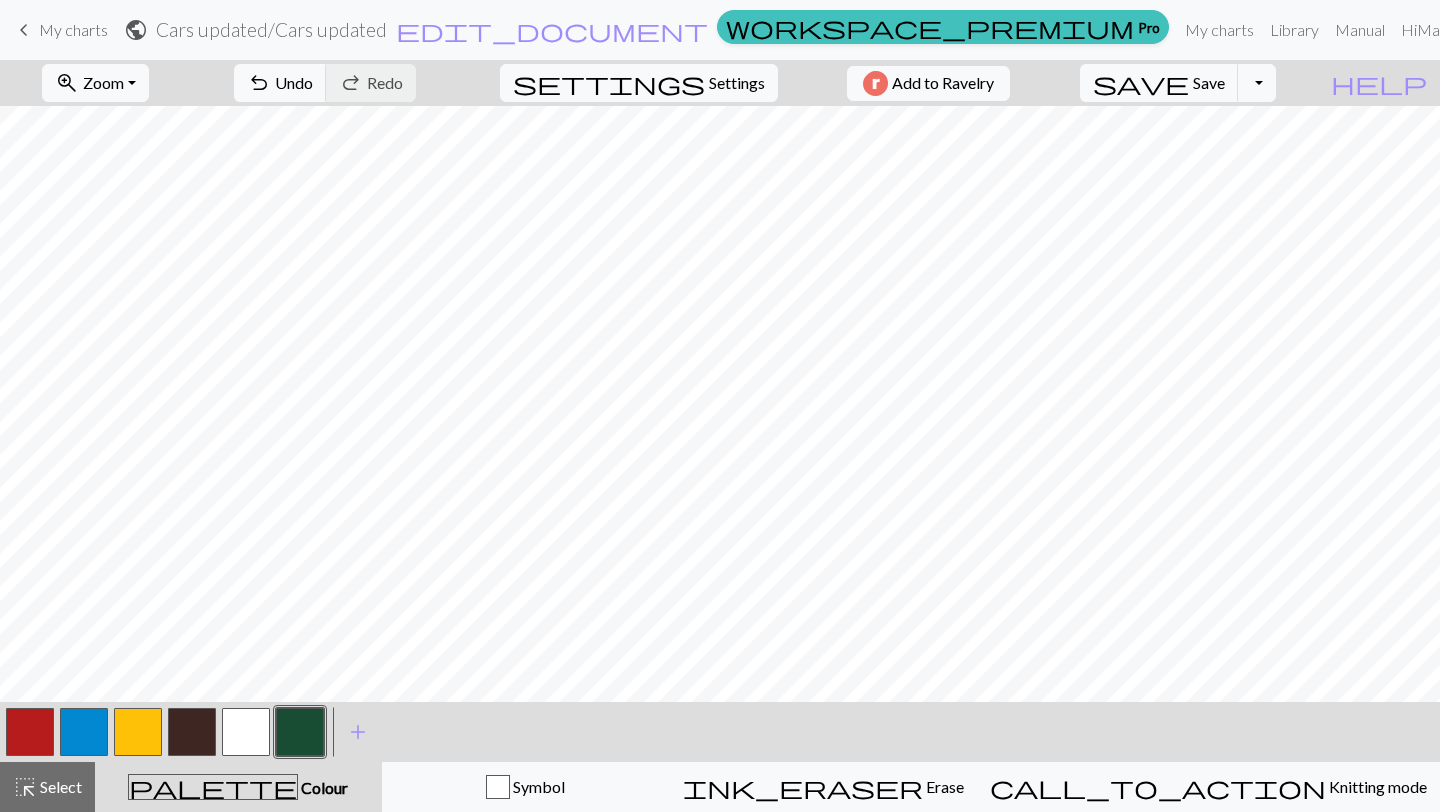 click at bounding box center (84, 732) 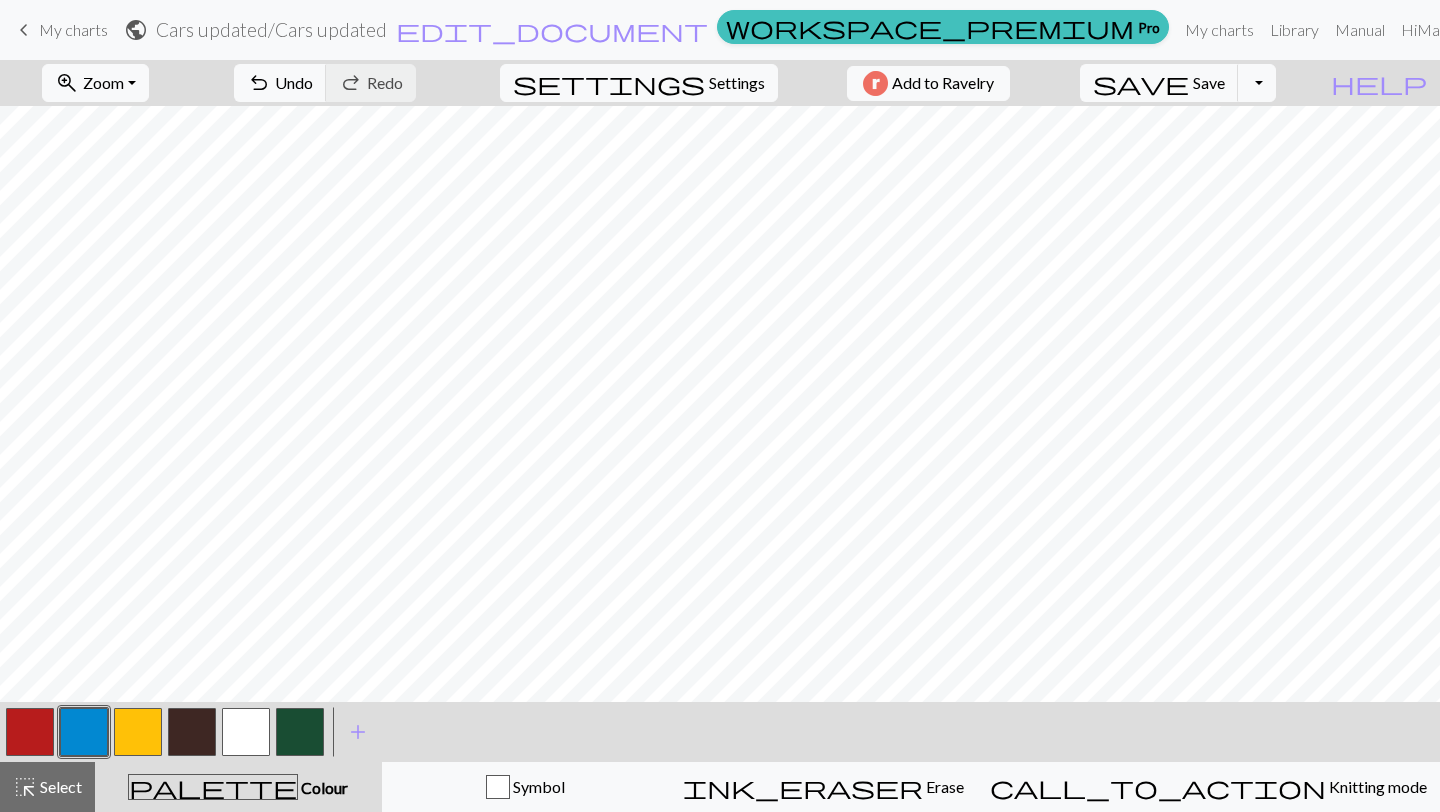 click at bounding box center [300, 732] 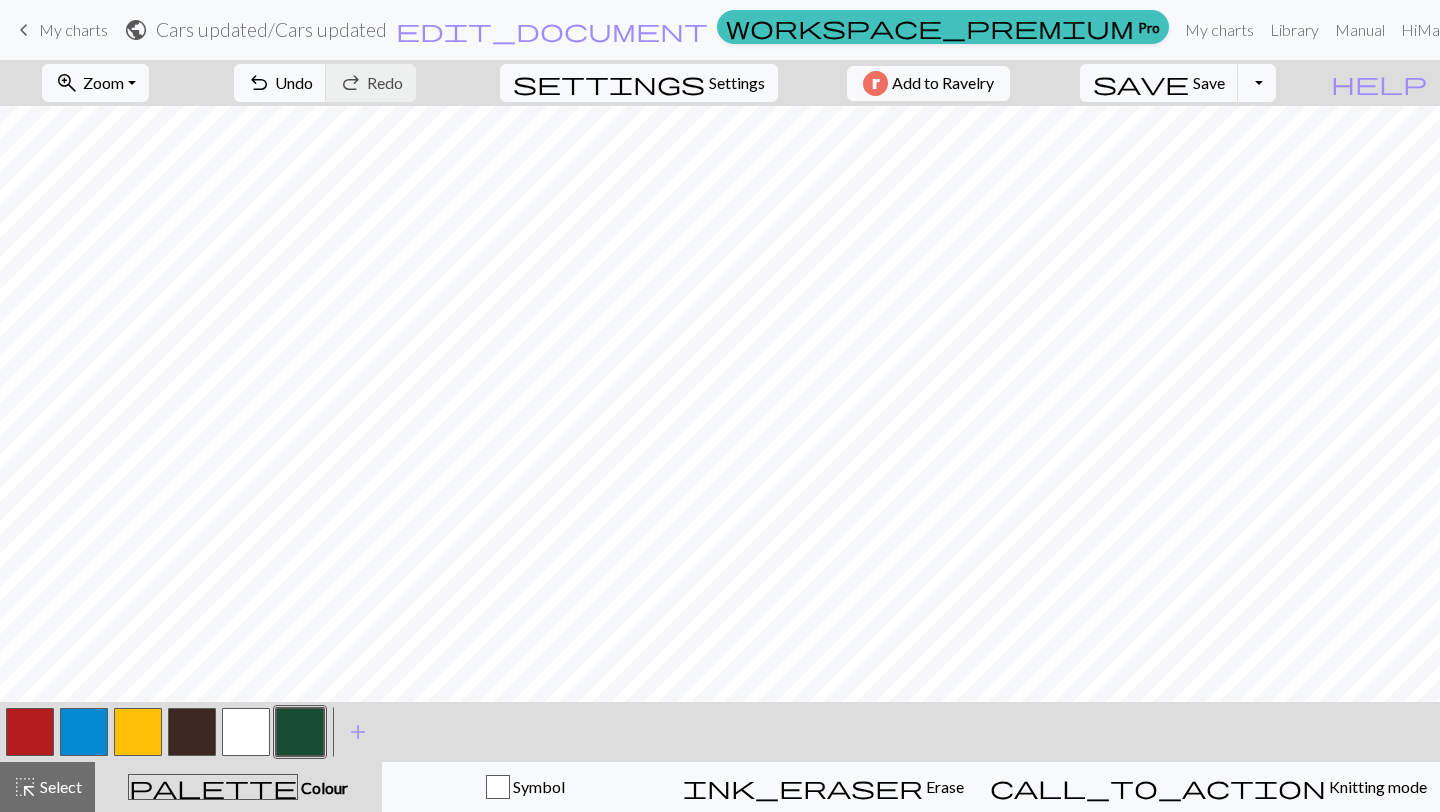 click at bounding box center (84, 732) 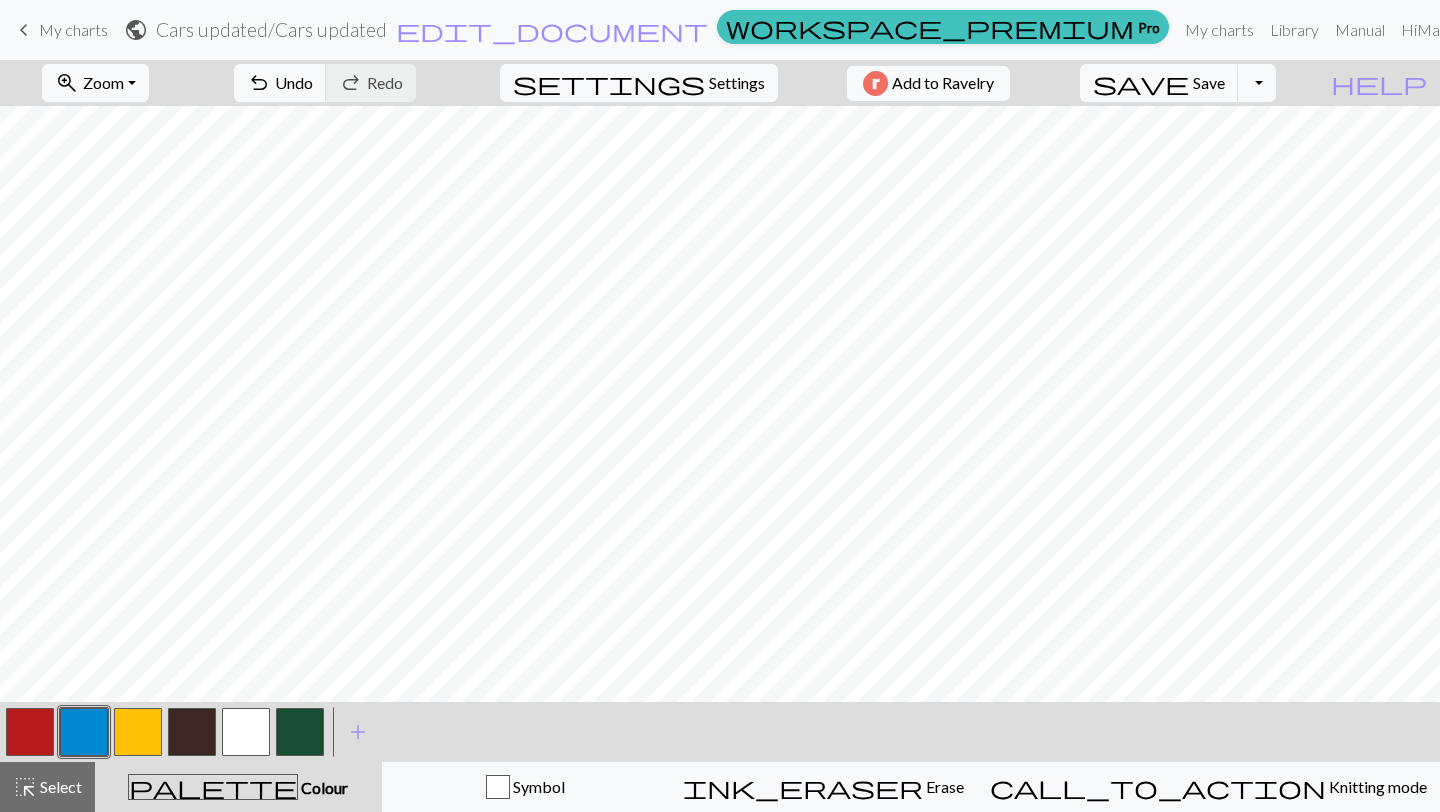 click at bounding box center [300, 732] 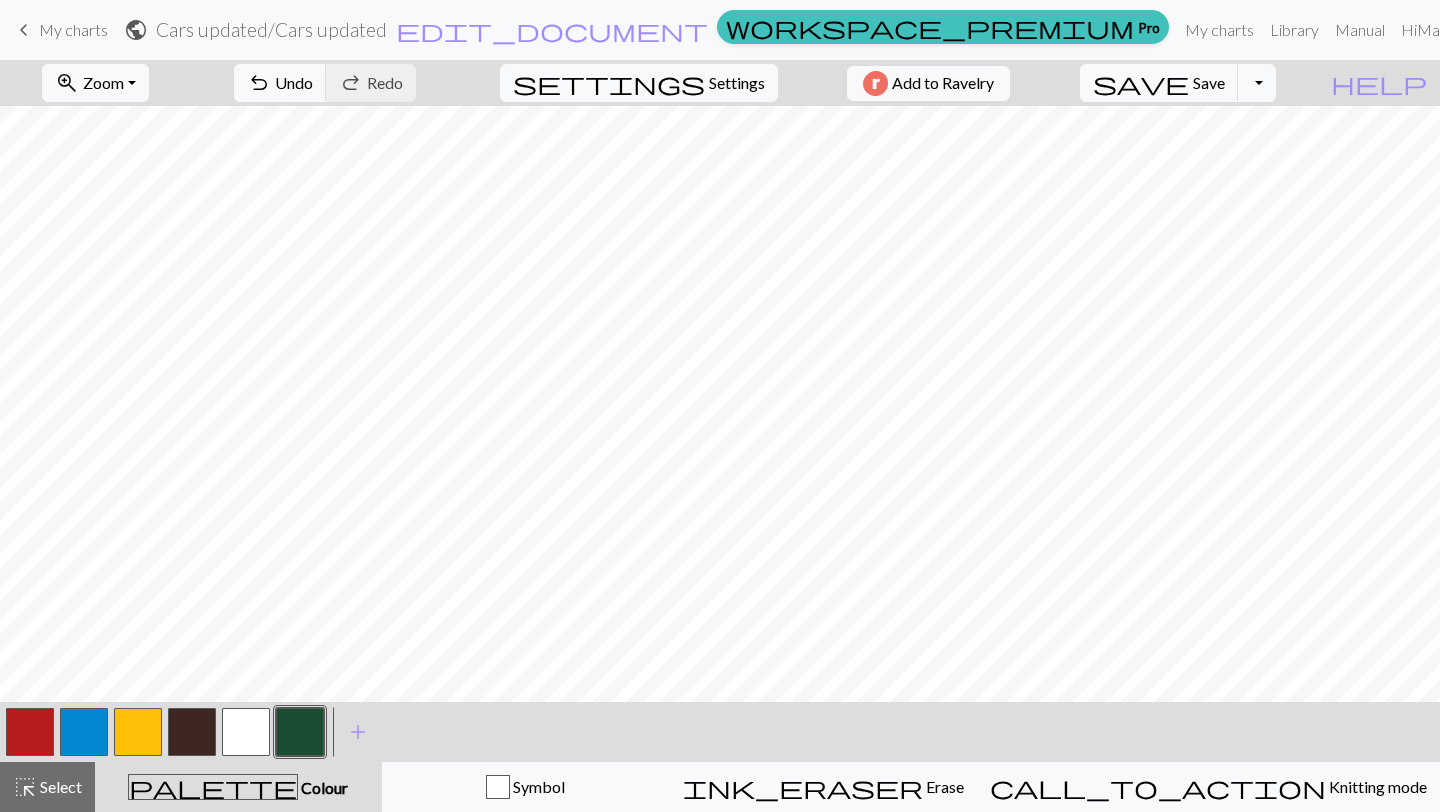 click at bounding box center (84, 732) 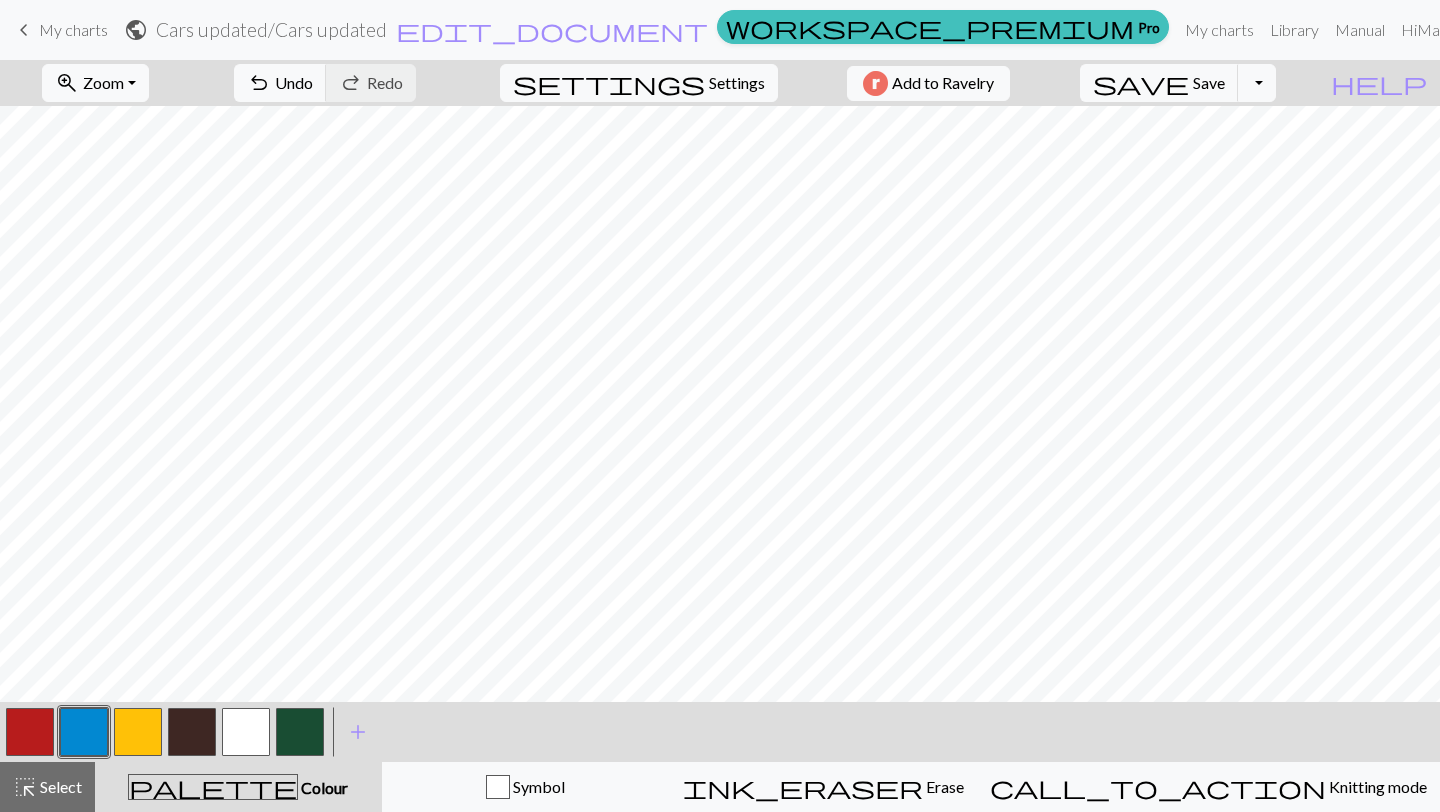 click at bounding box center [84, 732] 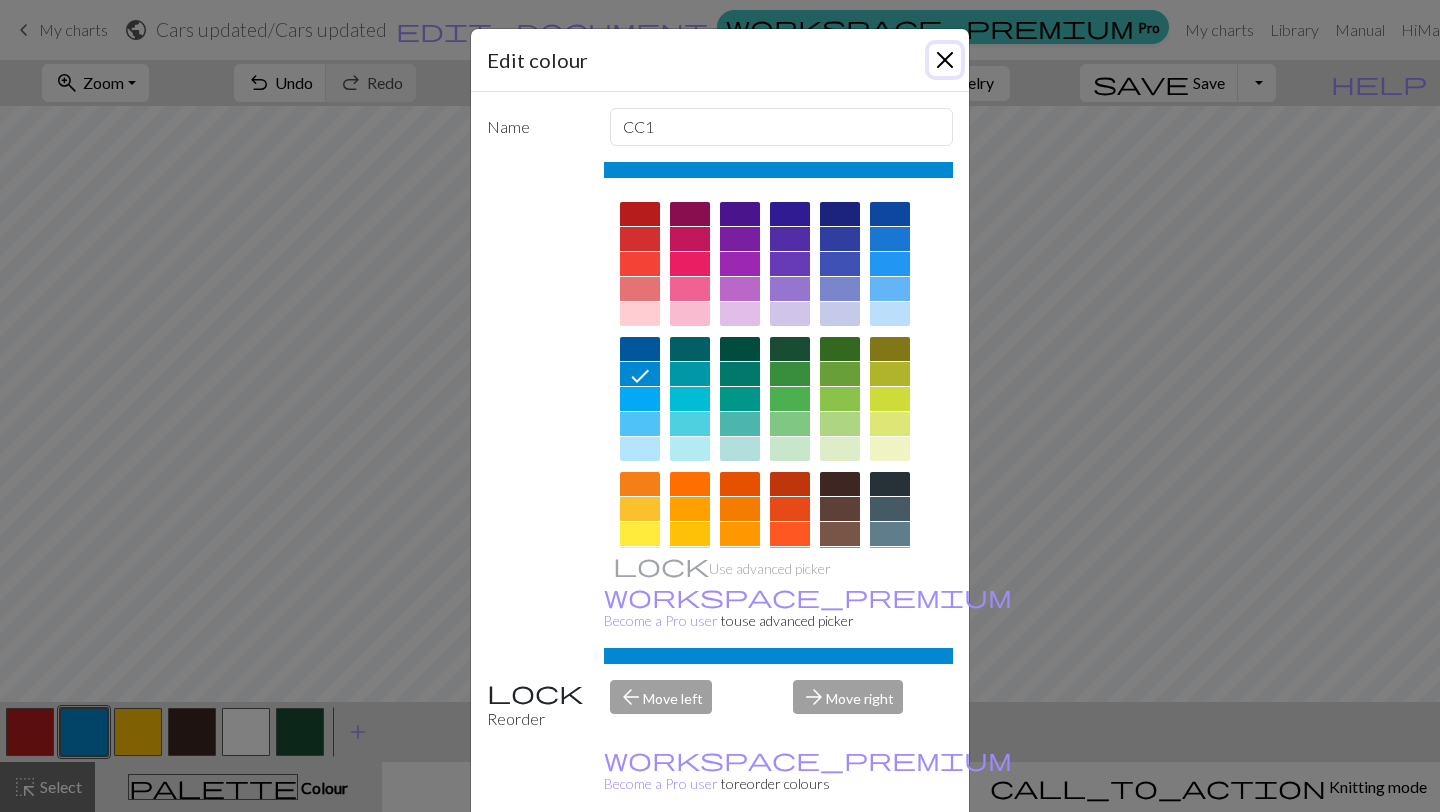 click at bounding box center [945, 60] 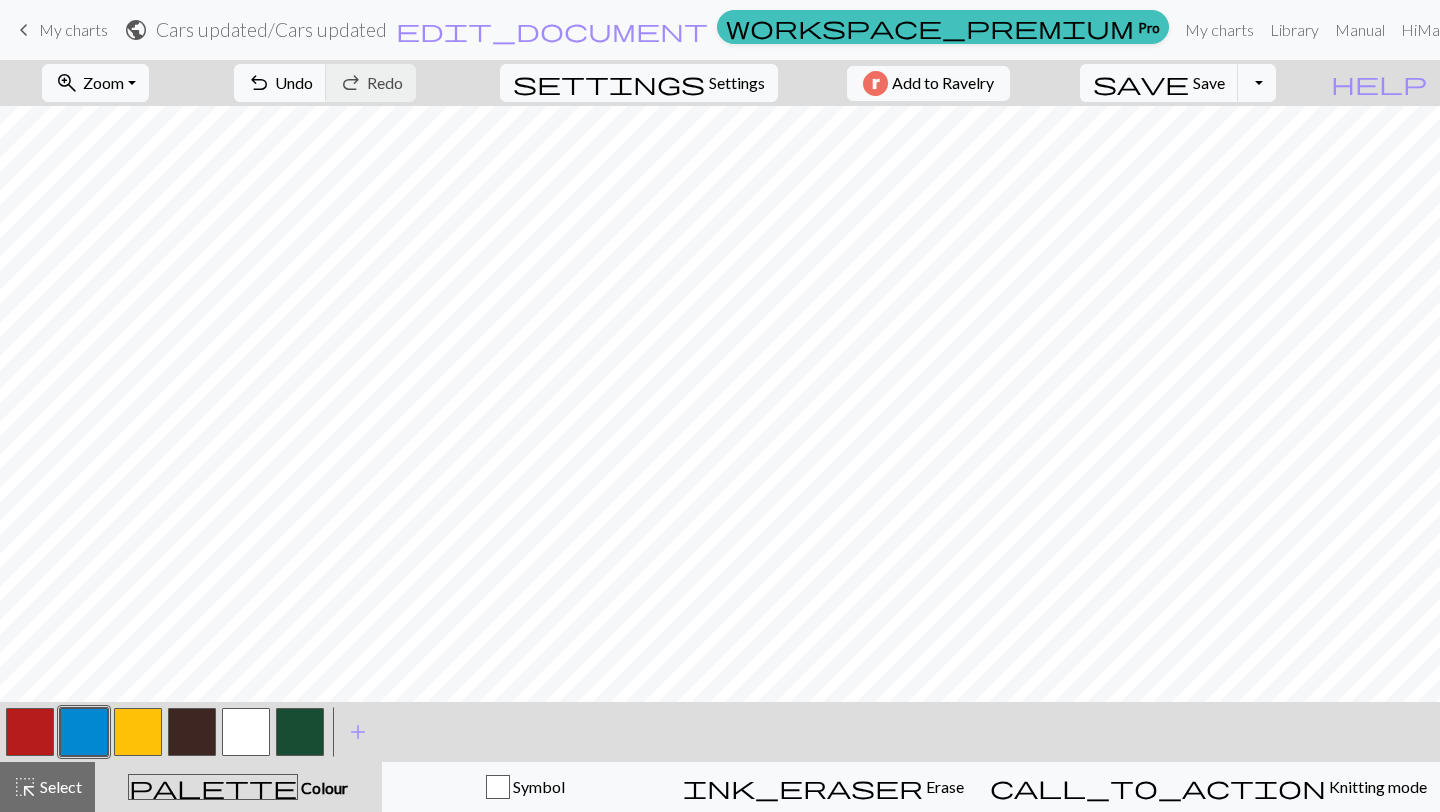 click at bounding box center (30, 732) 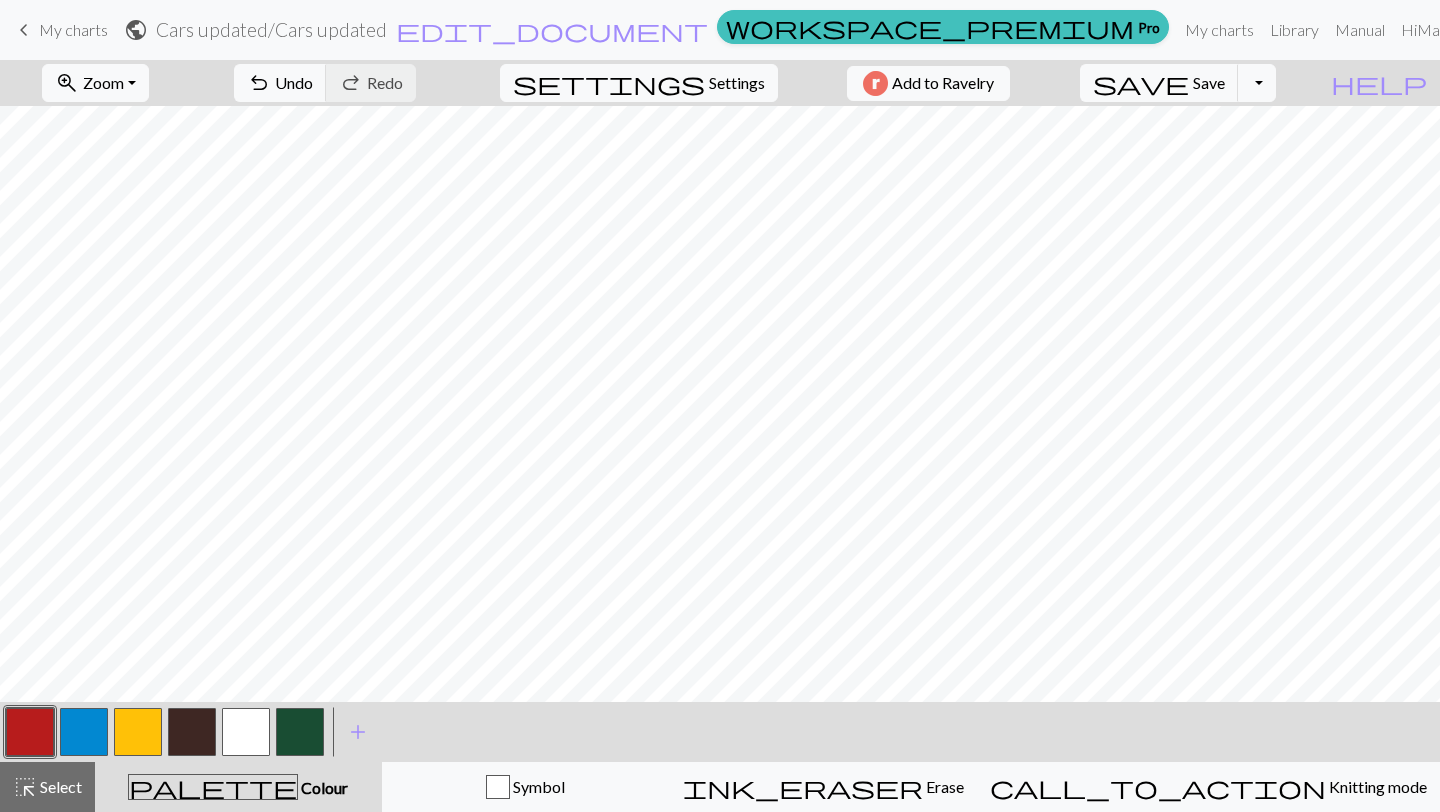 click at bounding box center [84, 732] 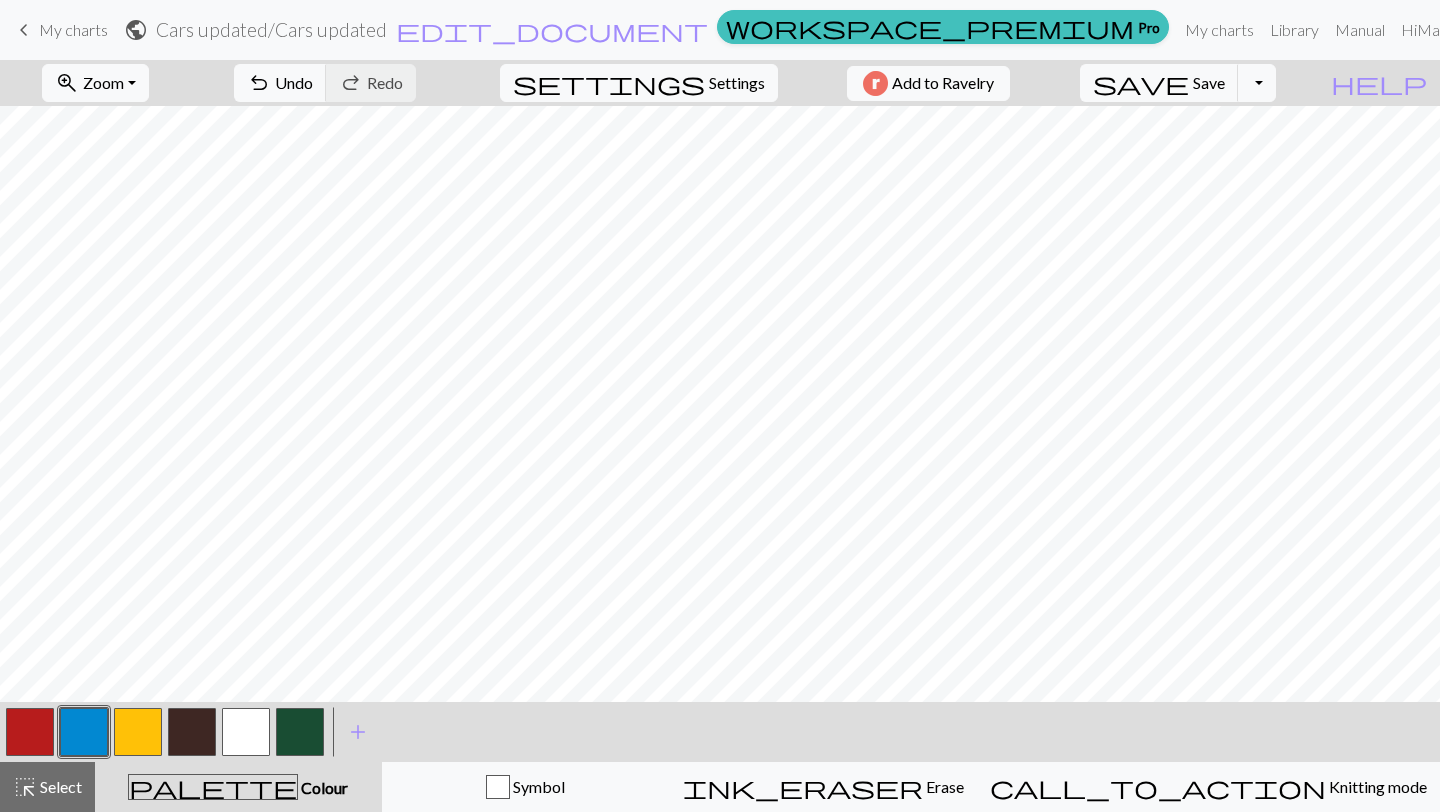 click at bounding box center [138, 732] 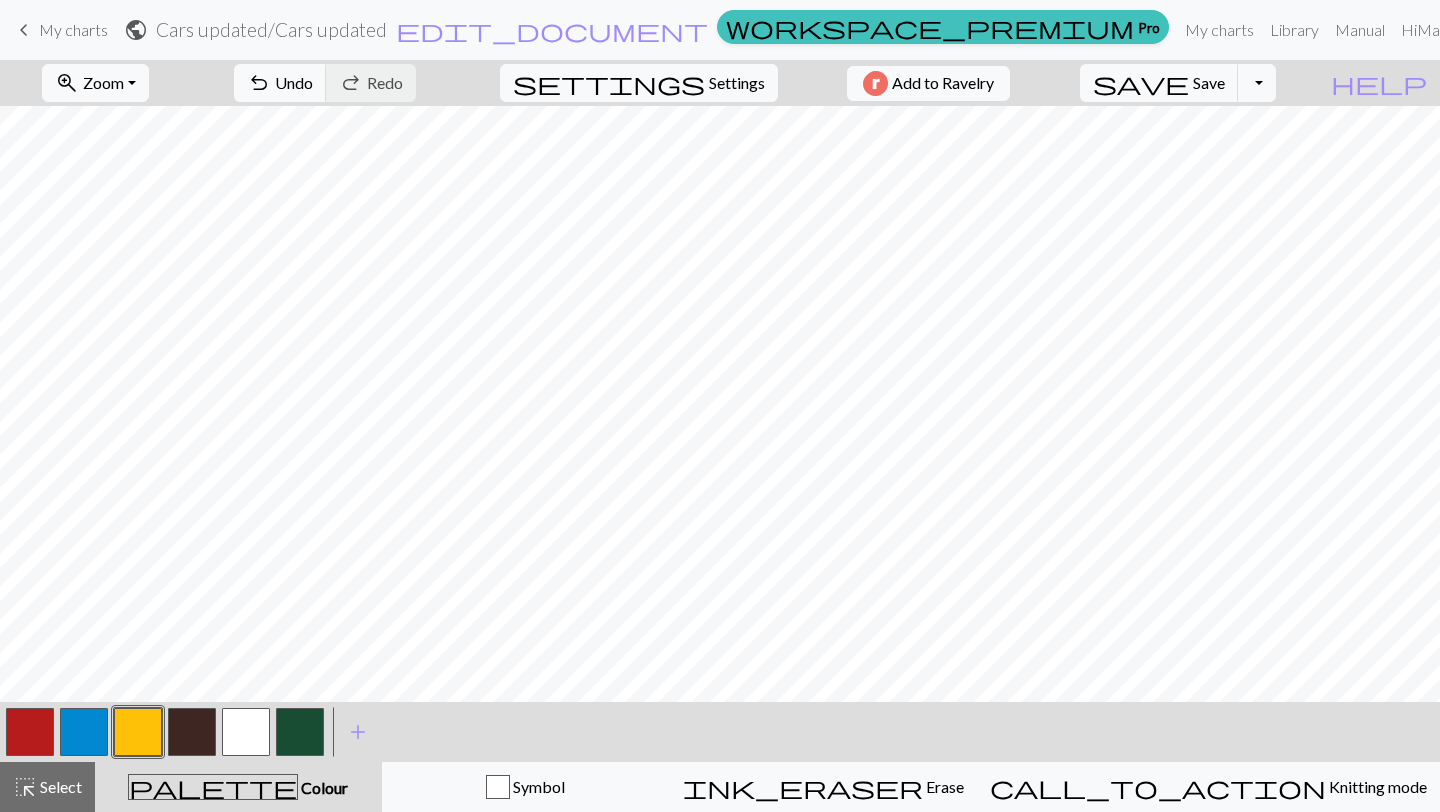 click at bounding box center (192, 732) 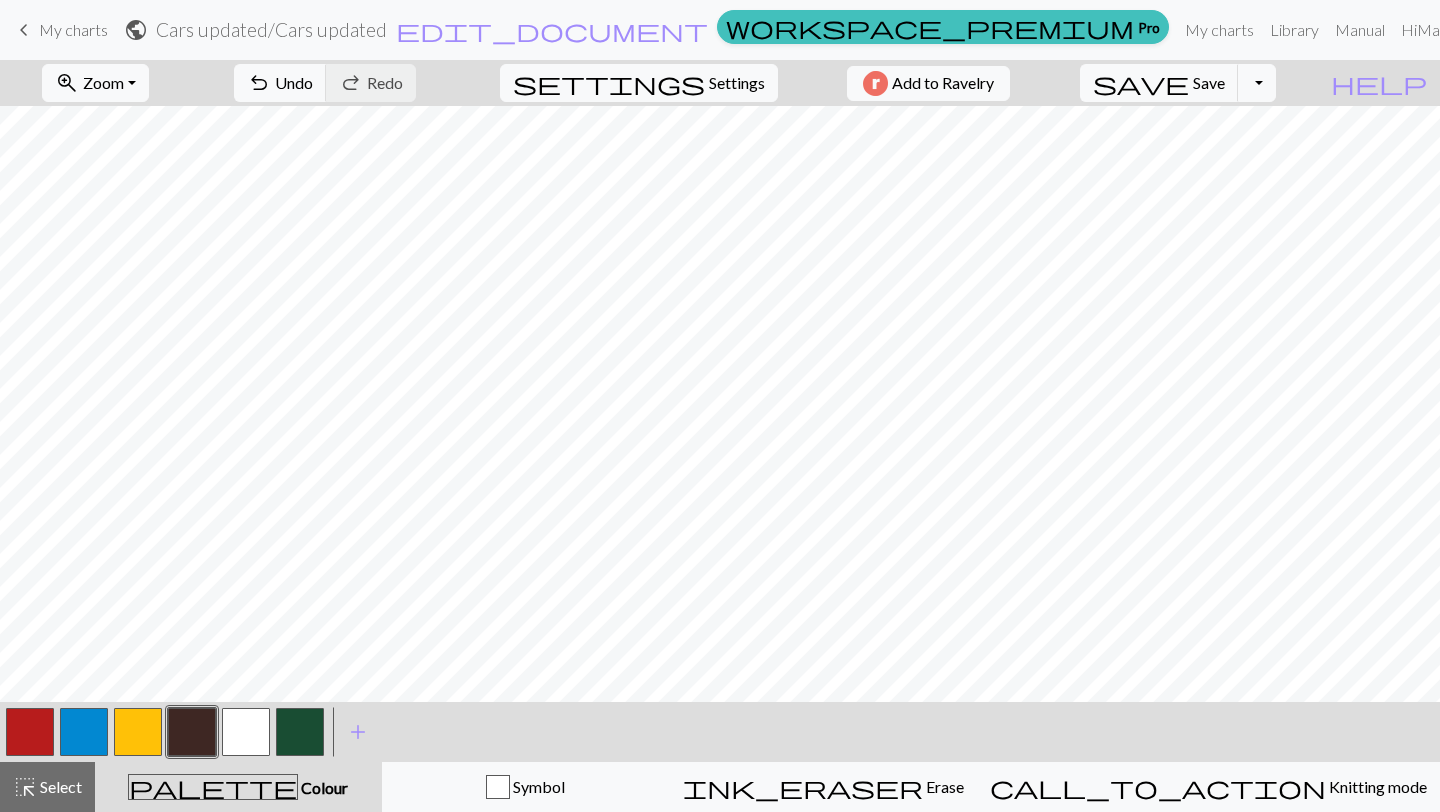 click at bounding box center (84, 732) 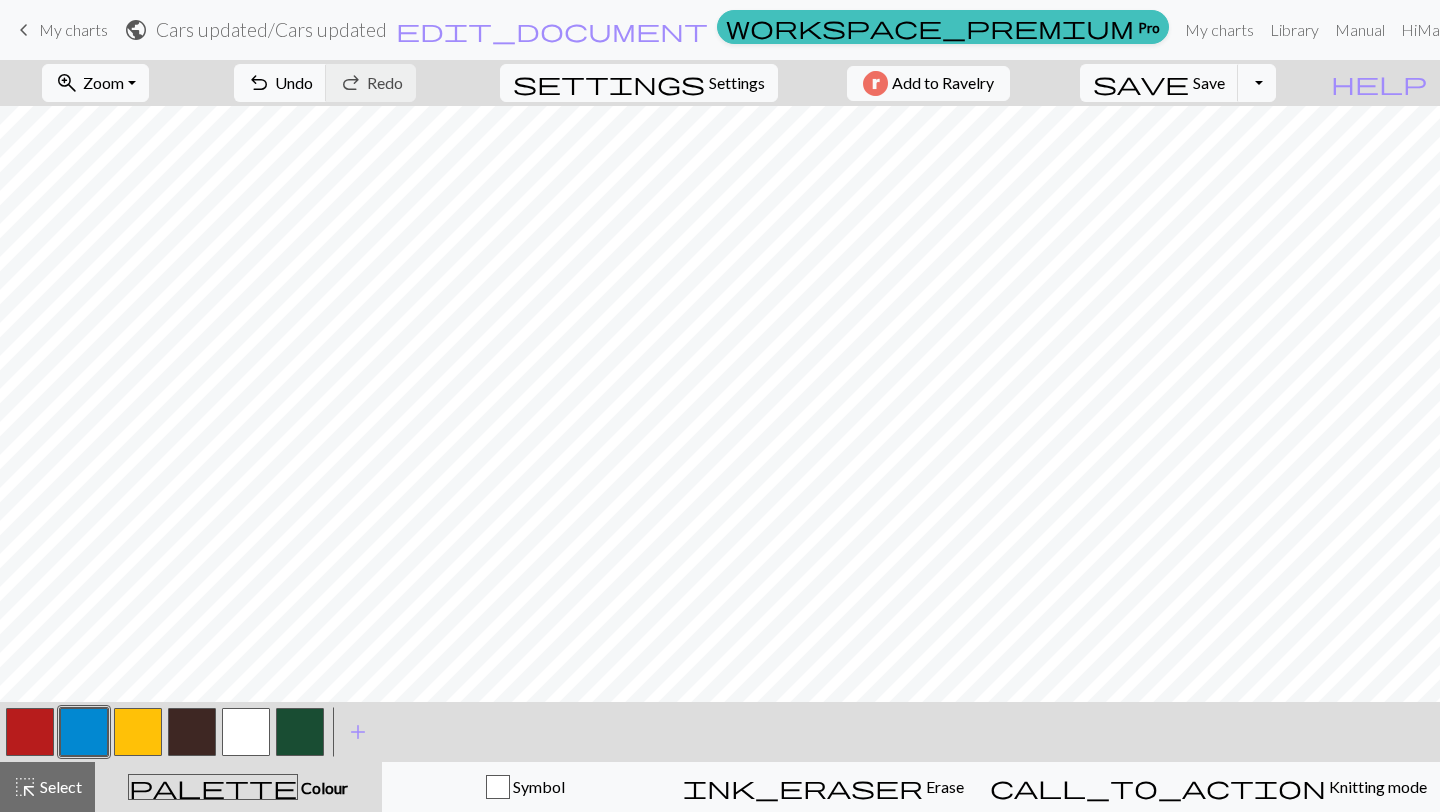 click at bounding box center (84, 732) 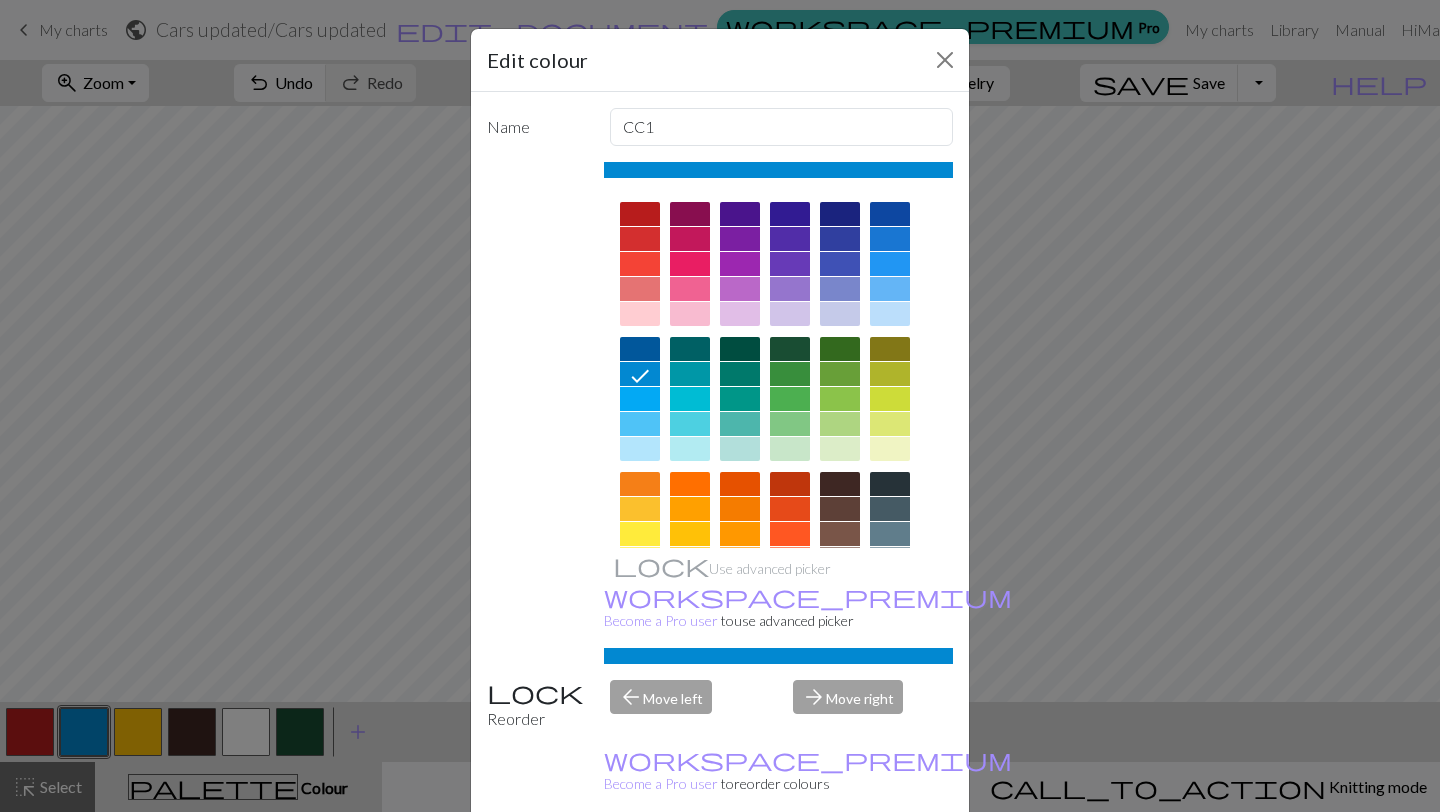 click on "Edit colour Name CC1 Use advanced picker workspace_premium Become a Pro user   to  use advanced picker Reorder arrow_back Move left arrow_forward Move right workspace_premium Become a Pro user   to  reorder colours Delete Done Cancel" at bounding box center [720, 406] 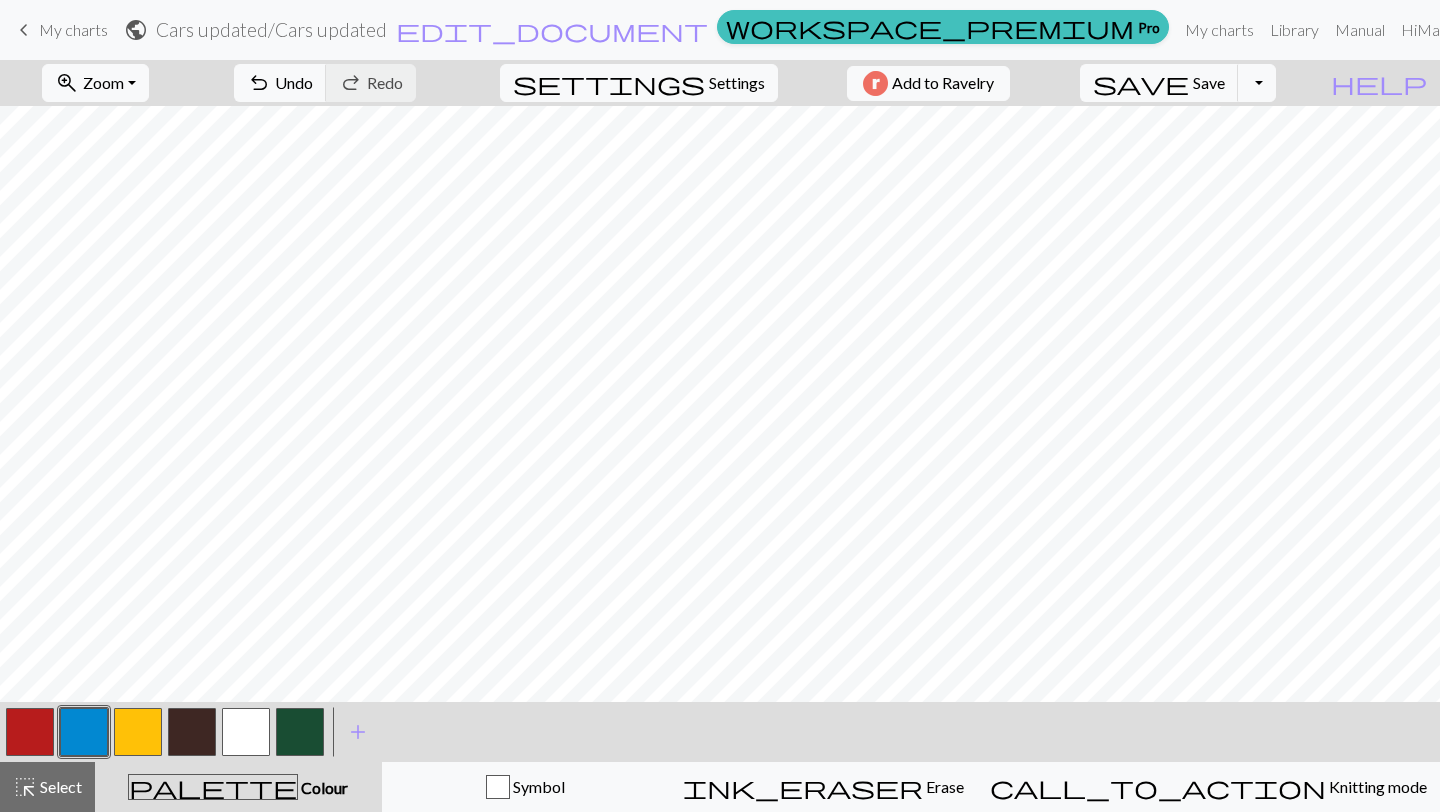 click at bounding box center [192, 732] 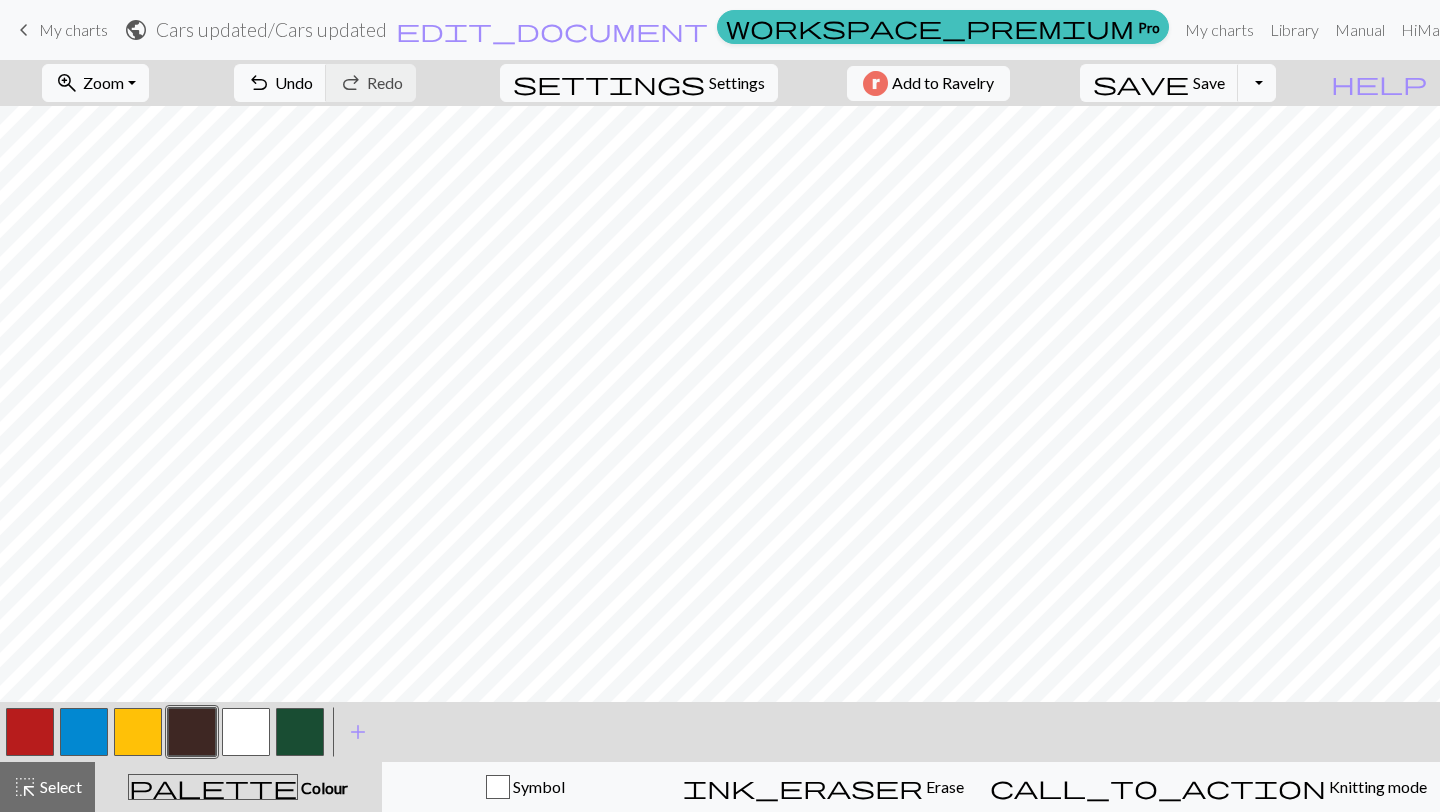 click at bounding box center (84, 732) 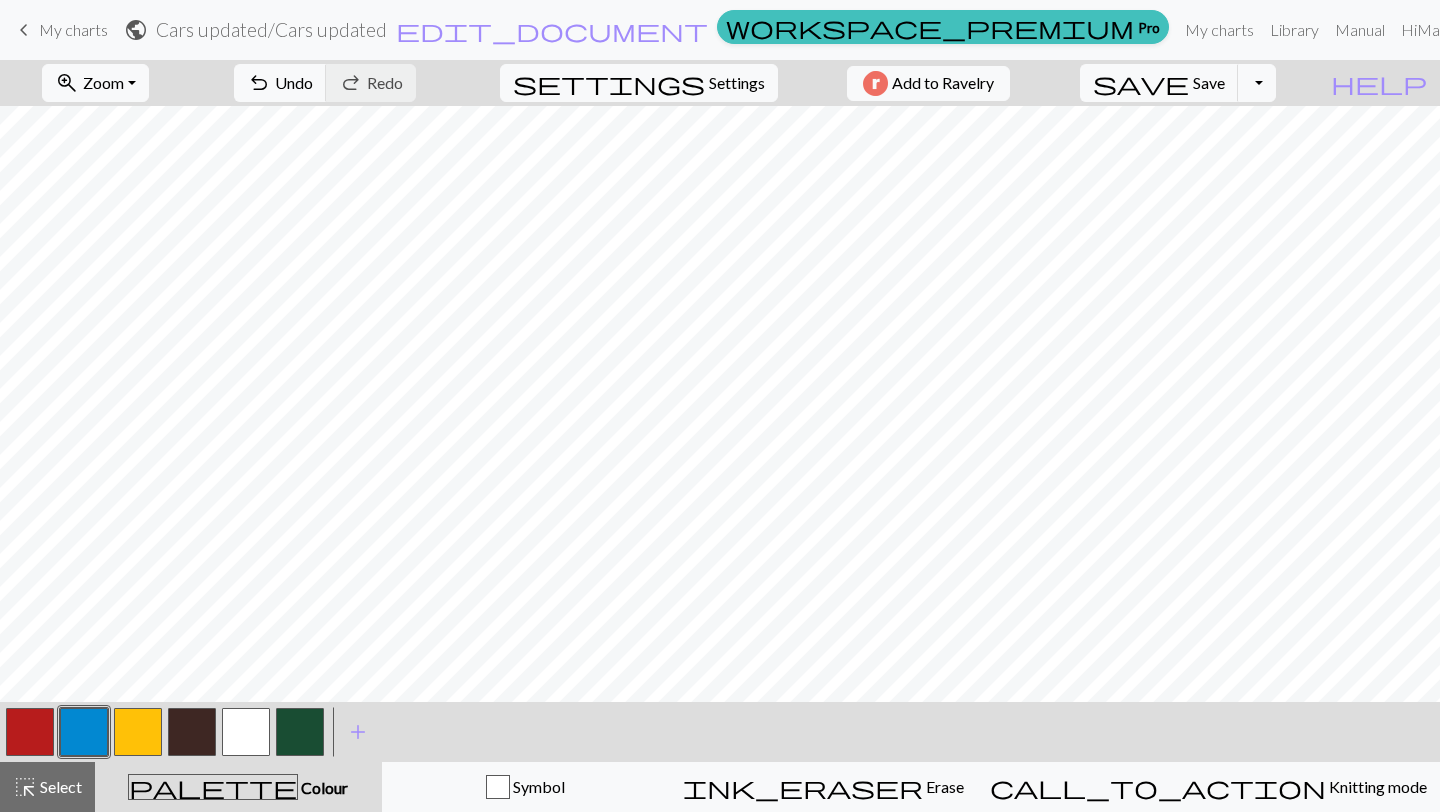 click at bounding box center [192, 732] 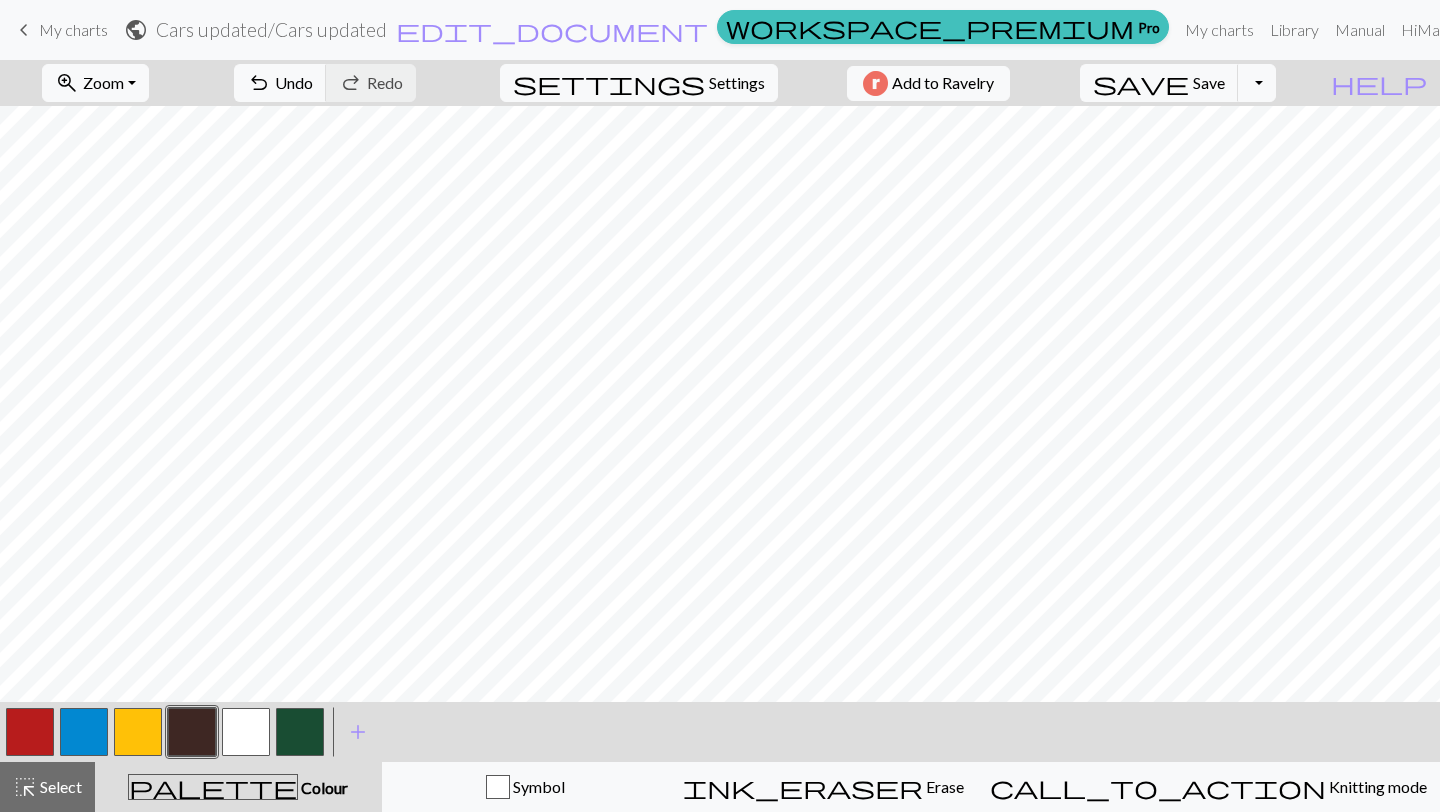 click at bounding box center (84, 732) 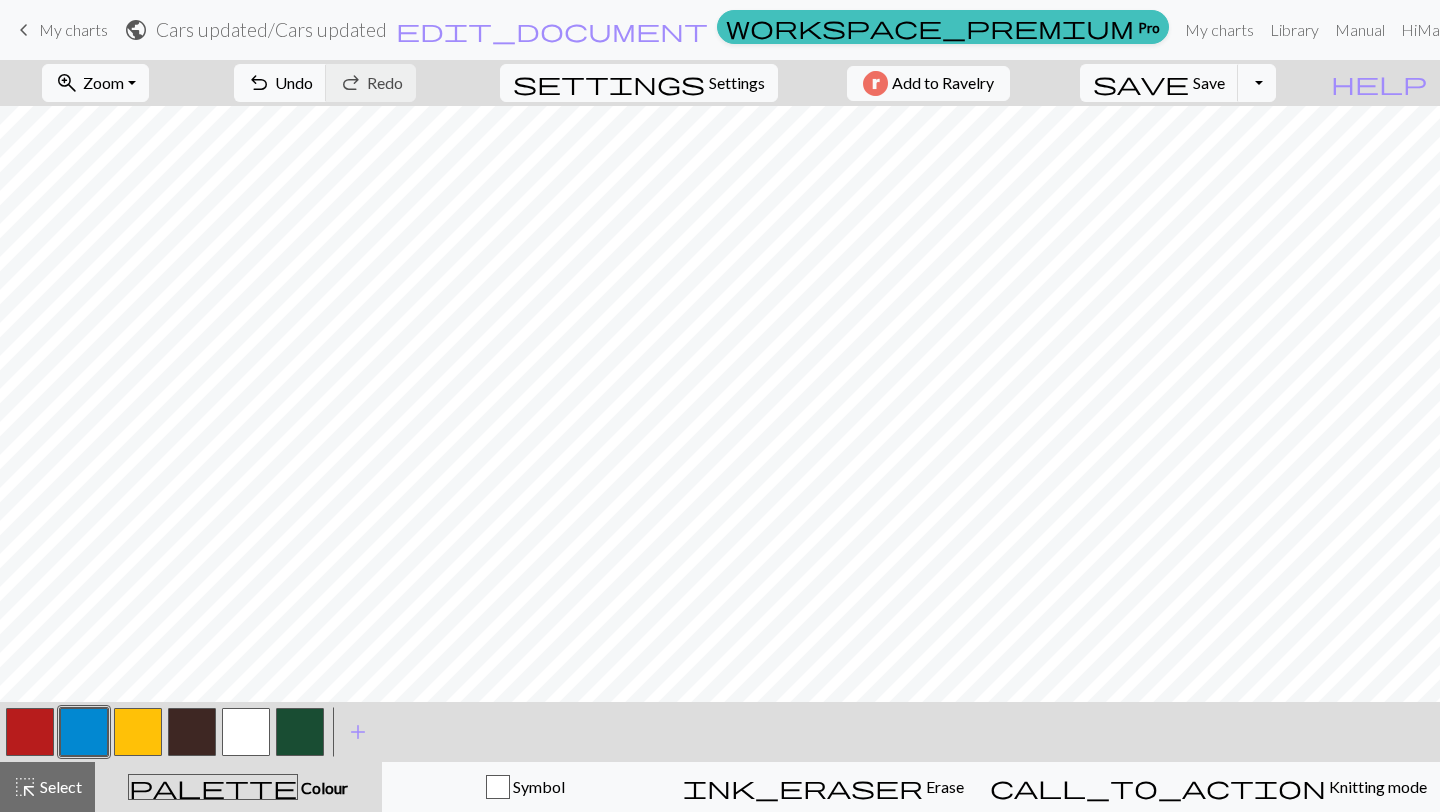 click at bounding box center [192, 732] 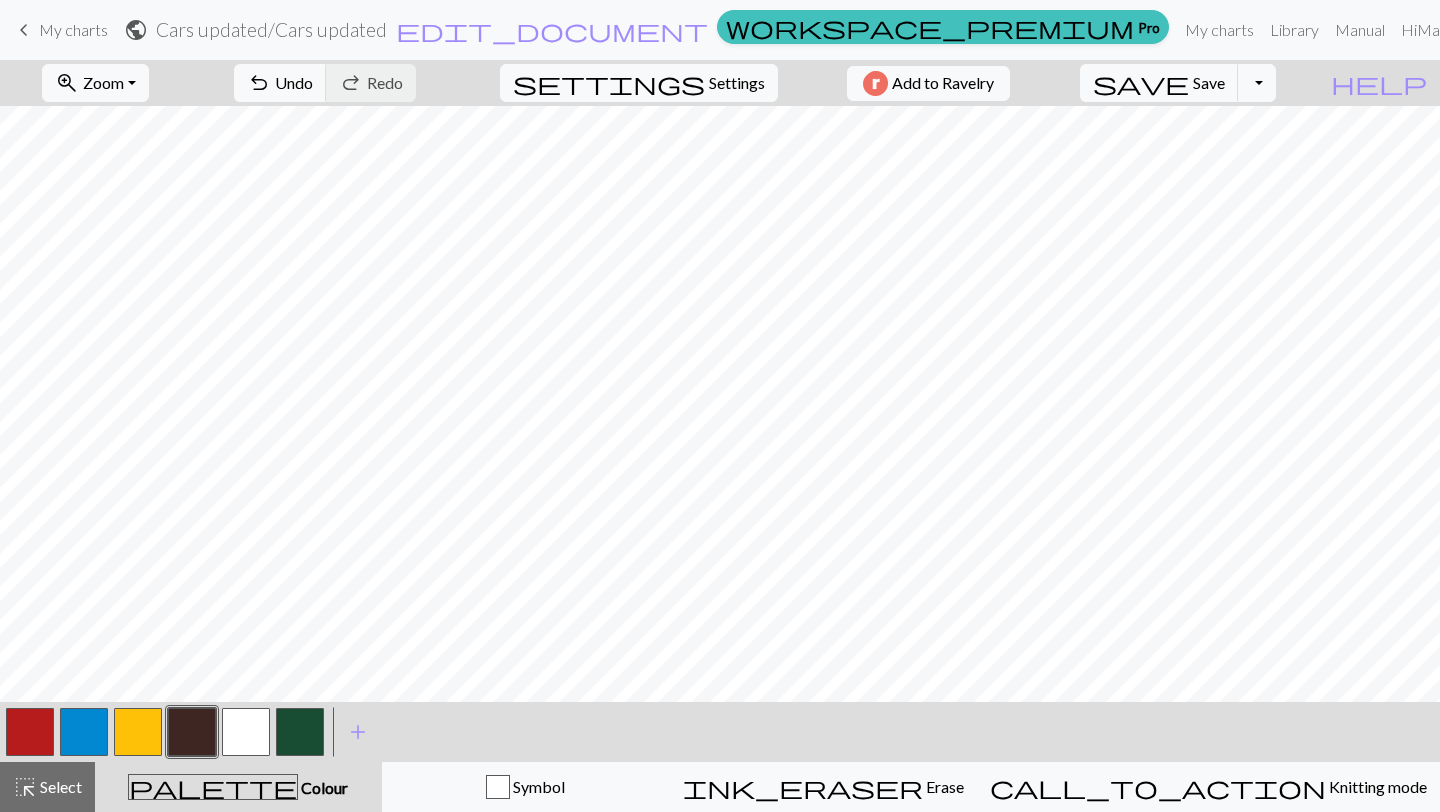 click at bounding box center [30, 732] 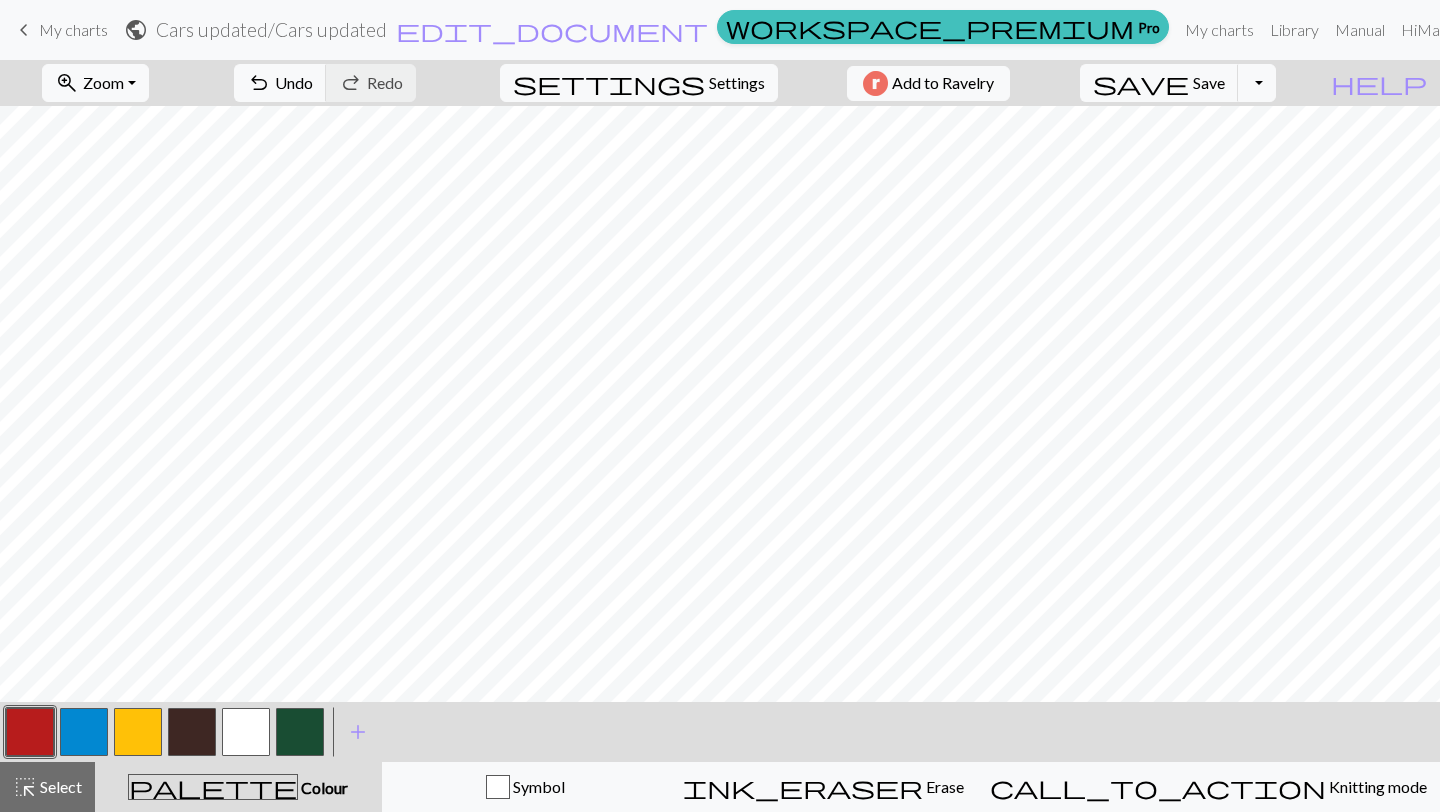 click at bounding box center (84, 732) 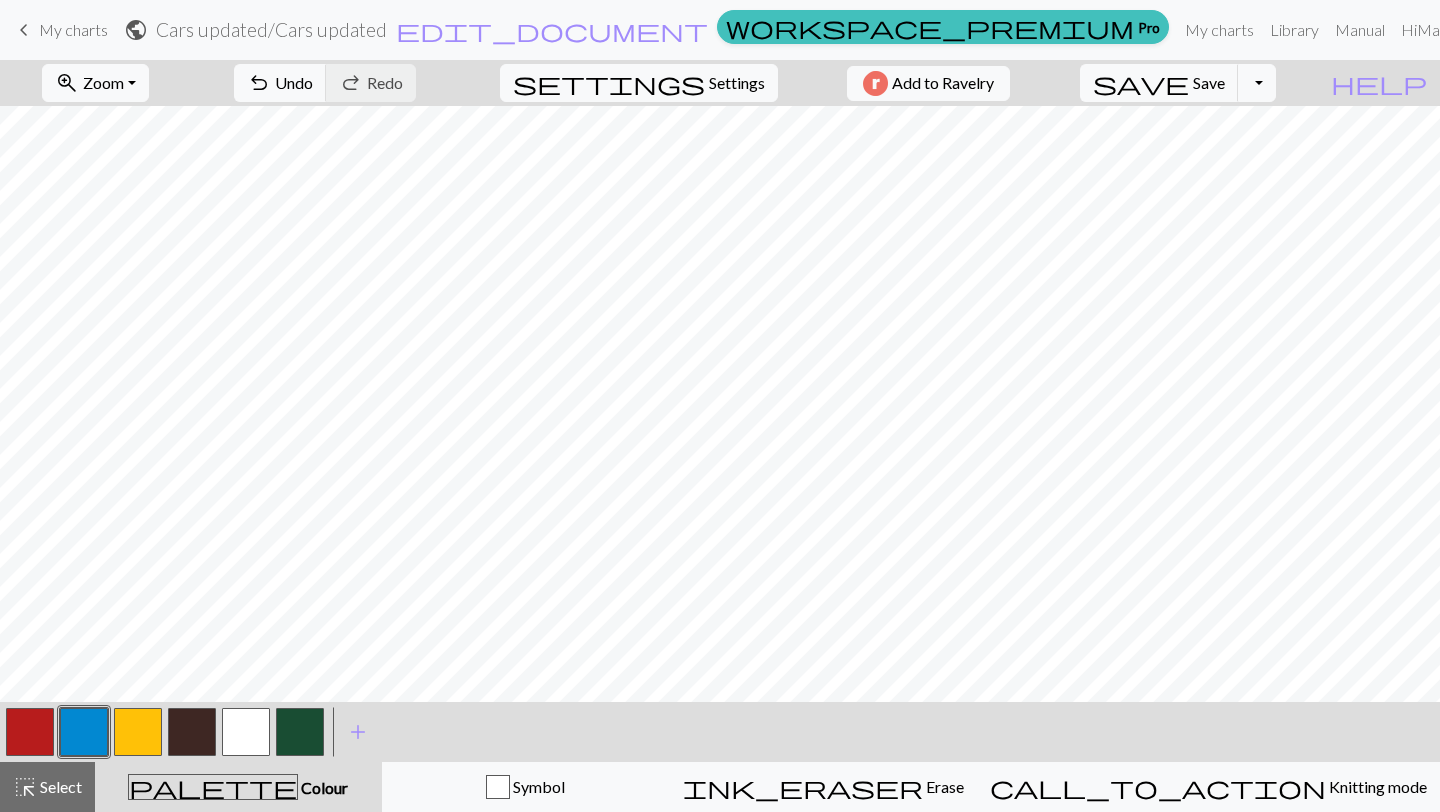 click at bounding box center (192, 732) 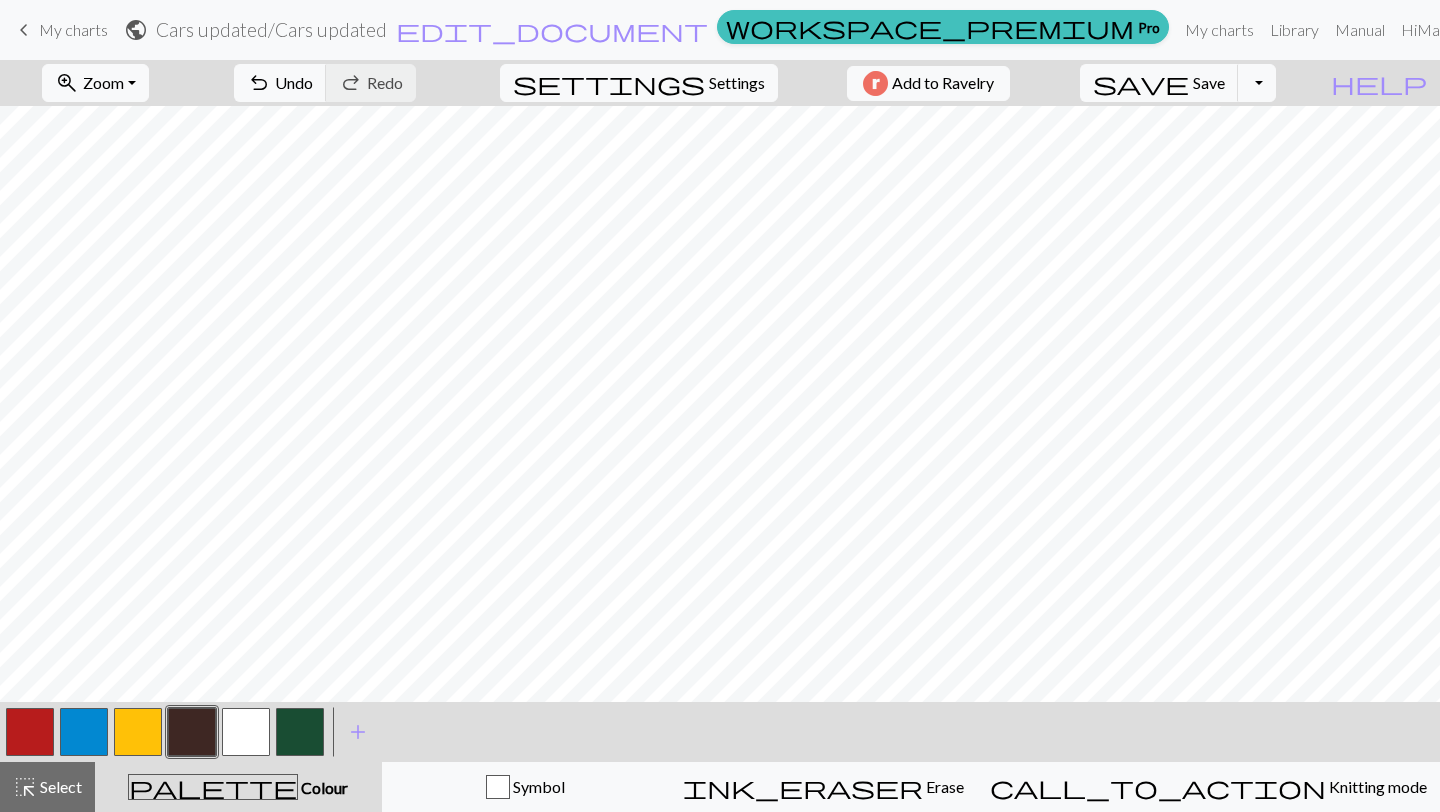 click at bounding box center (30, 732) 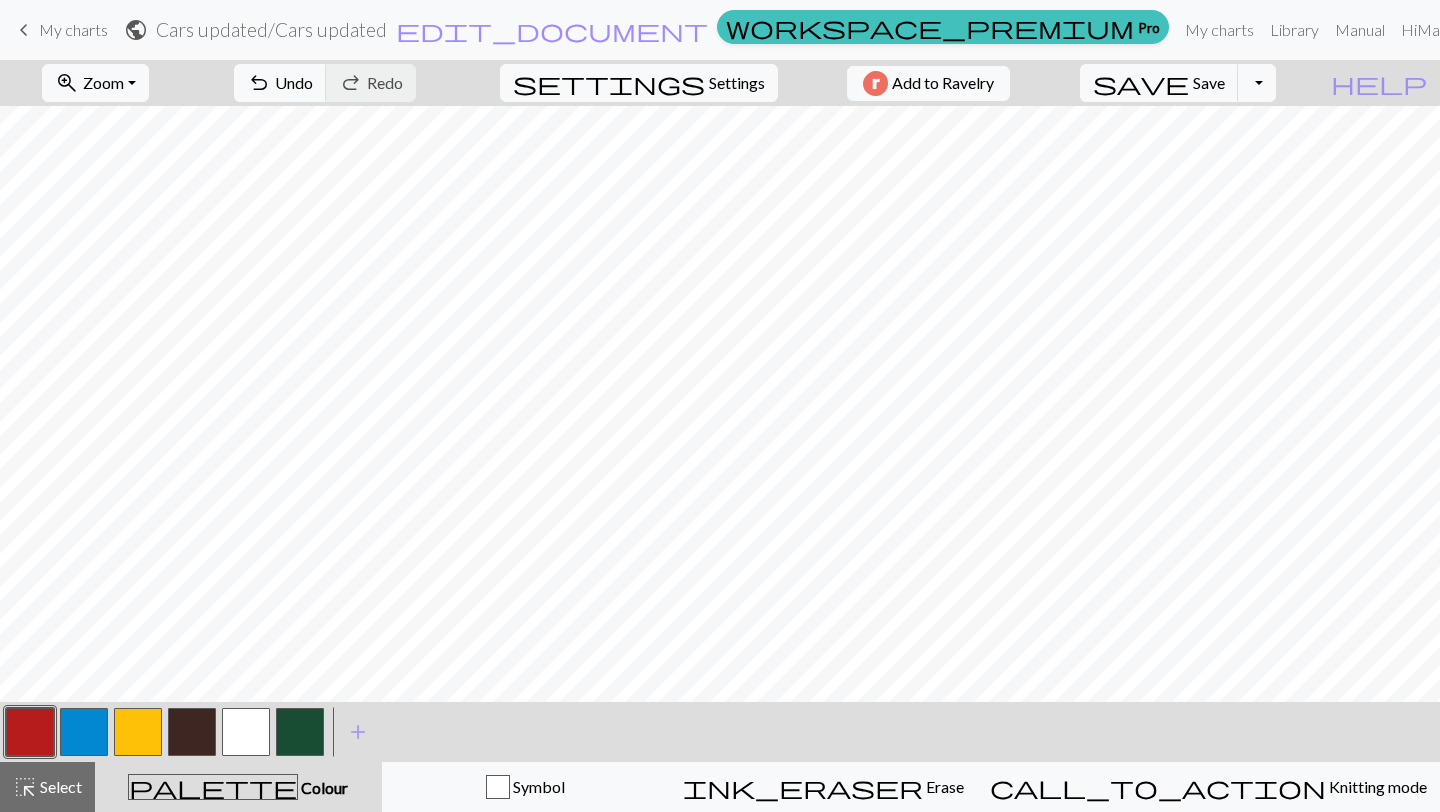 click at bounding box center [192, 732] 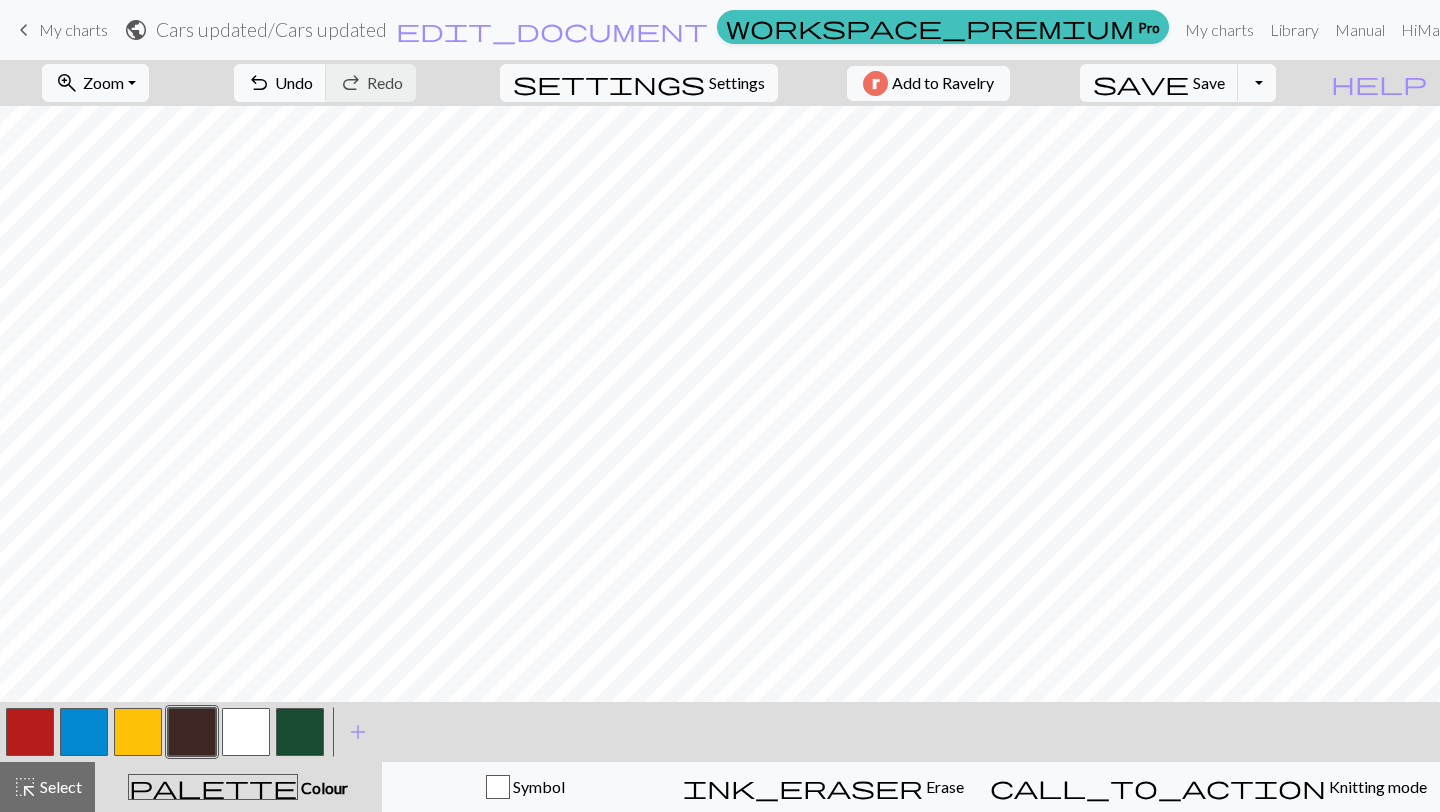 click at bounding box center (30, 732) 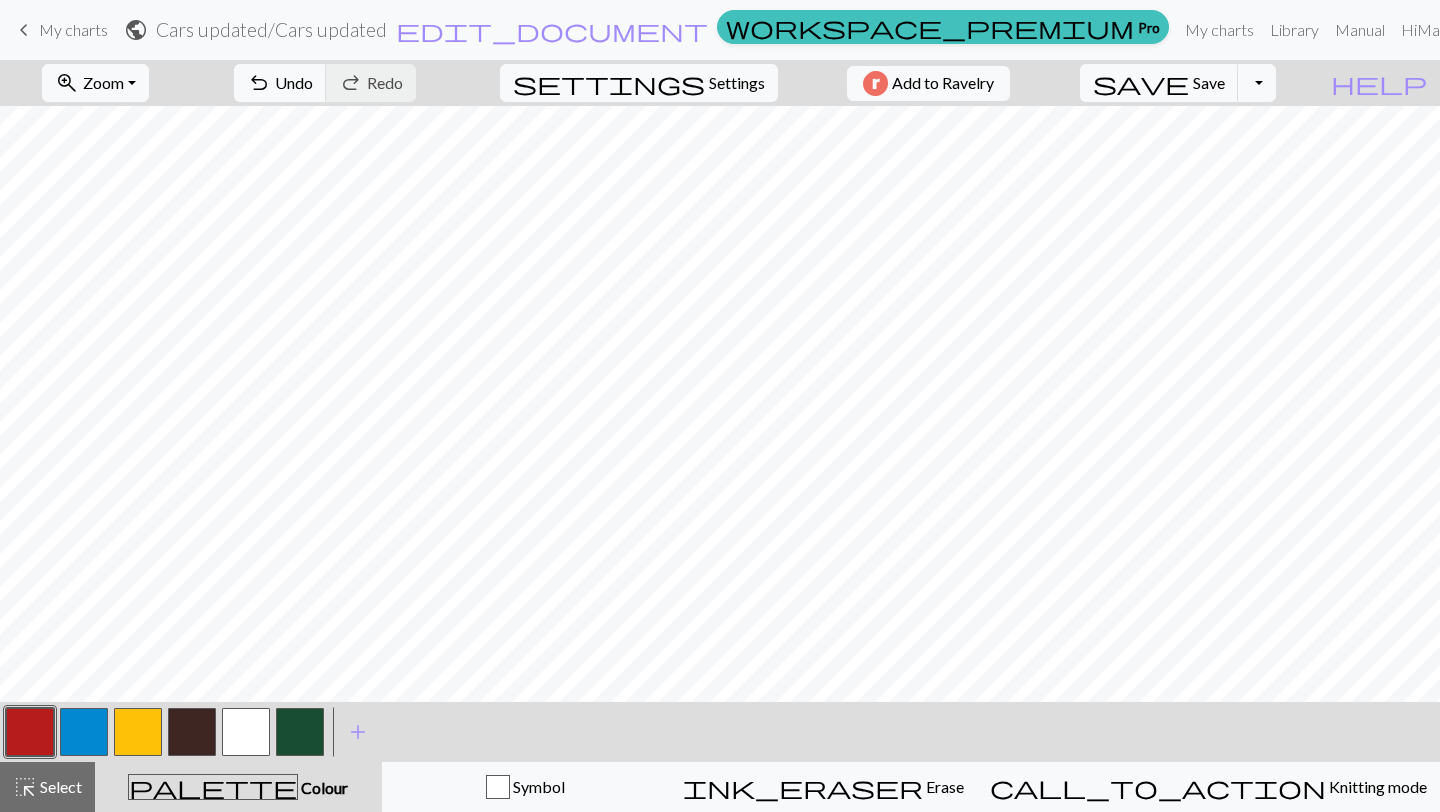 click at bounding box center (246, 732) 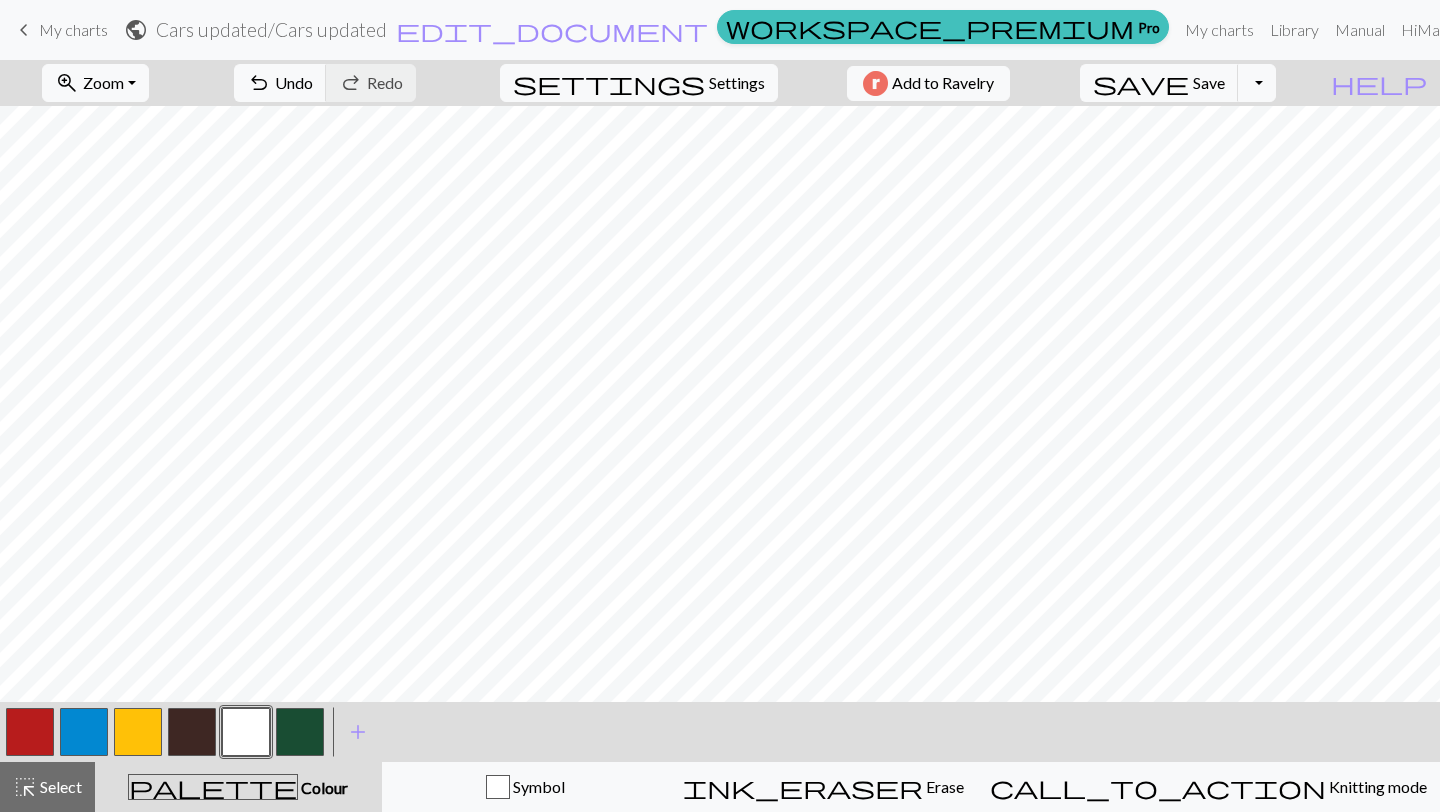 click at bounding box center [30, 732] 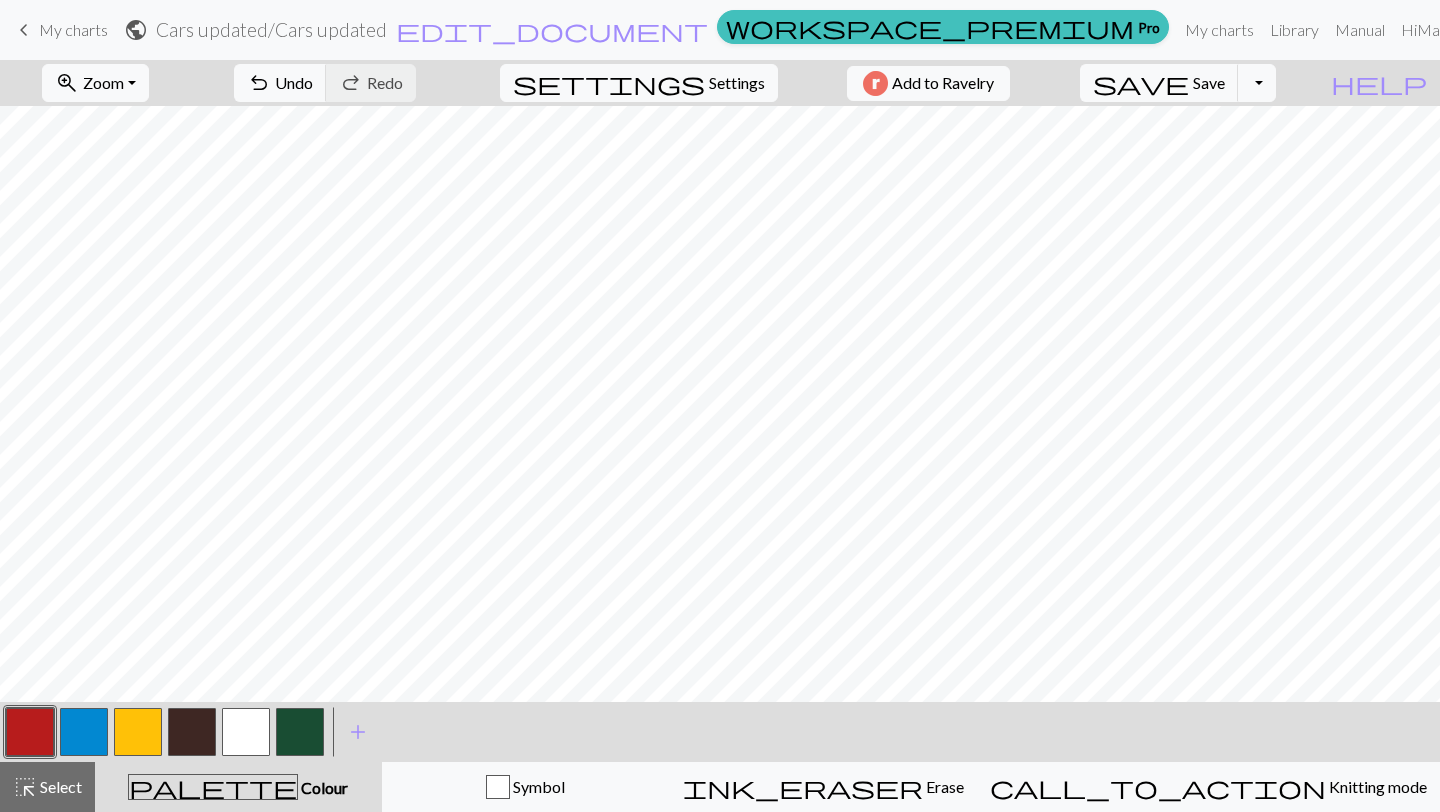 click at bounding box center [246, 732] 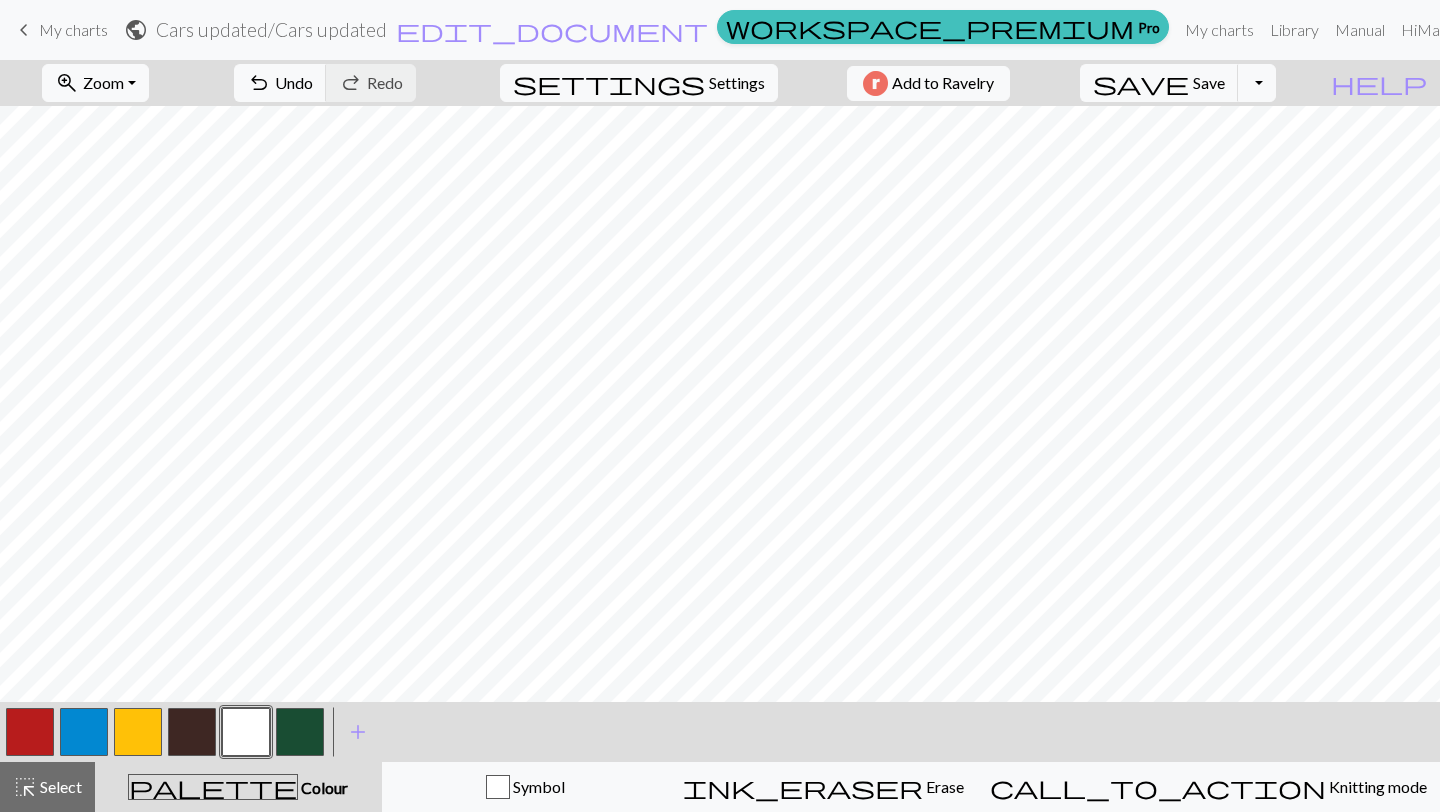 click at bounding box center (30, 732) 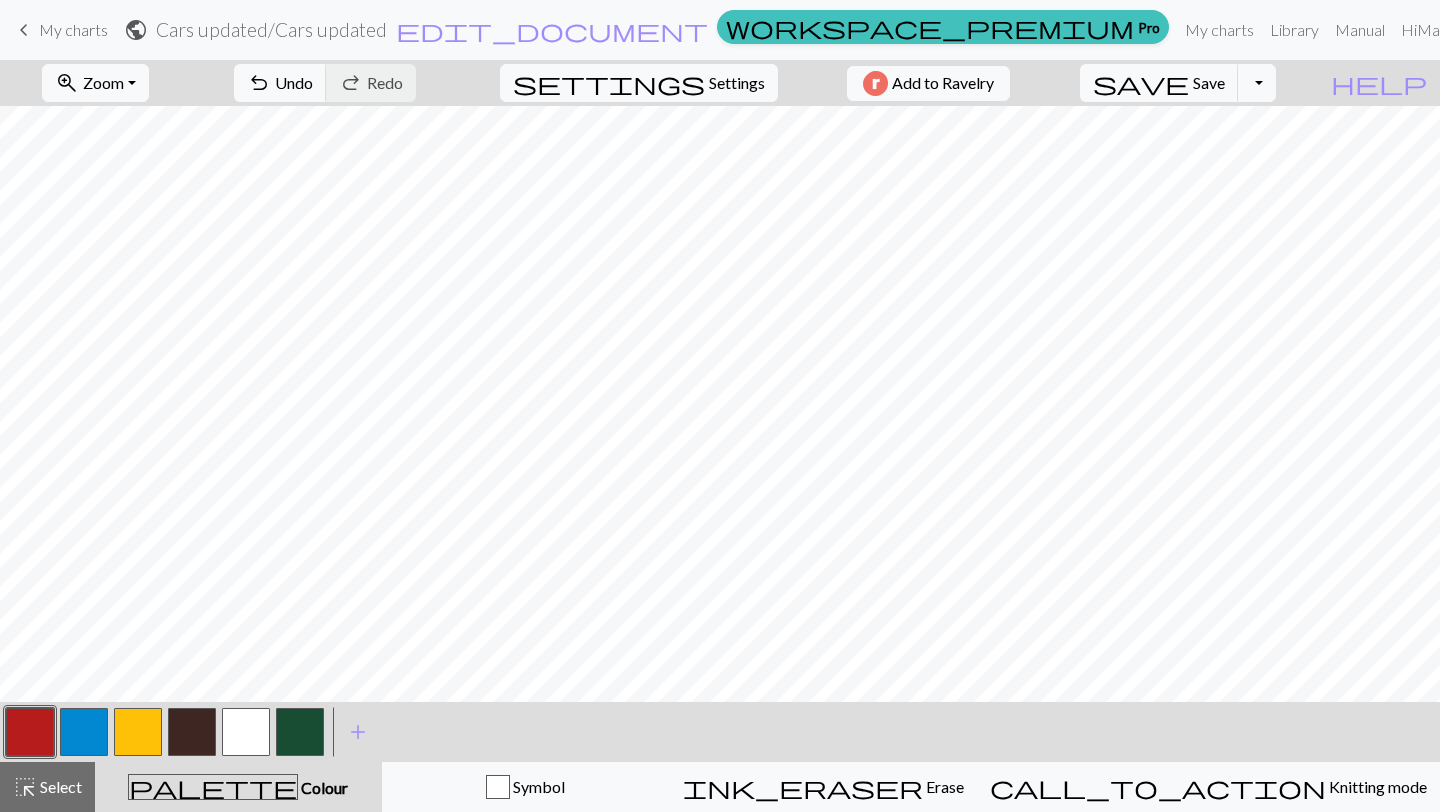 click at bounding box center [84, 732] 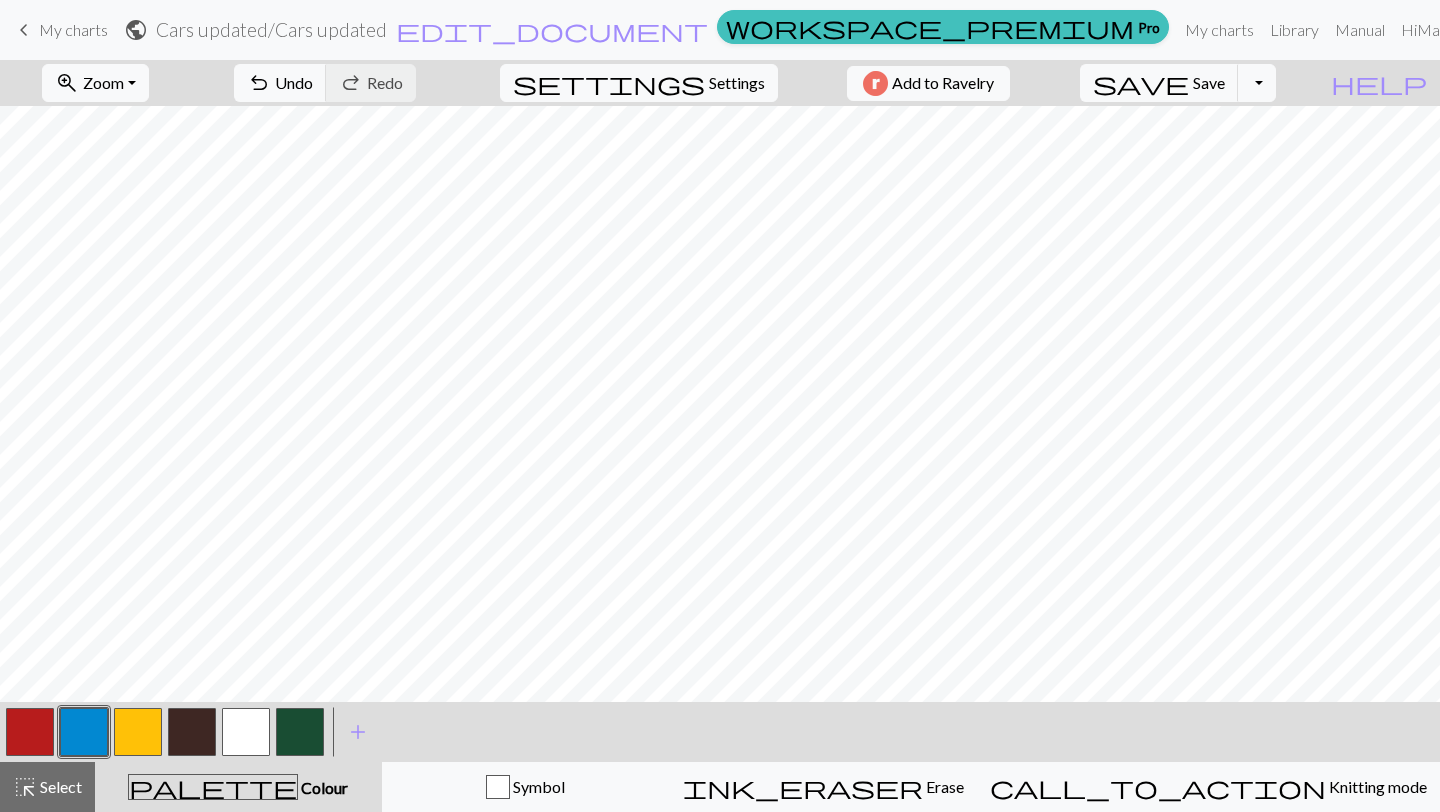 click at bounding box center [246, 732] 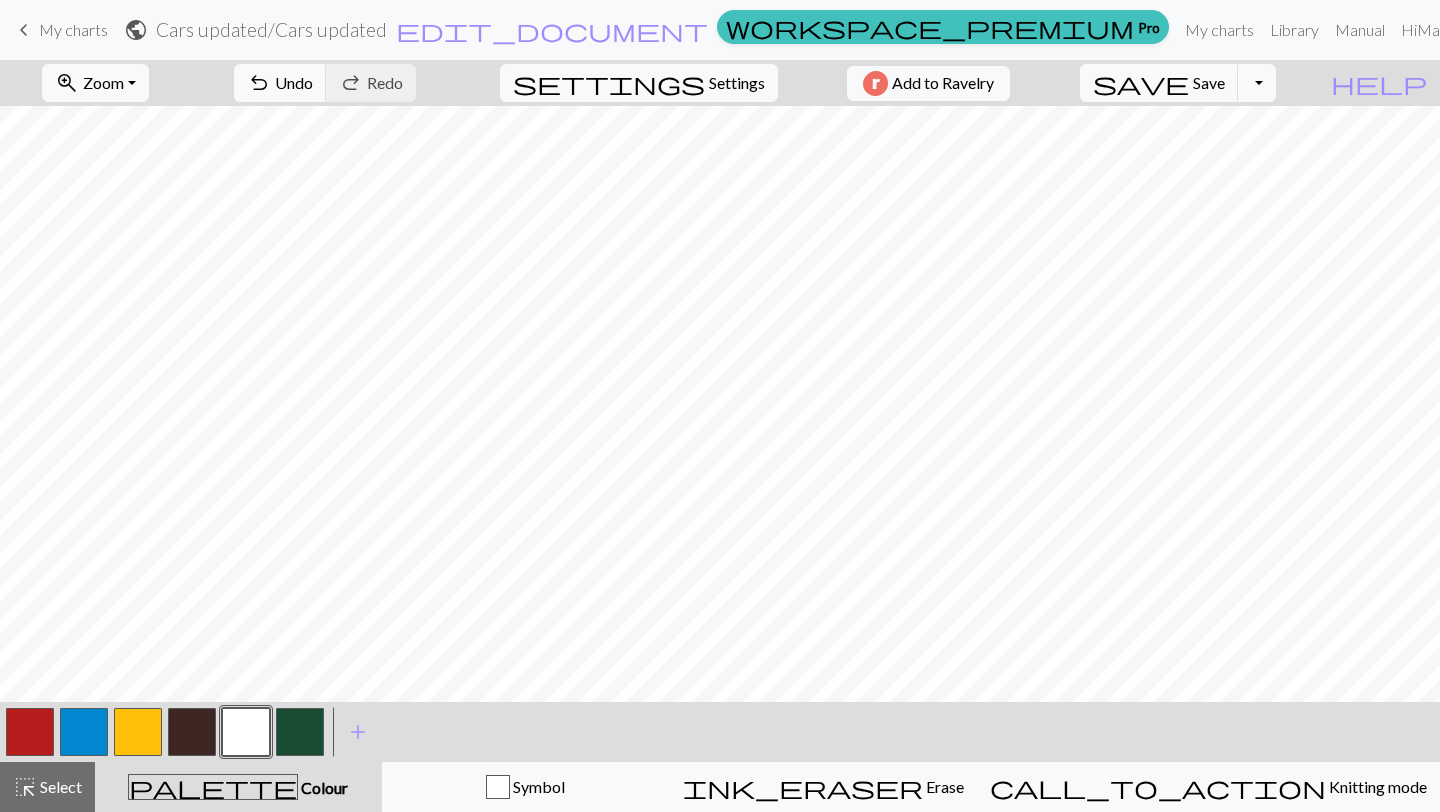 click at bounding box center (84, 732) 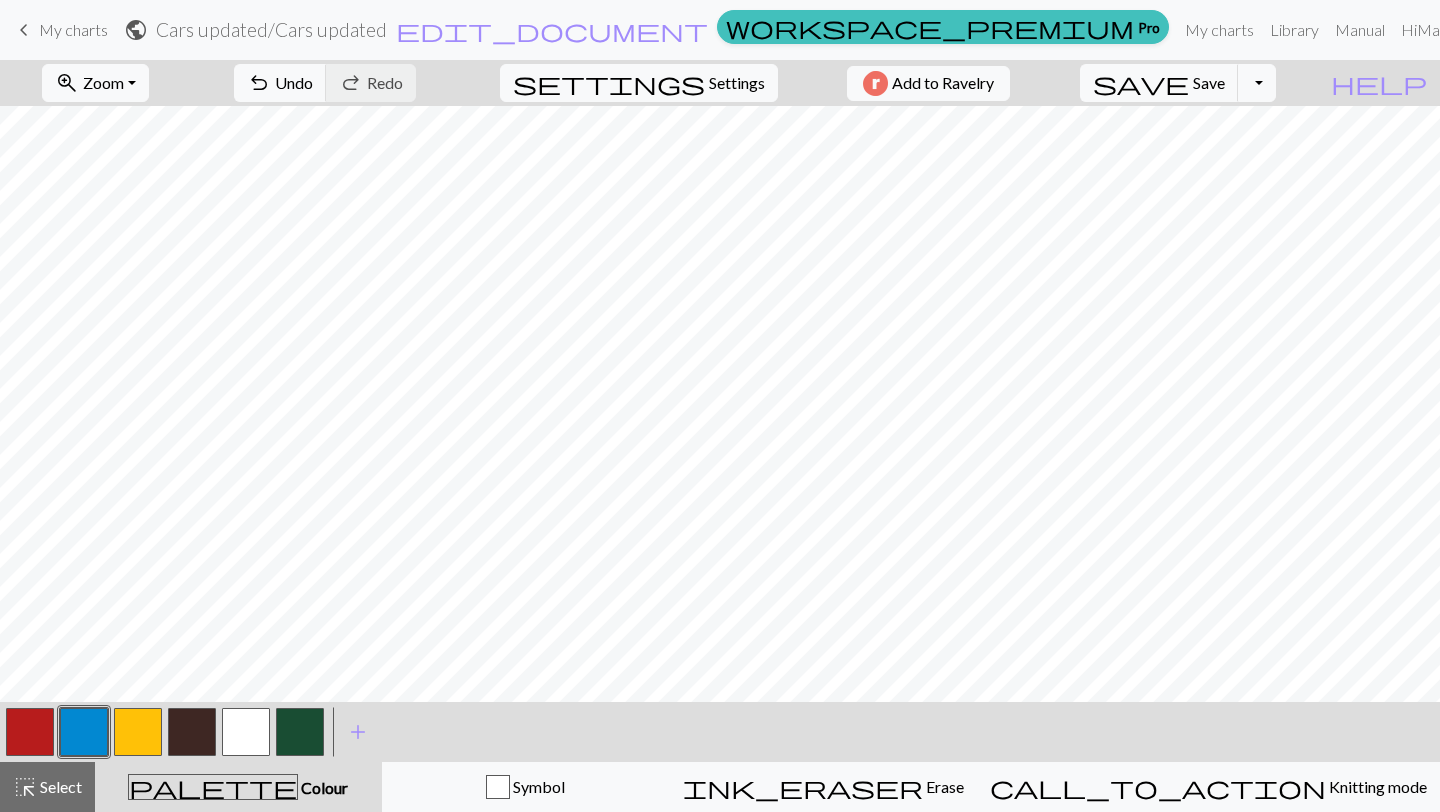 click at bounding box center [30, 732] 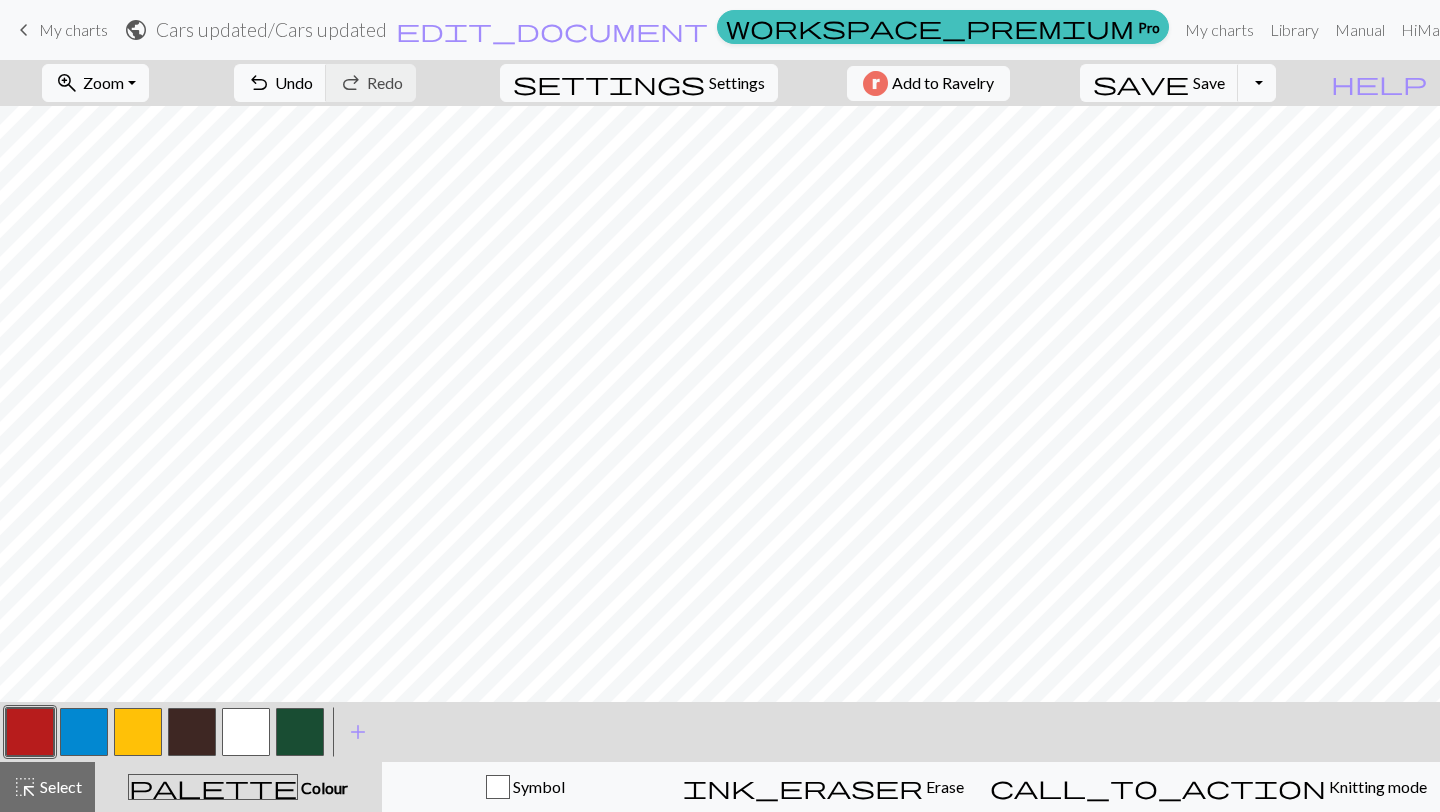 click at bounding box center [30, 732] 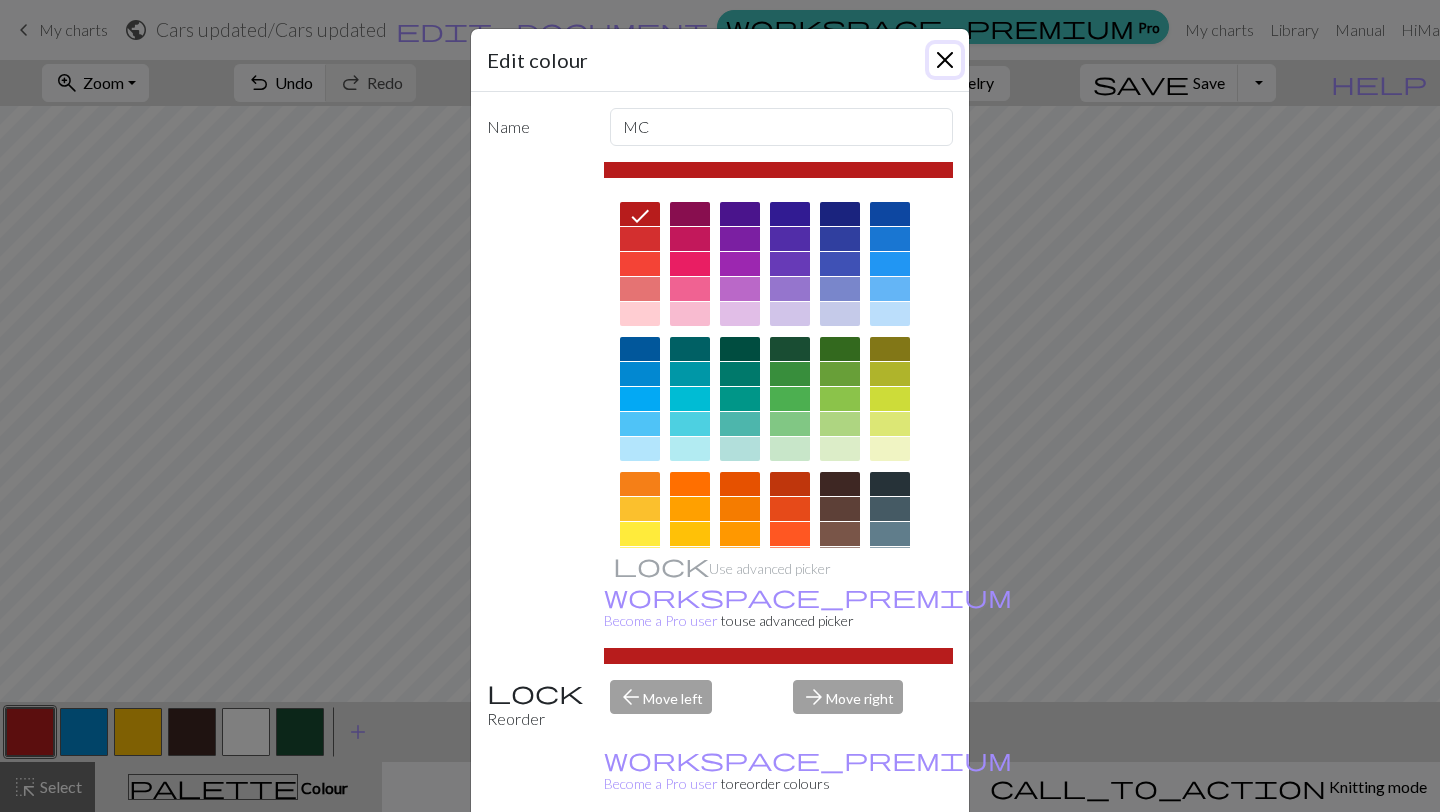 click at bounding box center (945, 60) 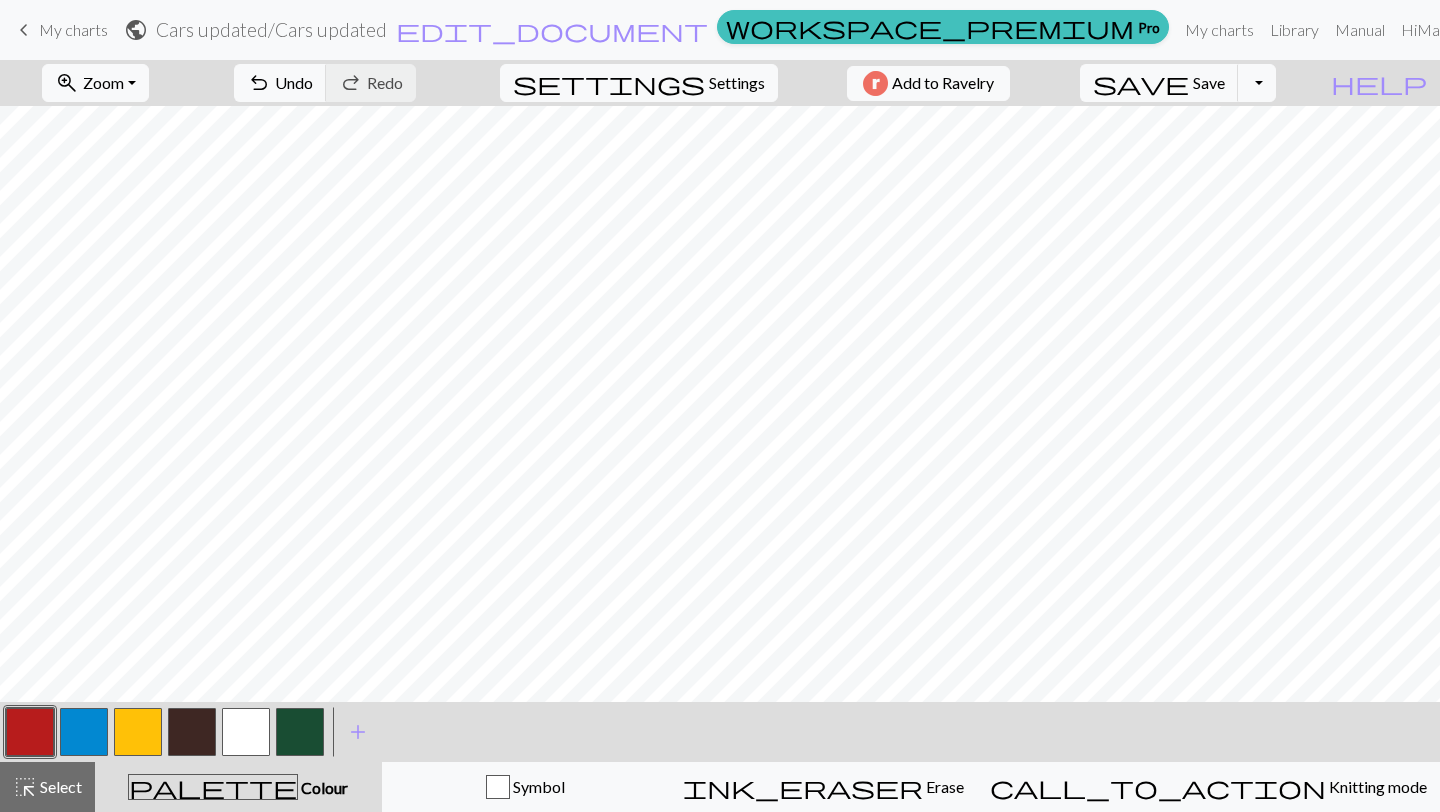 click at bounding box center [246, 732] 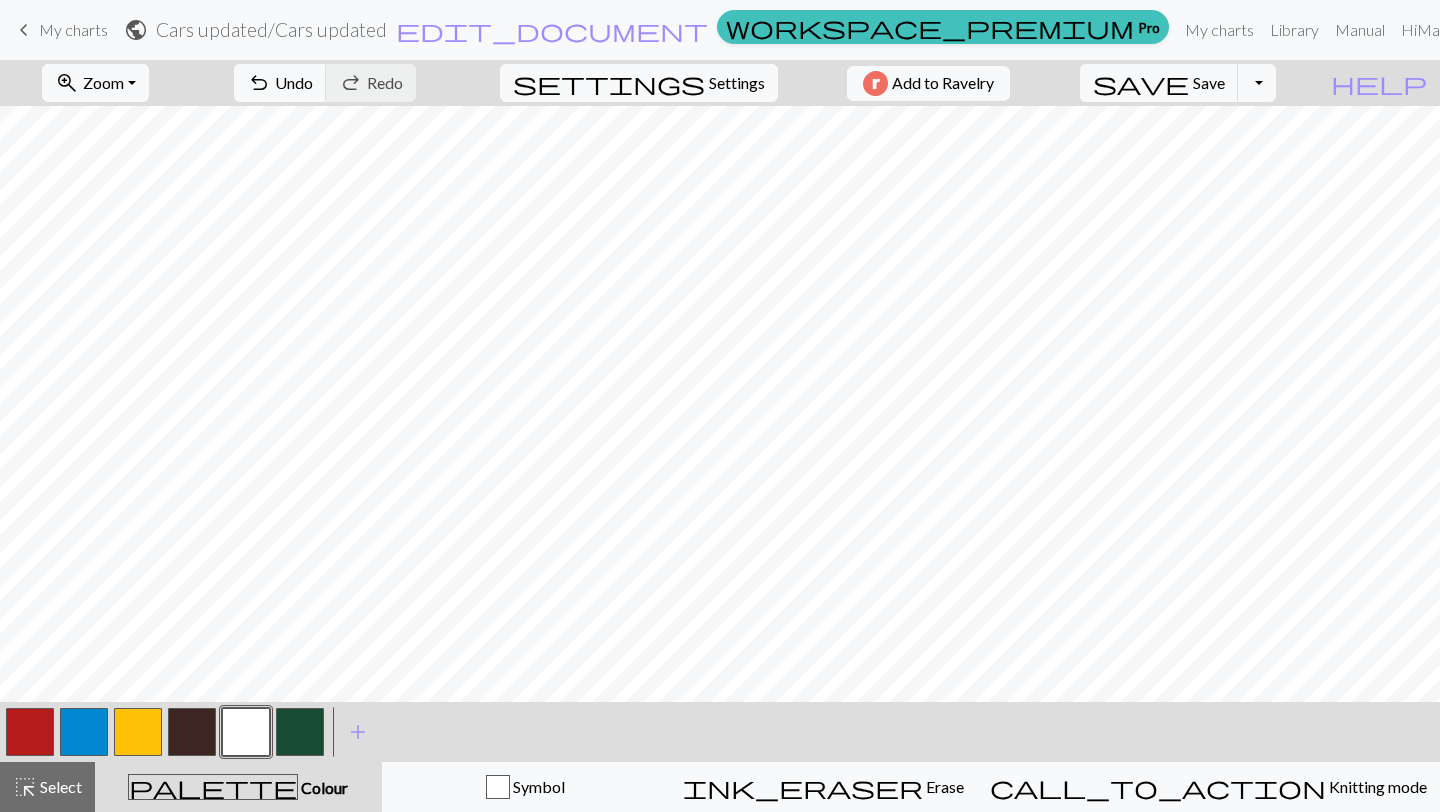 click at bounding box center [30, 732] 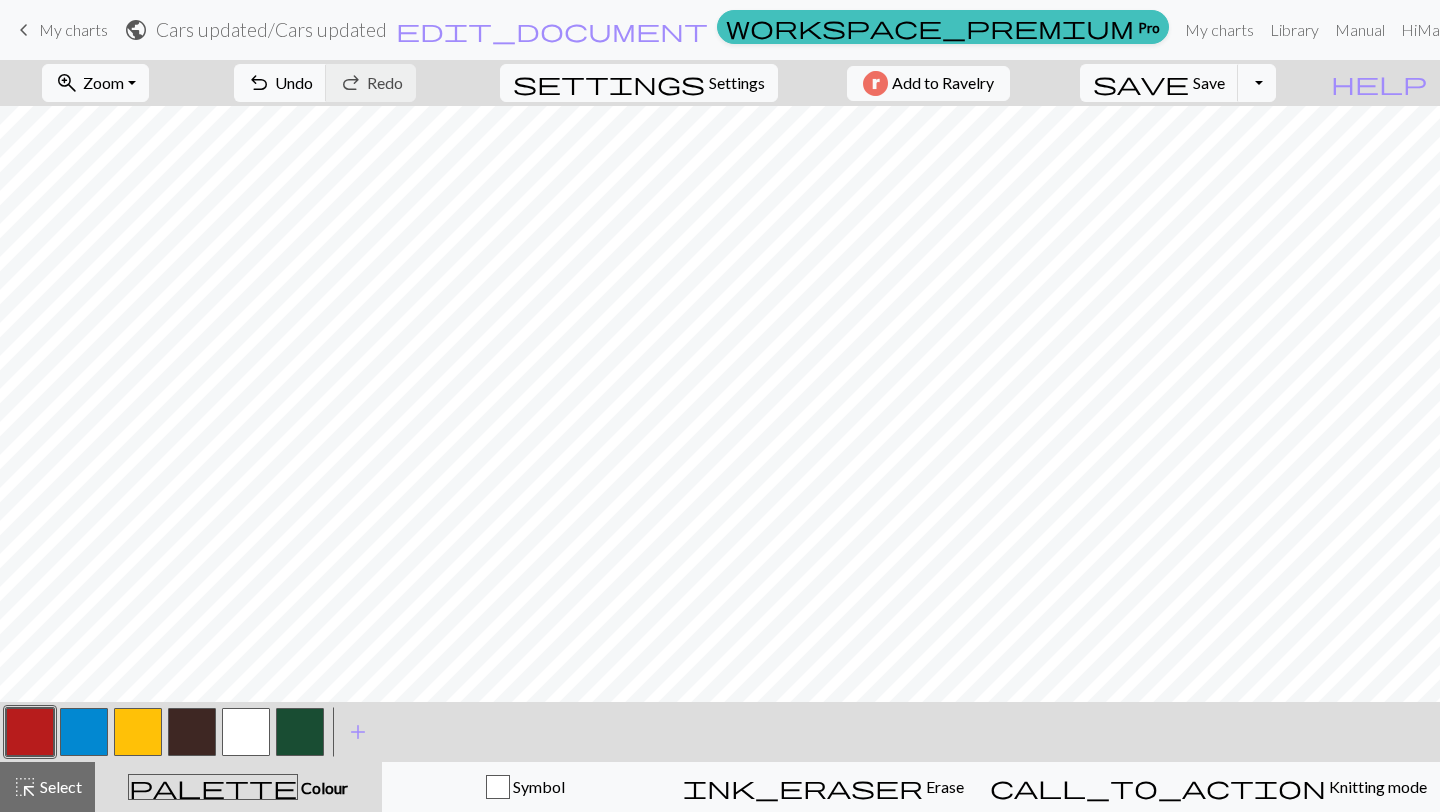 click at bounding box center (84, 732) 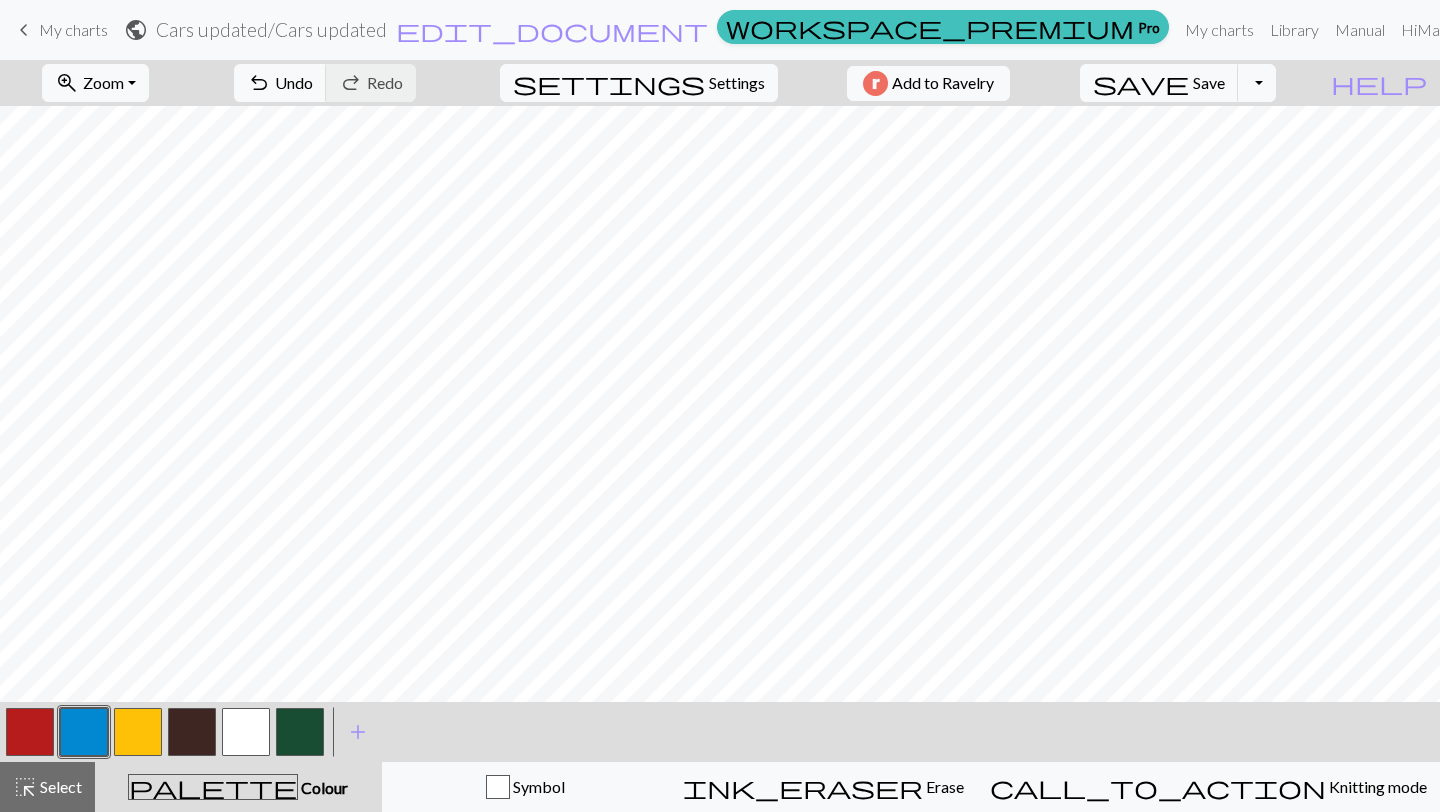 click at bounding box center [138, 732] 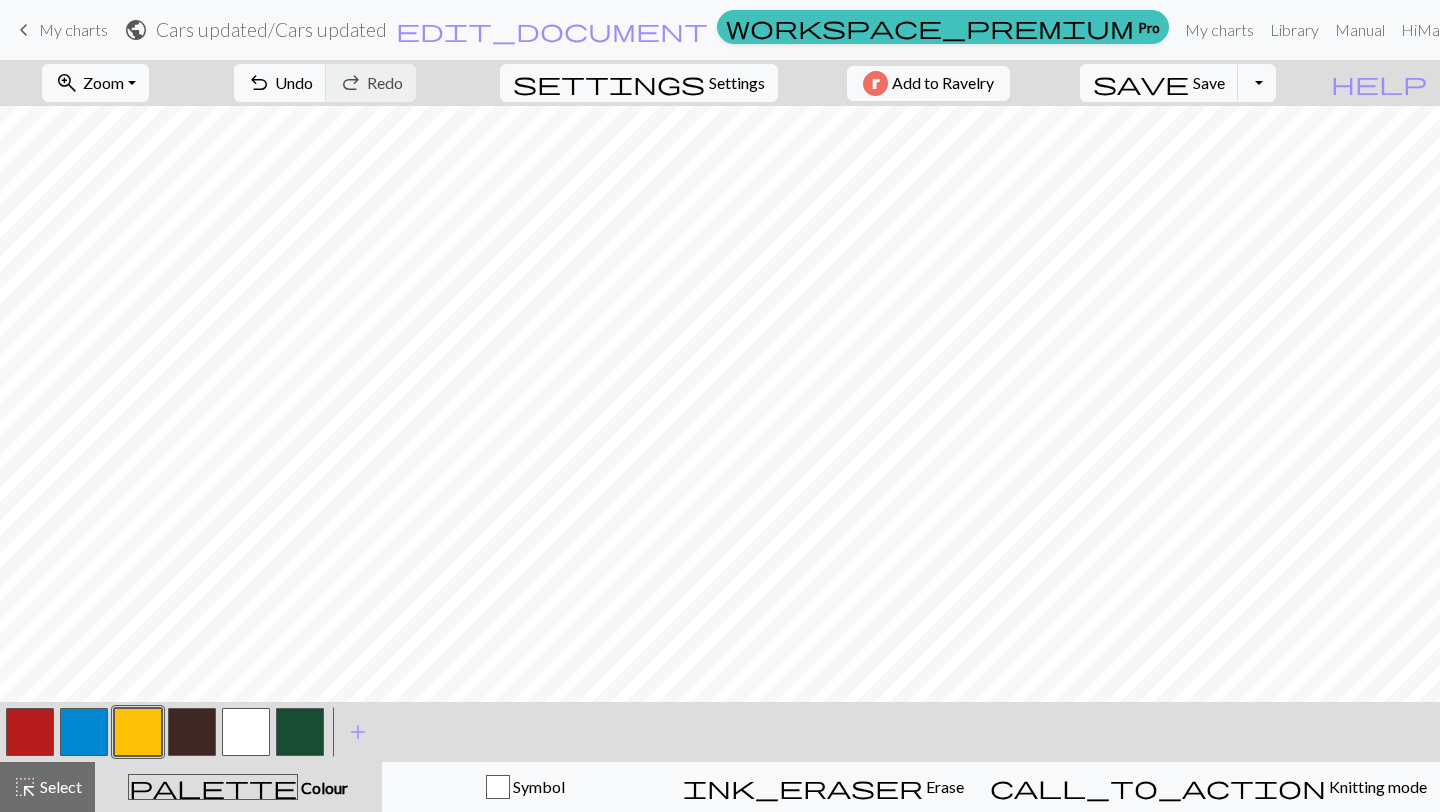 click at bounding box center (192, 732) 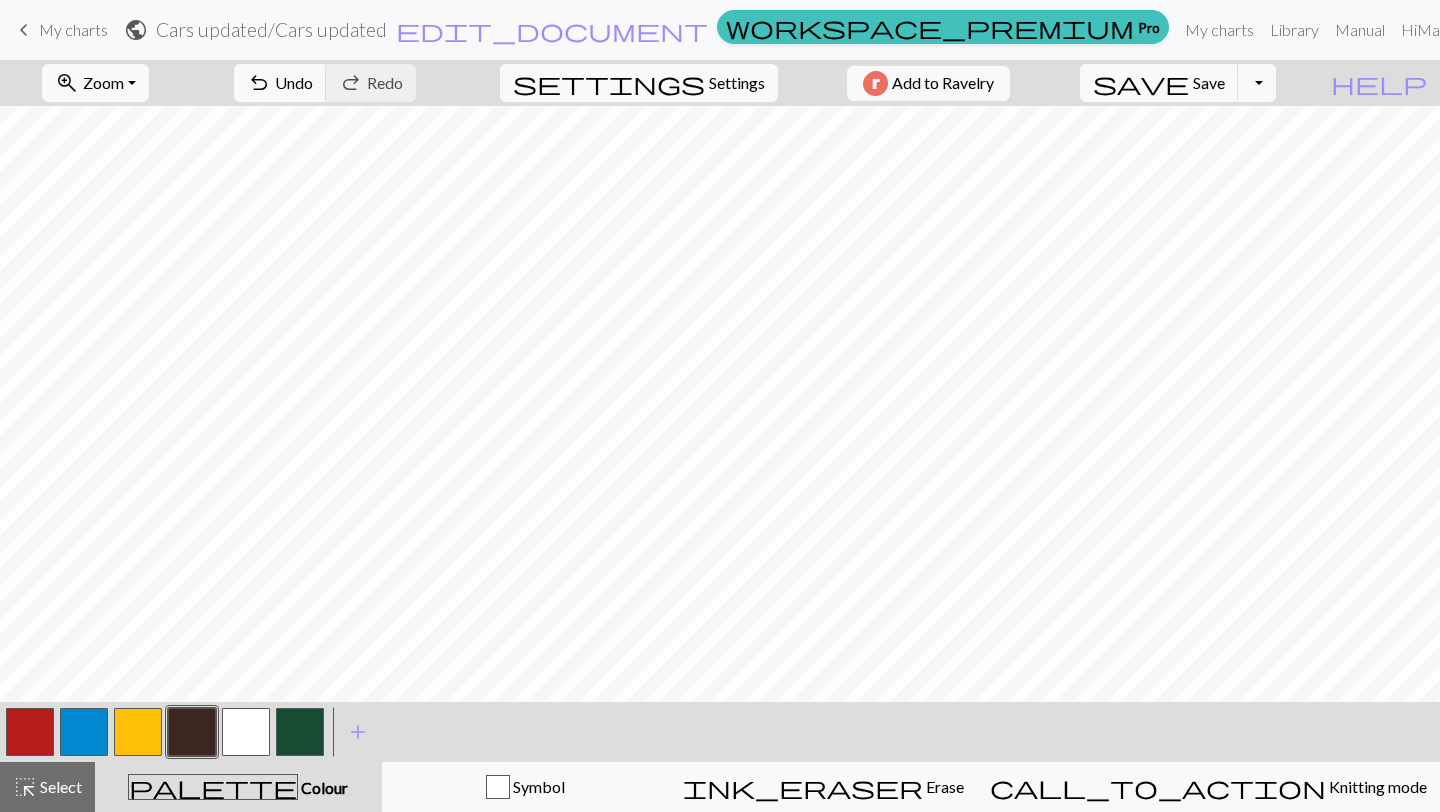 click at bounding box center [192, 732] 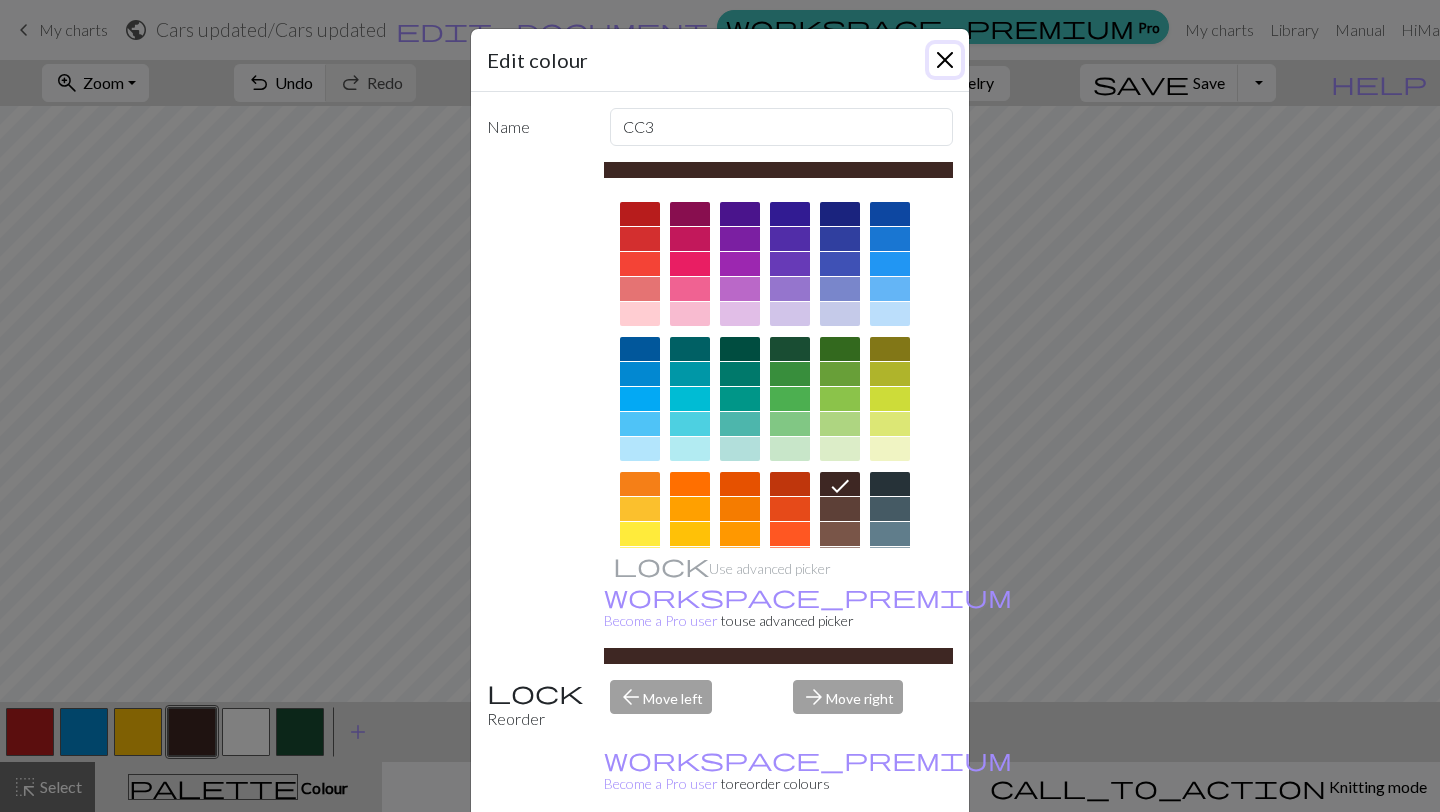 click at bounding box center (945, 60) 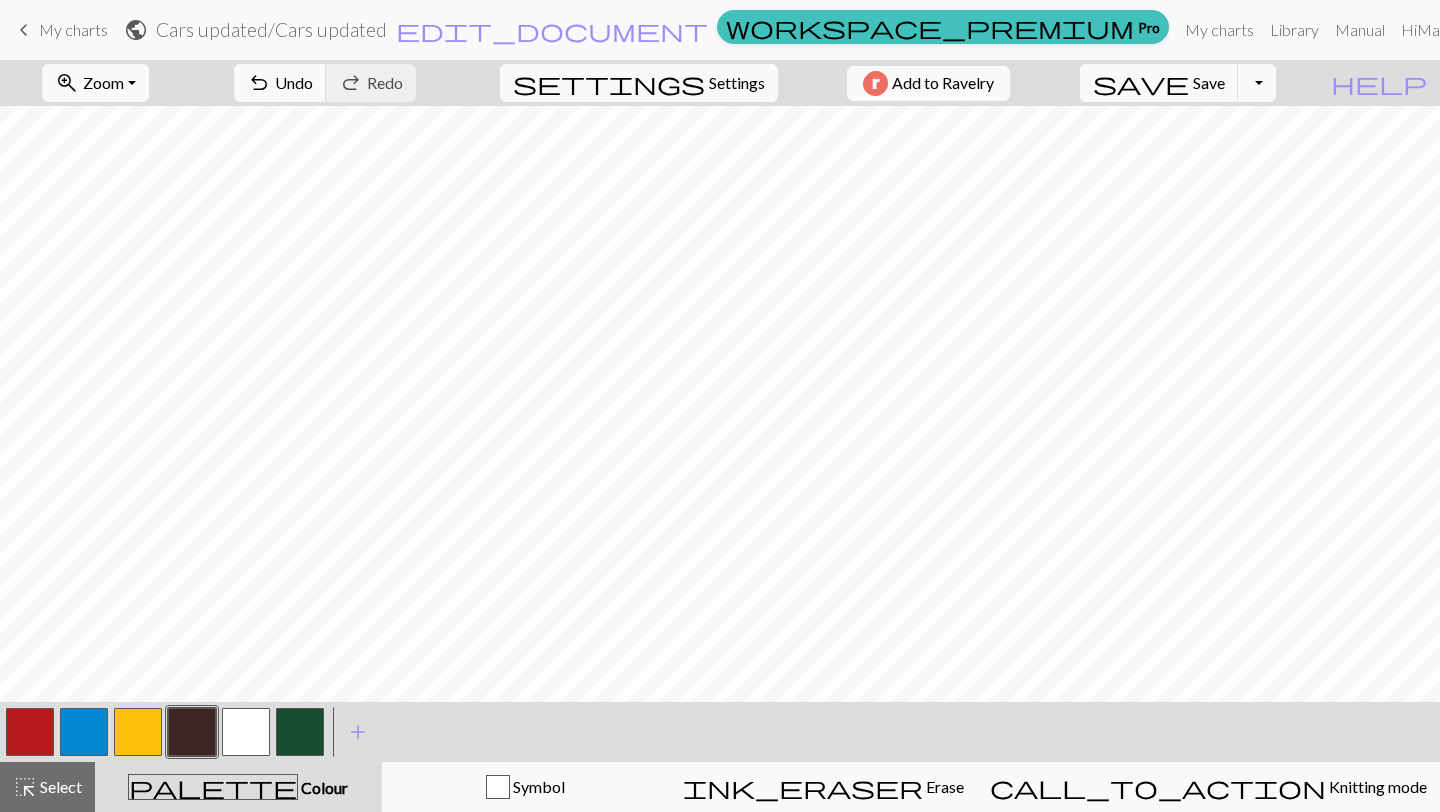 scroll, scrollTop: 94, scrollLeft: 0, axis: vertical 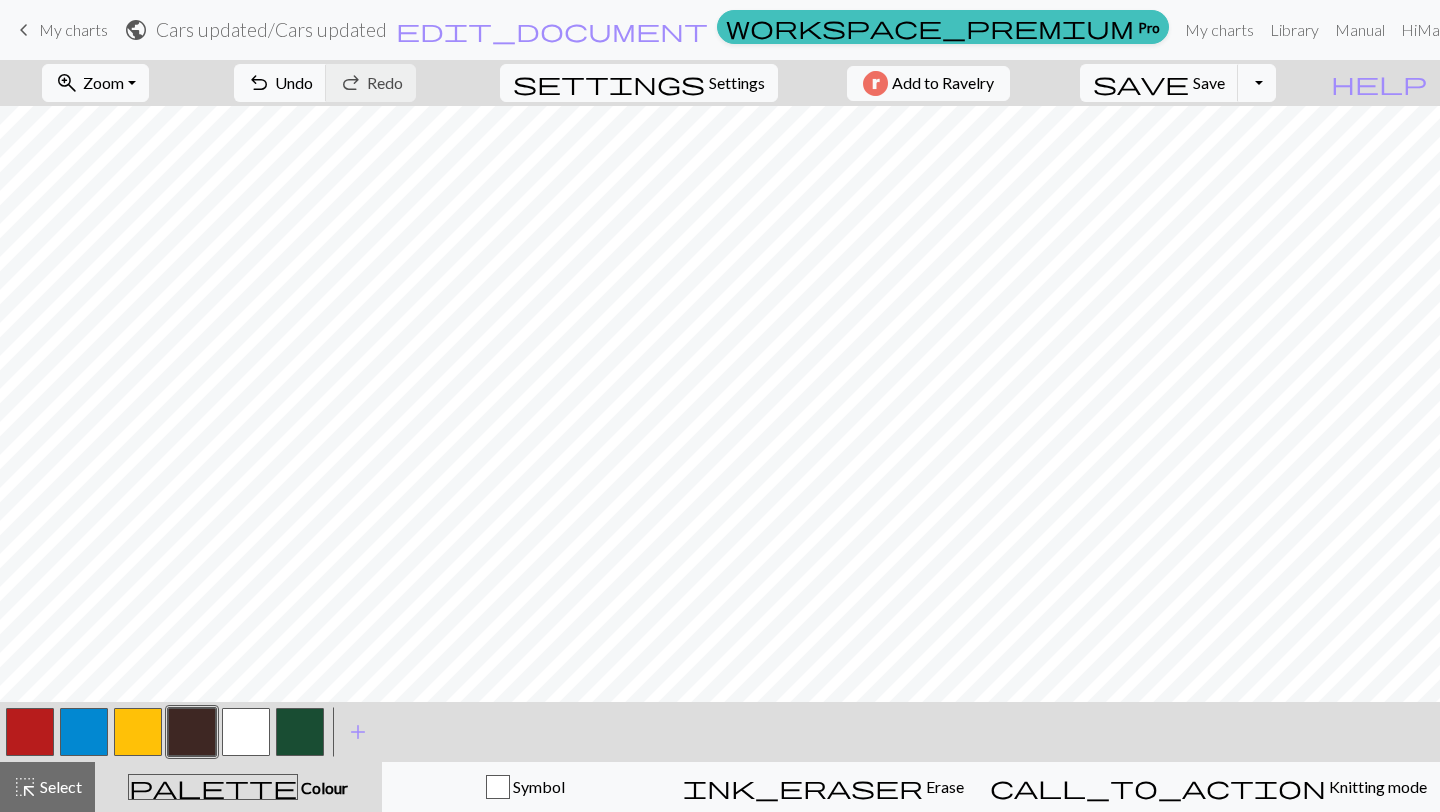 click at bounding box center (84, 732) 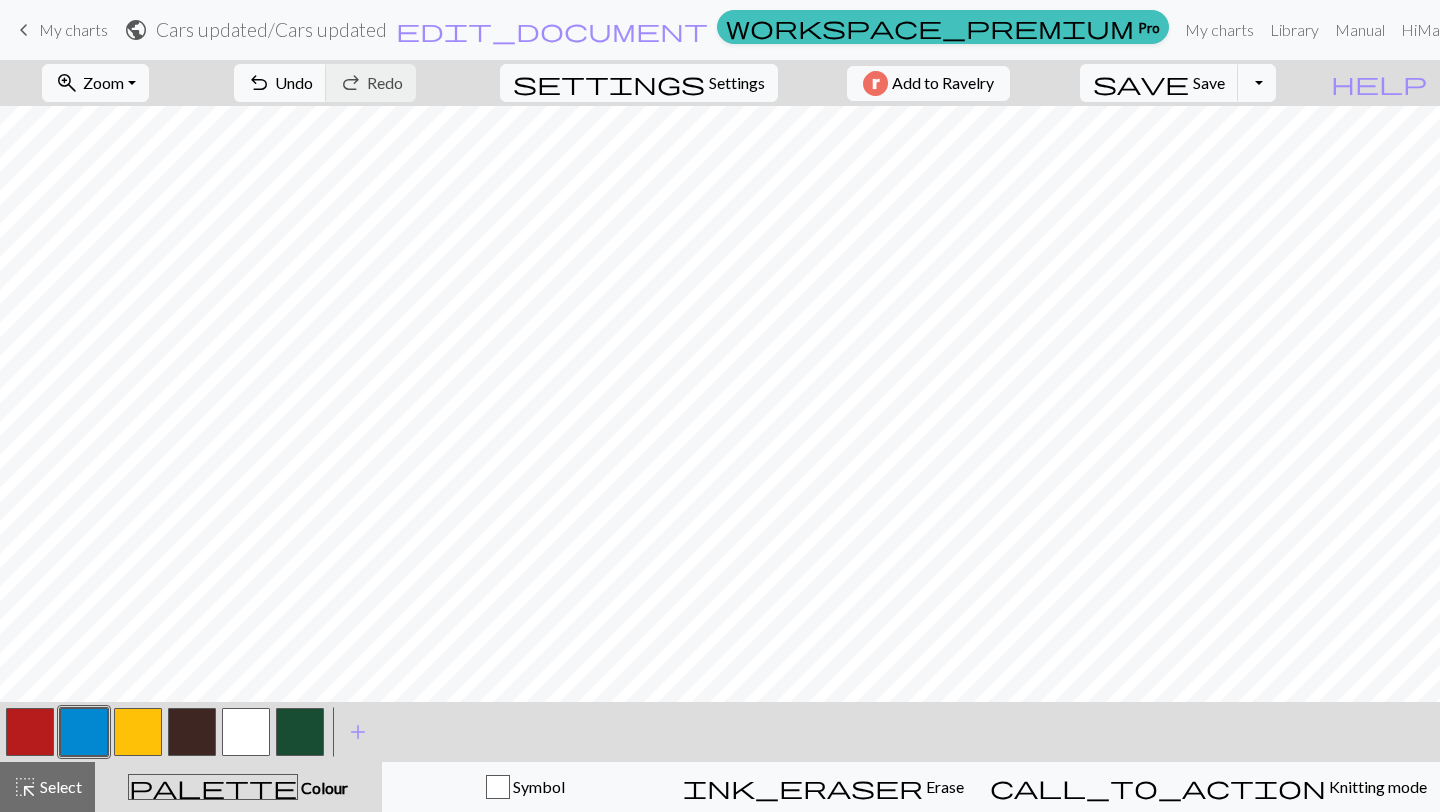 click at bounding box center [30, 732] 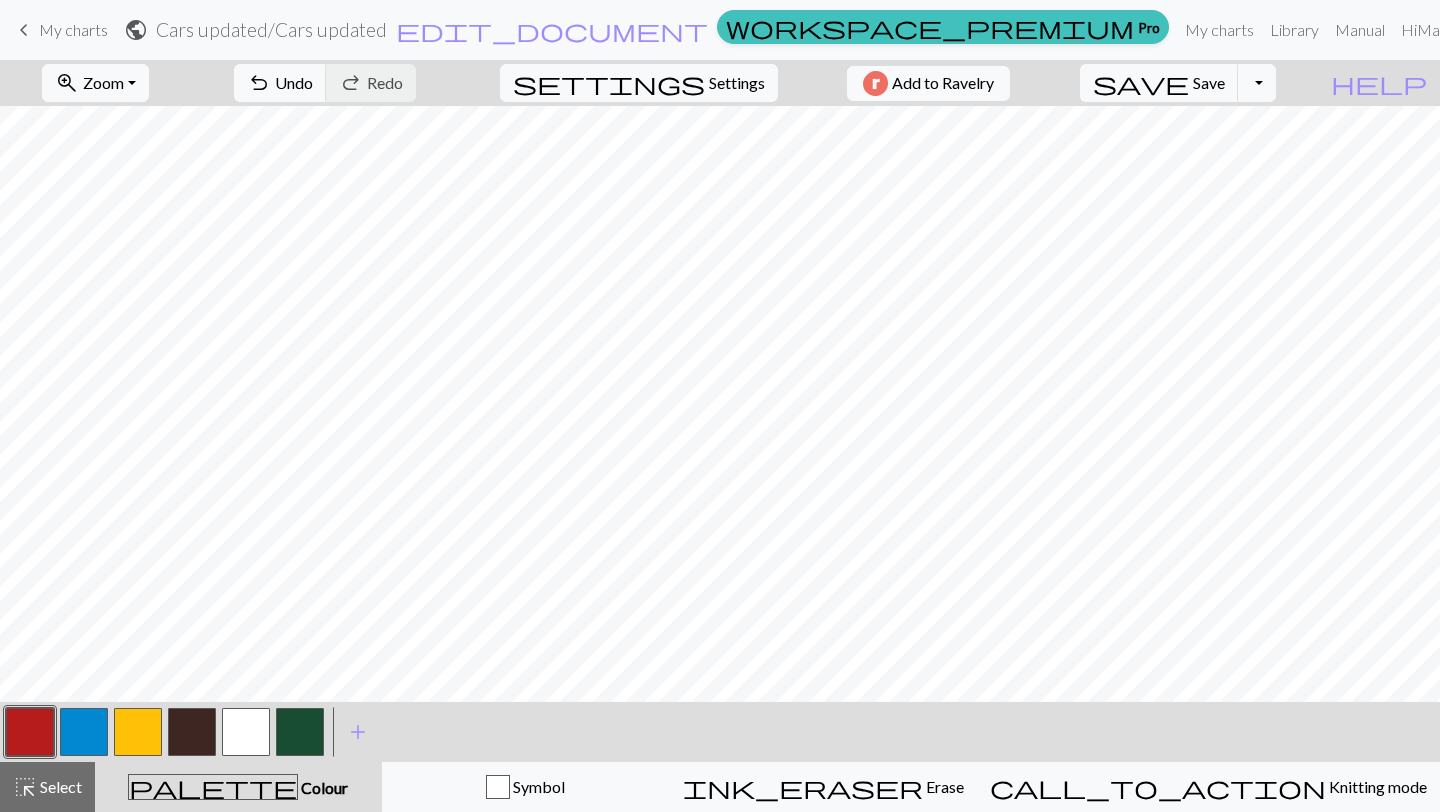 click at bounding box center [84, 732] 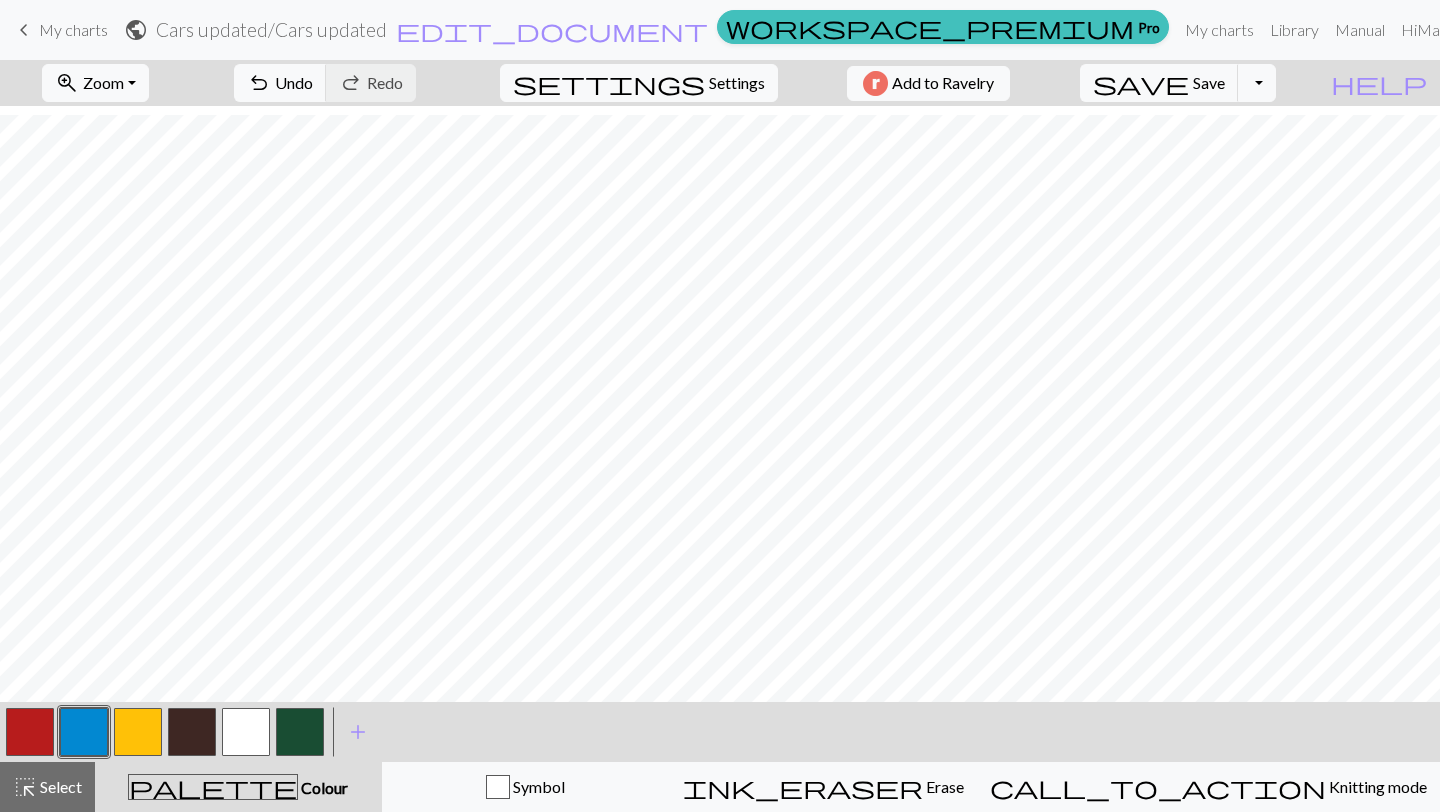 scroll, scrollTop: 94, scrollLeft: 0, axis: vertical 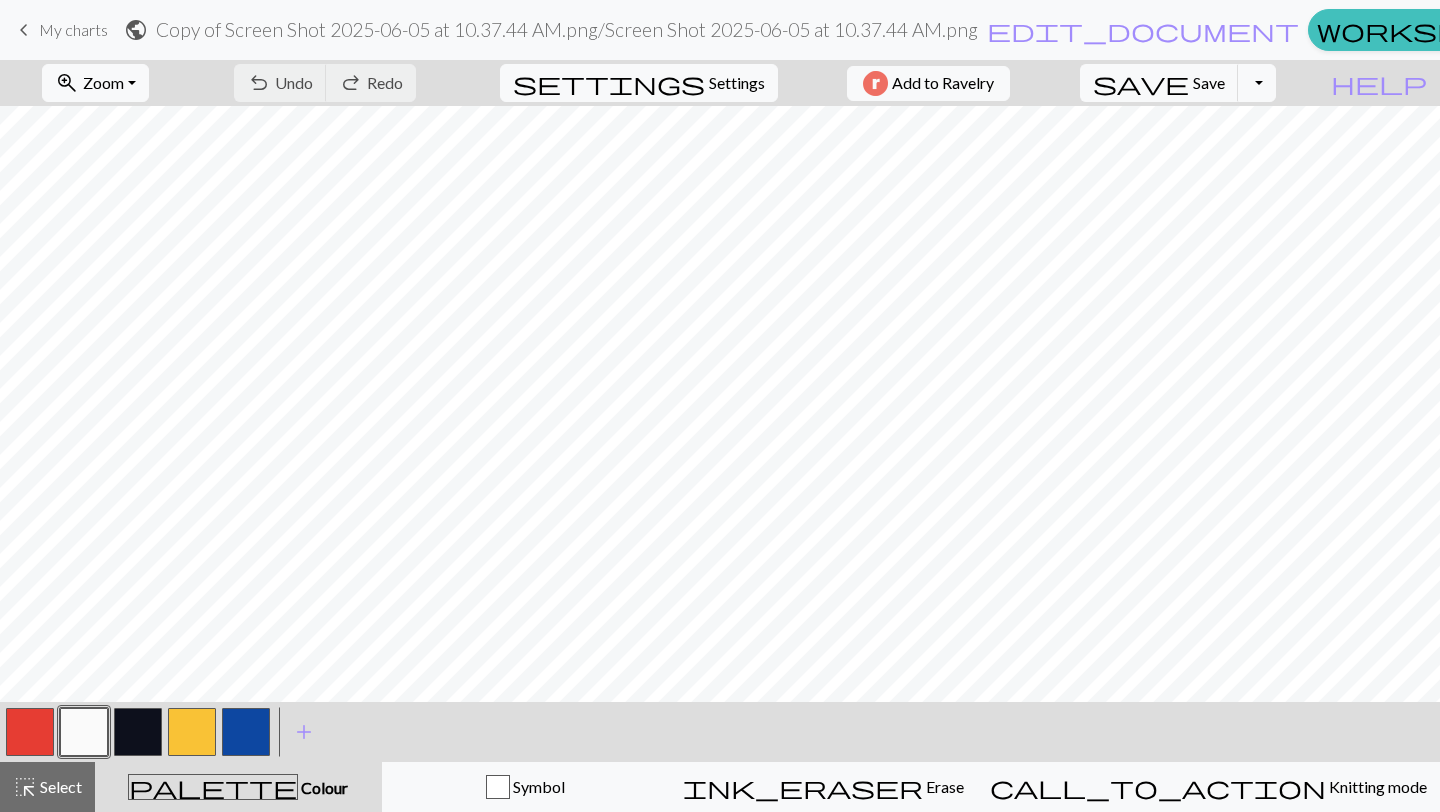 click on "My charts" at bounding box center (73, 29) 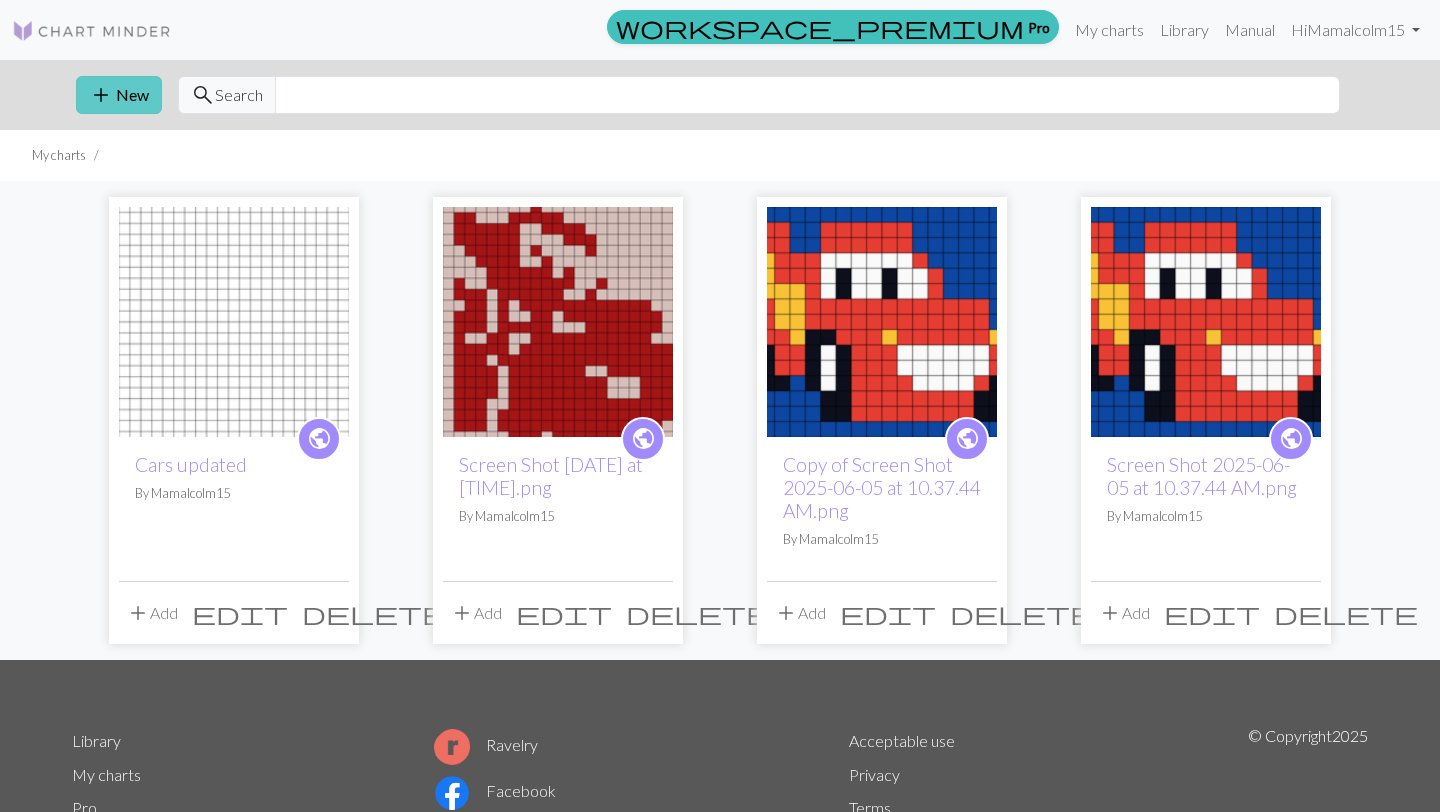 click on "add   New" at bounding box center [119, 95] 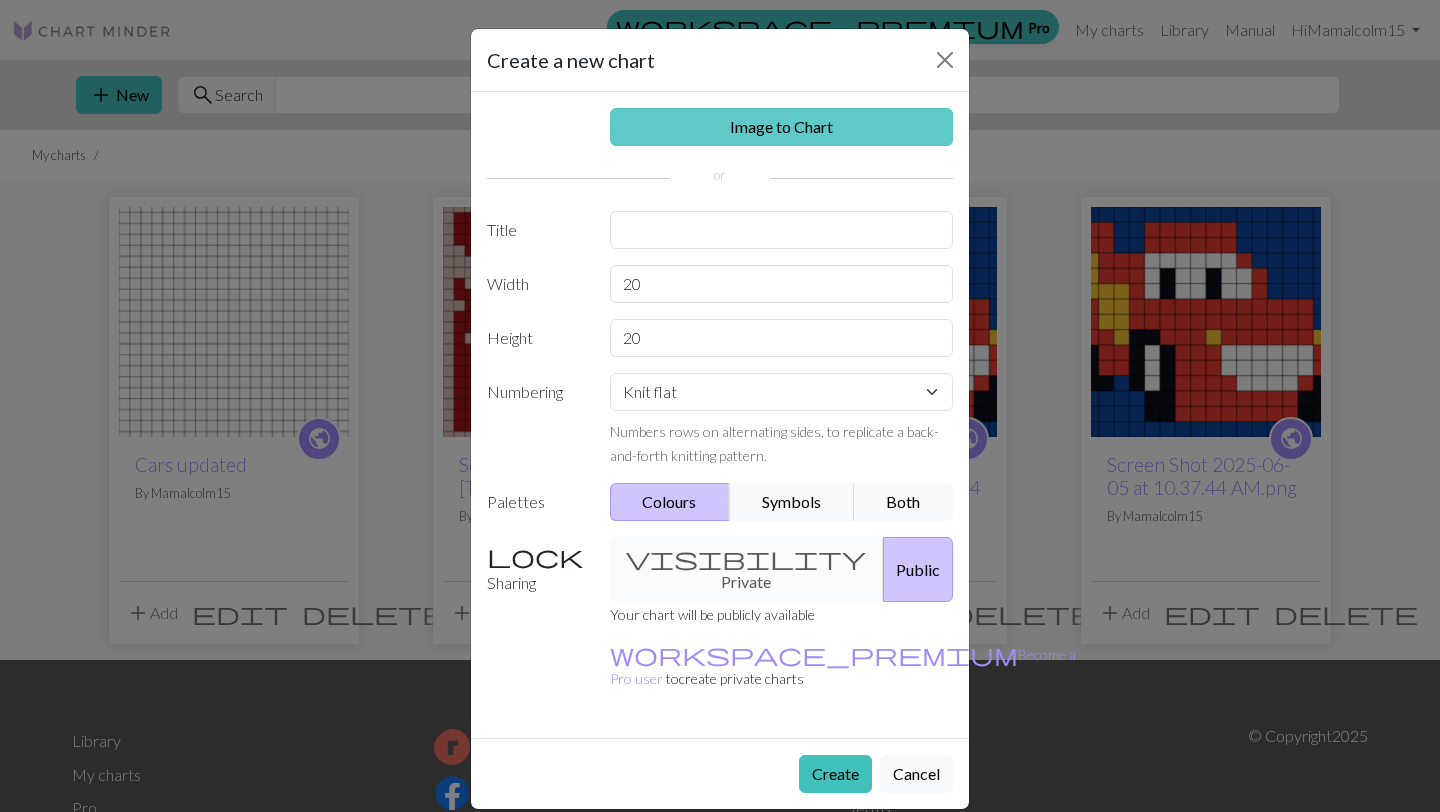 click on "Image to Chart" at bounding box center (782, 127) 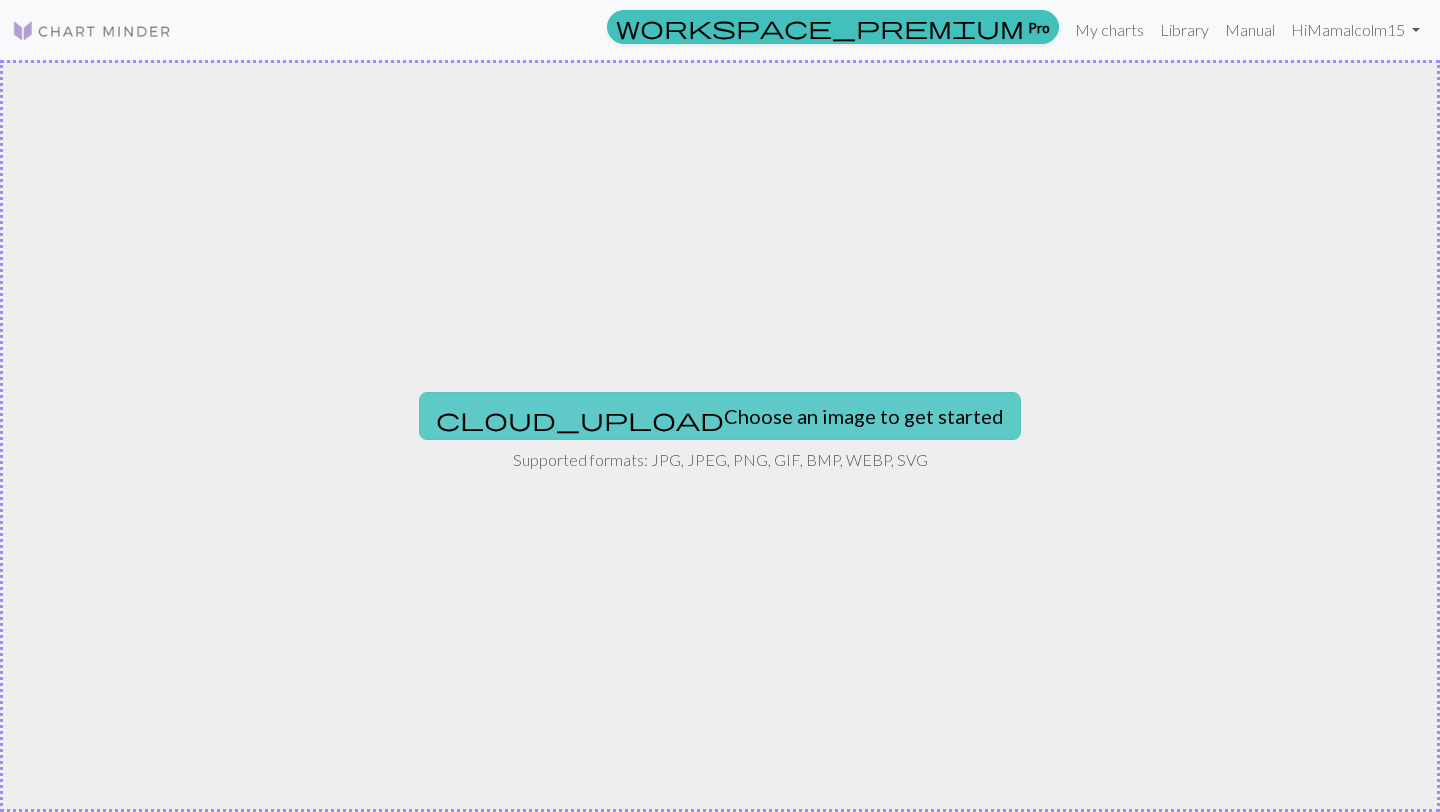 click on "cloud_upload  Choose an image to get started" at bounding box center [720, 416] 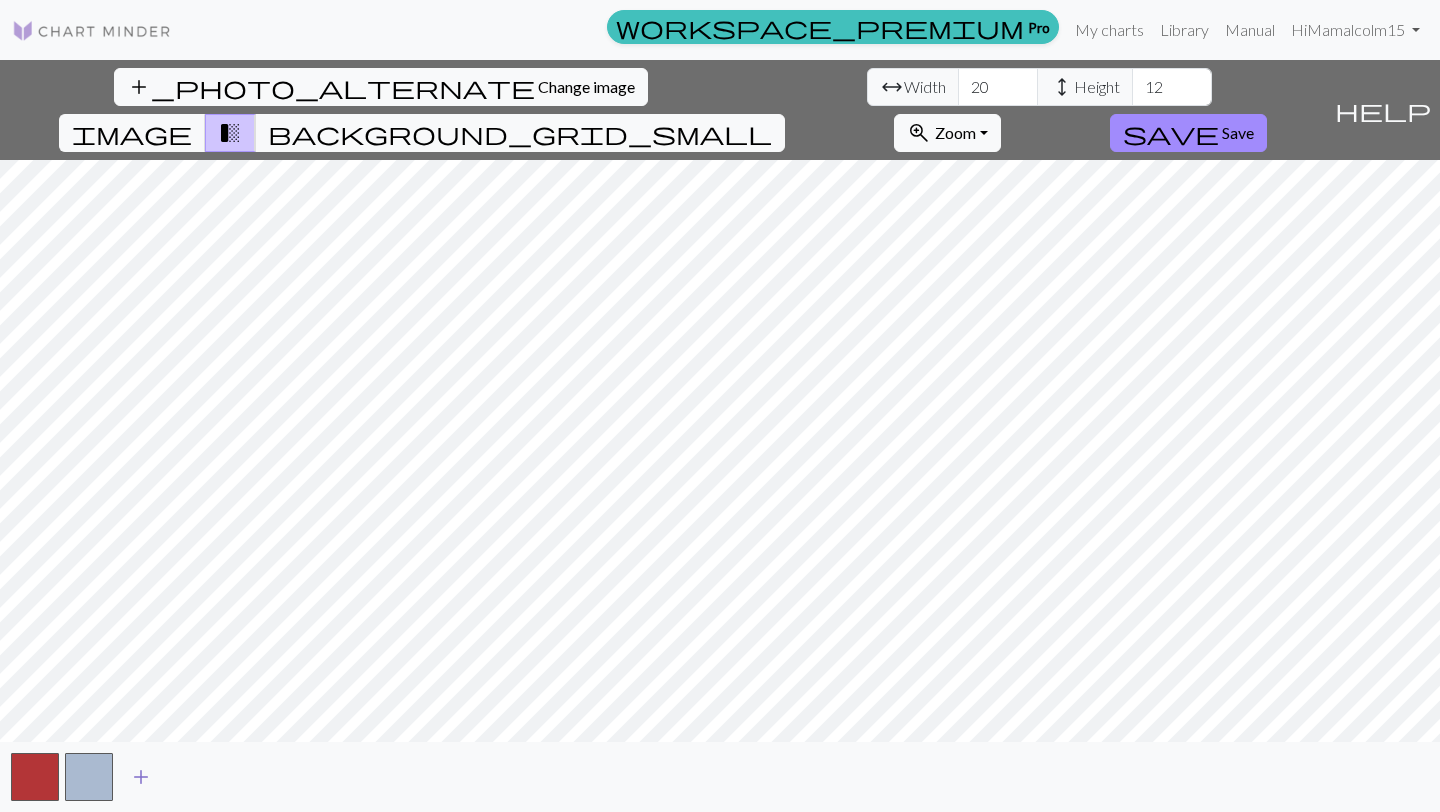 click on "add" at bounding box center (141, 777) 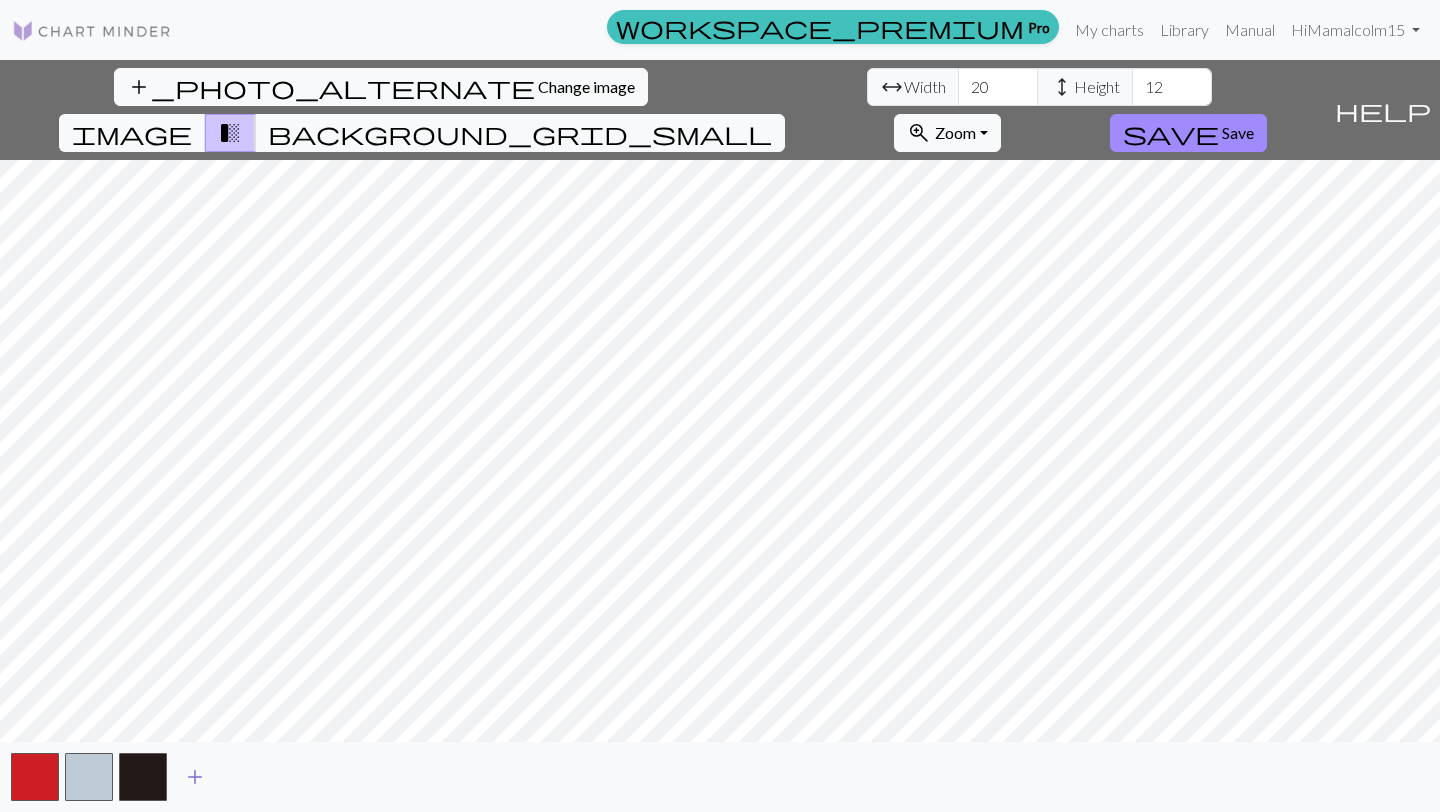 click on "add" at bounding box center [195, 777] 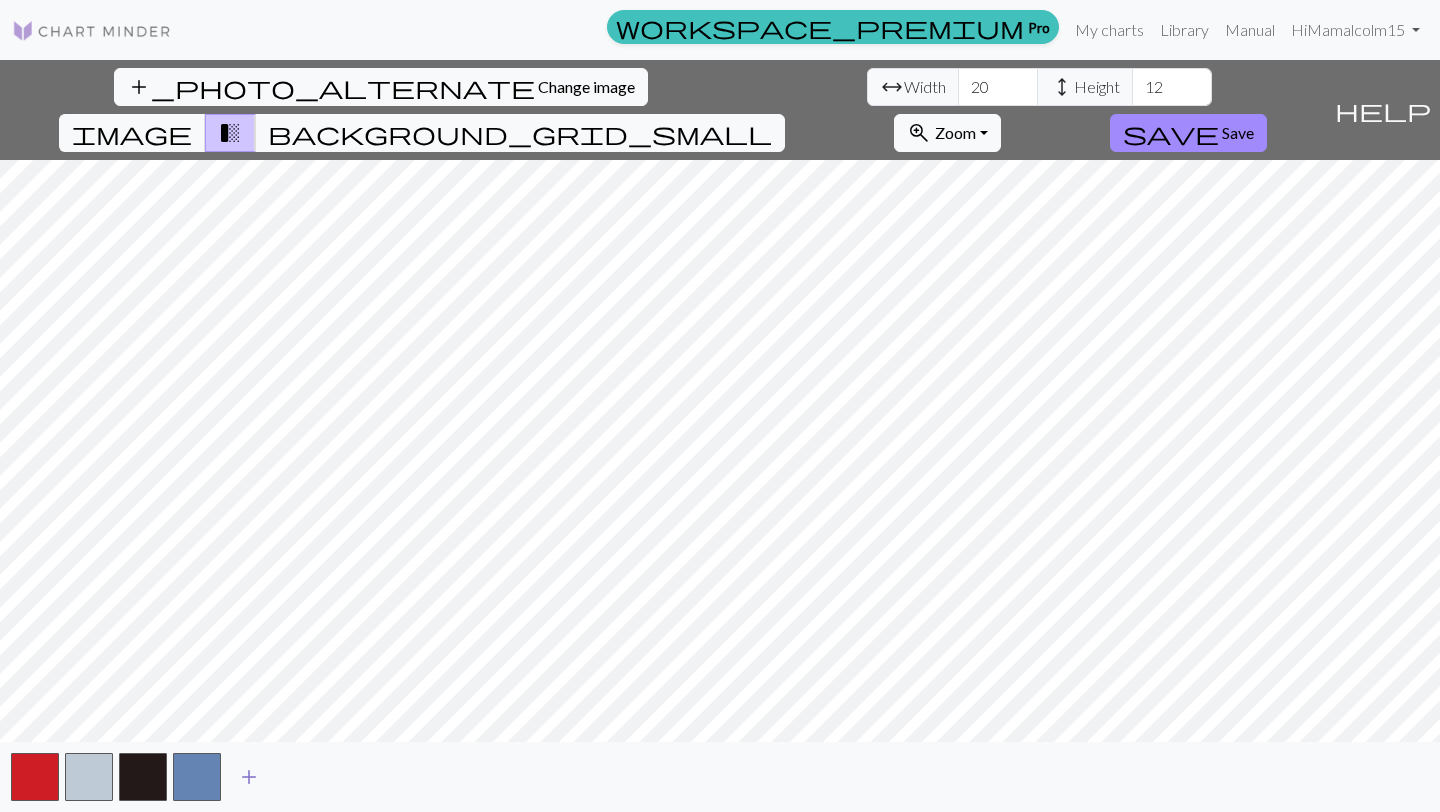 click on "add" at bounding box center (249, 777) 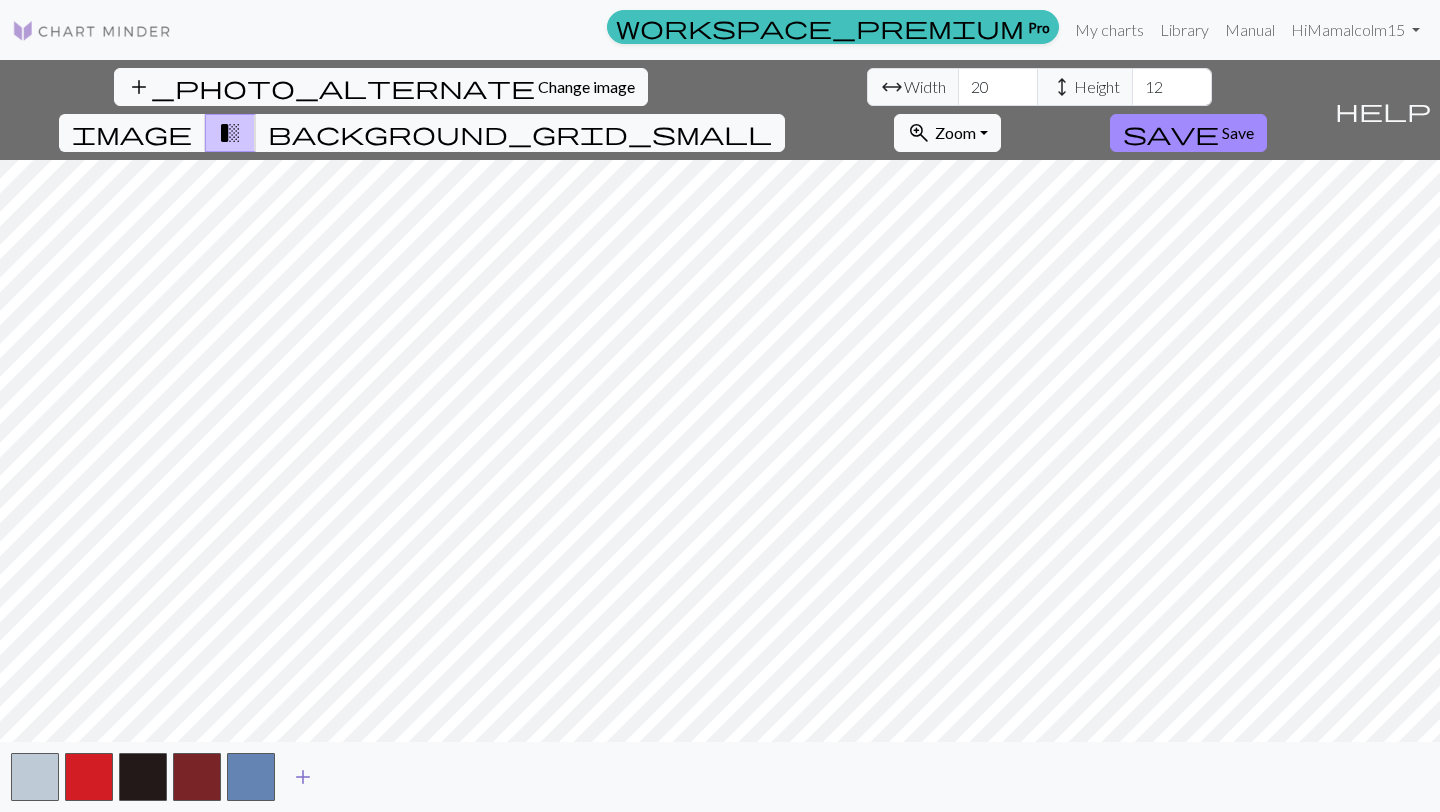 click on "add" at bounding box center [303, 777] 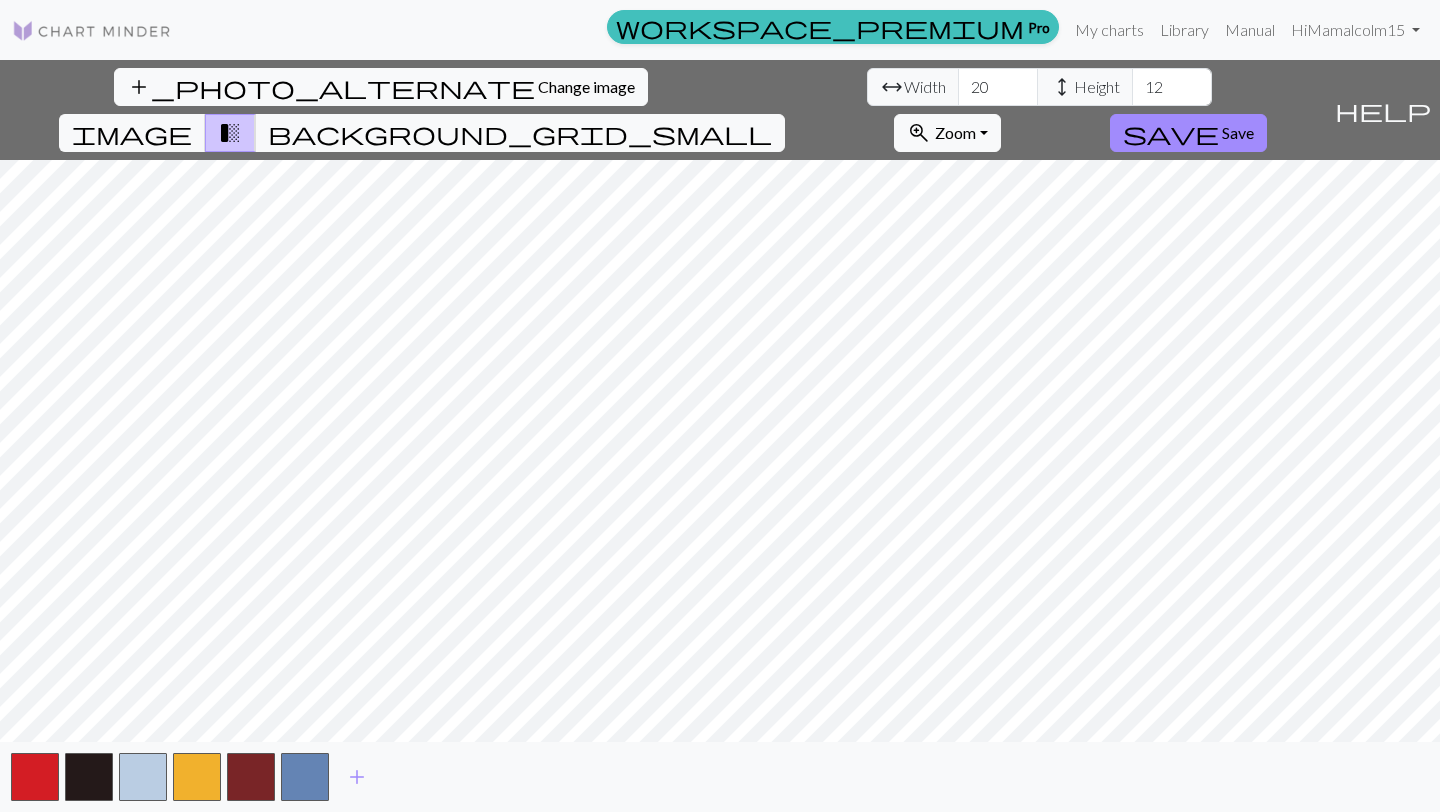 click on "add_photo_alternate   Change image arrow_range   Width 20 height   Height 12 image transition_fade background_grid_small zoom_in Zoom Zoom Fit all Fit width Fit height 50% 100% 150% 200% save   Save help Show me around add" at bounding box center (720, 436) 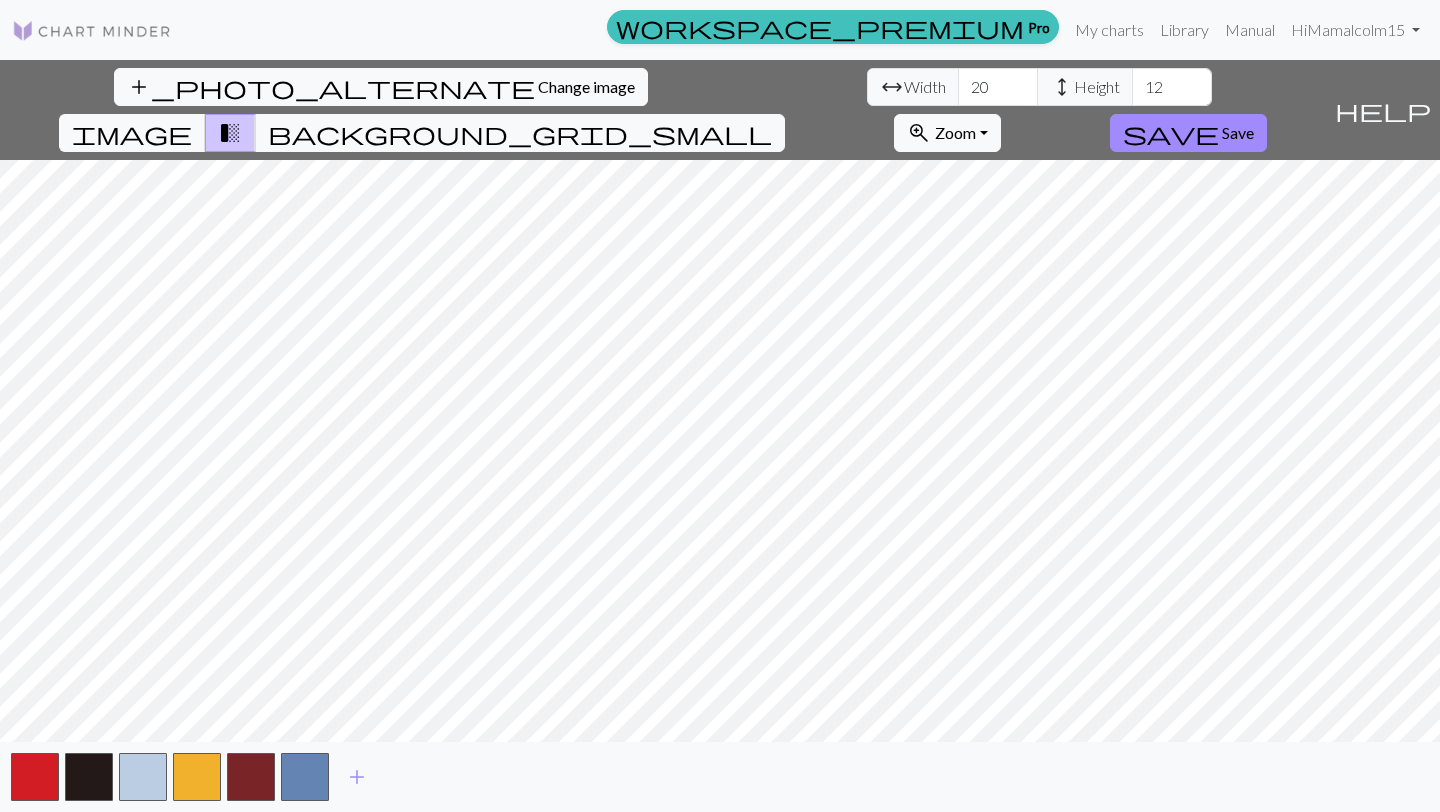 click on "arrow_range" at bounding box center (892, 87) 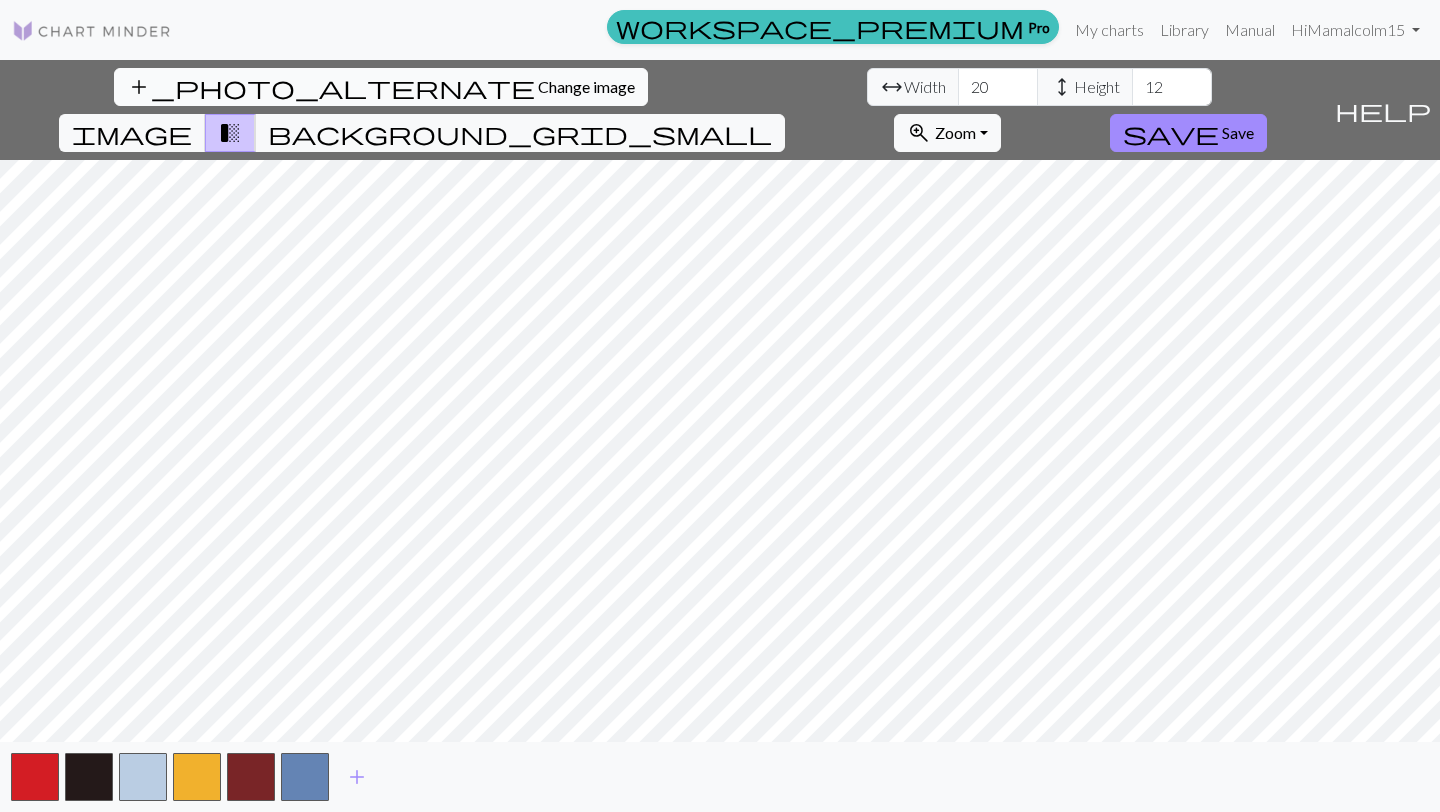 click on "Change image" at bounding box center [586, 86] 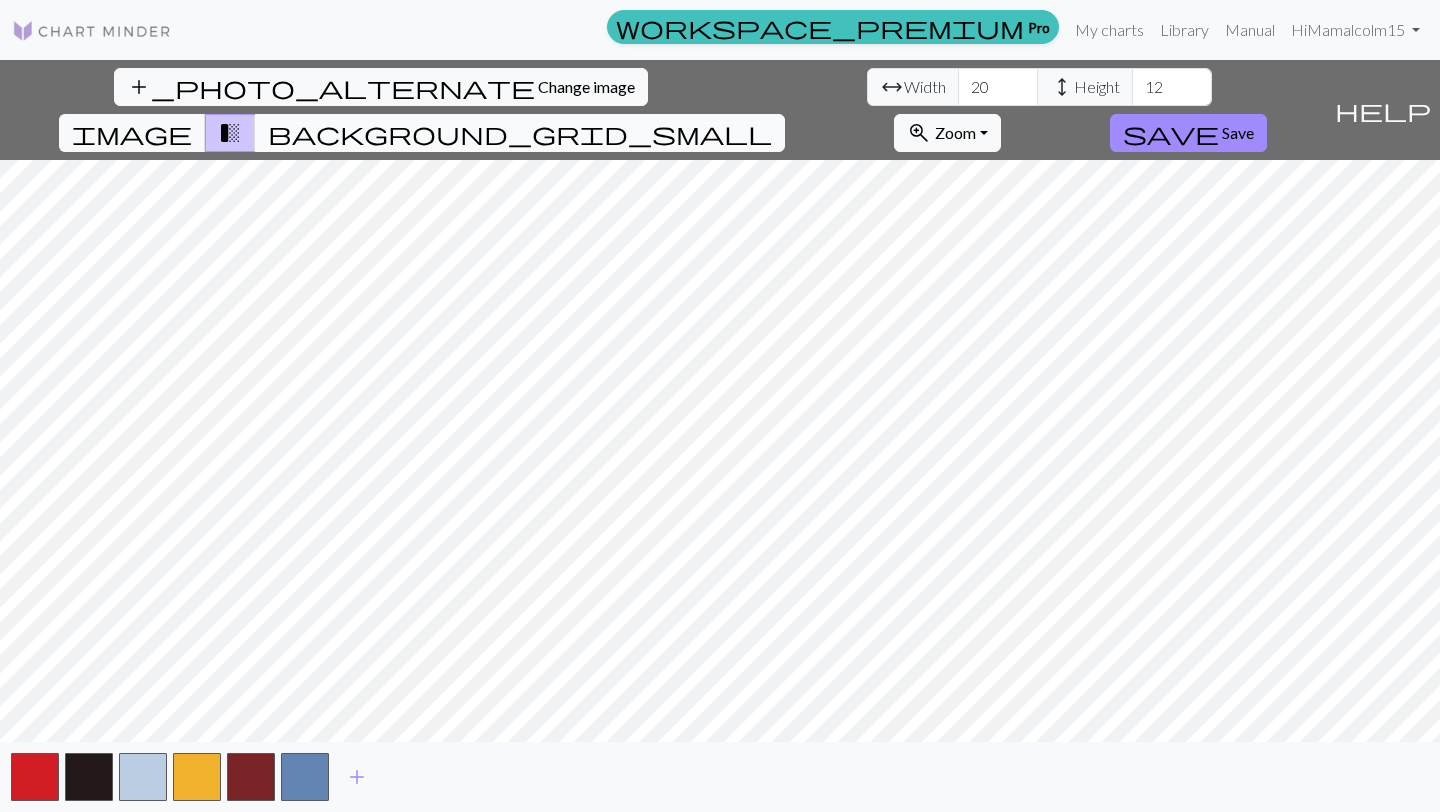 click on "background_grid_small" at bounding box center (520, 133) 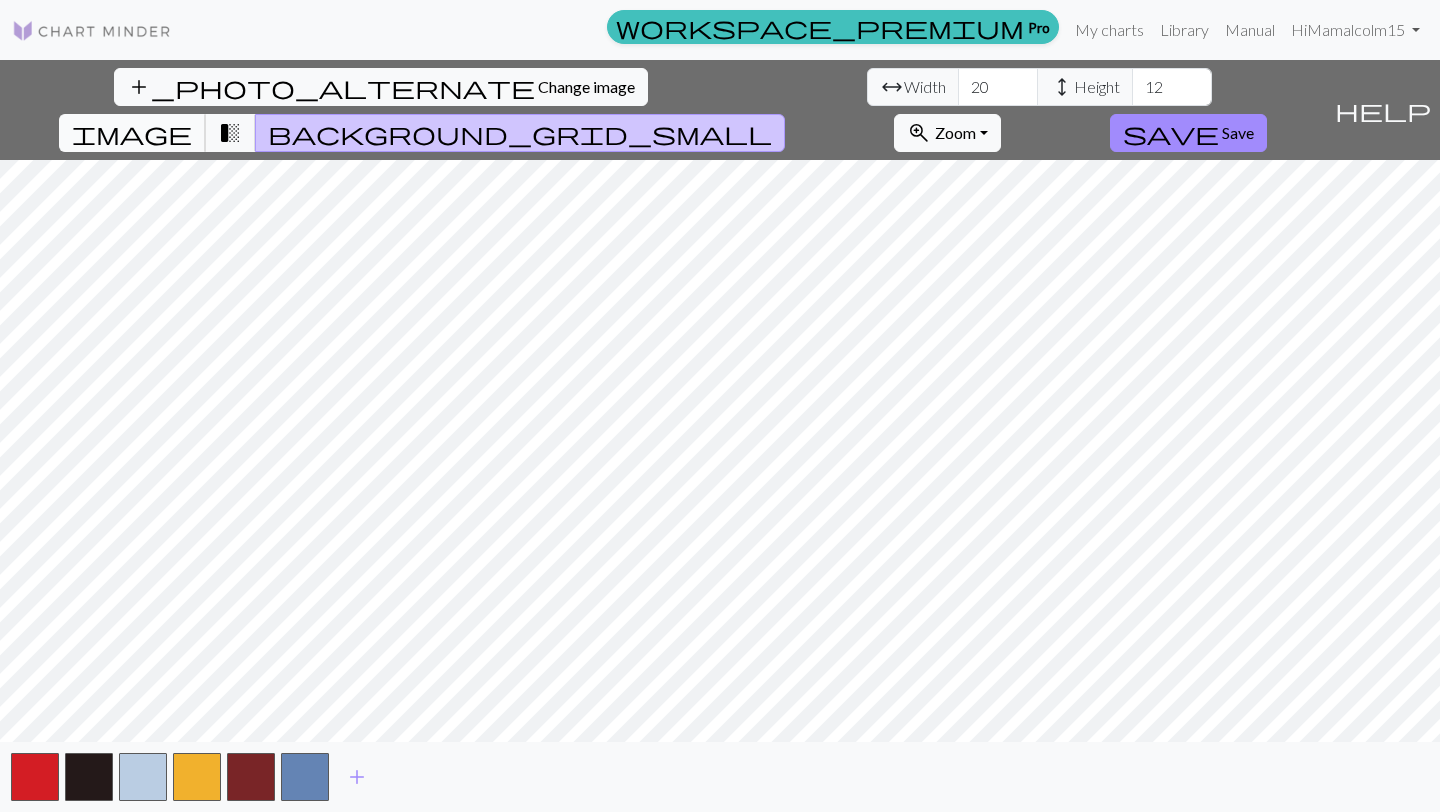 click on "image" at bounding box center (132, 133) 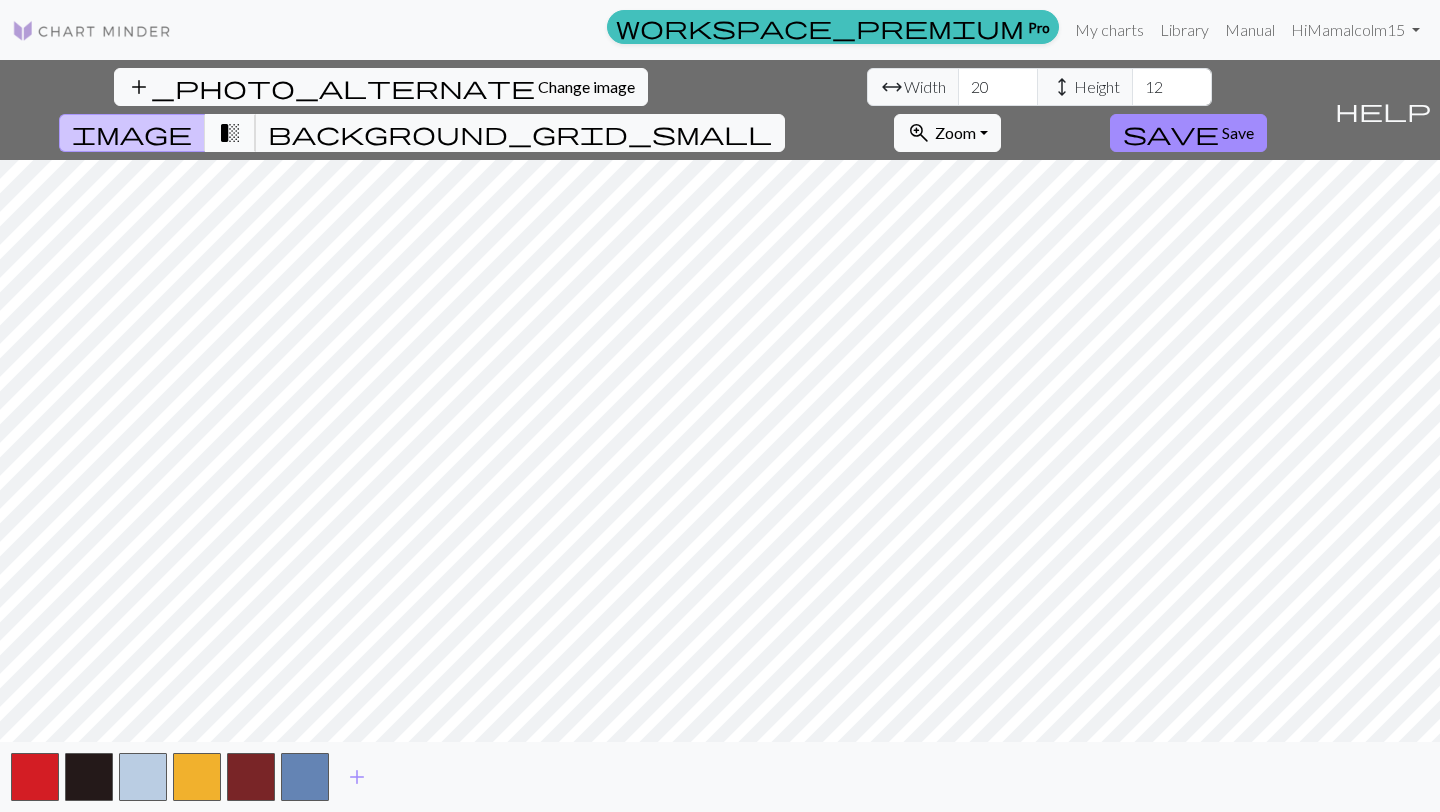 click on "transition_fade" at bounding box center [230, 133] 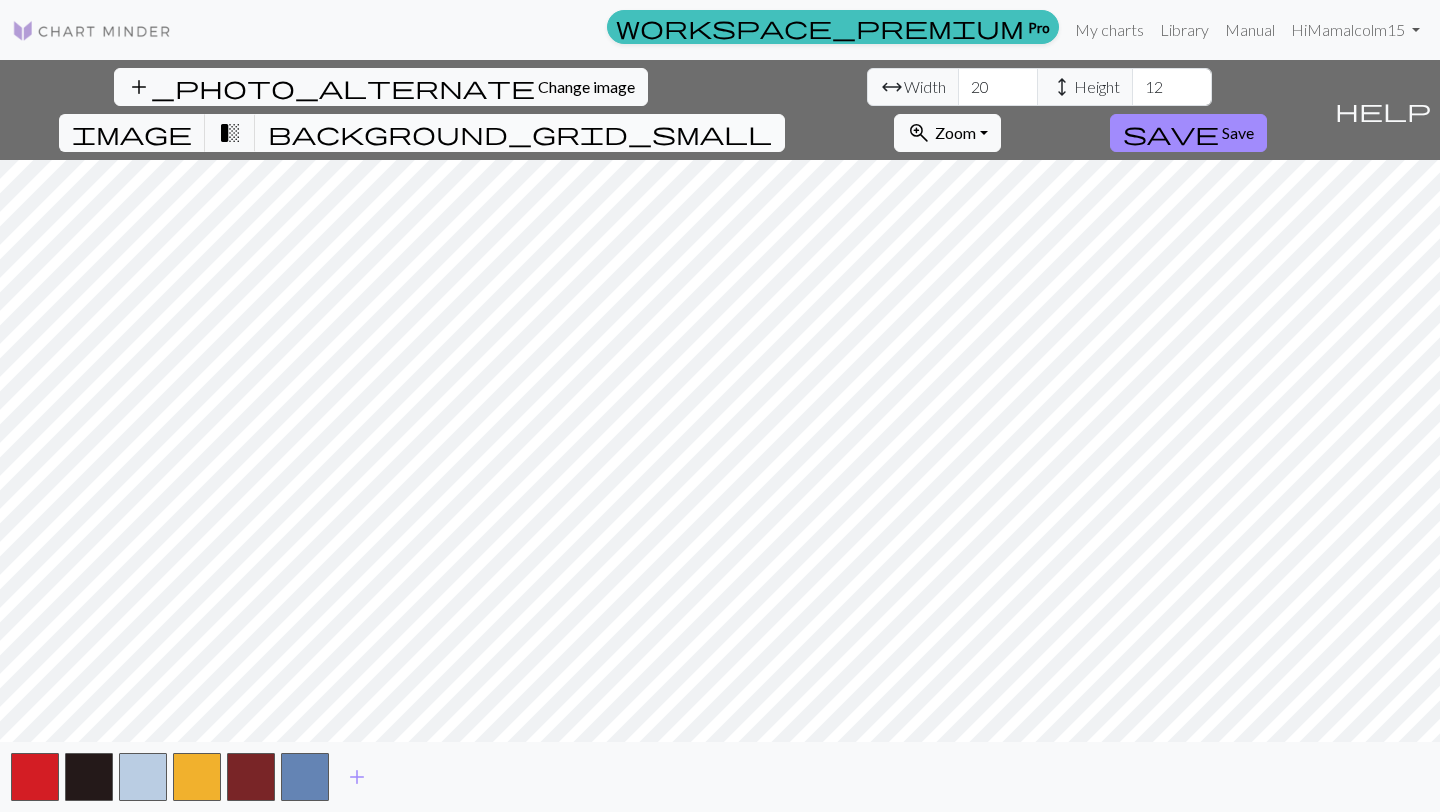 click on "background_grid_small" at bounding box center (520, 133) 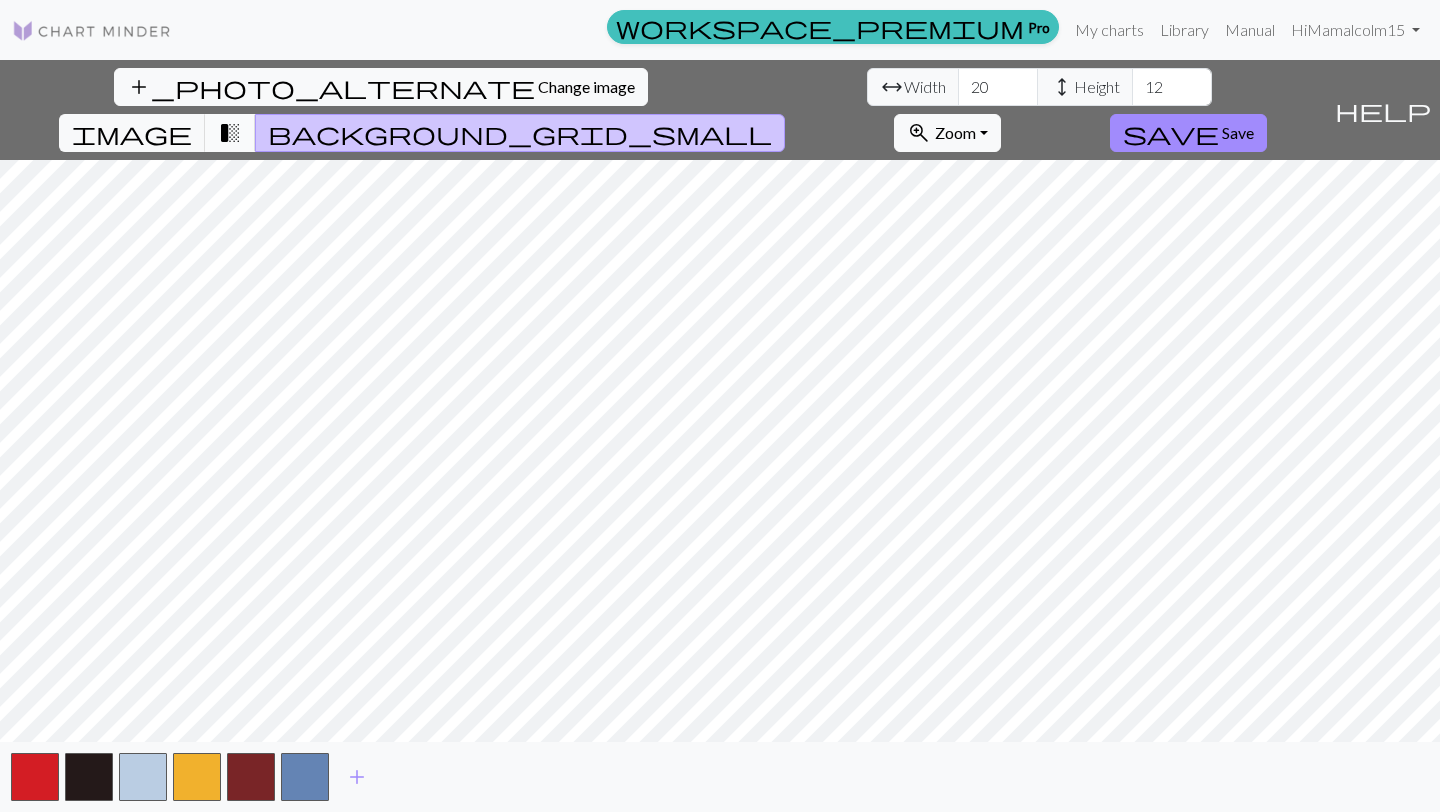 click on "transition_fade" at bounding box center [230, 133] 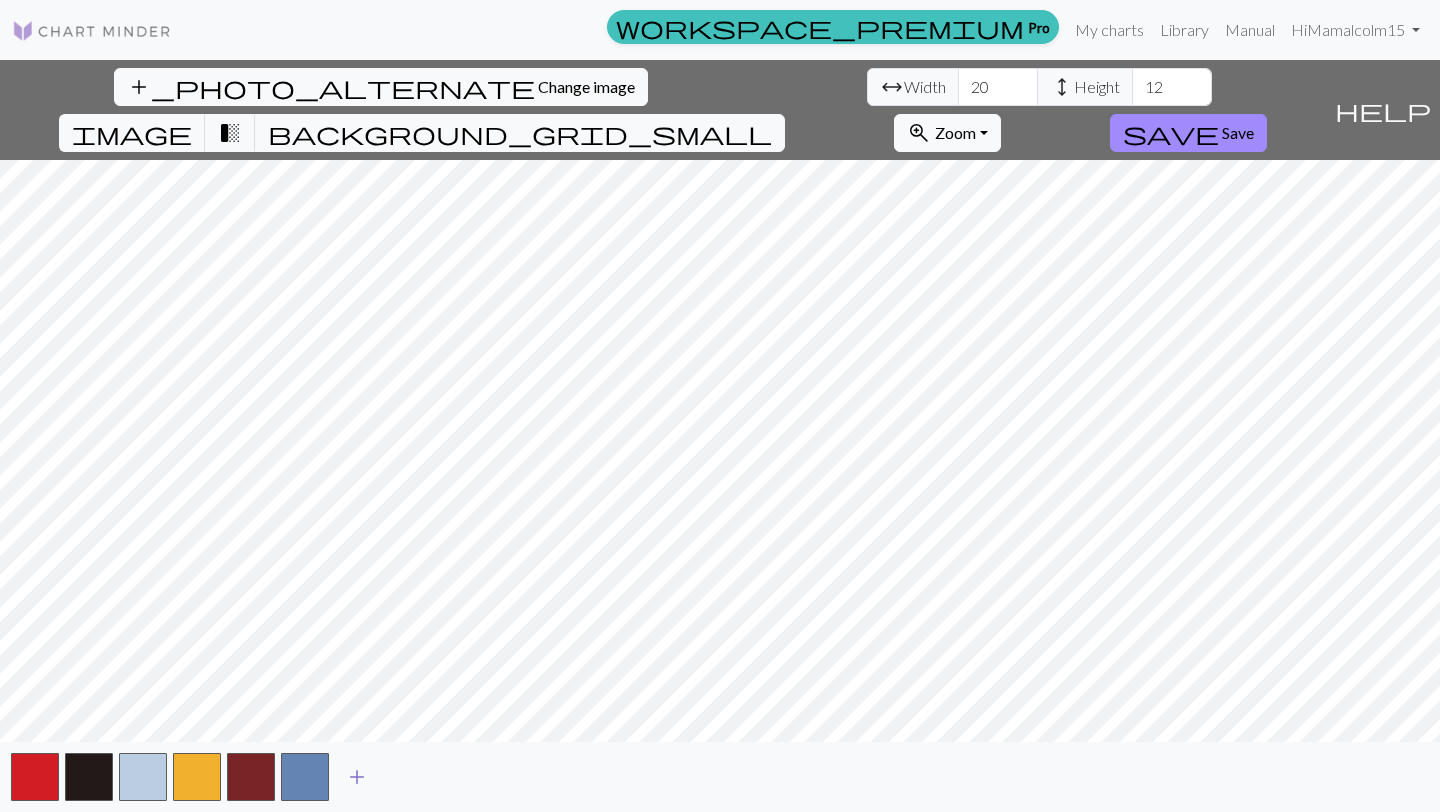 click on "add" at bounding box center (357, 777) 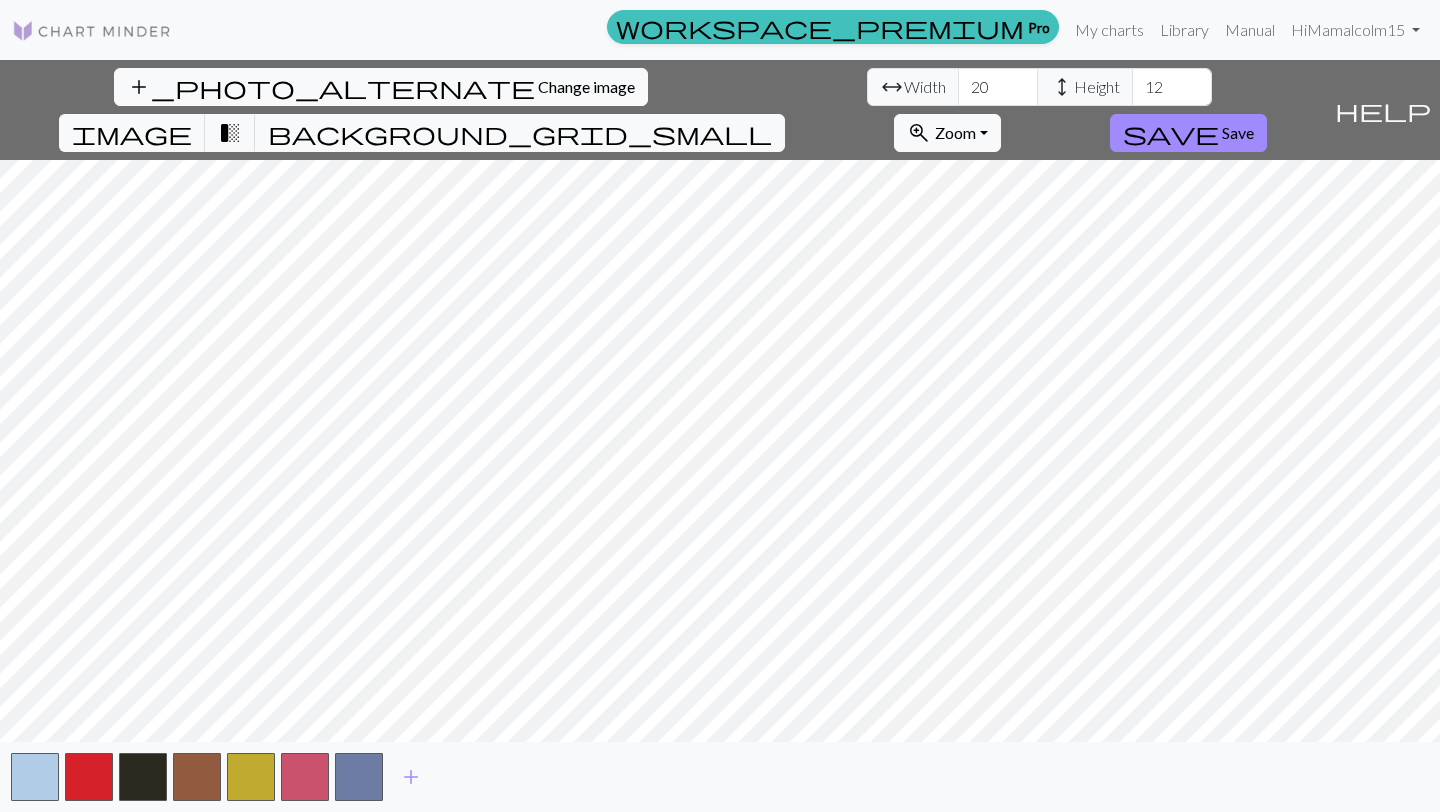 type 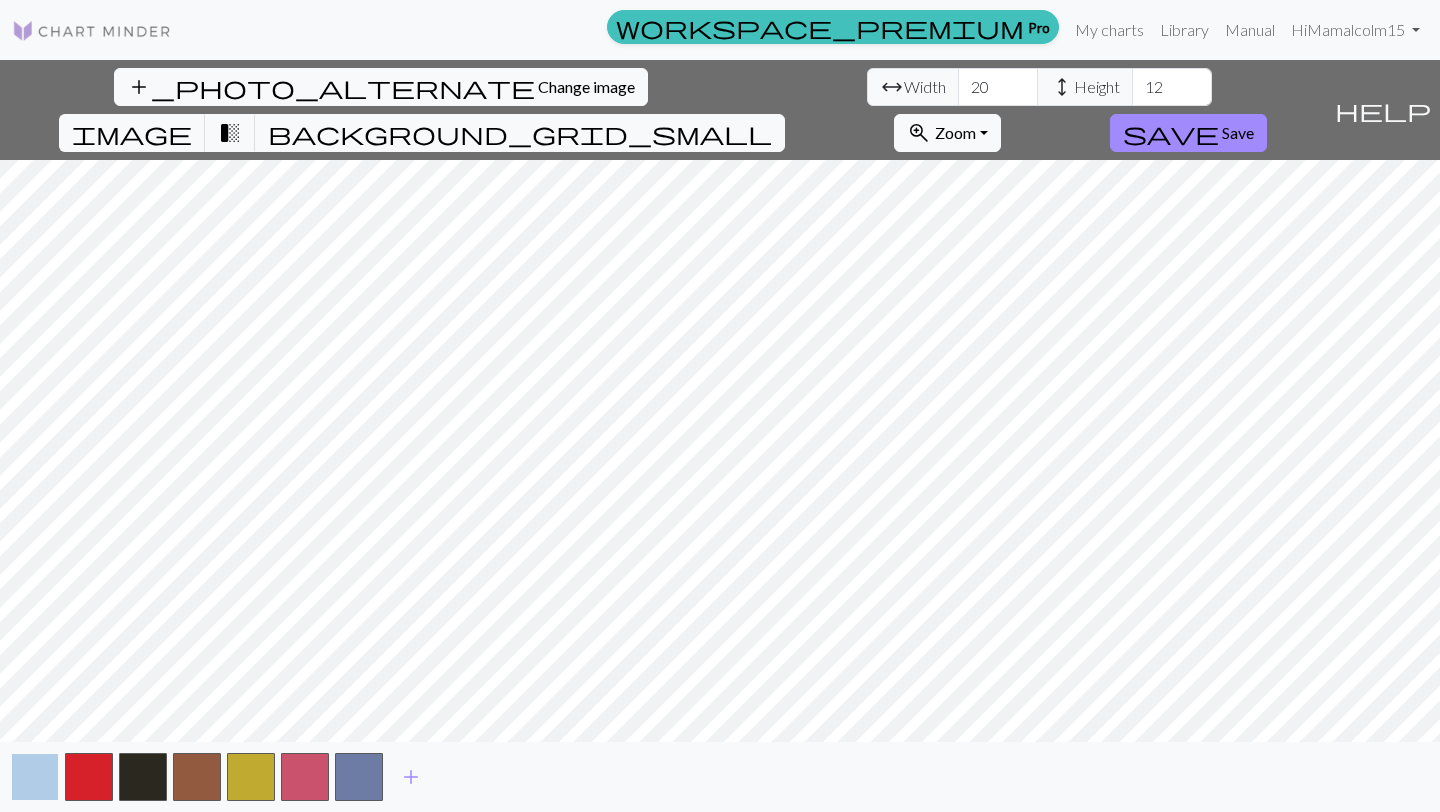 click at bounding box center [35, 777] 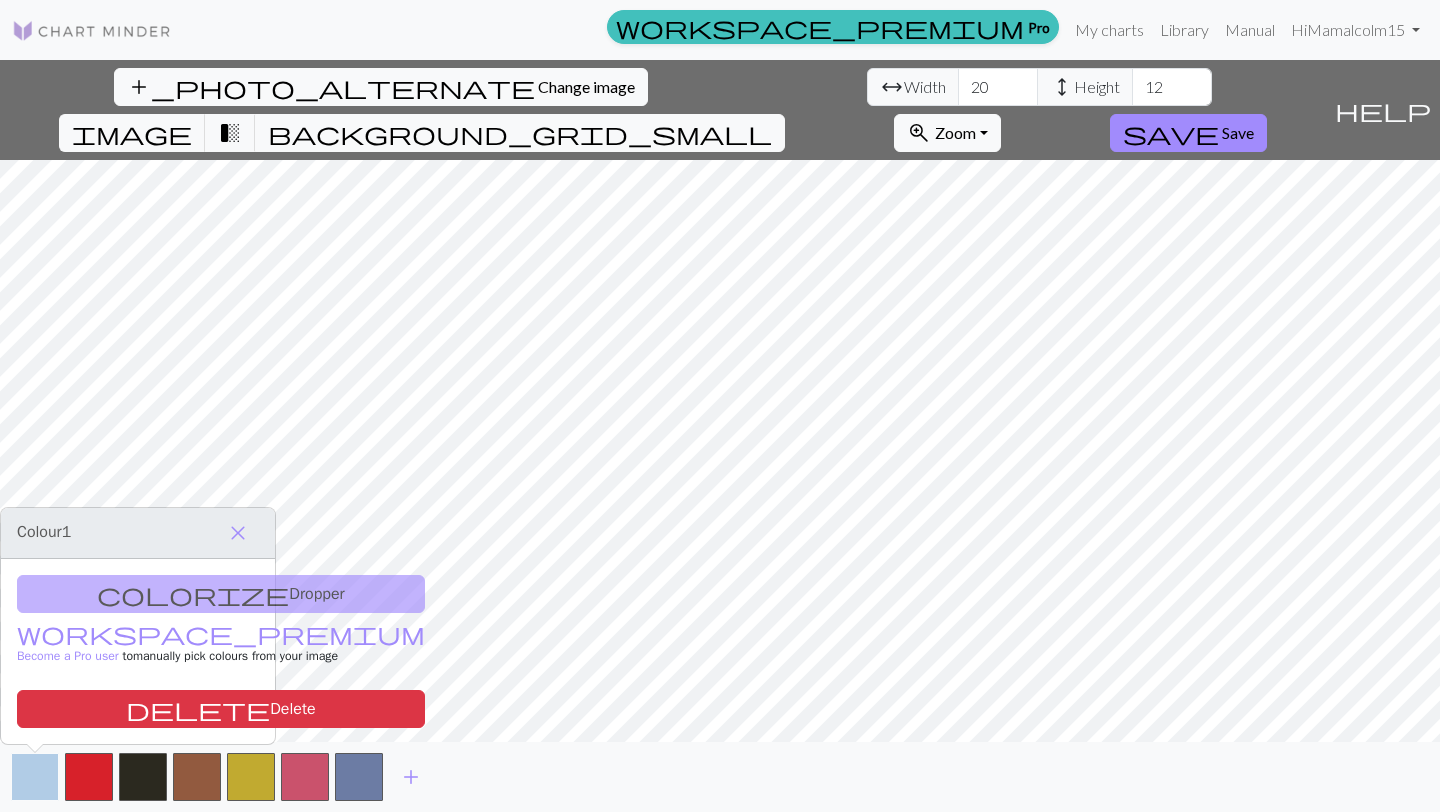 type 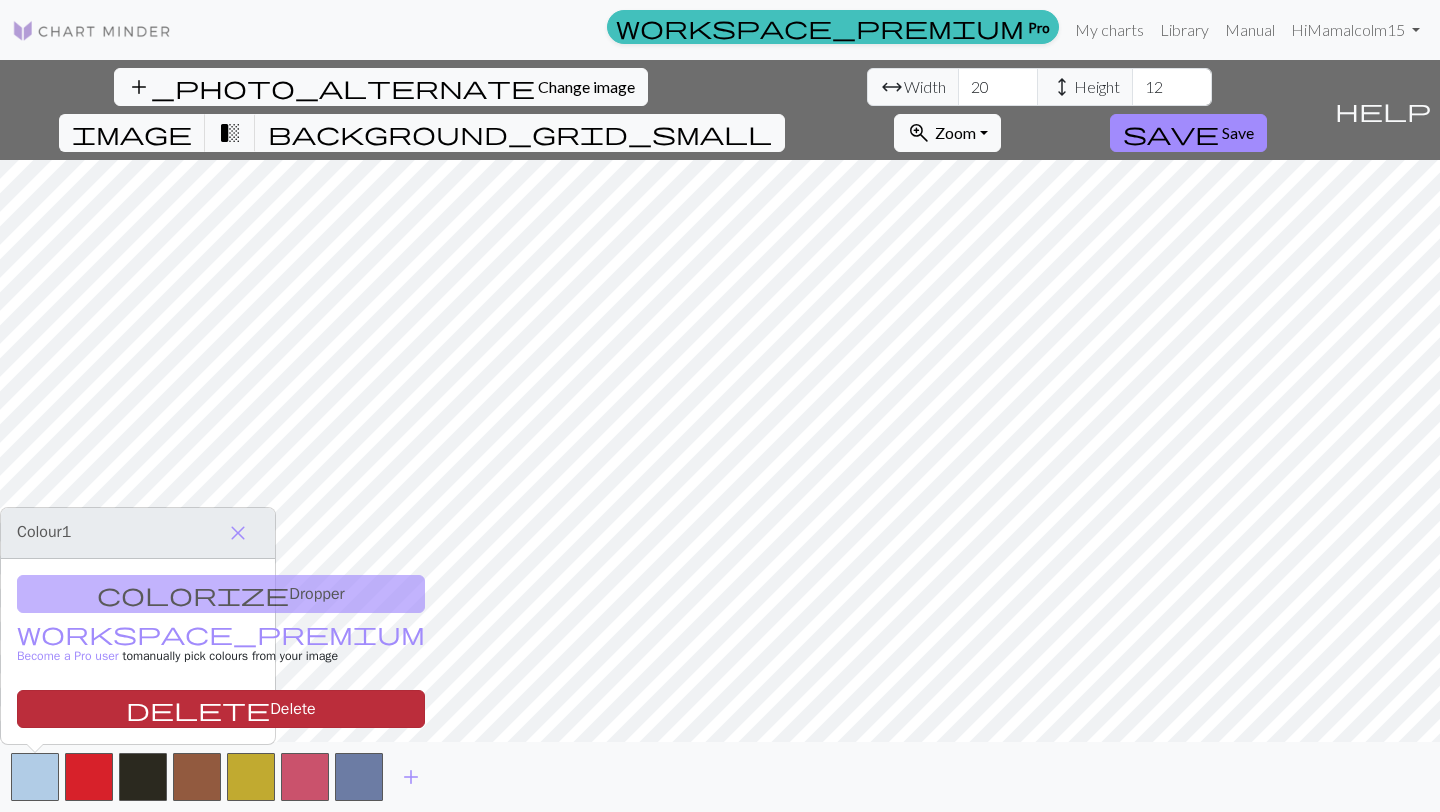 click on "delete Delete" at bounding box center (221, 709) 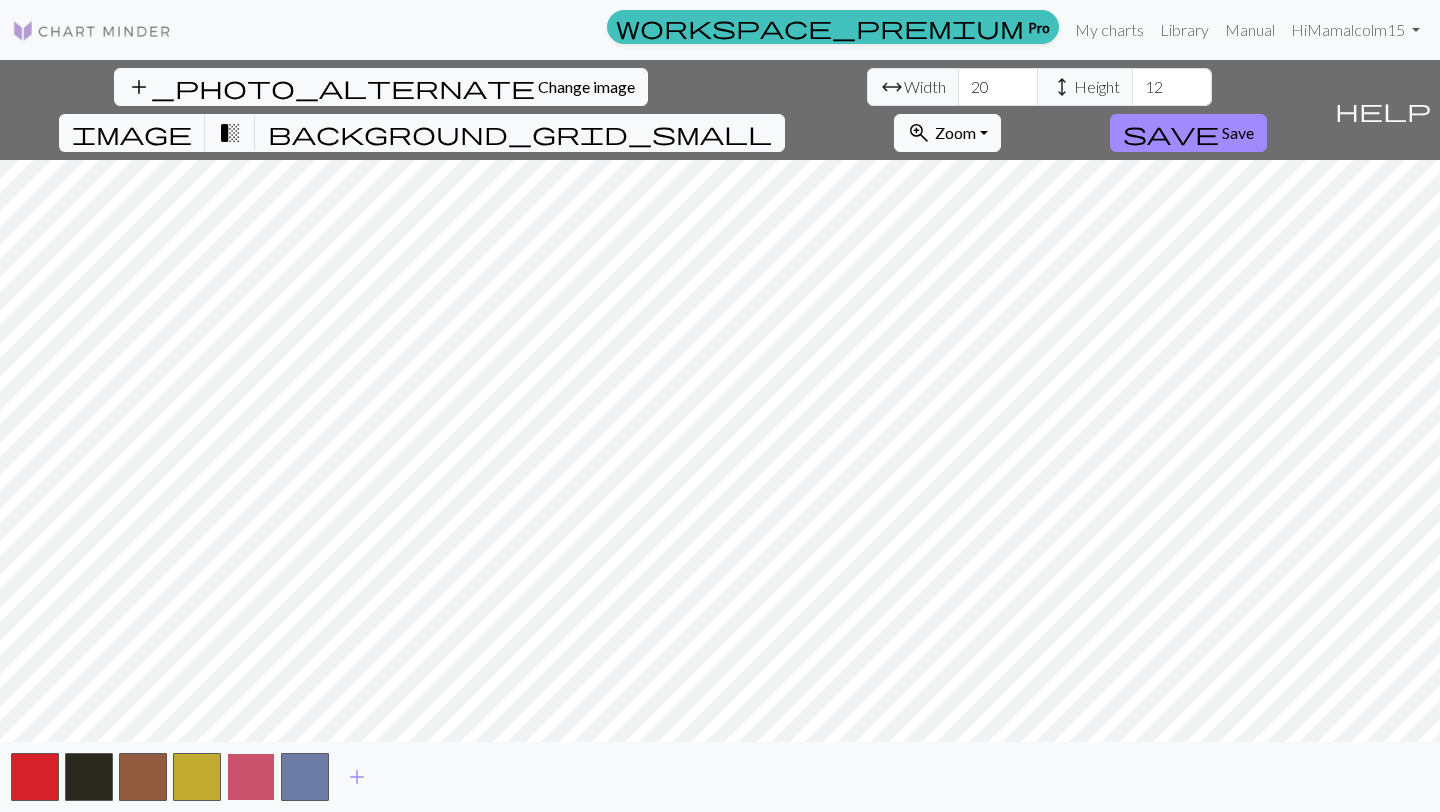 click at bounding box center (251, 777) 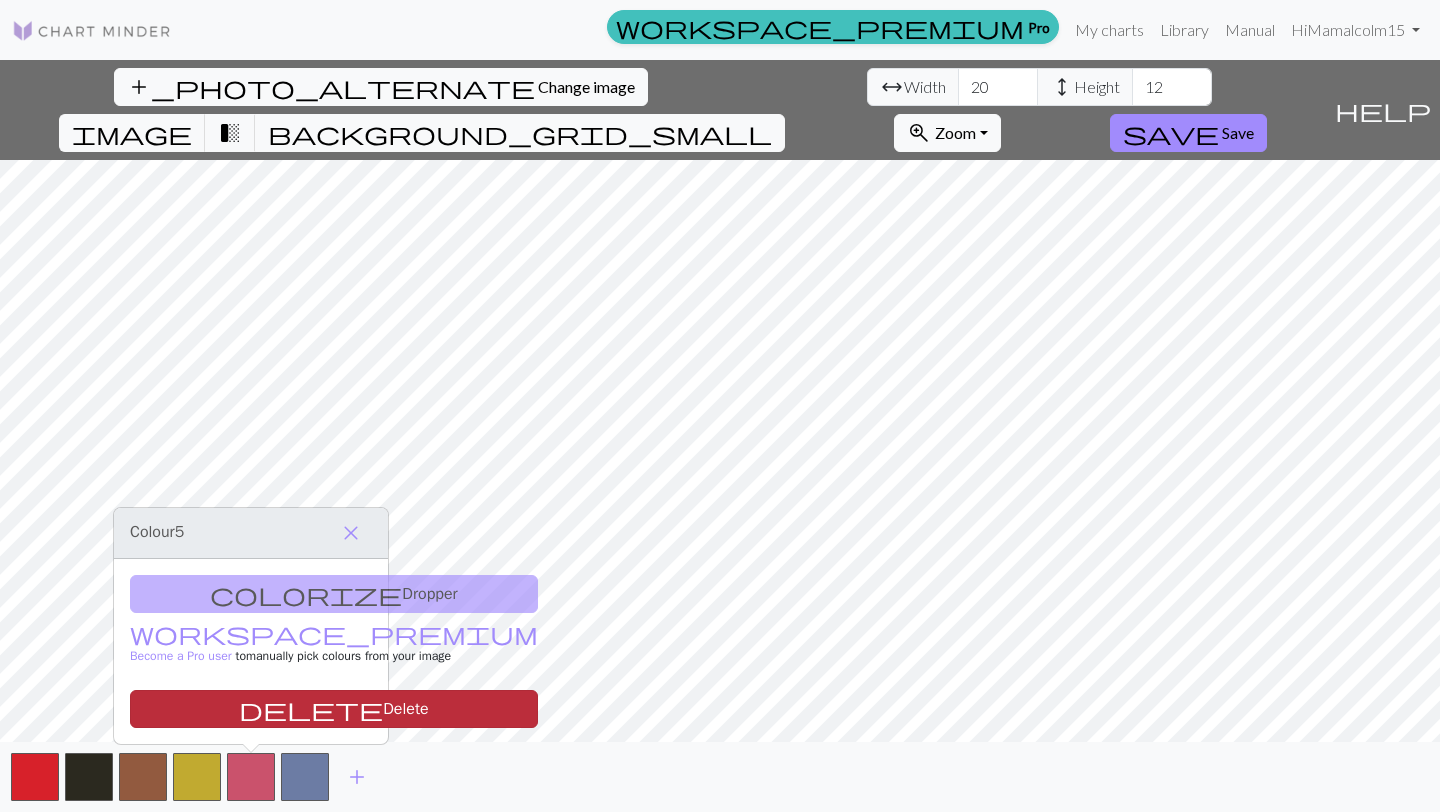 click on "delete Delete" at bounding box center (334, 709) 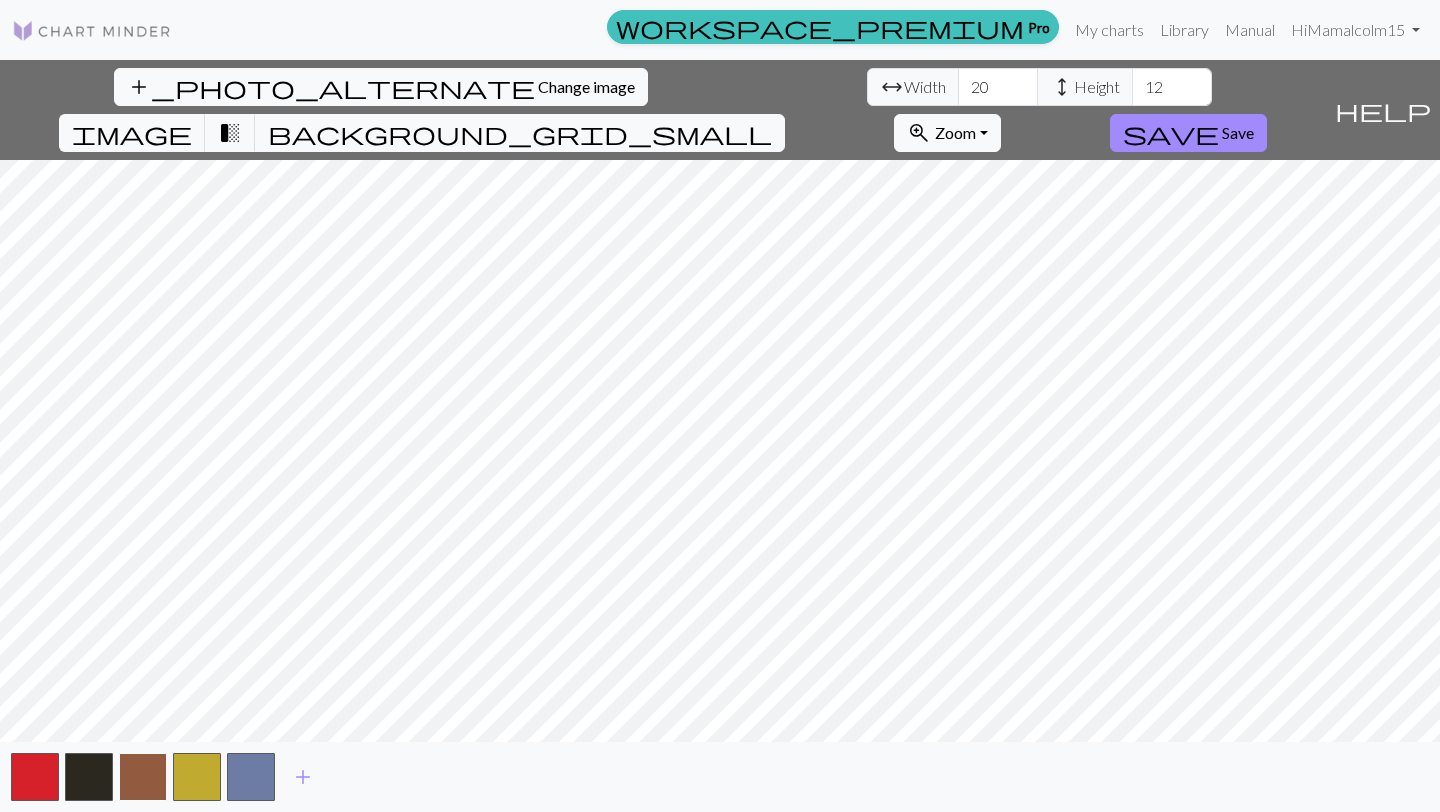 click at bounding box center [143, 777] 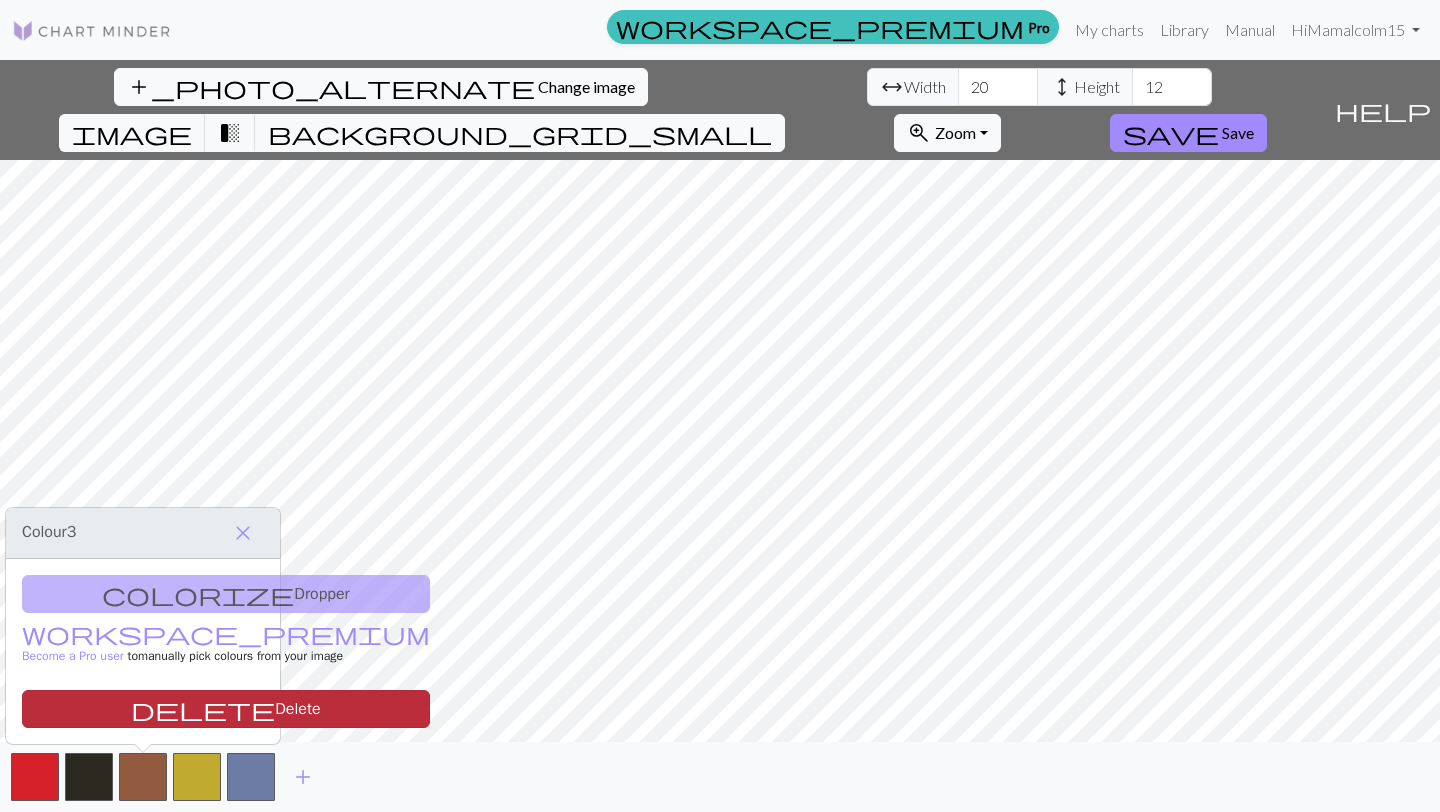 click on "delete Delete" at bounding box center [226, 709] 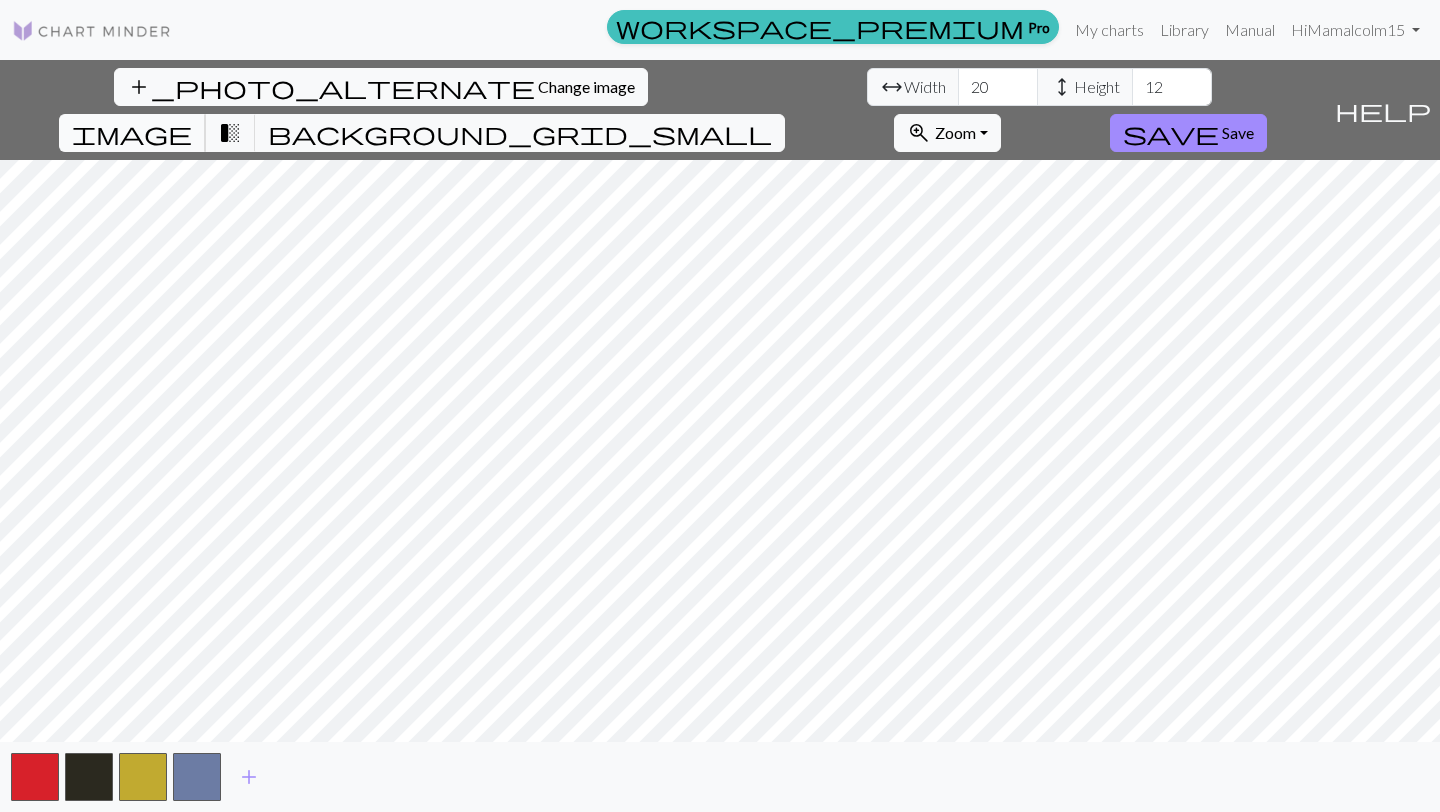 click on "image" at bounding box center (132, 133) 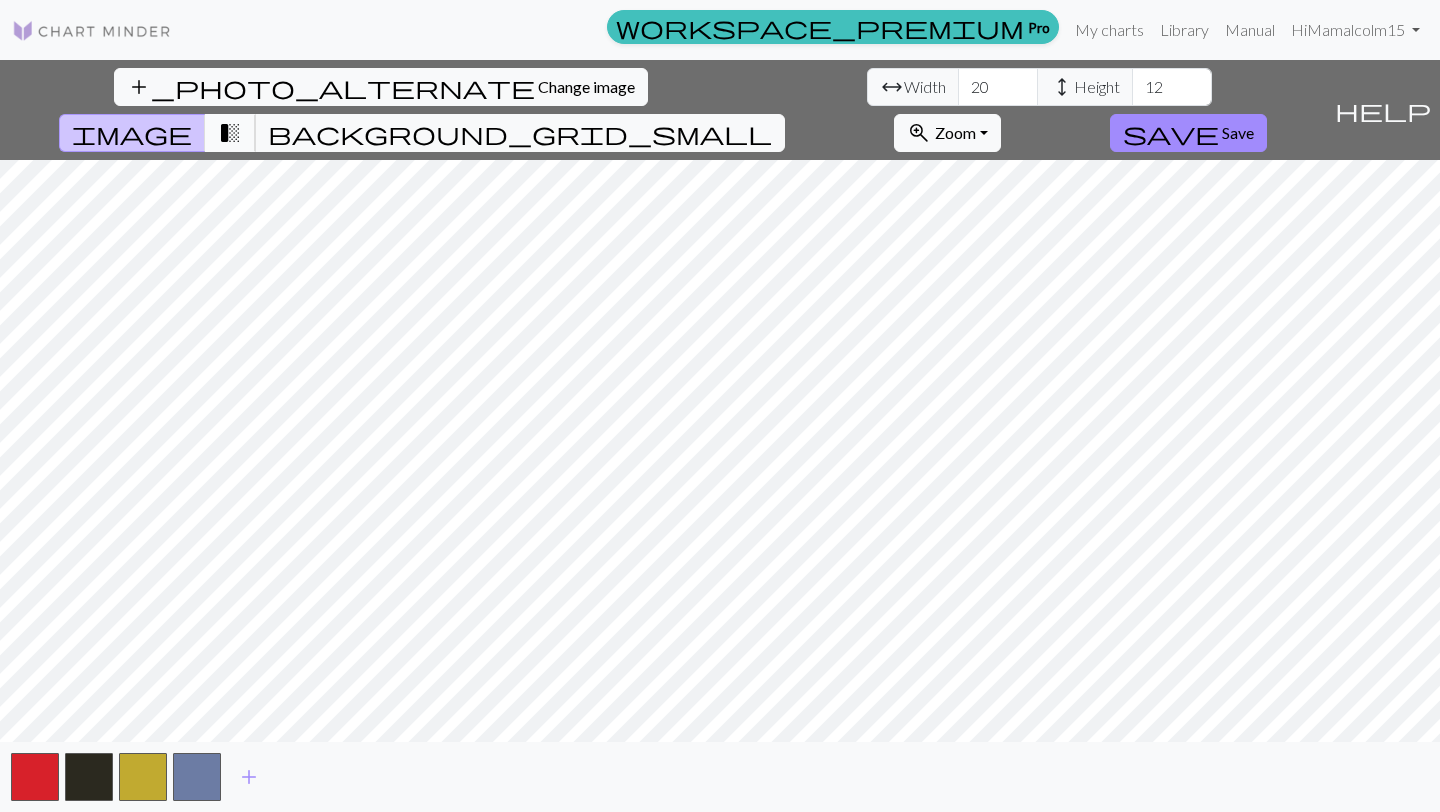 click on "transition_fade" at bounding box center (230, 133) 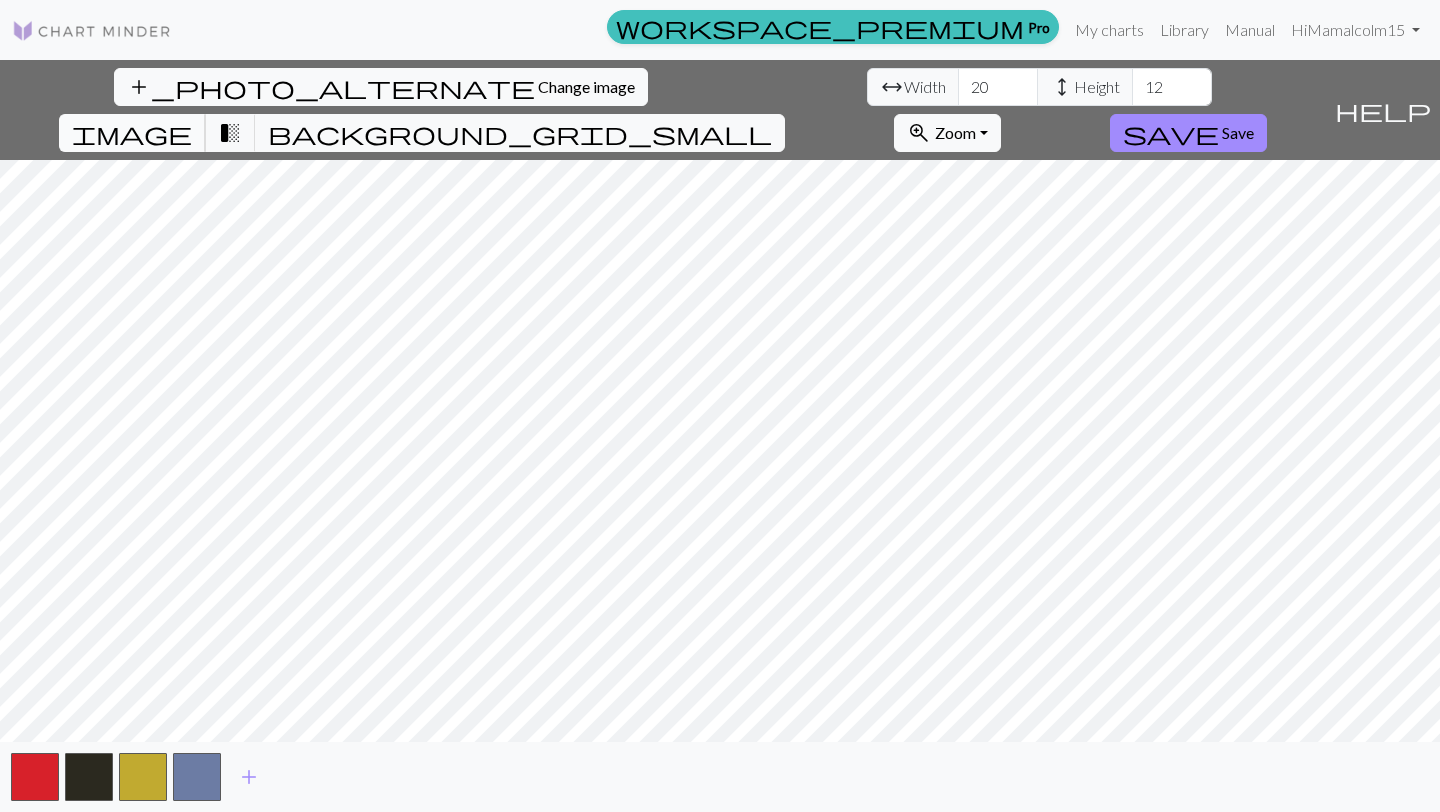 click on "image" at bounding box center (132, 133) 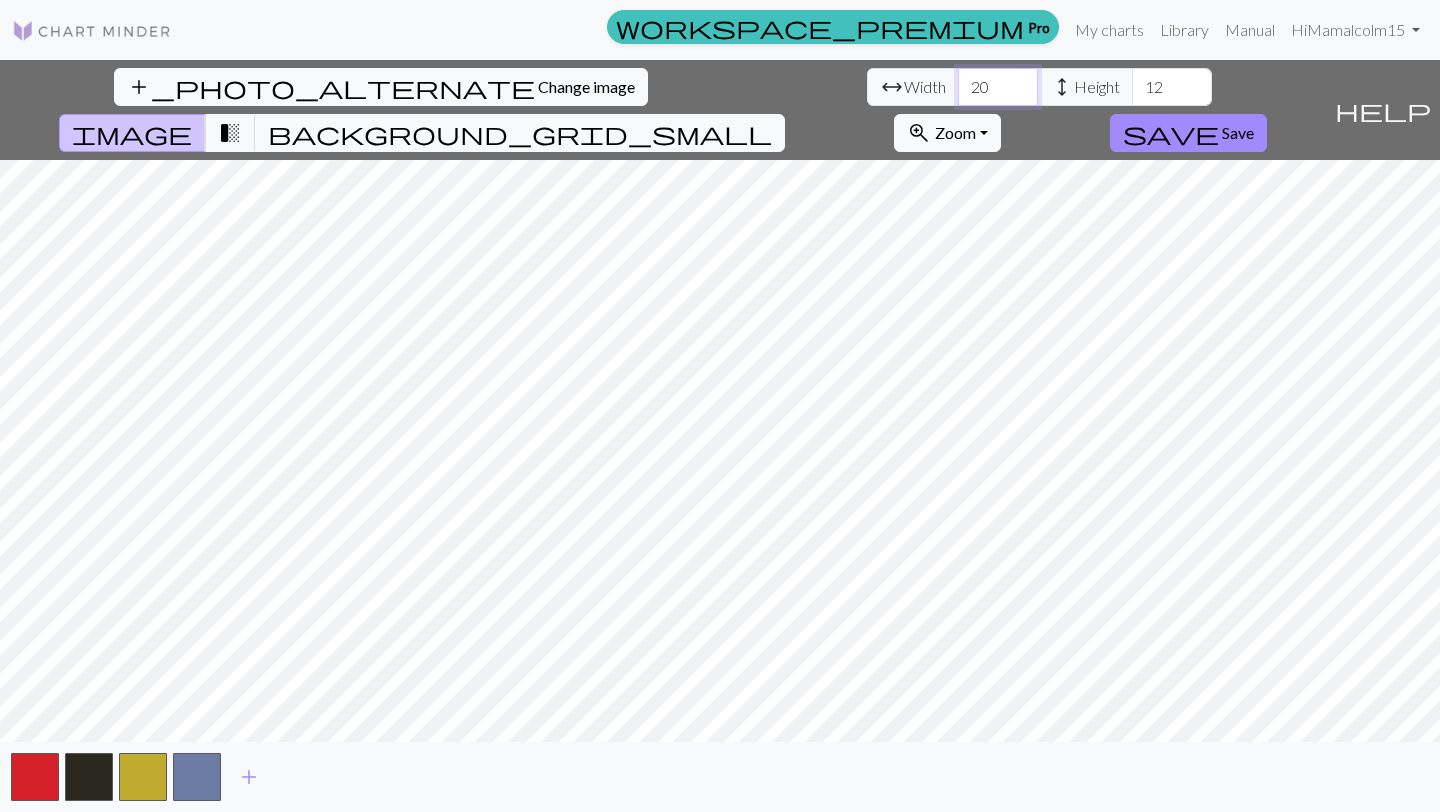 drag, startPoint x: 460, startPoint y: 93, endPoint x: 425, endPoint y: 83, distance: 36.40055 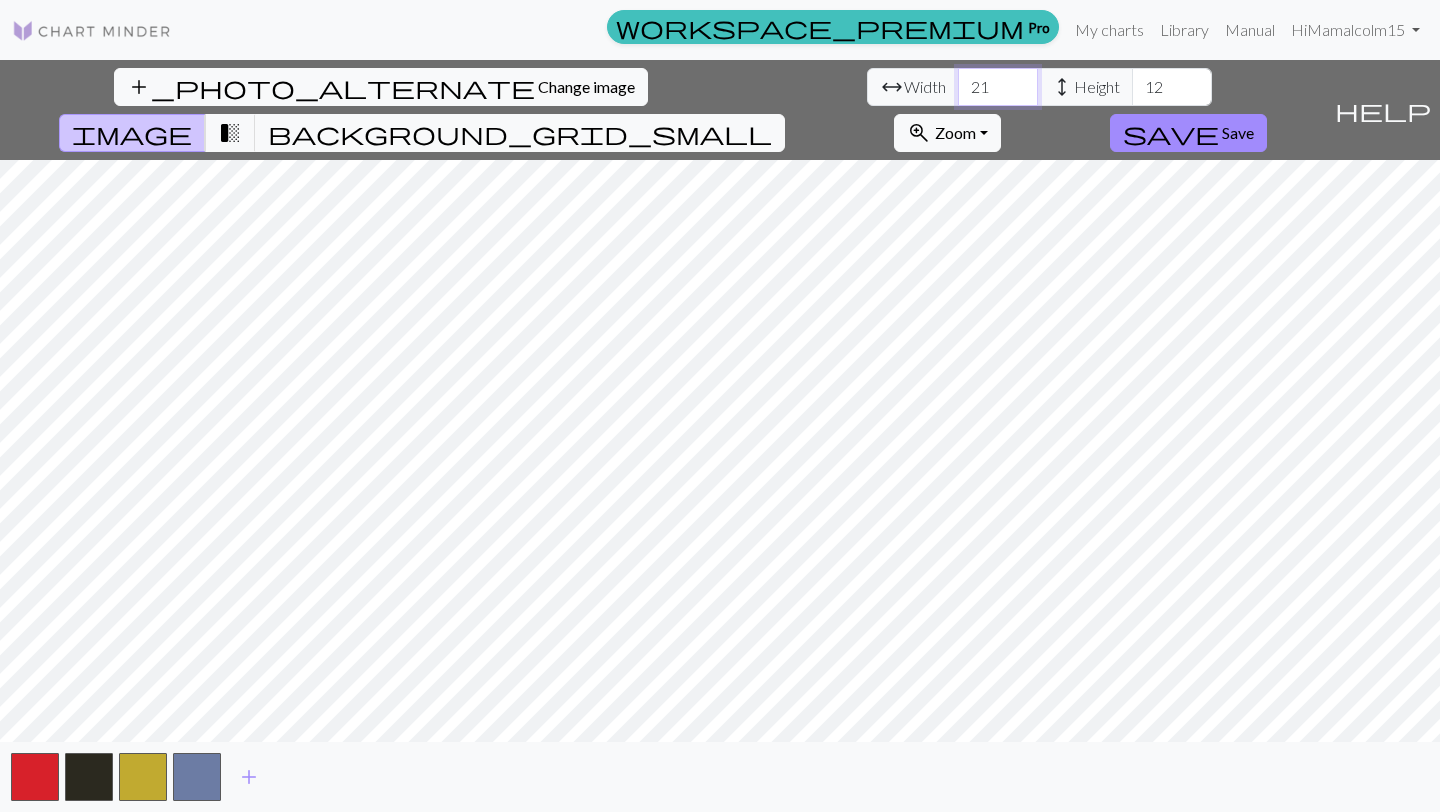 type on "21" 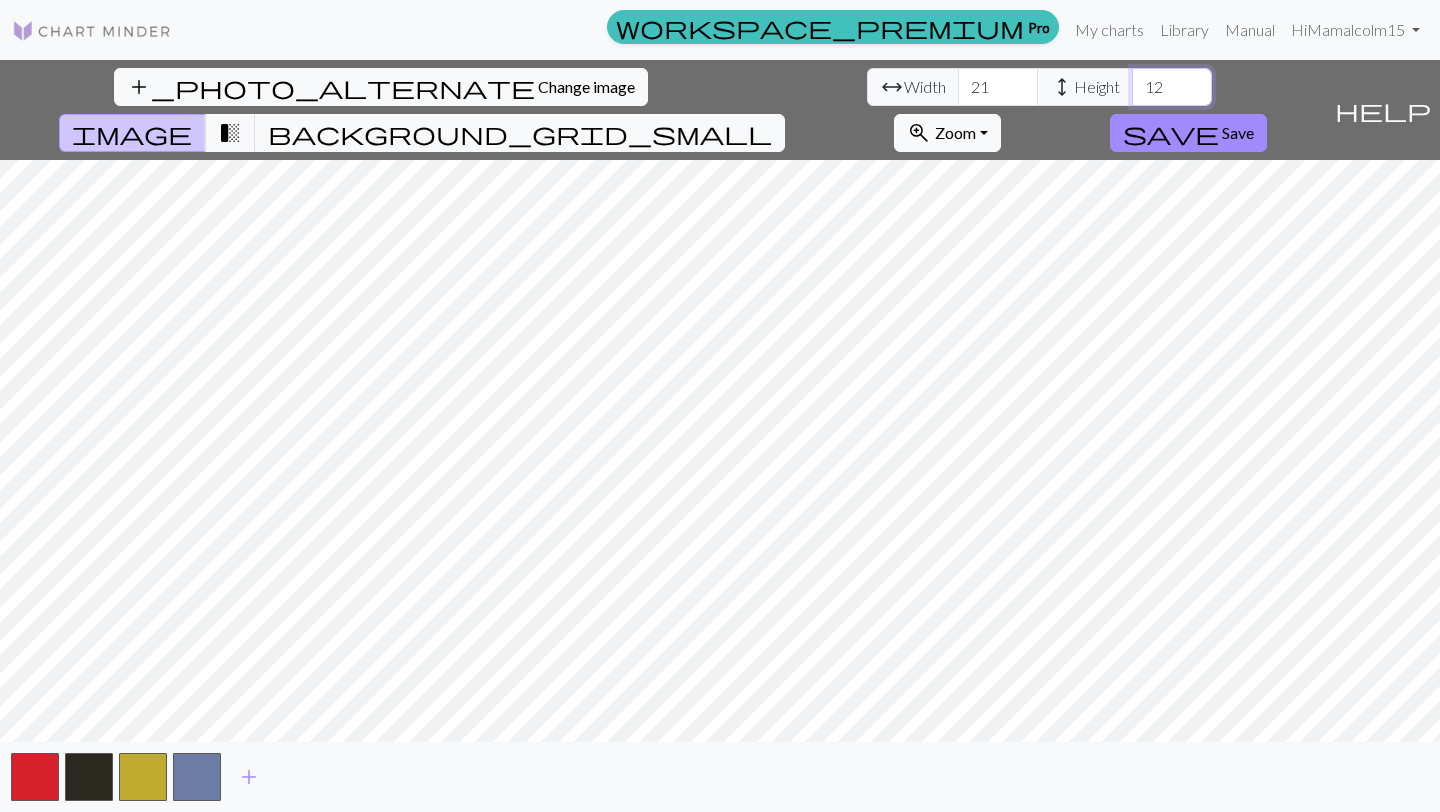 drag, startPoint x: 624, startPoint y: 76, endPoint x: 575, endPoint y: 76, distance: 49 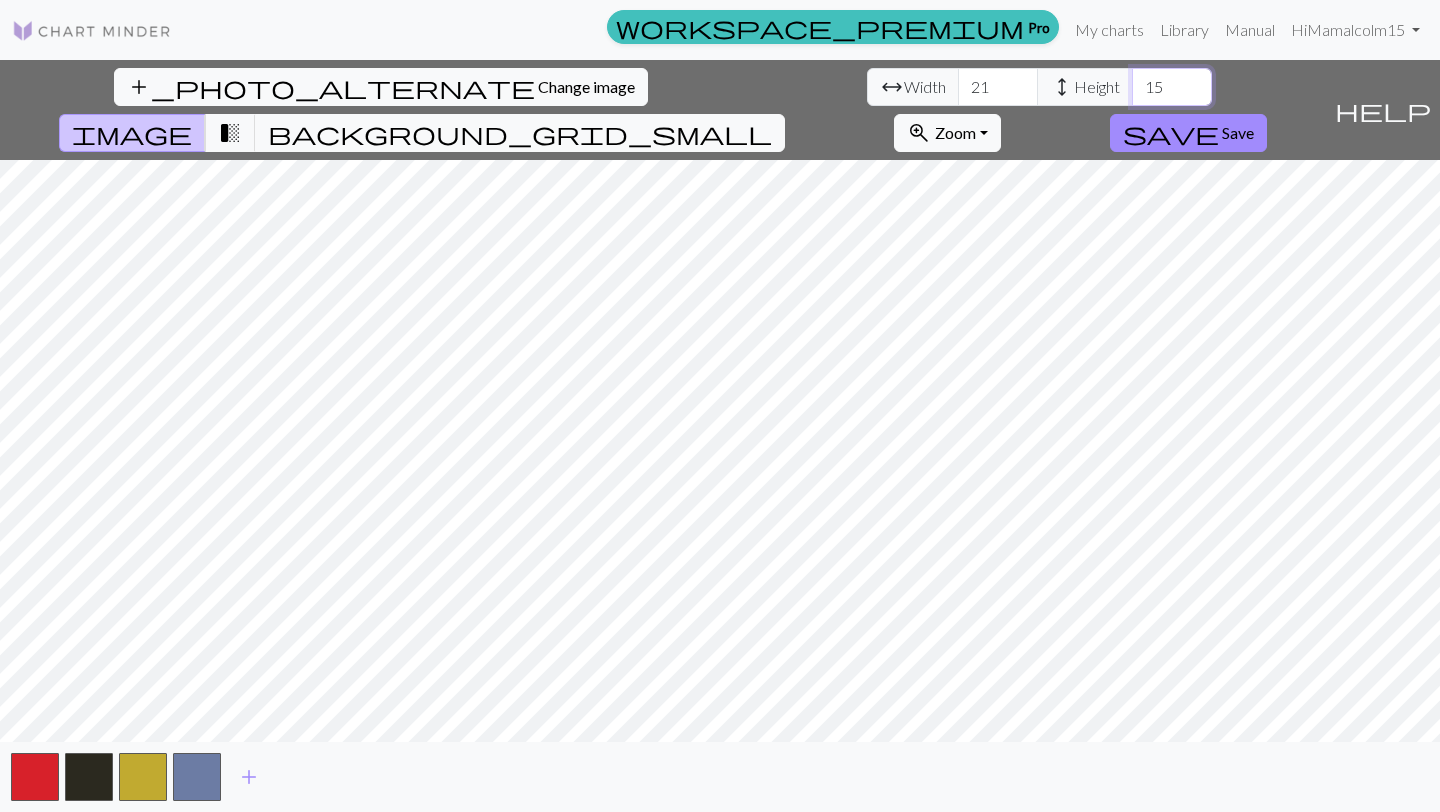 type on "15" 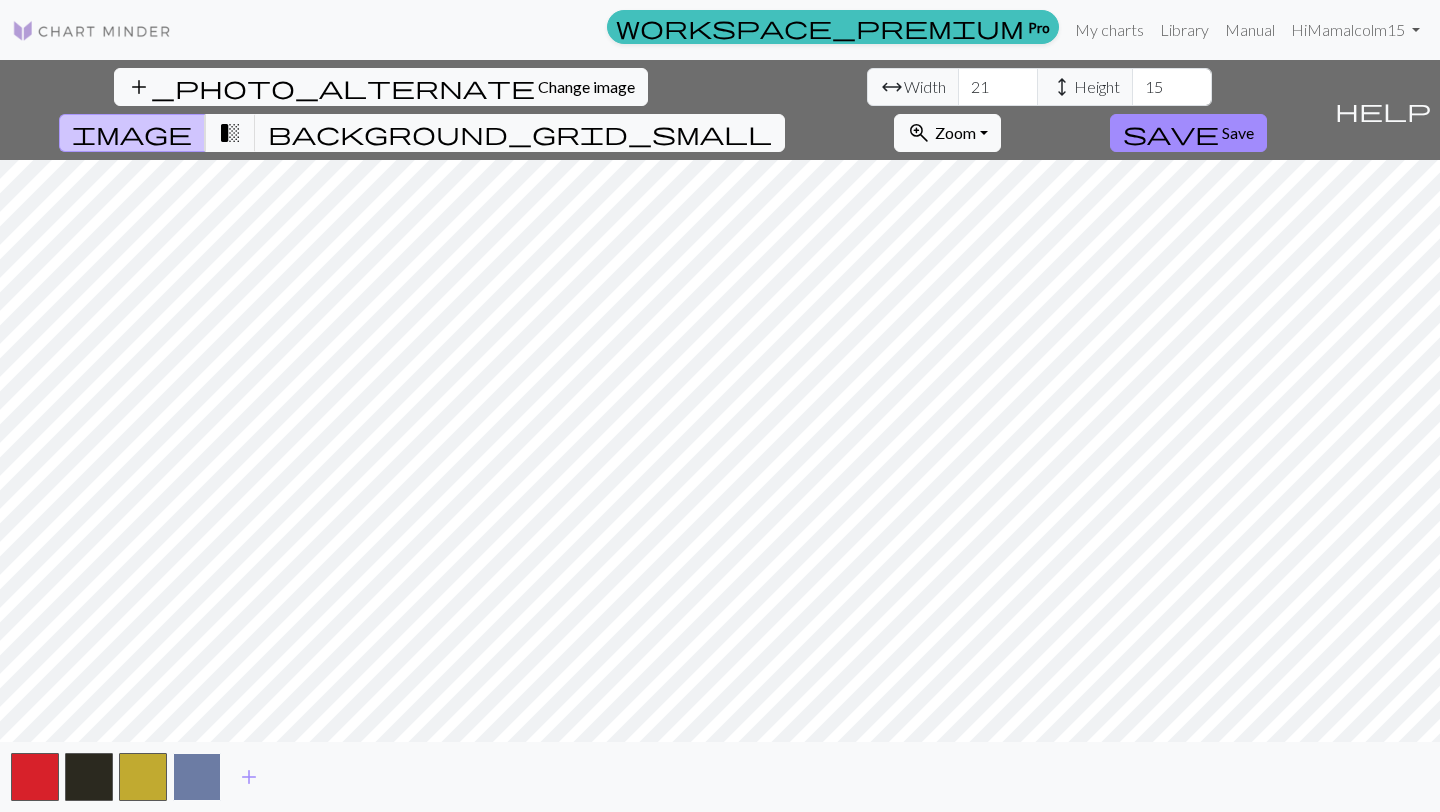 click at bounding box center (197, 777) 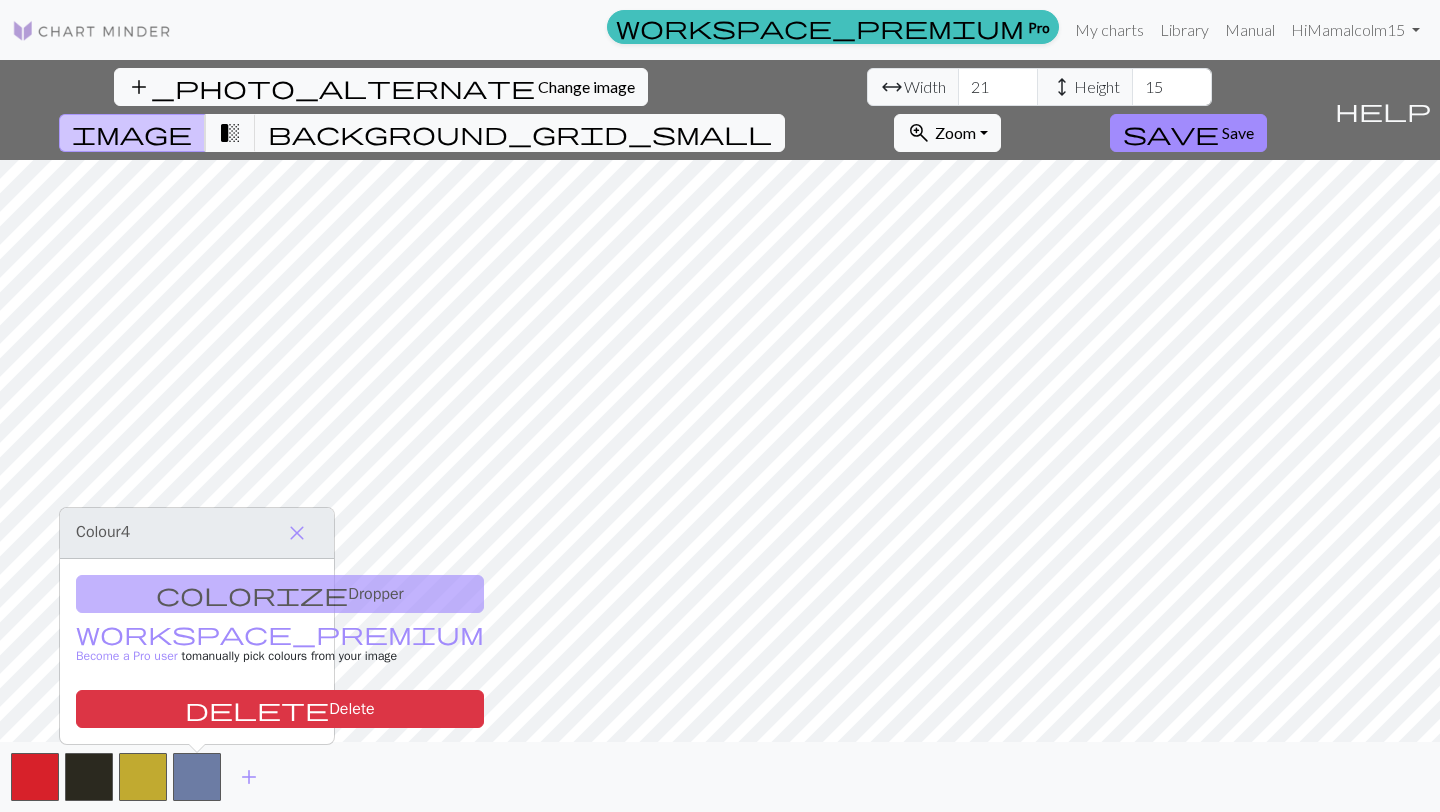 click on "colorize Dropper workspace_premium Become a Pro user   to  manually pick colours from your image delete Delete" at bounding box center (197, 651) 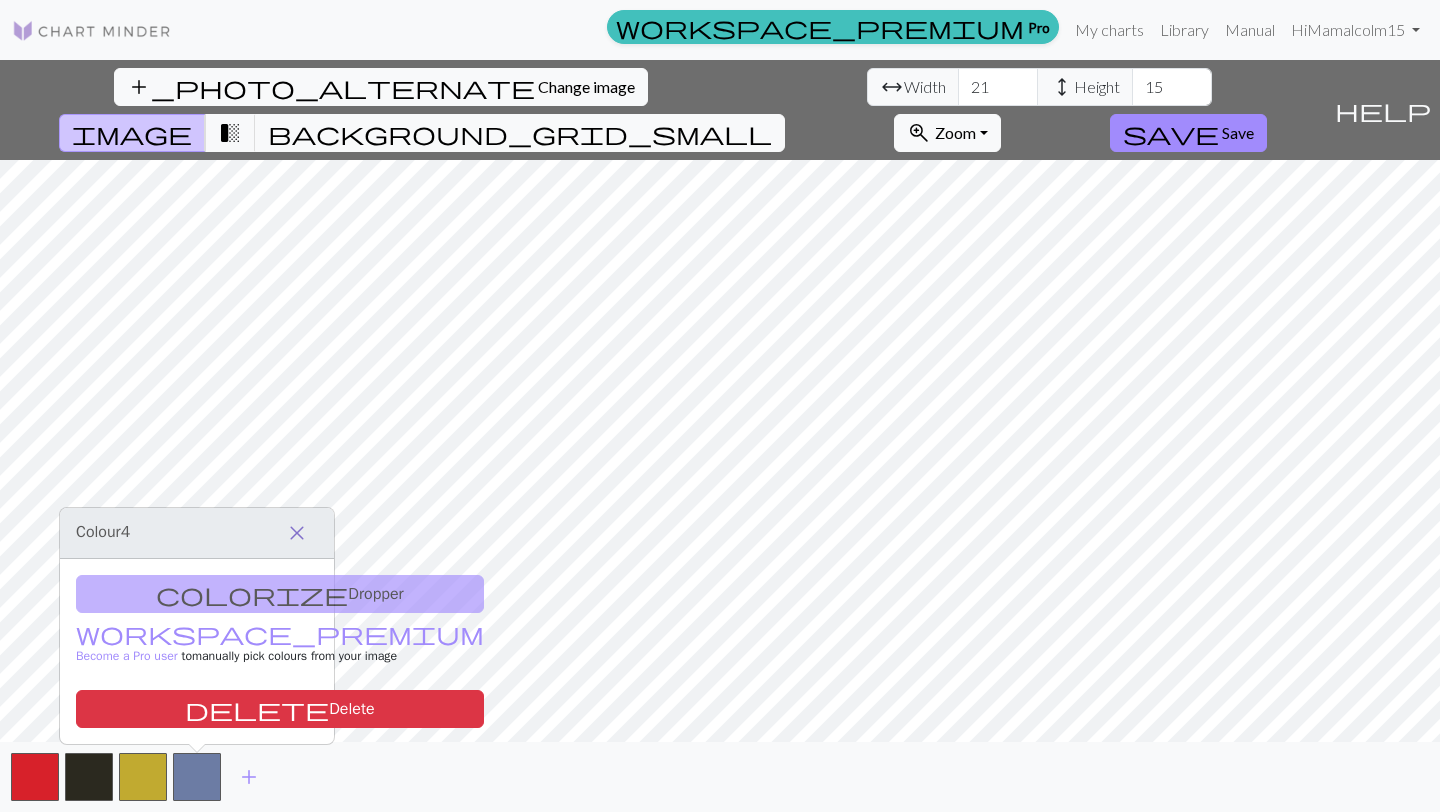 click on "close" at bounding box center [297, 533] 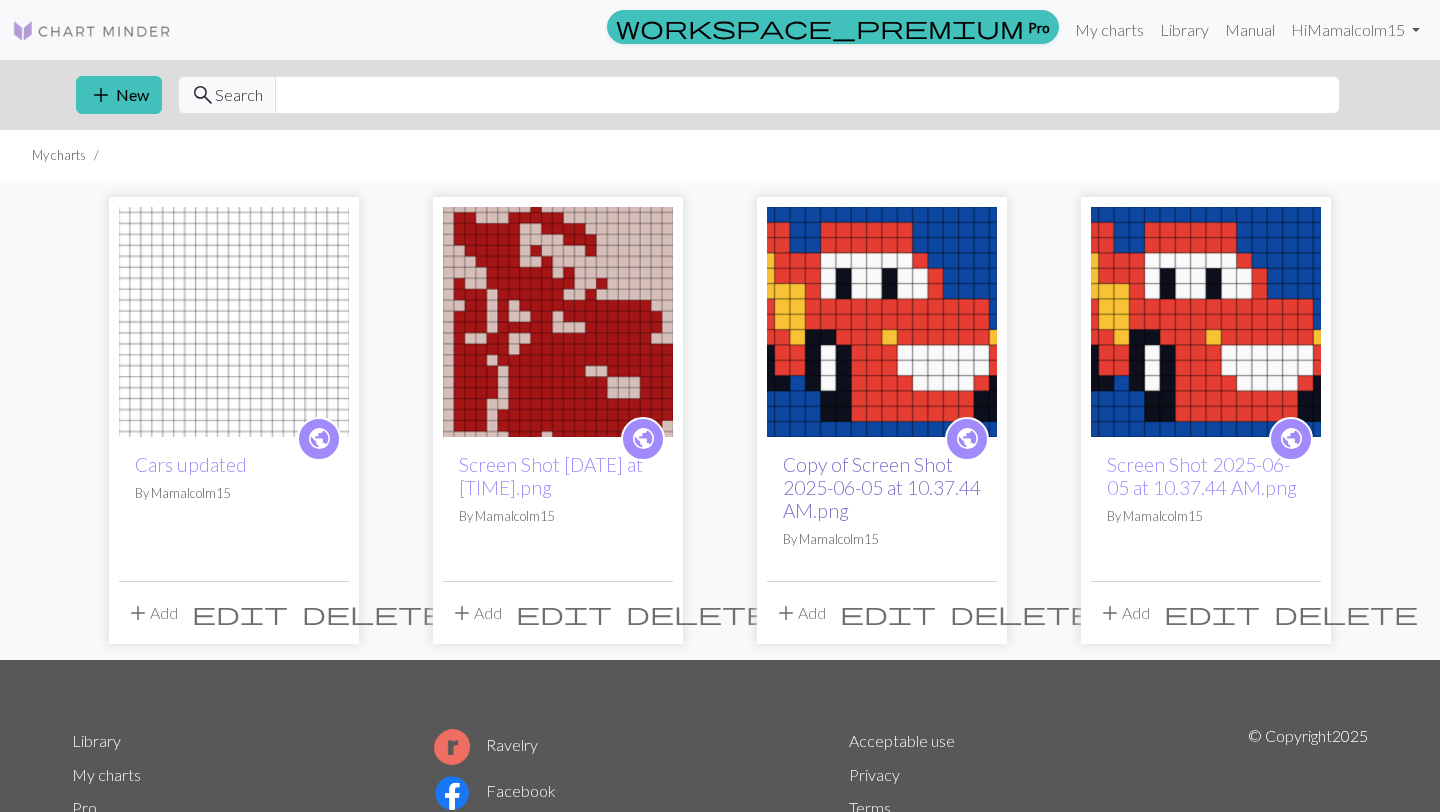 click on "Copy of Screen Shot 2025-06-05 at 10.37.44 AM.png" at bounding box center [882, 487] 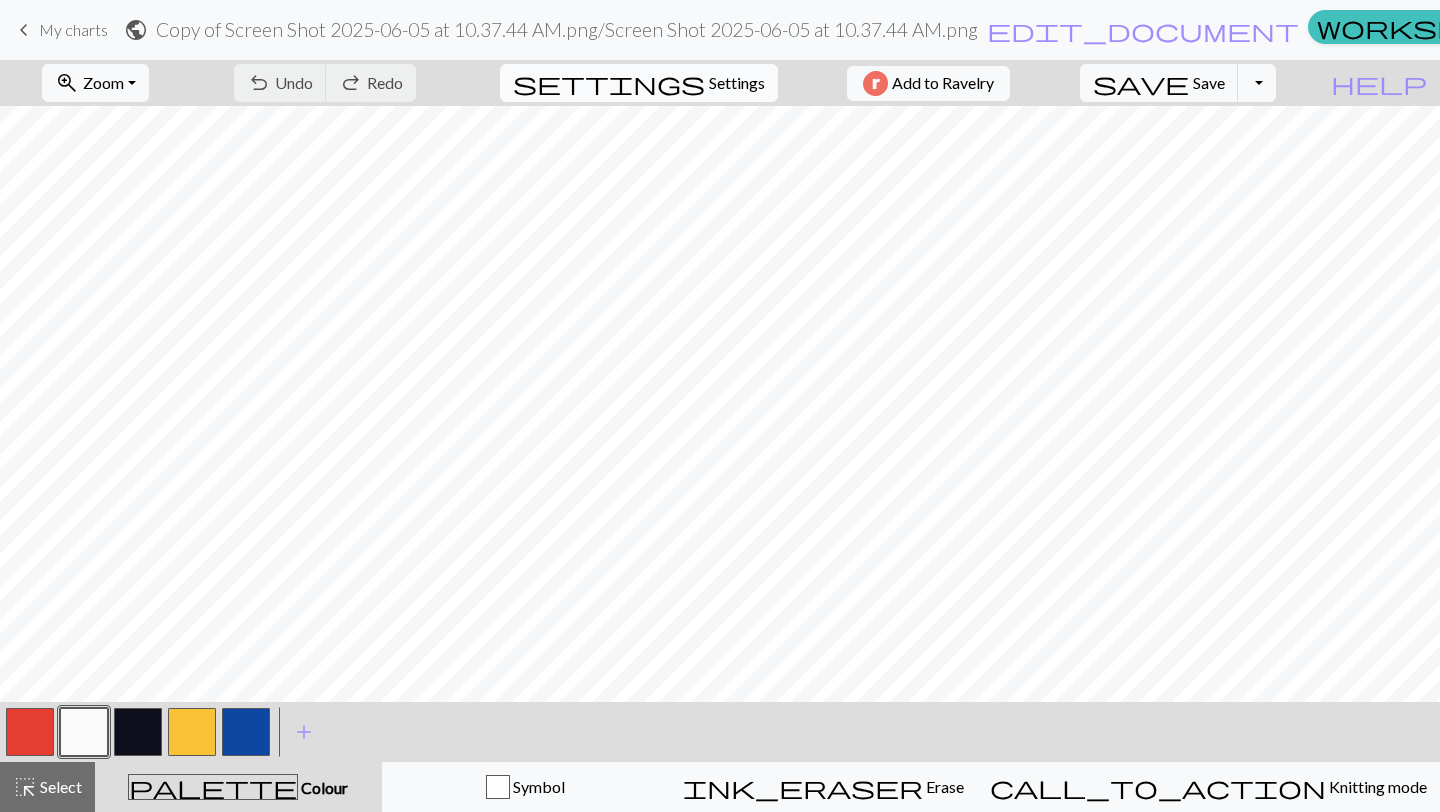click on "Settings" at bounding box center (737, 83) 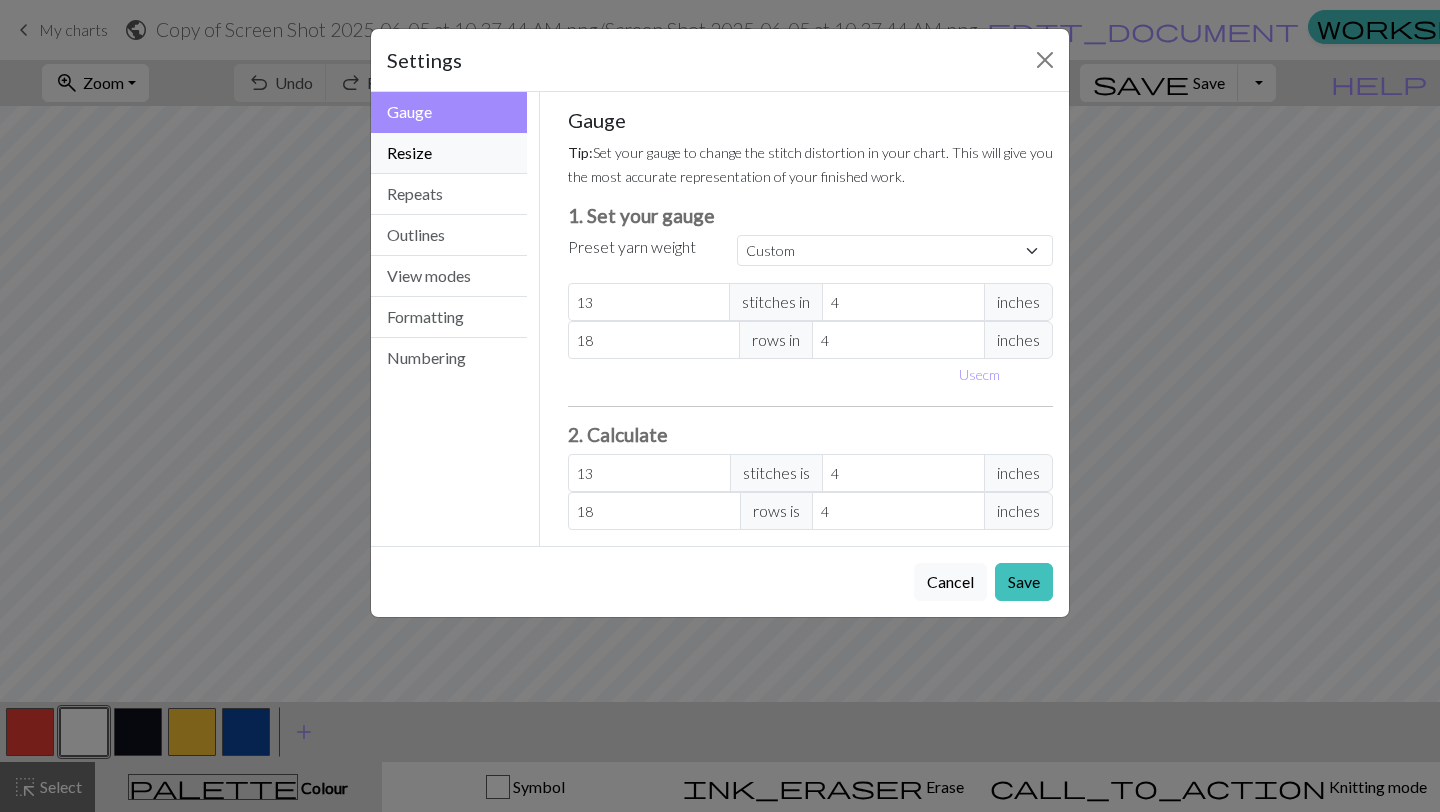 click on "Resize" at bounding box center (449, 153) 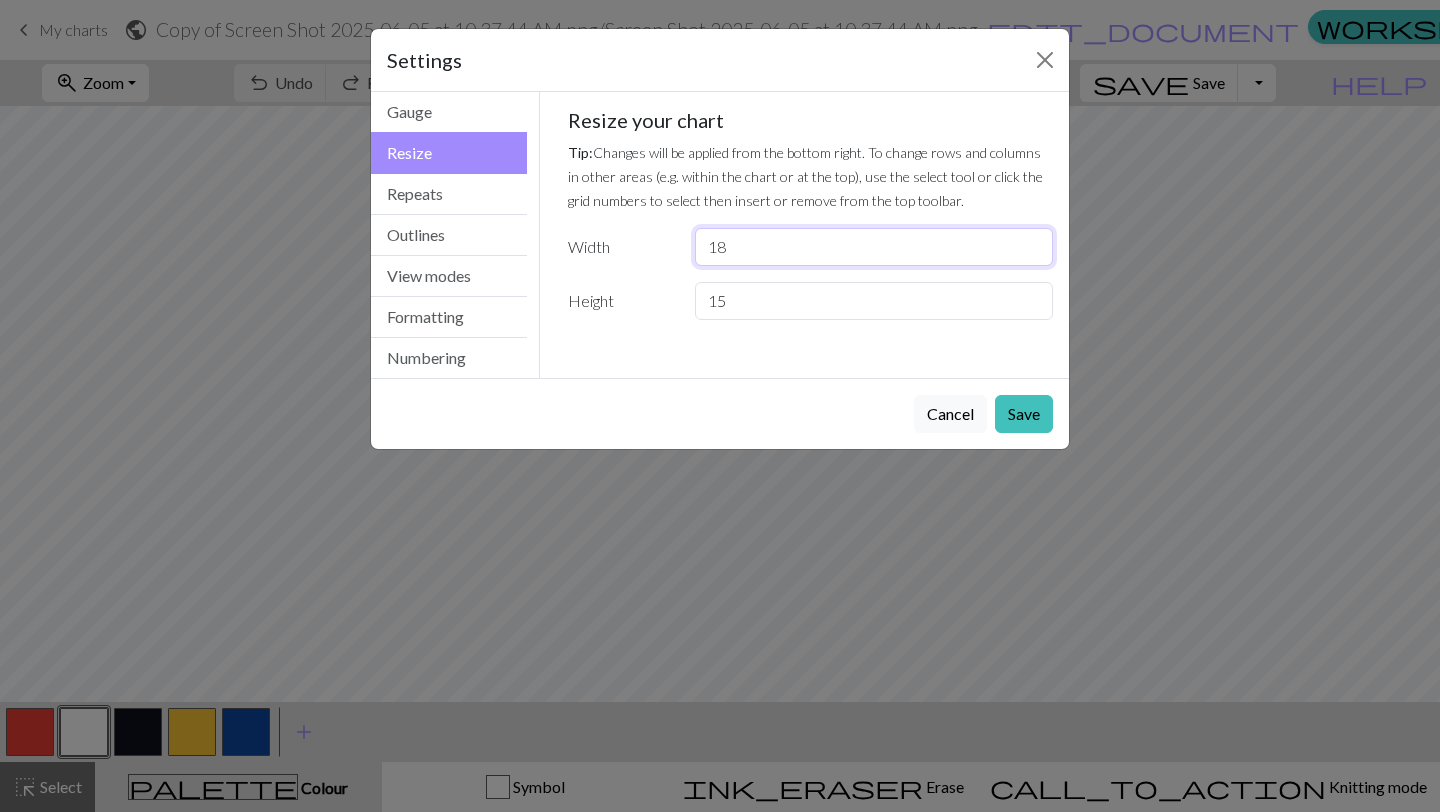 click on "18" at bounding box center (874, 247) 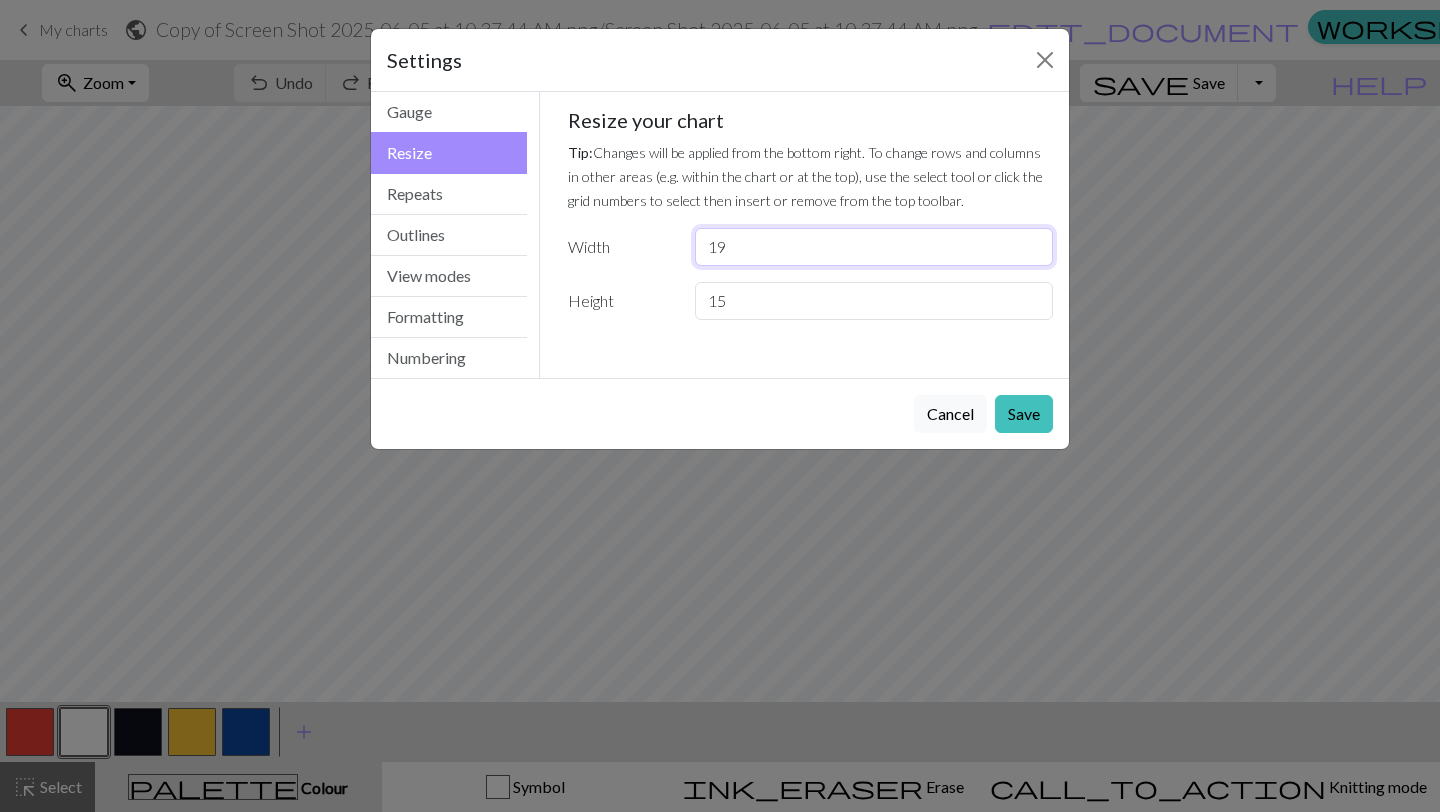 type on "19" 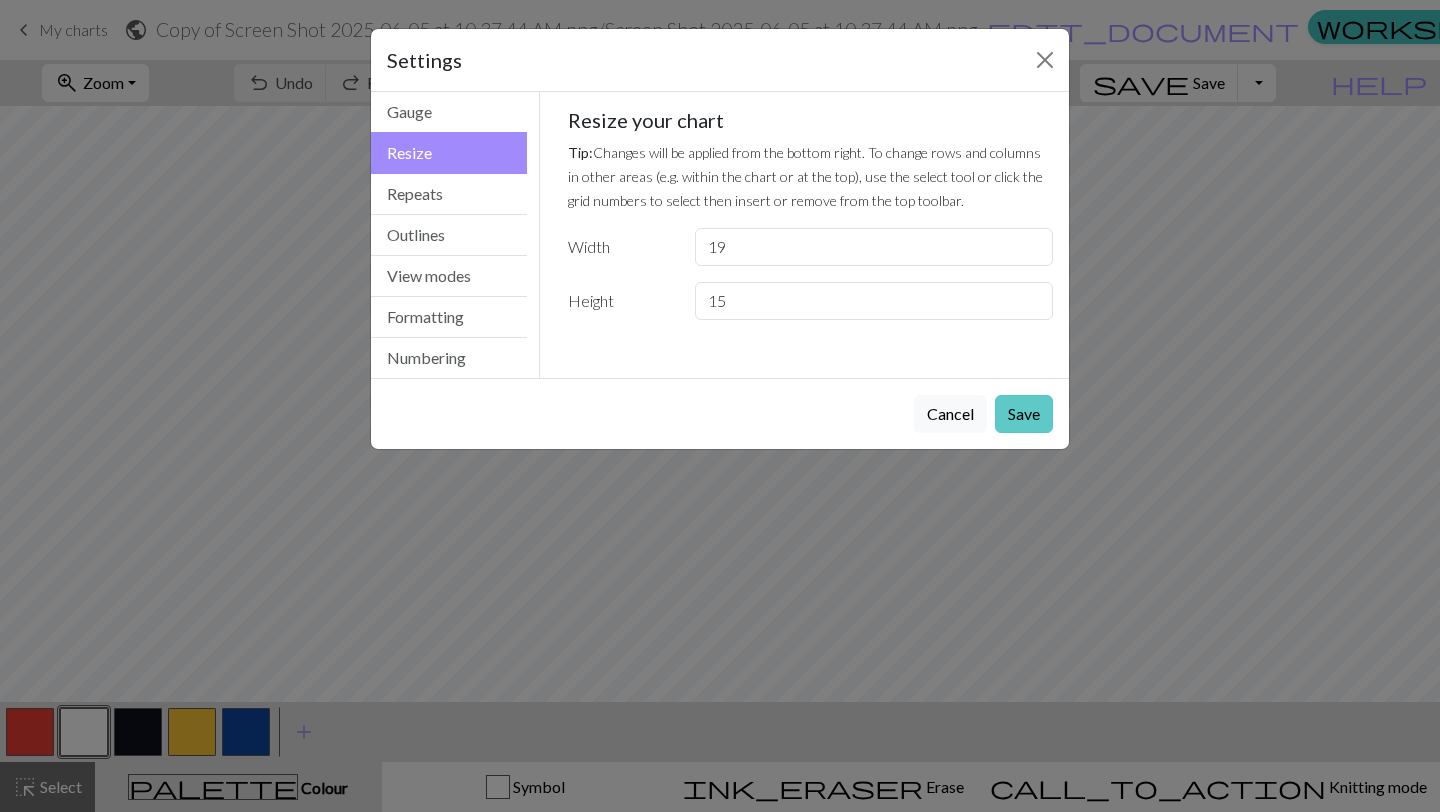 click on "Save" at bounding box center (1024, 414) 